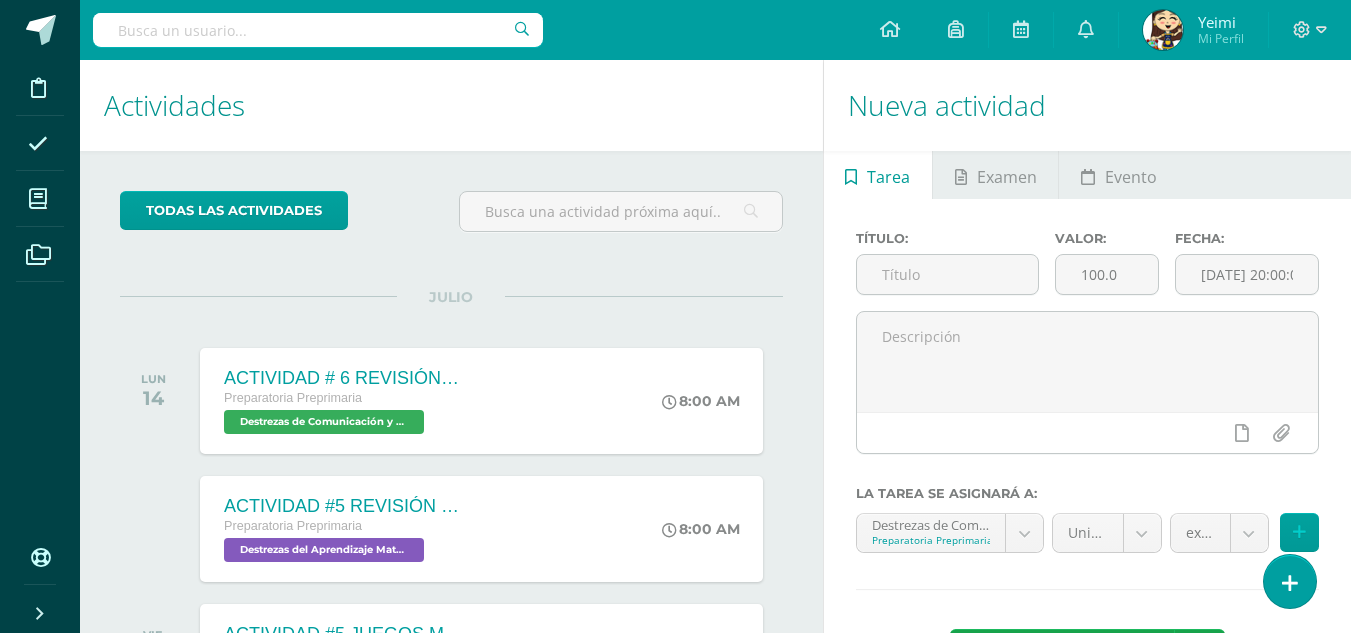 scroll, scrollTop: 0, scrollLeft: 0, axis: both 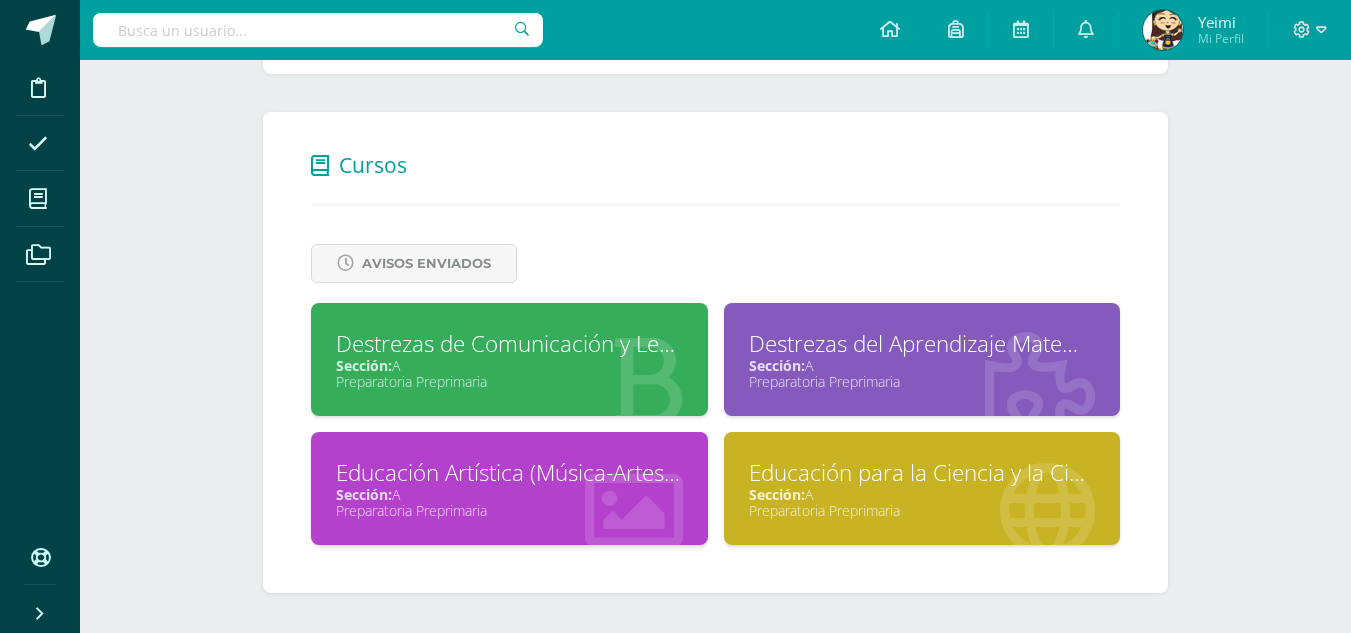 click on "Destrezas de Comunicación y Lenguaje" at bounding box center [509, 343] 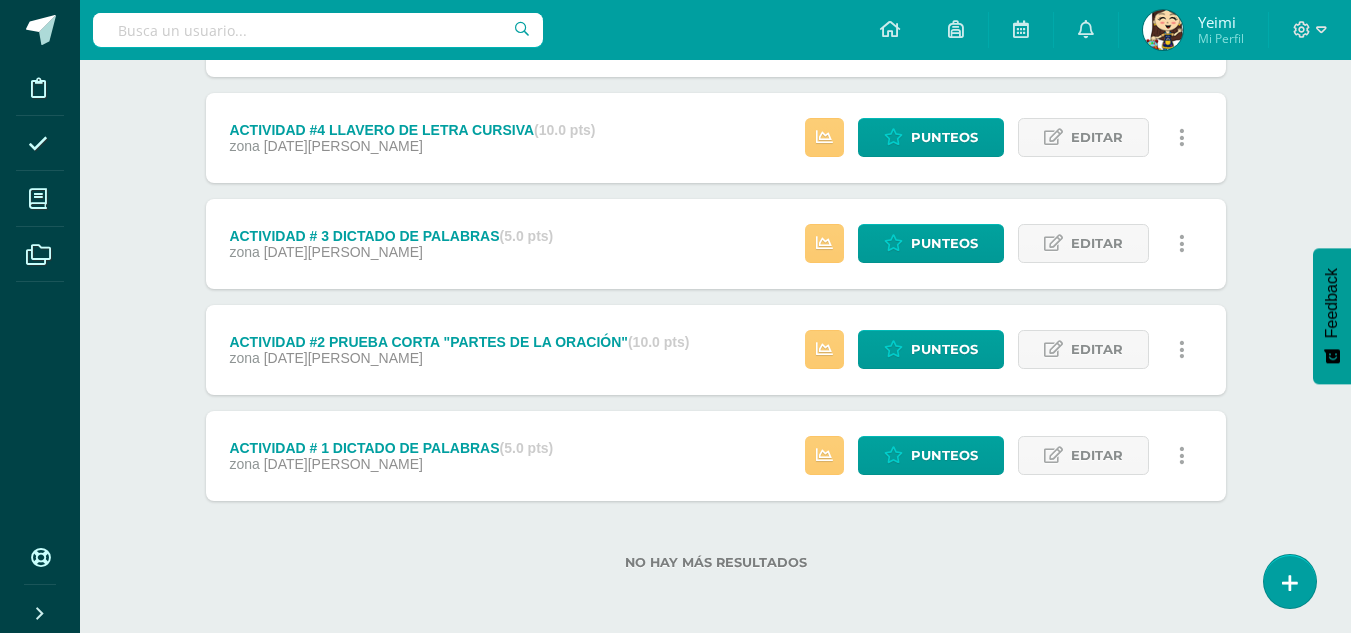 scroll, scrollTop: 453, scrollLeft: 0, axis: vertical 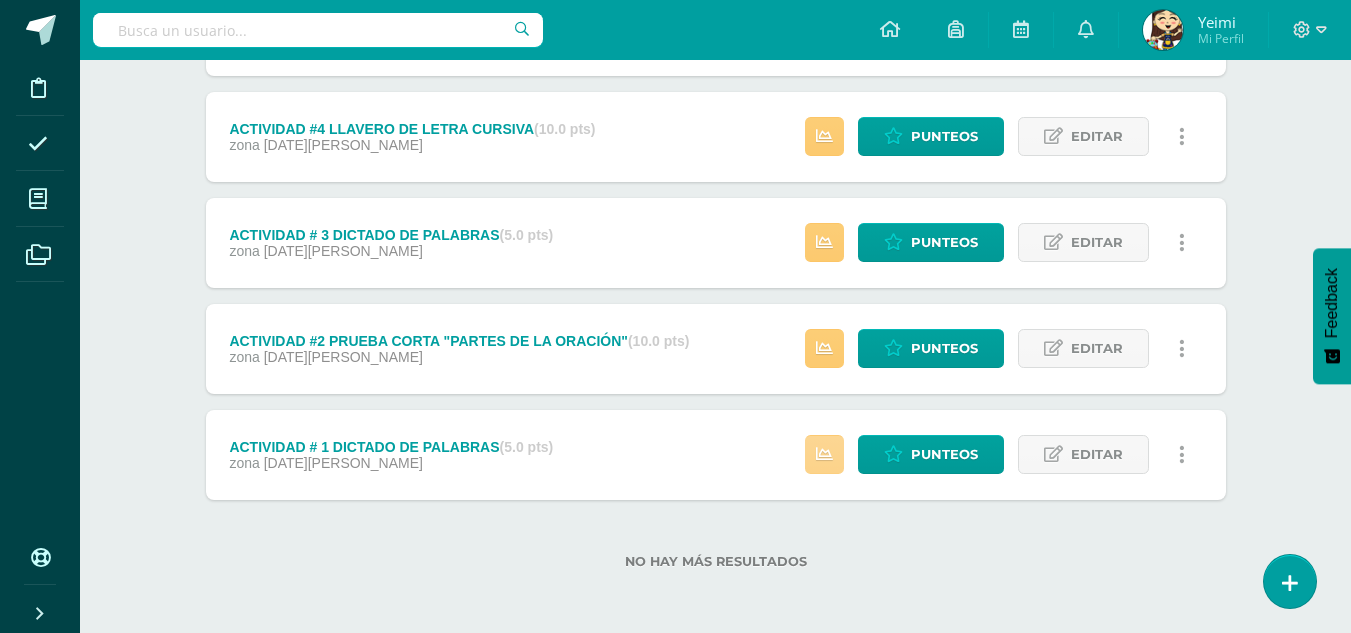 click at bounding box center (824, 454) 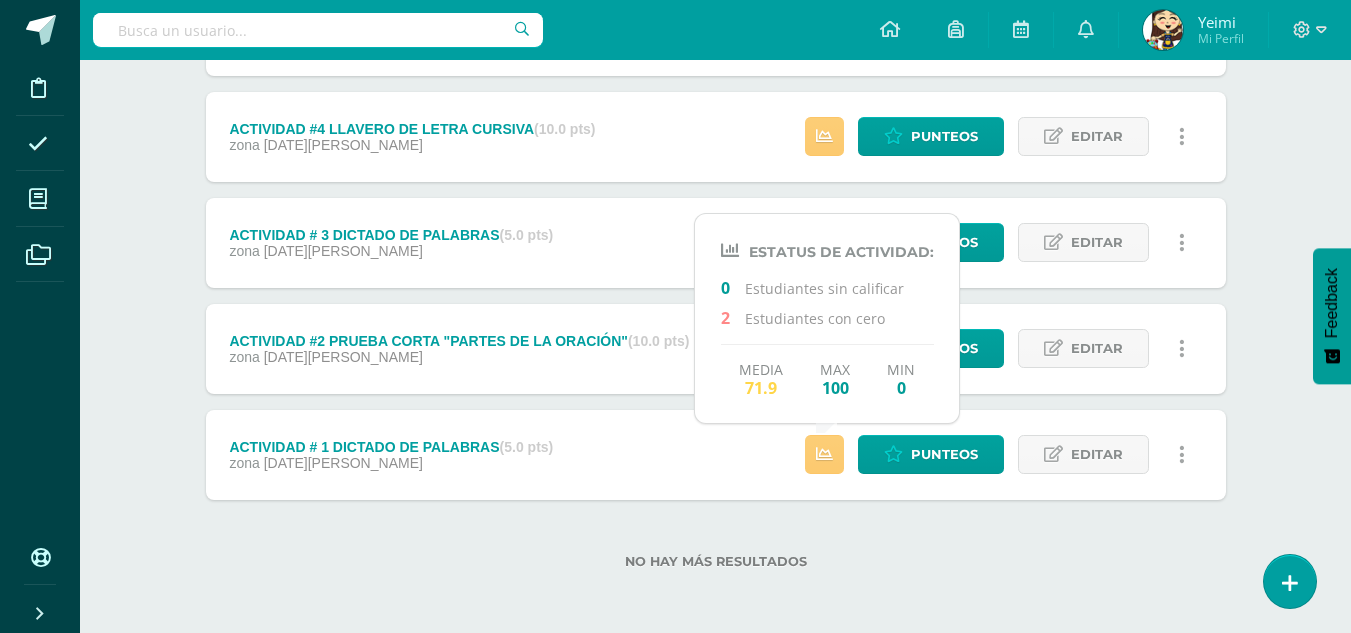 click on "ACTIVIDAD # 6 REVISIÓN DE LIBROS  (10.0 pts)
zona
14 de Julio
Estatus de Actividad:
27
Estudiantes sin calificar
0
Estudiantes con cero
Media
--
Max
0
Min
0
Punteos
Editar" at bounding box center (716, 190) 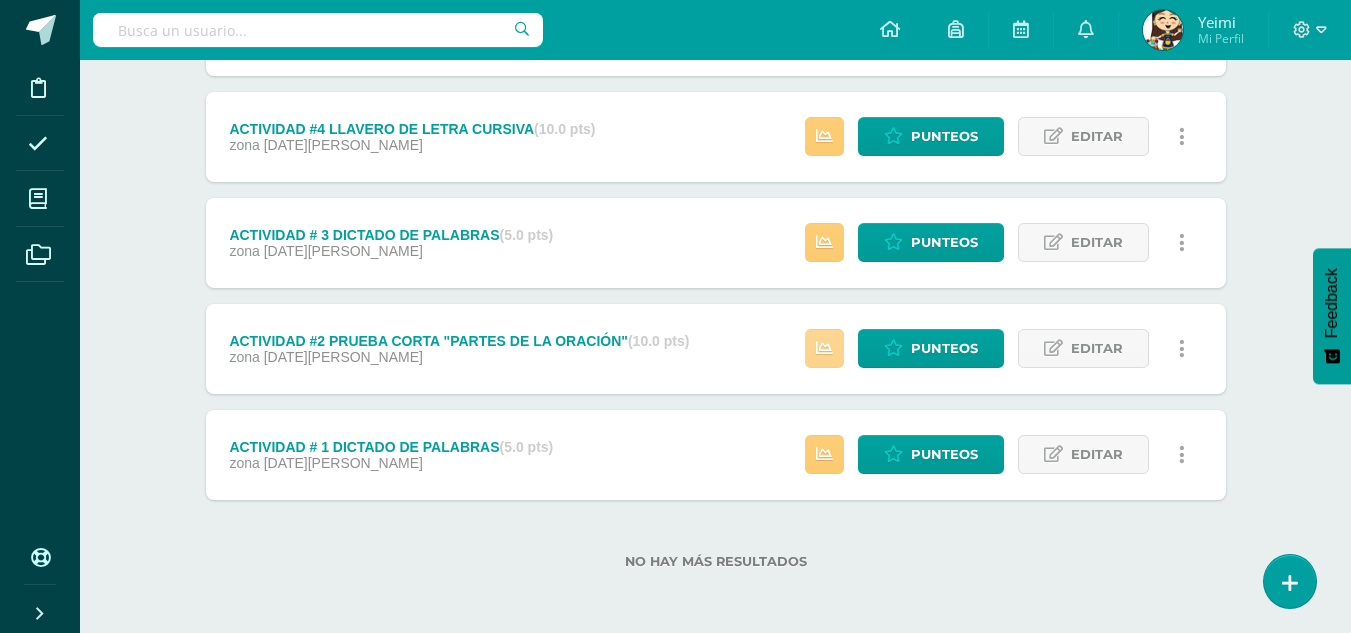 click at bounding box center (824, 348) 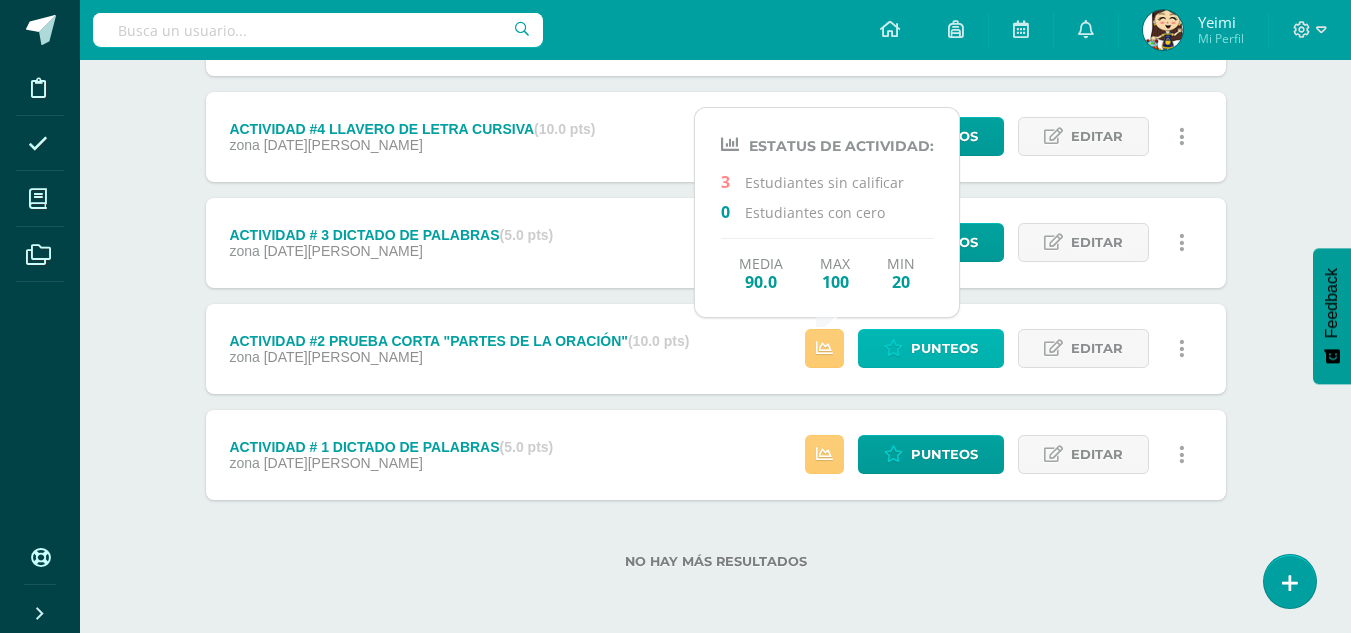 click on "Punteos" at bounding box center [944, 348] 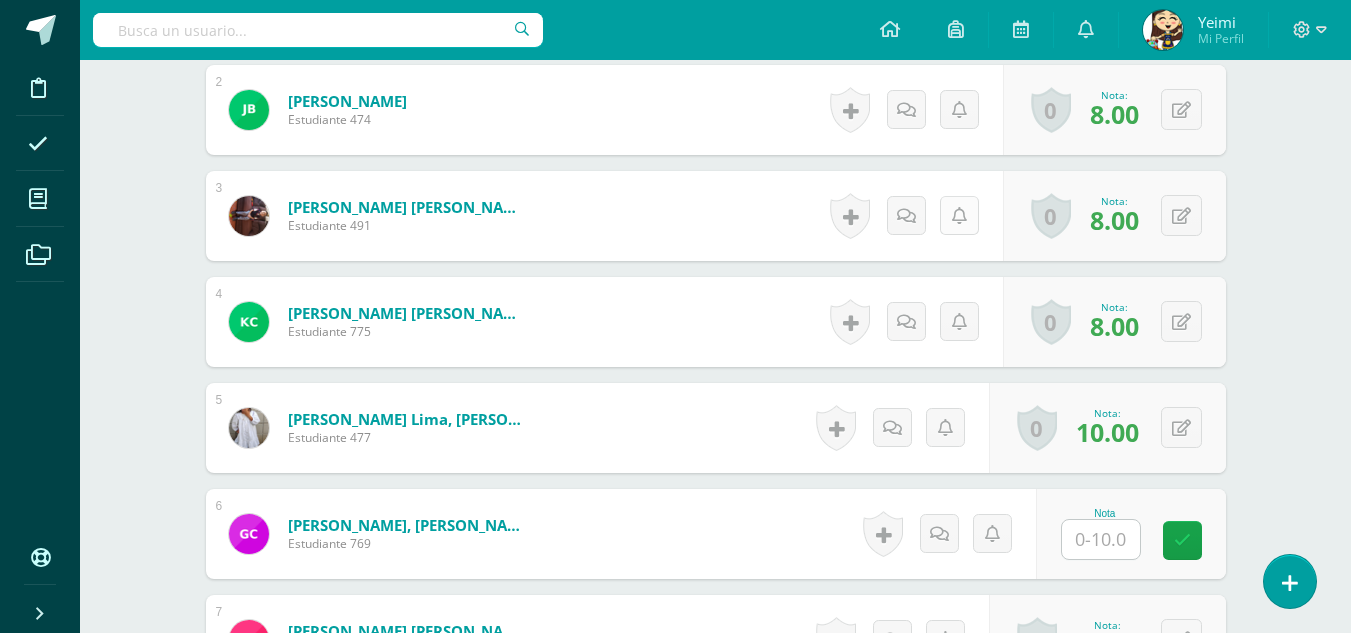 scroll, scrollTop: 803, scrollLeft: 0, axis: vertical 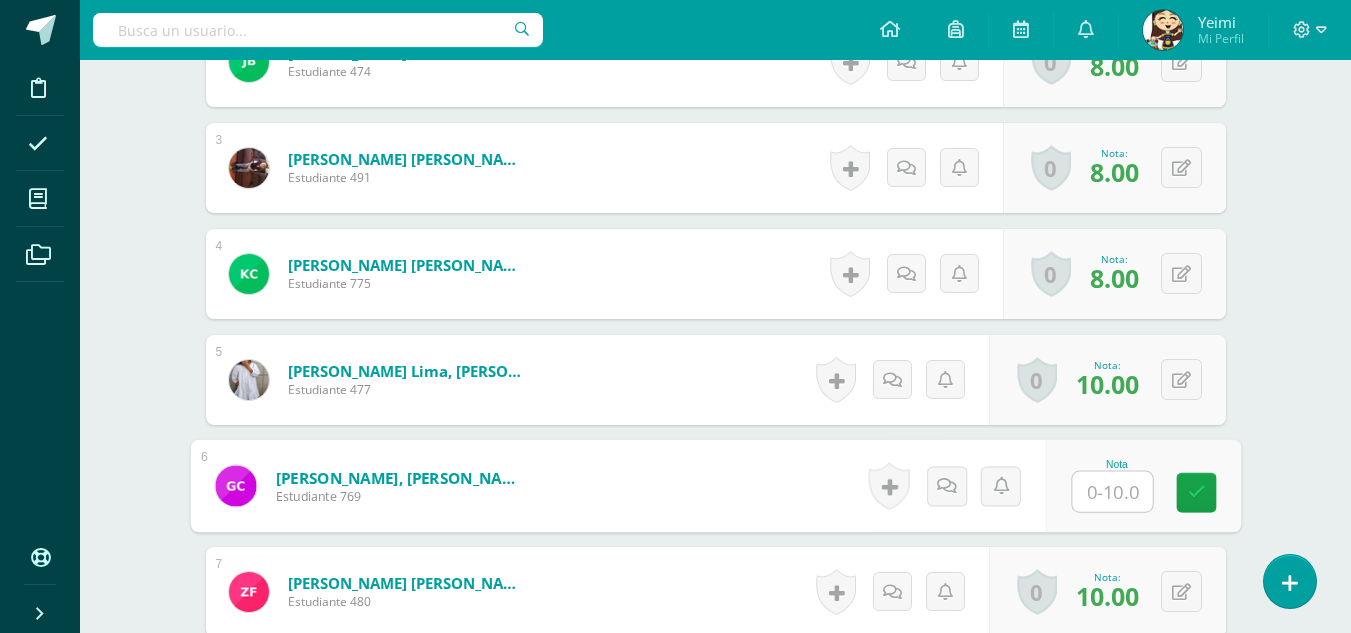 click at bounding box center [1112, 492] 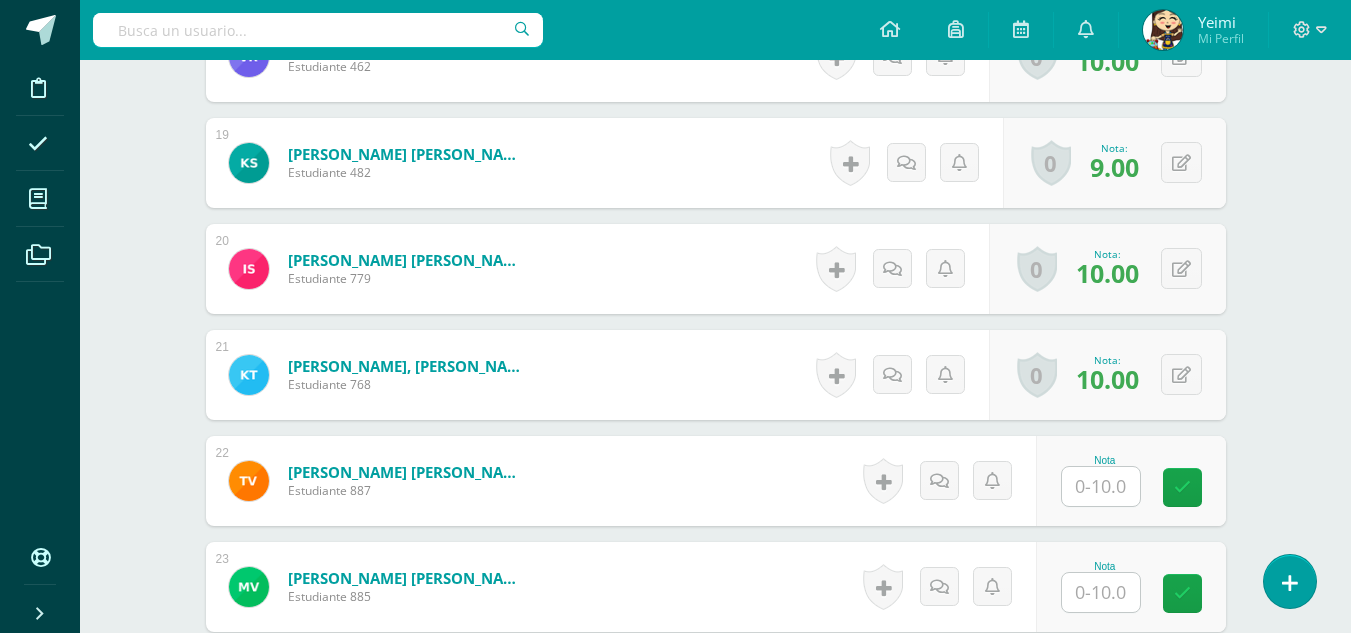 scroll, scrollTop: 2503, scrollLeft: 0, axis: vertical 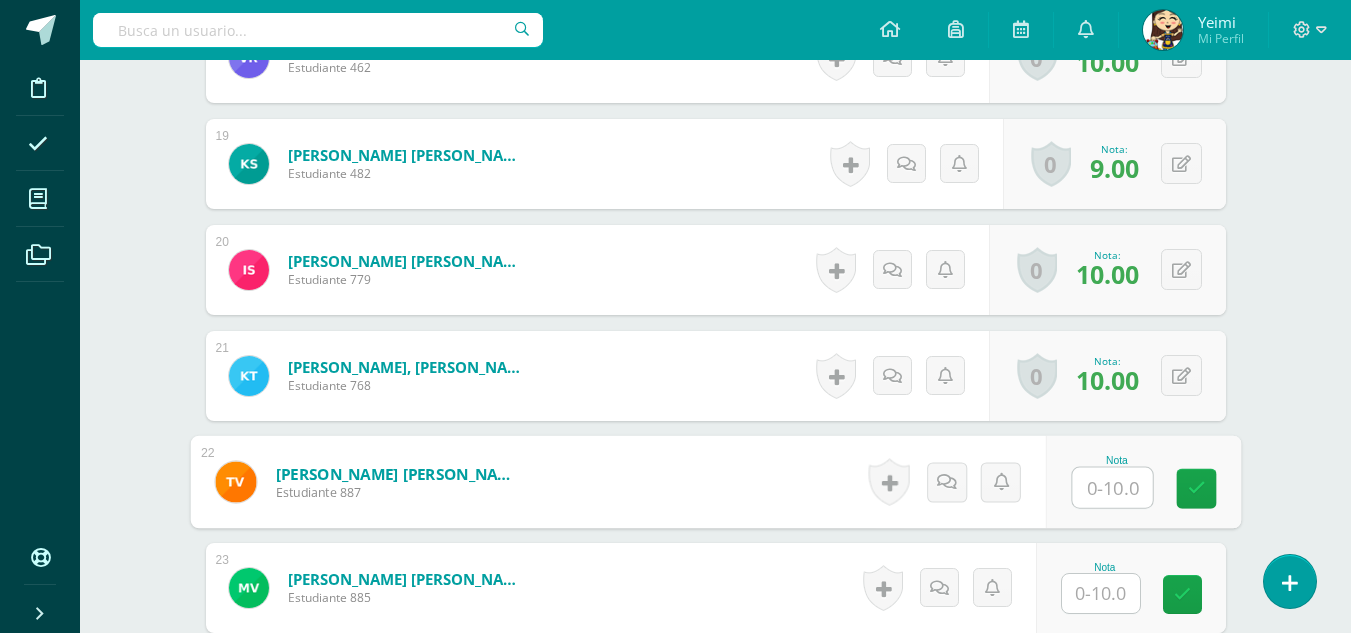 click at bounding box center (1112, 488) 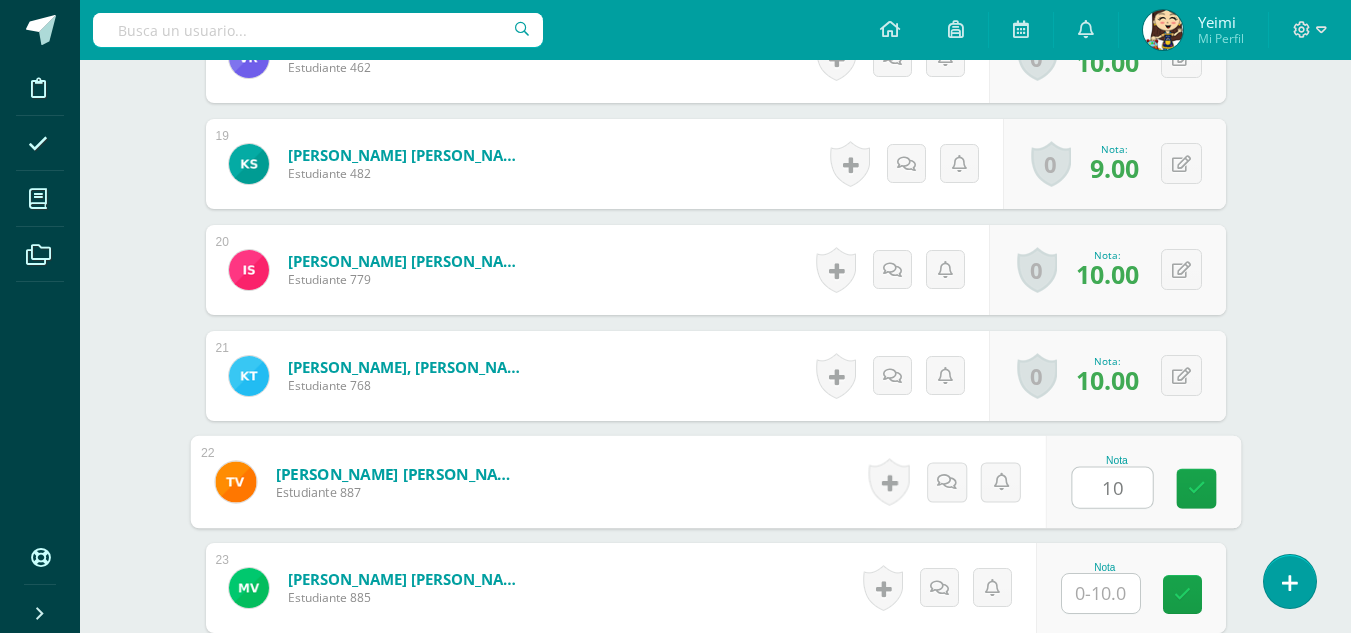 type on "10" 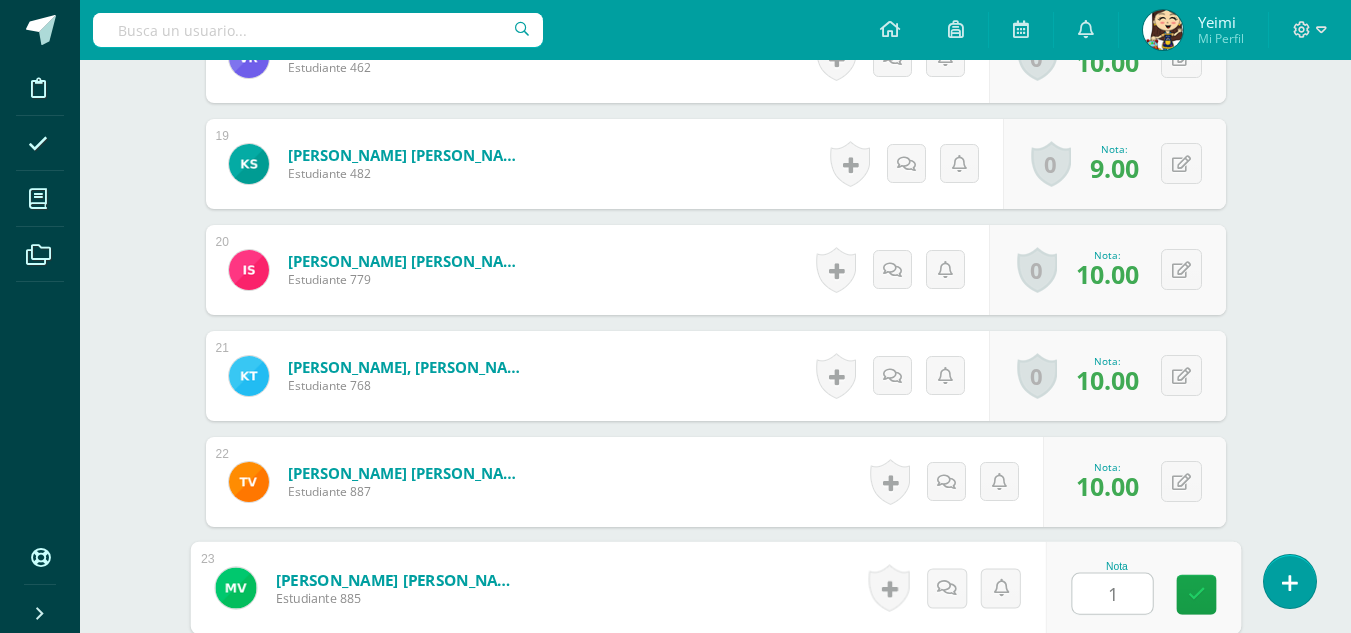 type on "10" 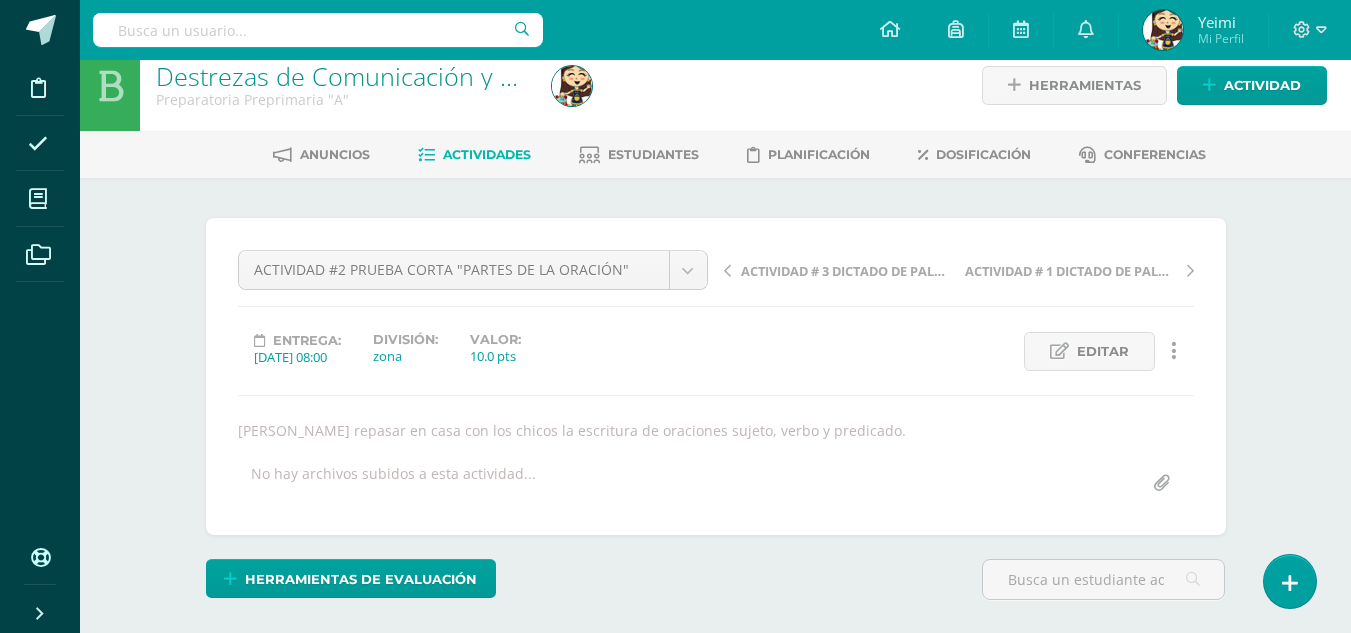 scroll, scrollTop: 0, scrollLeft: 0, axis: both 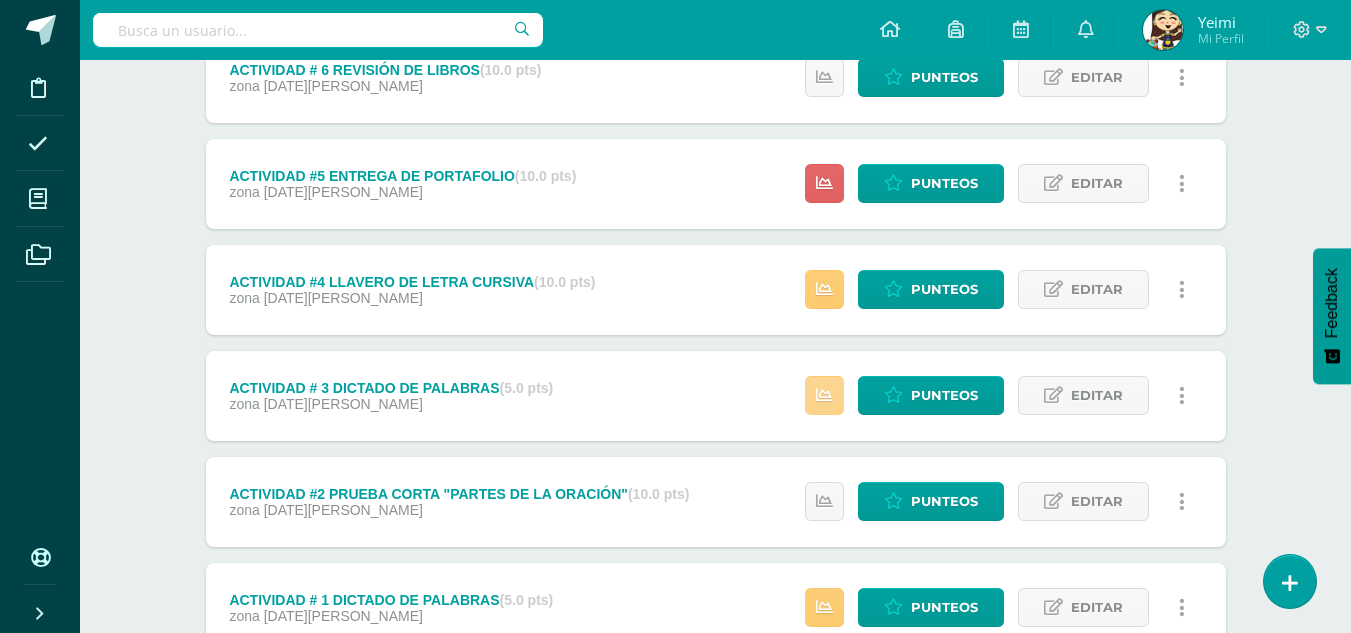 click at bounding box center [824, 395] 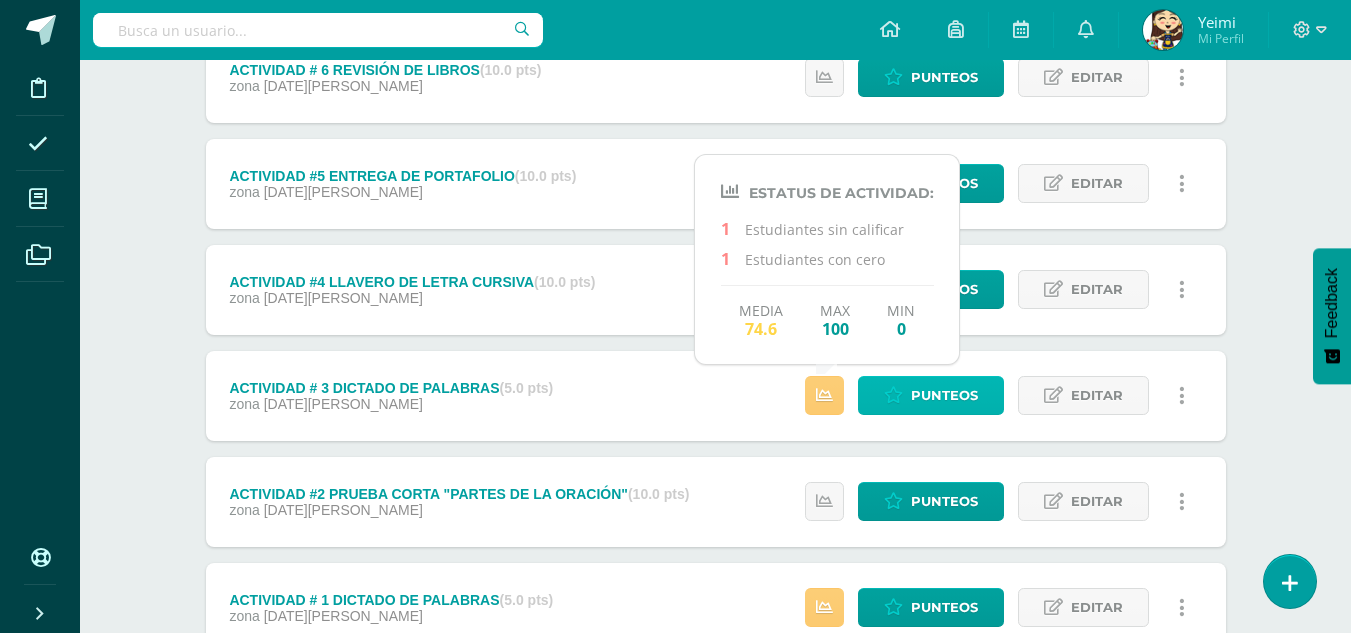 click on "Punteos" at bounding box center (931, 395) 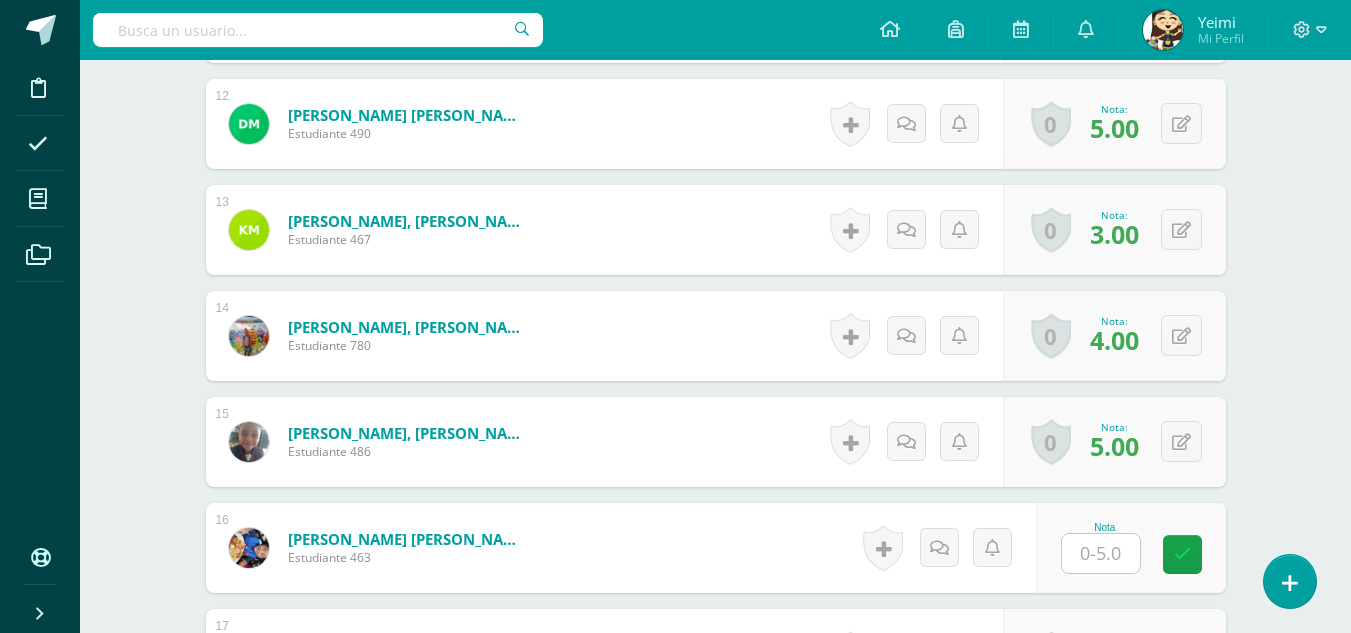 scroll, scrollTop: 1901, scrollLeft: 0, axis: vertical 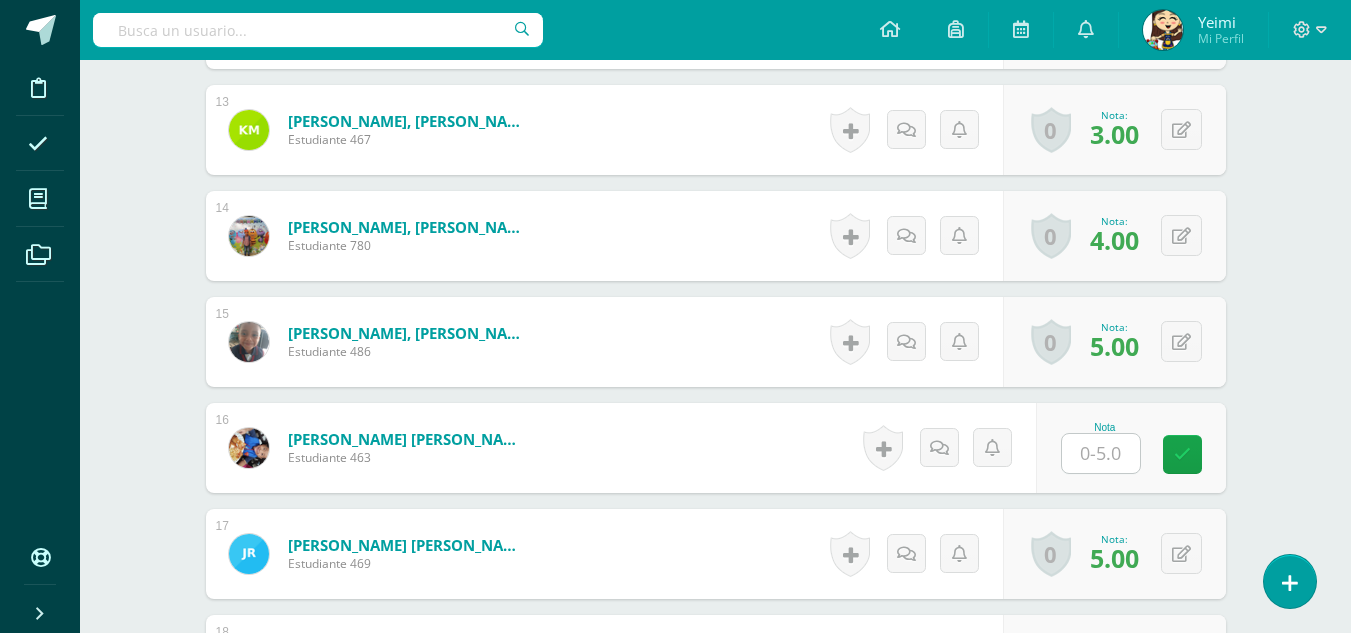 click at bounding box center (1101, 453) 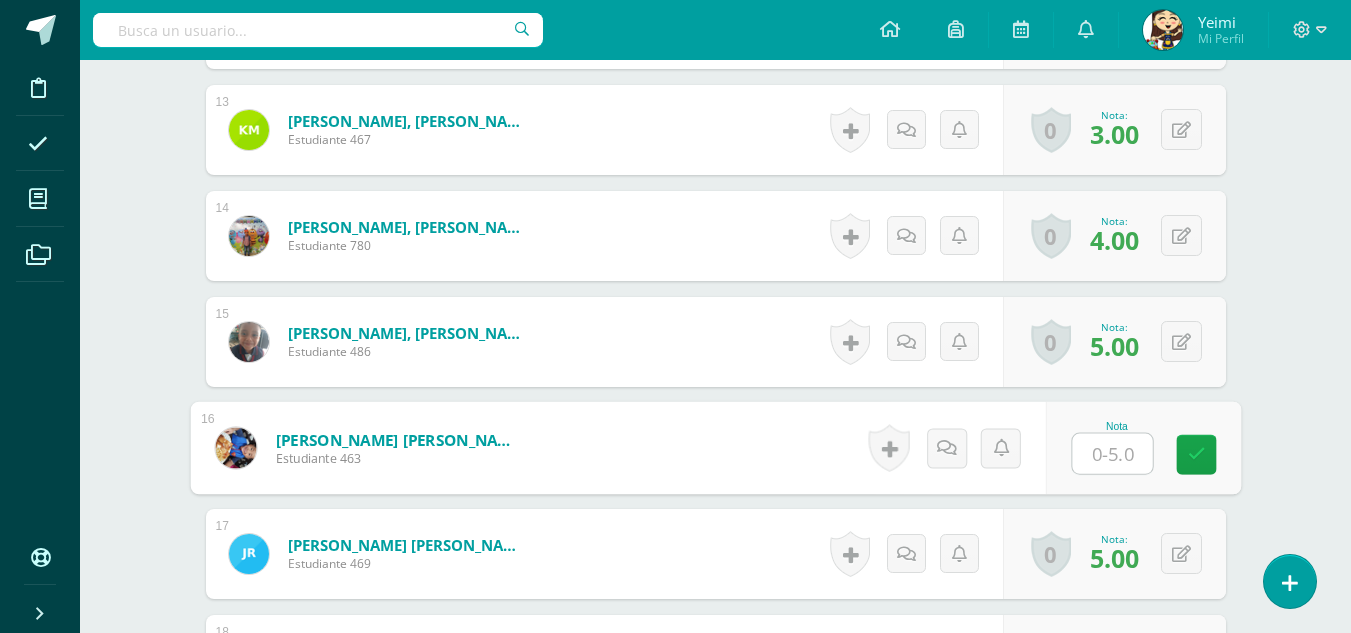 type on "4" 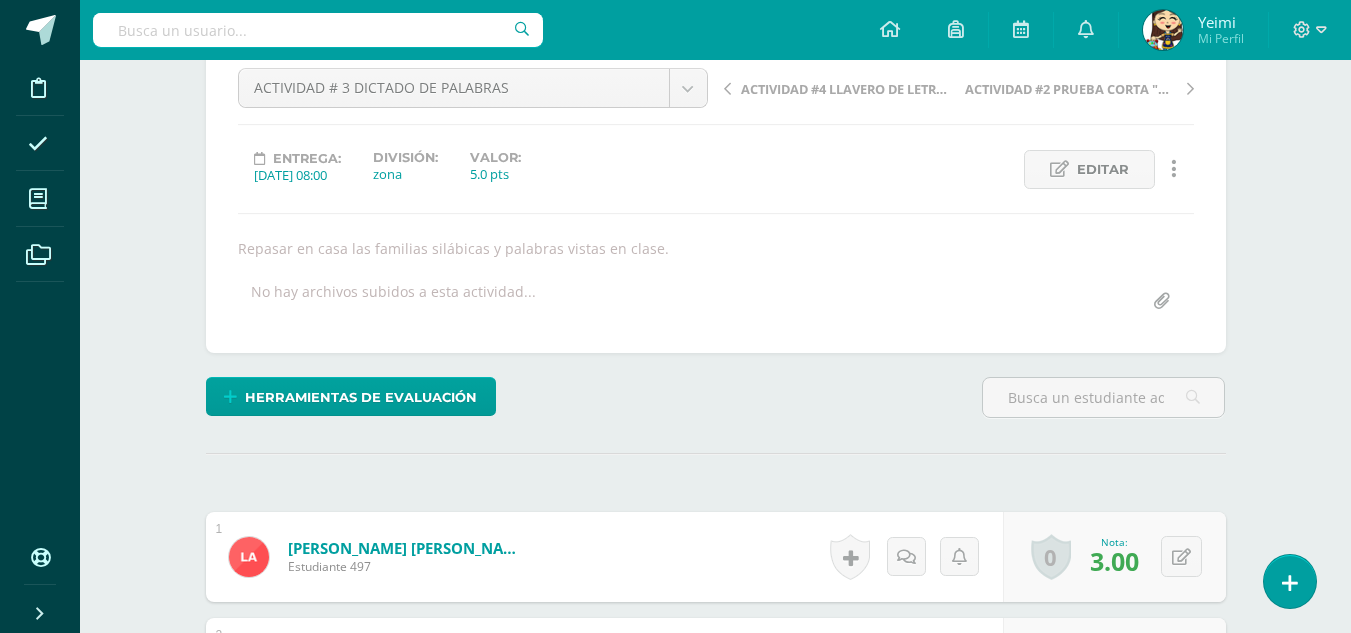 scroll, scrollTop: 201, scrollLeft: 0, axis: vertical 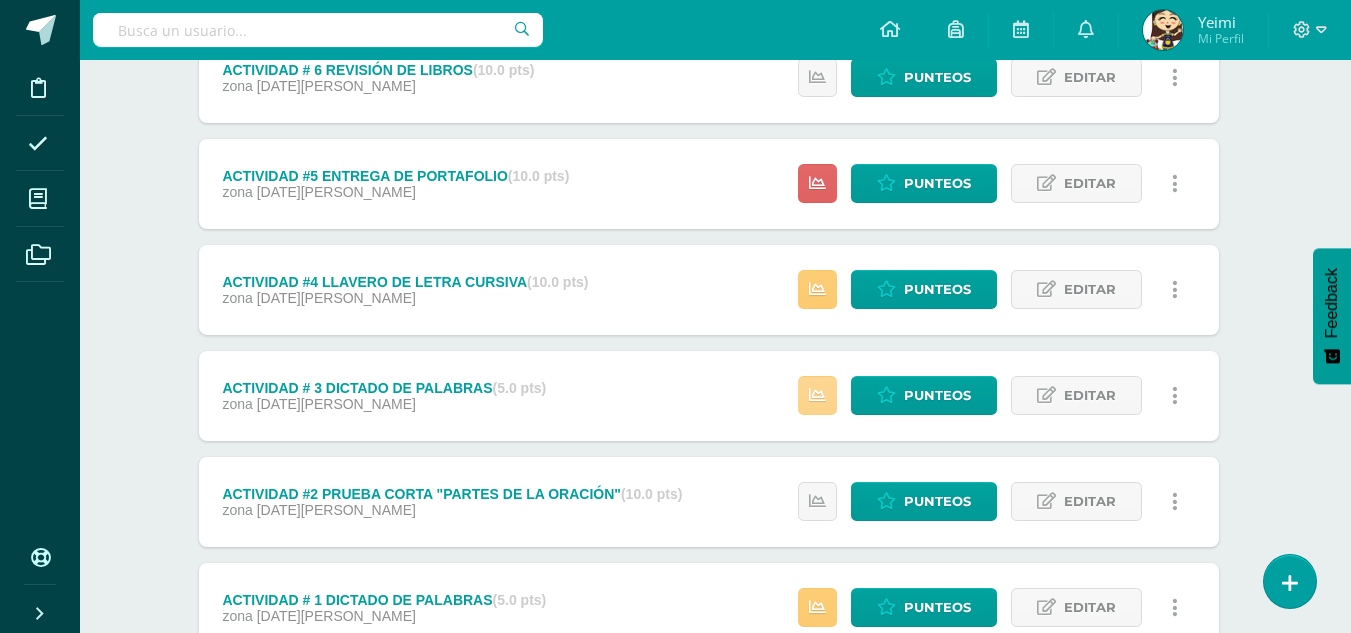 click at bounding box center [817, 395] 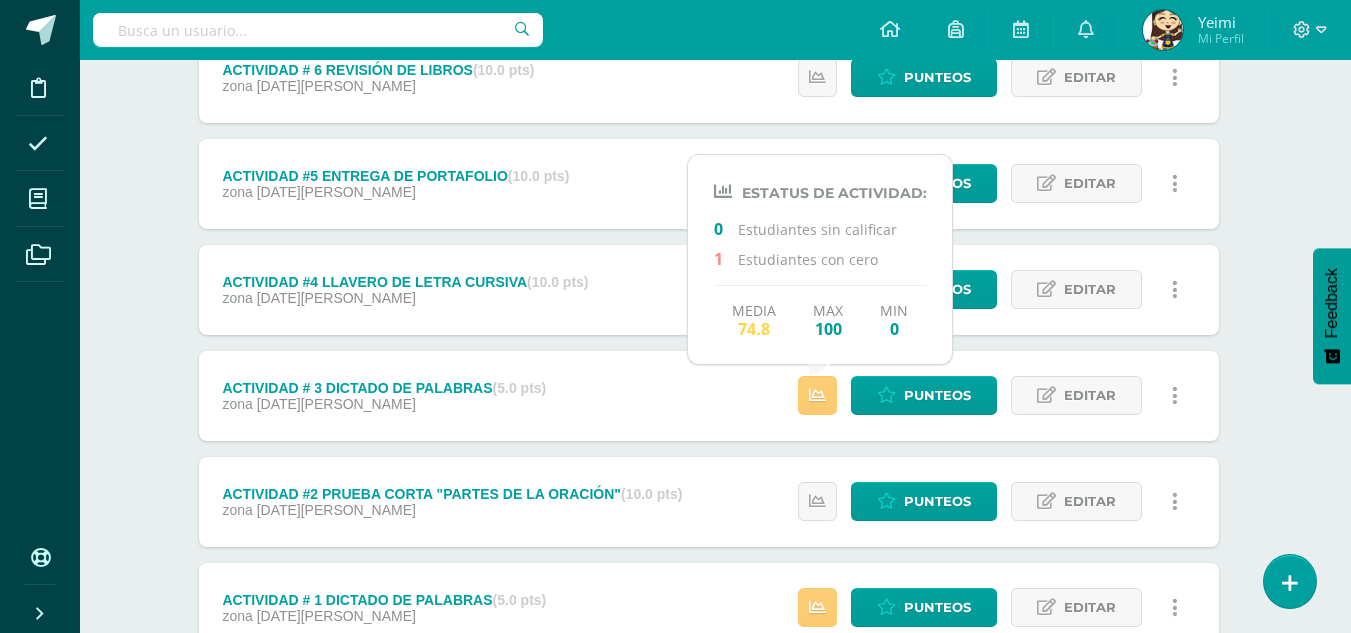 click on "ACTIVIDAD # 6 REVISIÓN DE LIBROS  (10.0 pts)
zona
[DATE][PERSON_NAME]
Estatus de Actividad:
27
Estudiantes sin calificar
0
Estudiantes con cero
Media
--
Max
0
Min
0
Punteos
Editar" at bounding box center [709, 343] 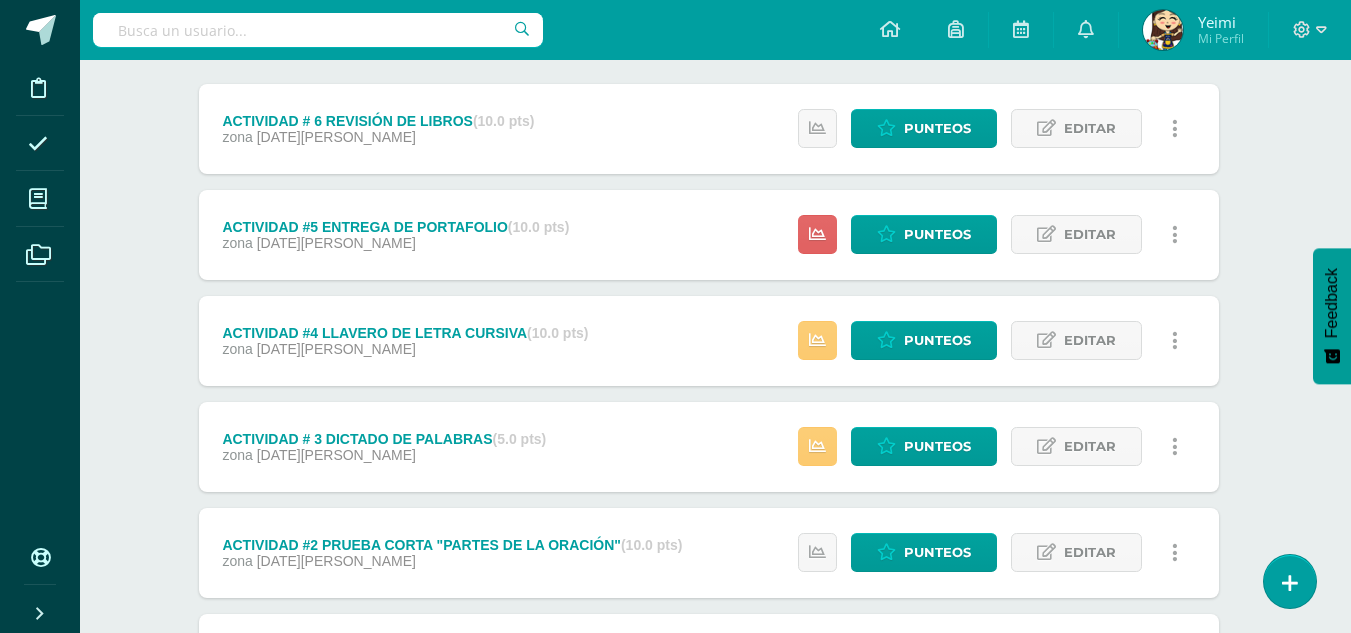 scroll, scrollTop: 200, scrollLeft: 7, axis: both 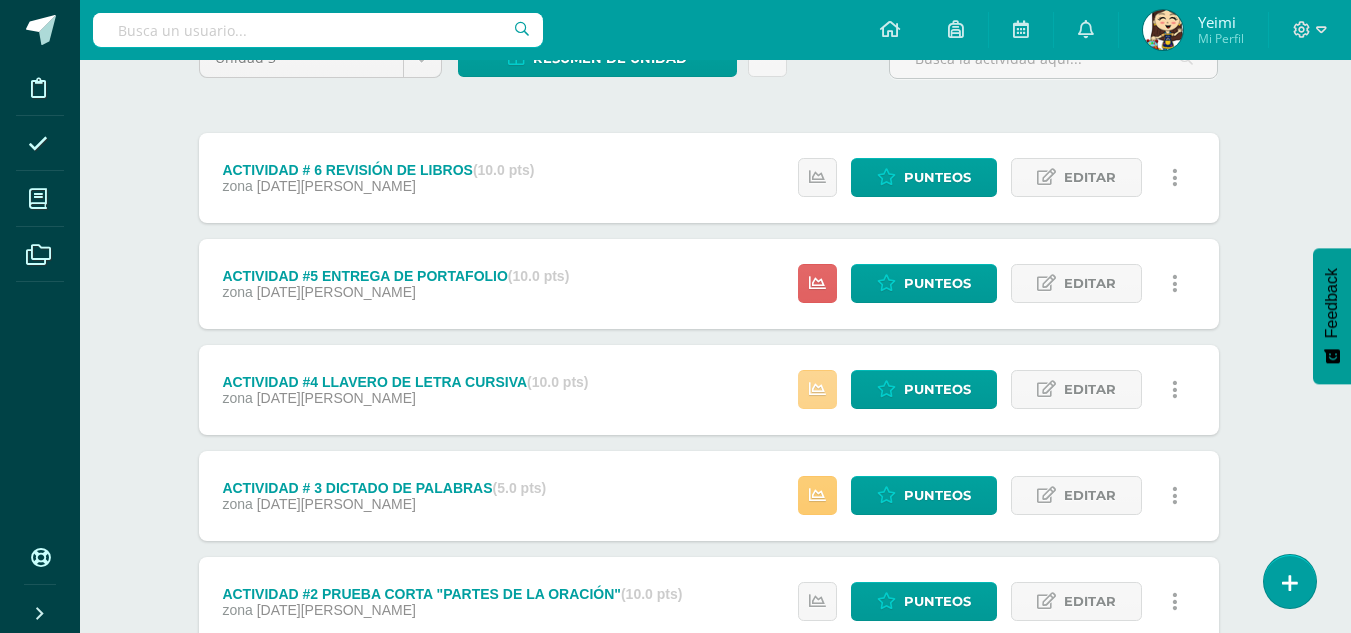 click at bounding box center (817, 389) 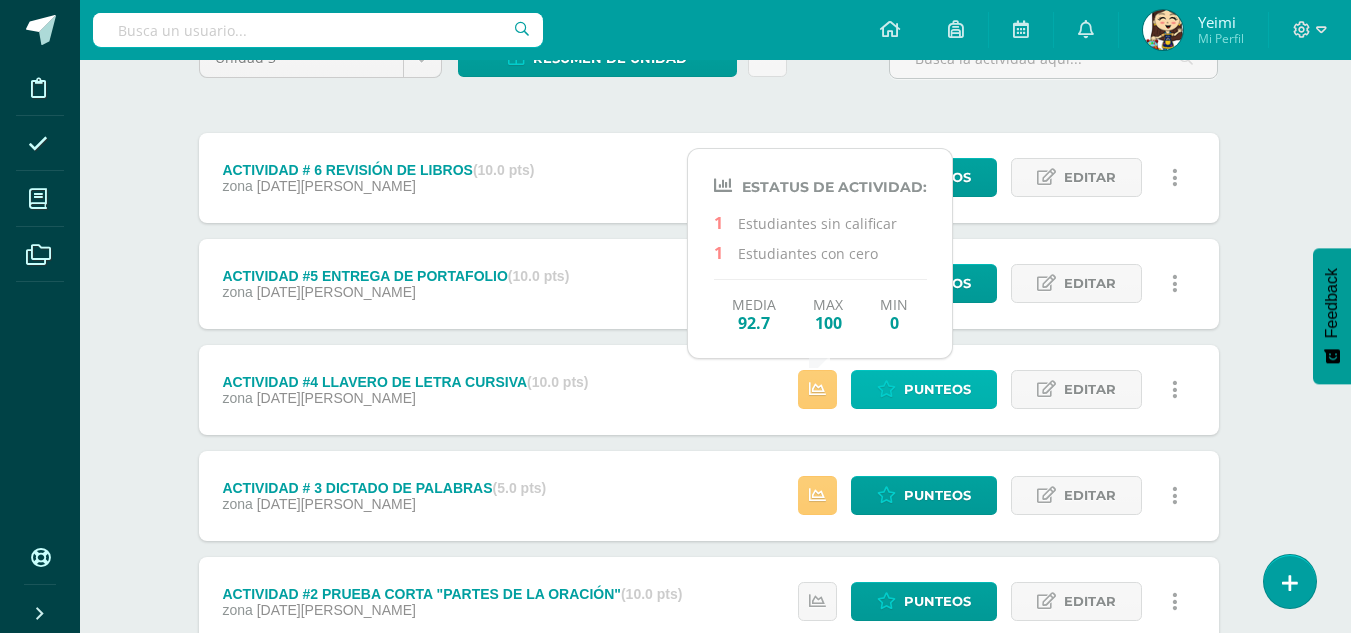 click on "Punteos" at bounding box center (937, 389) 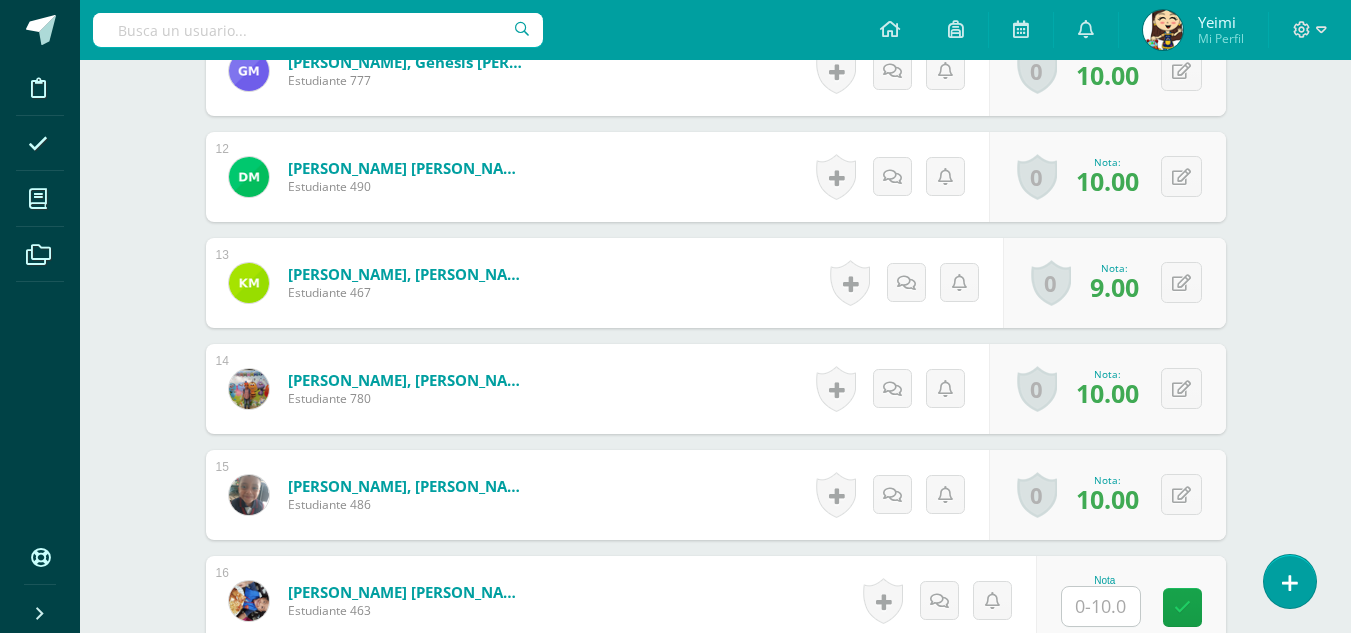 scroll, scrollTop: 1848, scrollLeft: 0, axis: vertical 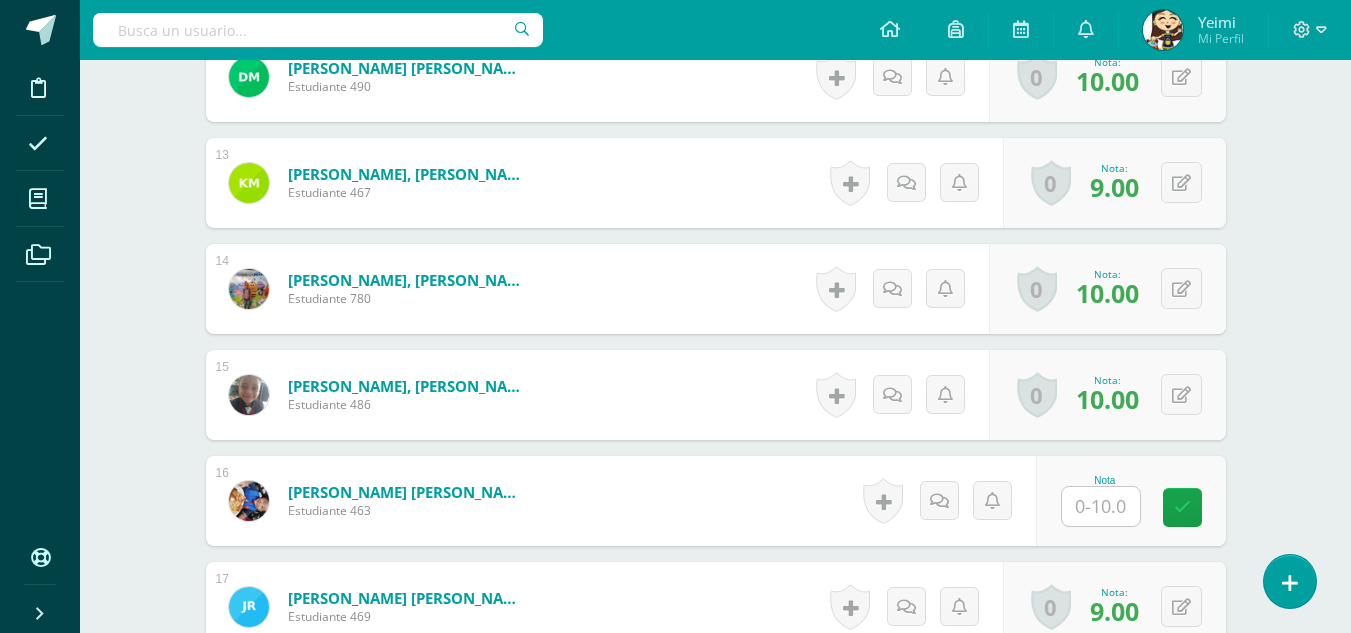 click at bounding box center (1101, 506) 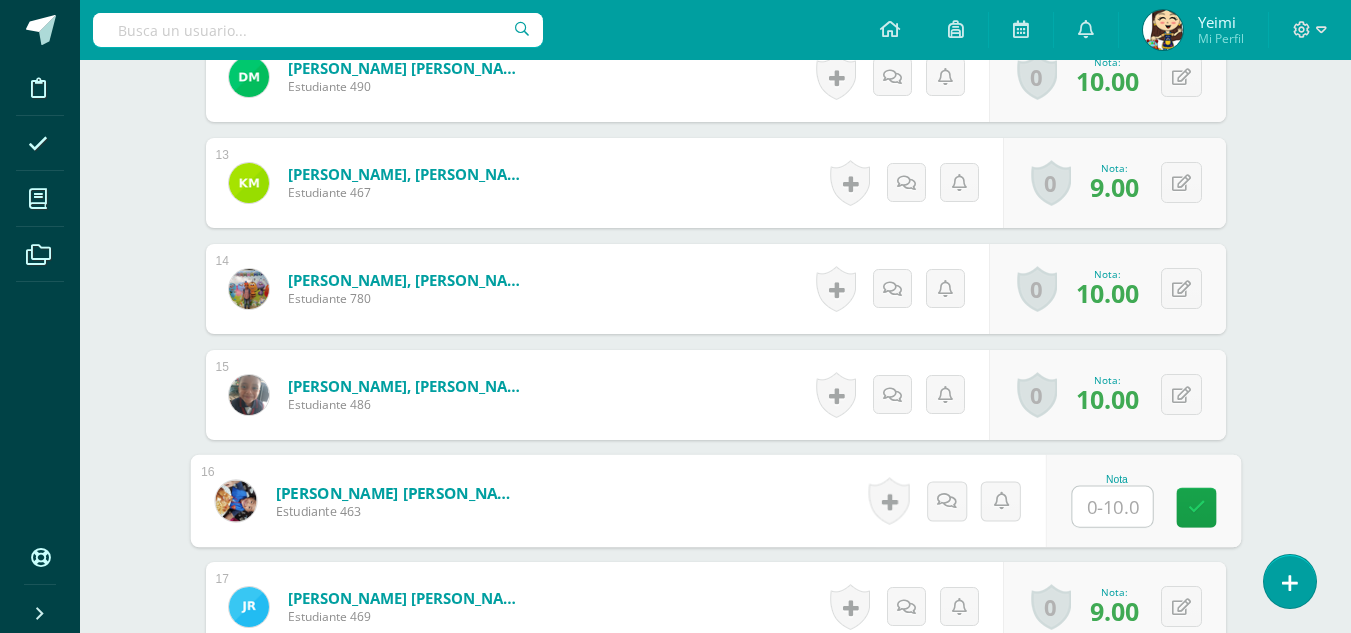 scroll, scrollTop: 1849, scrollLeft: 0, axis: vertical 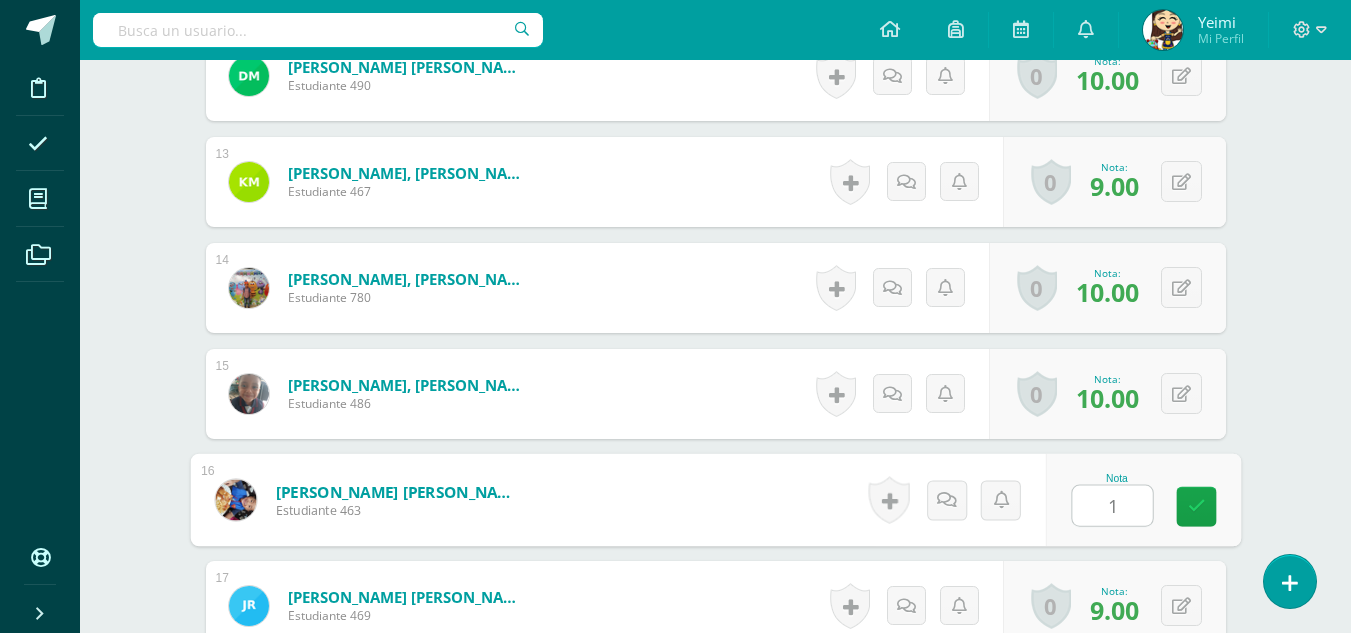 type on "10" 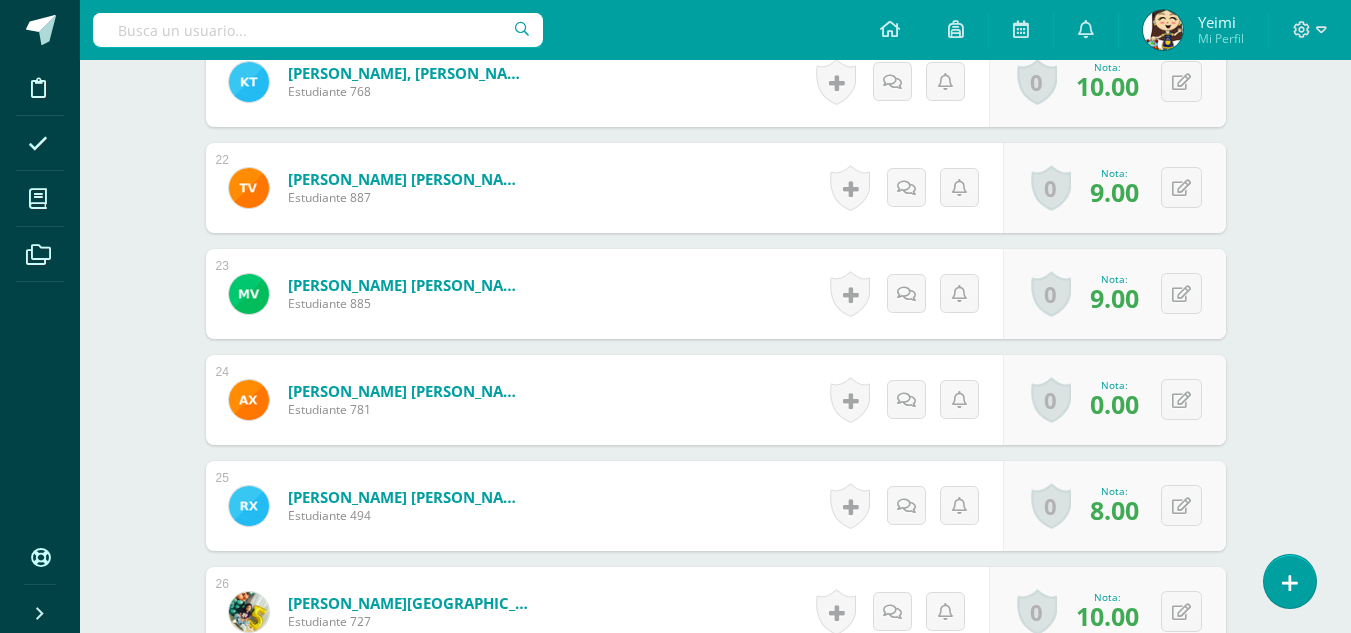 scroll, scrollTop: 2749, scrollLeft: 0, axis: vertical 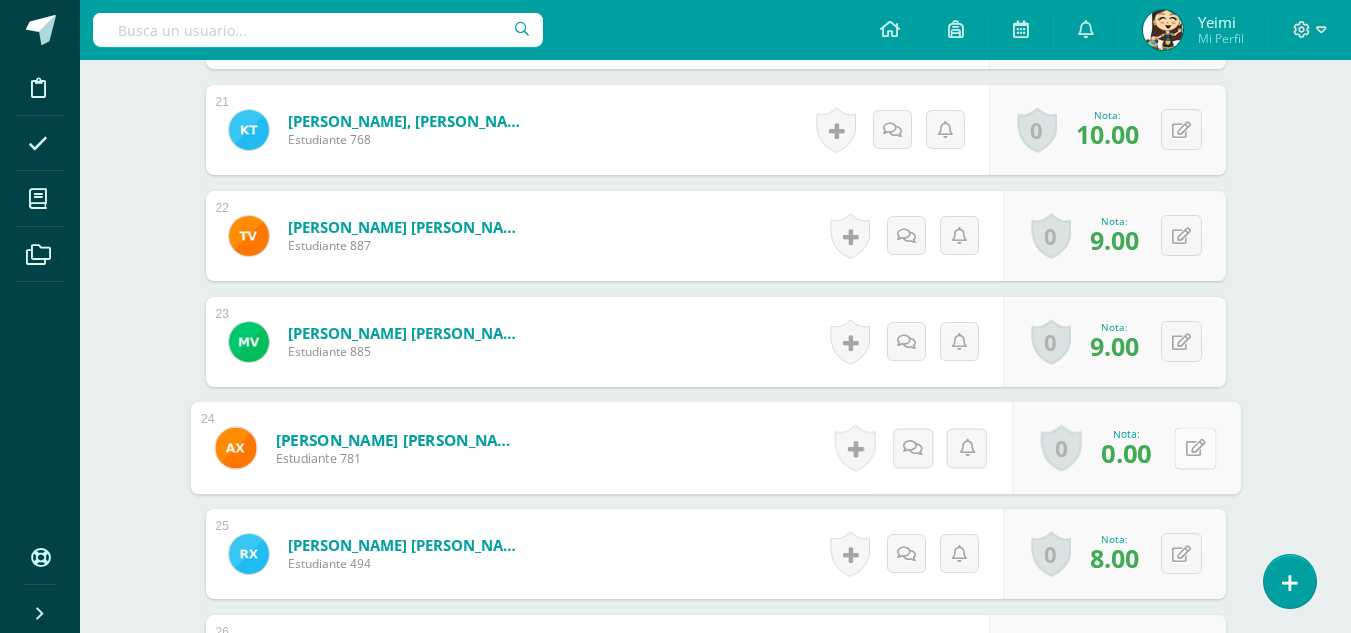 click at bounding box center (1195, 448) 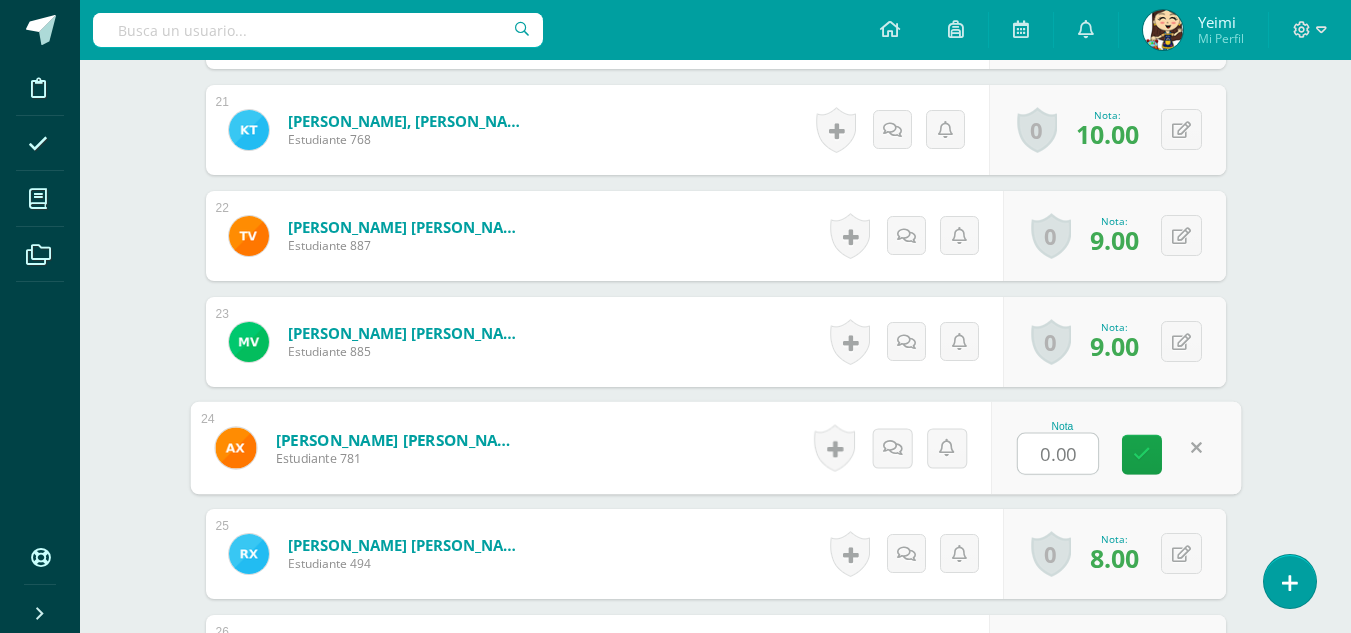 type on "5" 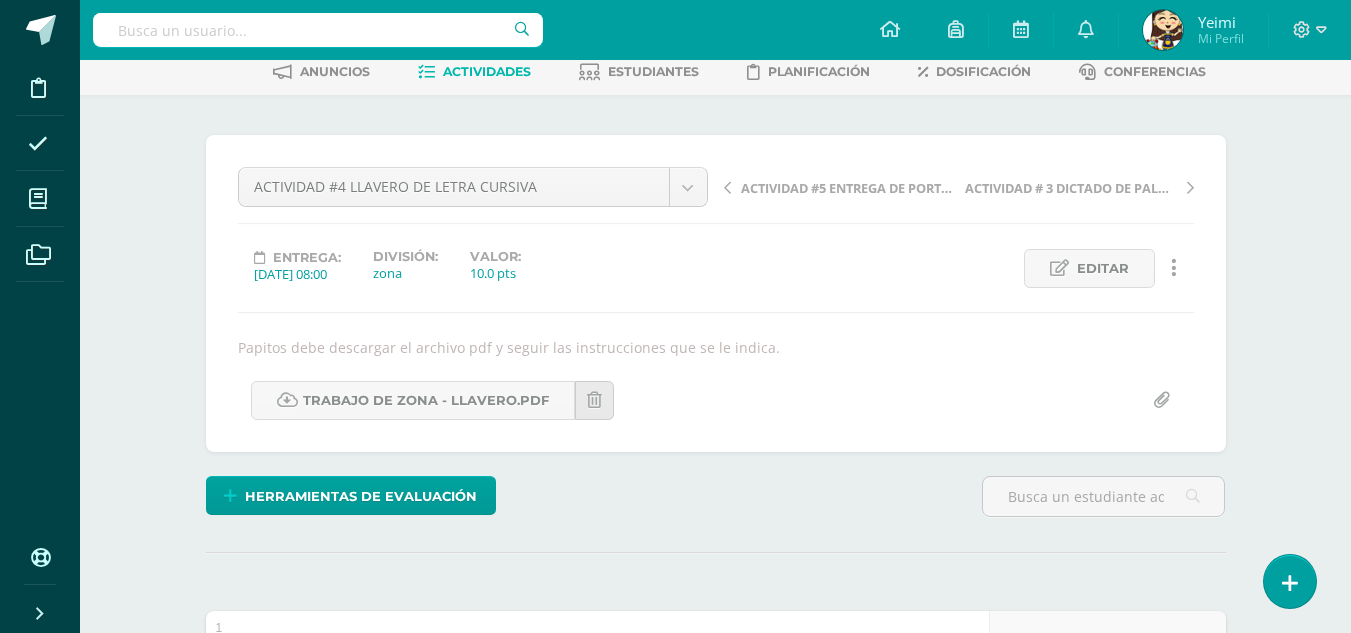 scroll, scrollTop: 0, scrollLeft: 0, axis: both 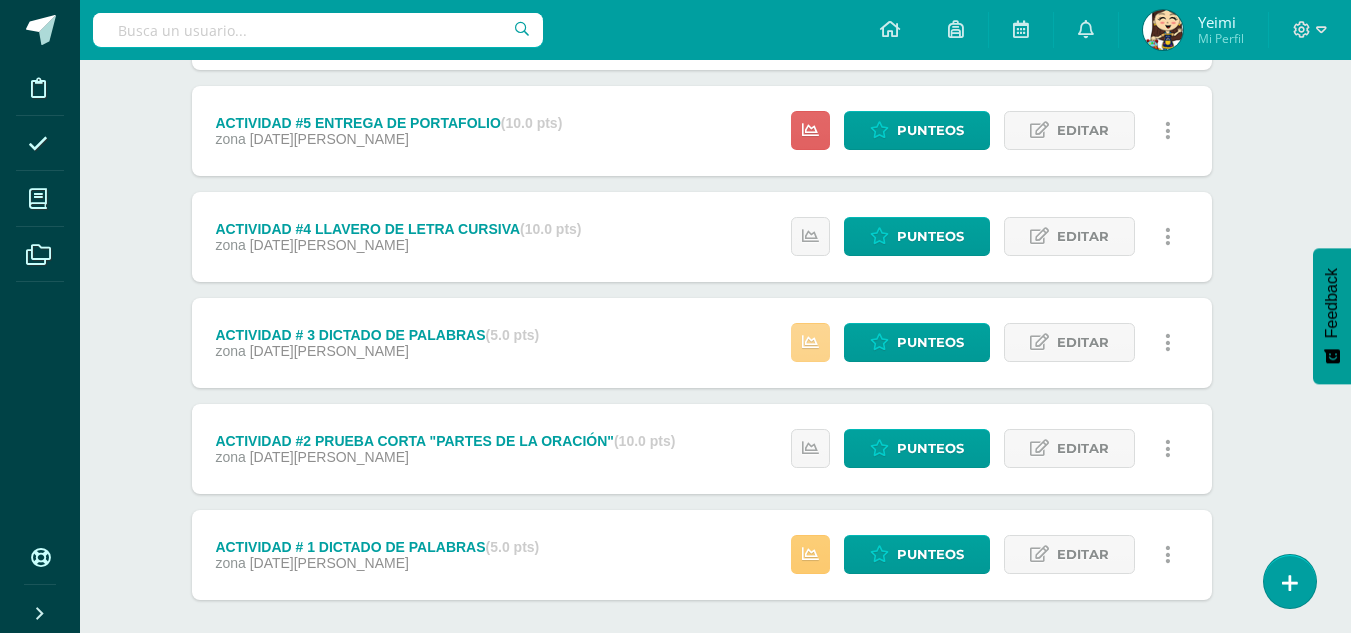 click at bounding box center (810, 342) 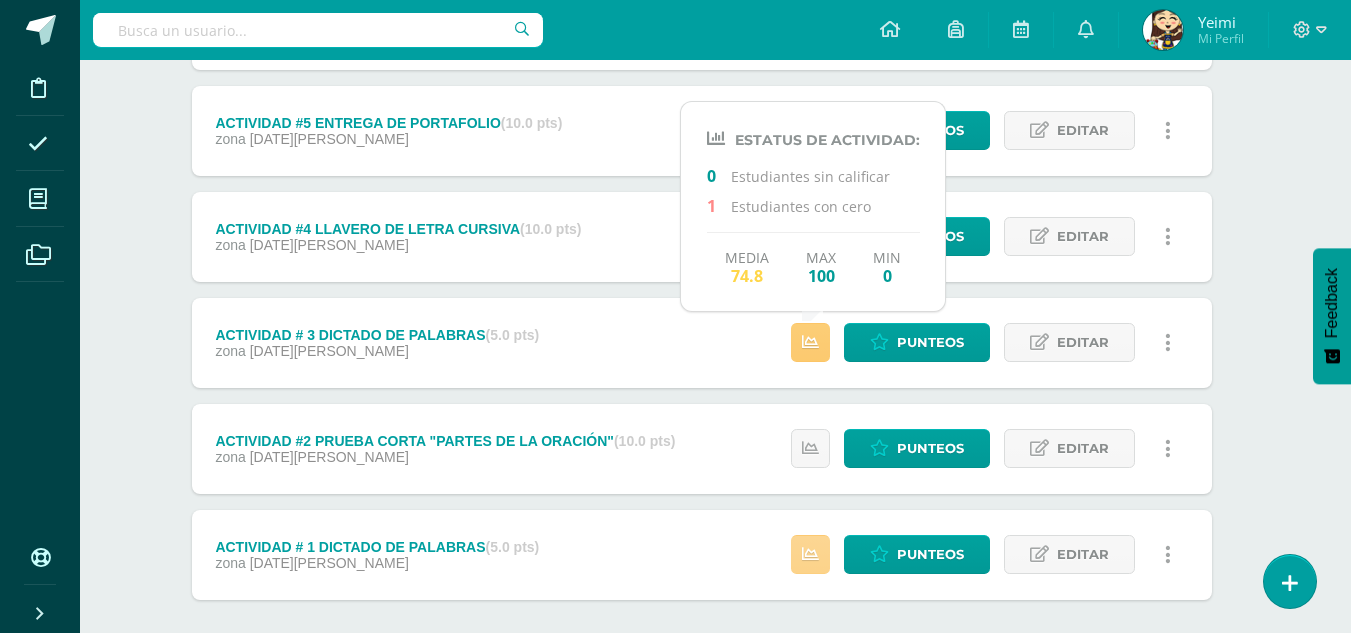 click at bounding box center (810, 554) 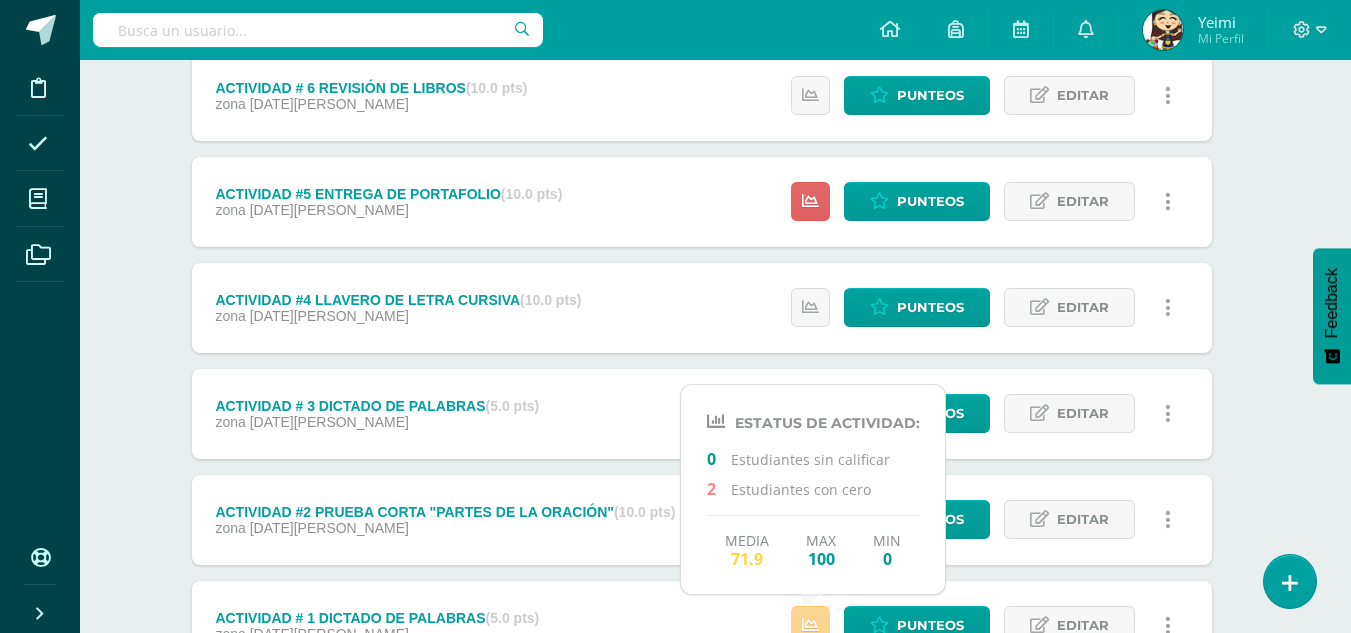 scroll, scrollTop: 253, scrollLeft: 14, axis: both 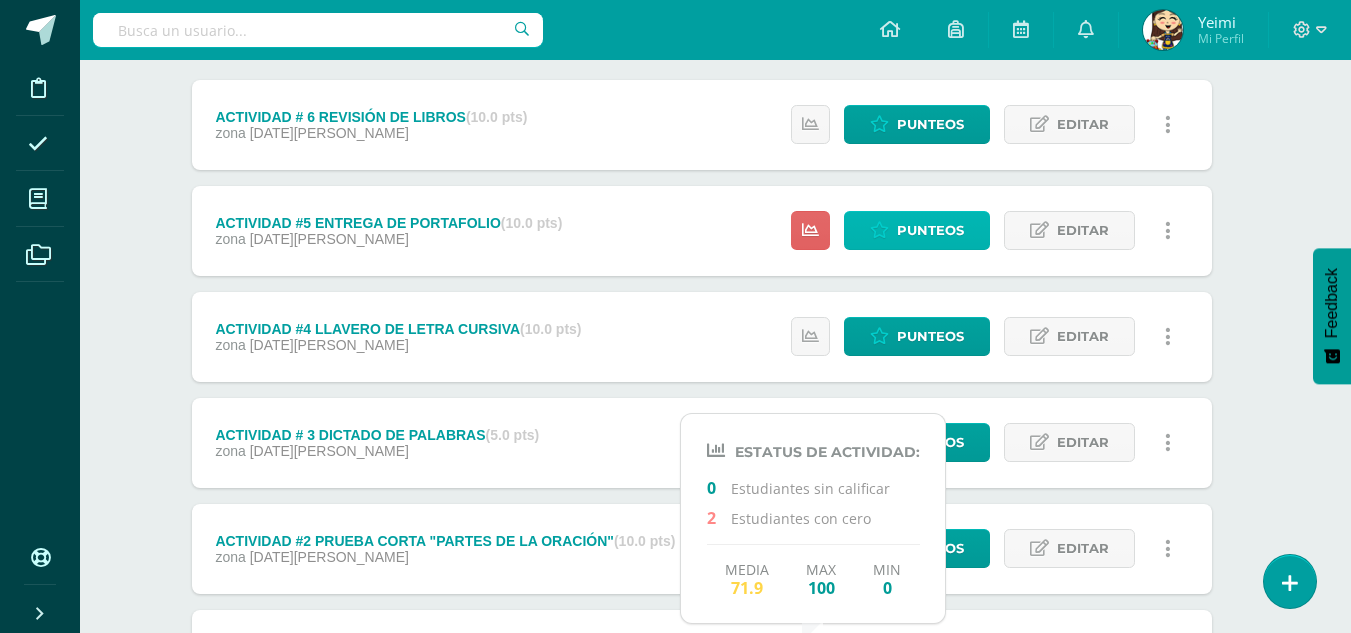 click on "Punteos" at bounding box center [930, 230] 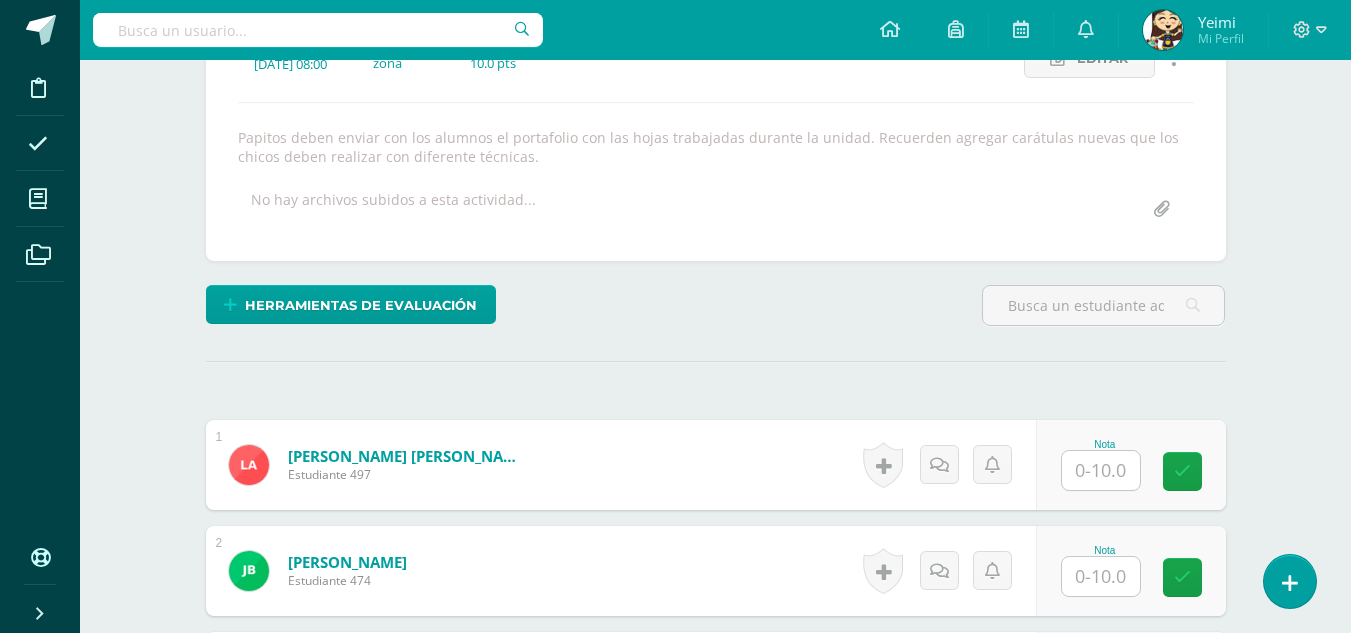 scroll, scrollTop: 314, scrollLeft: 0, axis: vertical 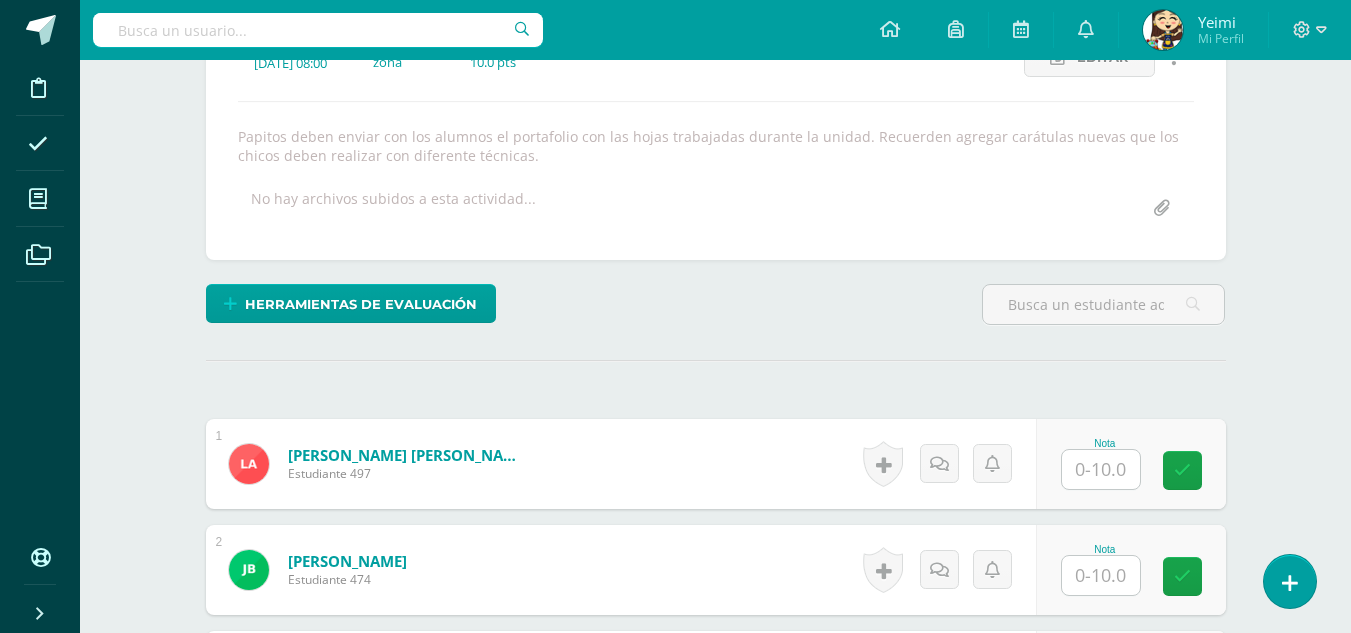 click at bounding box center (1101, 469) 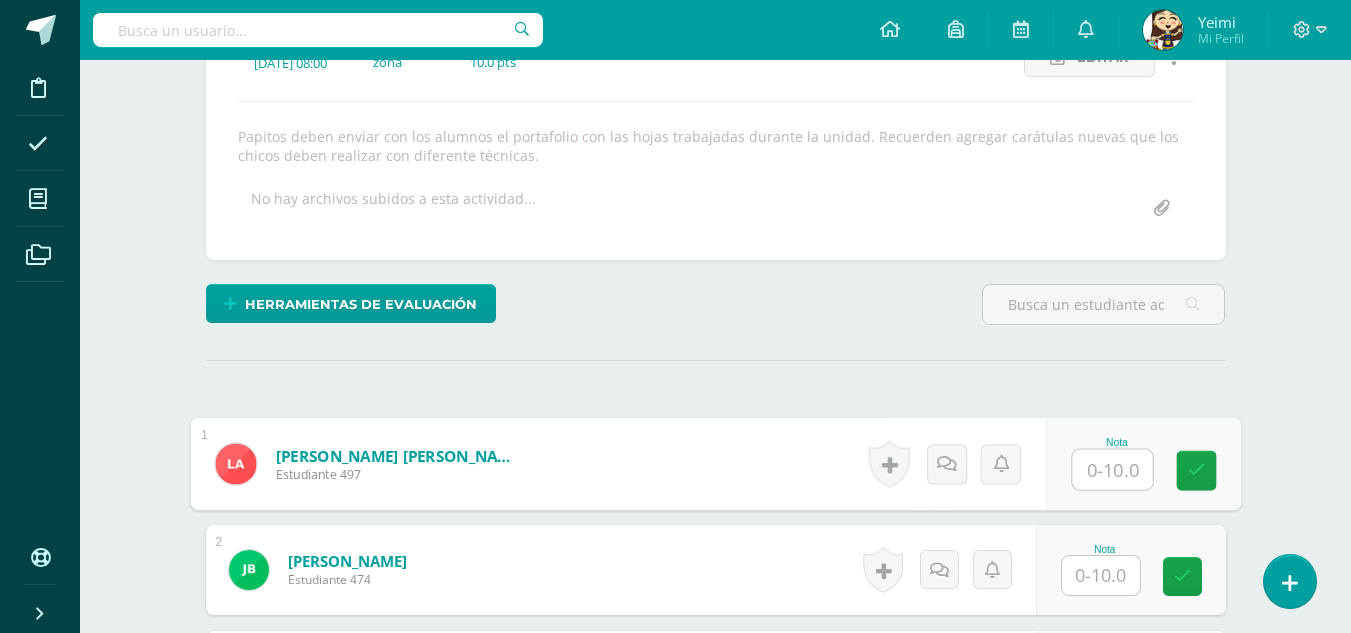 scroll, scrollTop: 315, scrollLeft: 0, axis: vertical 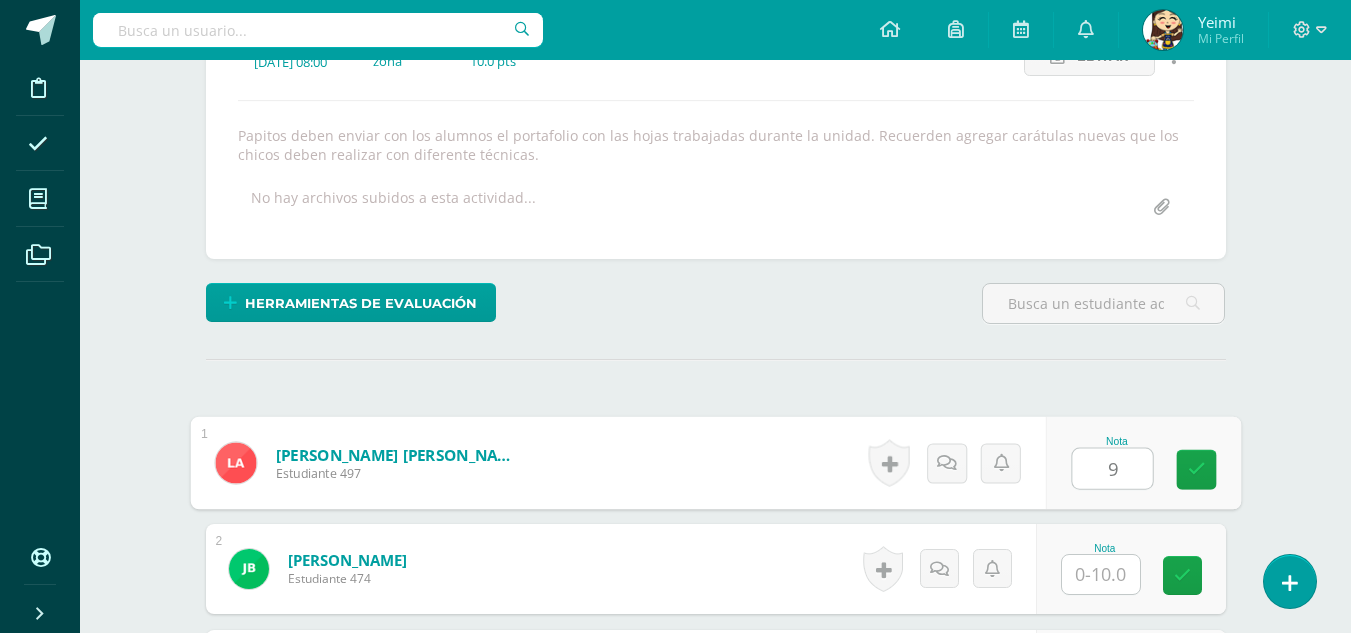 type on "9" 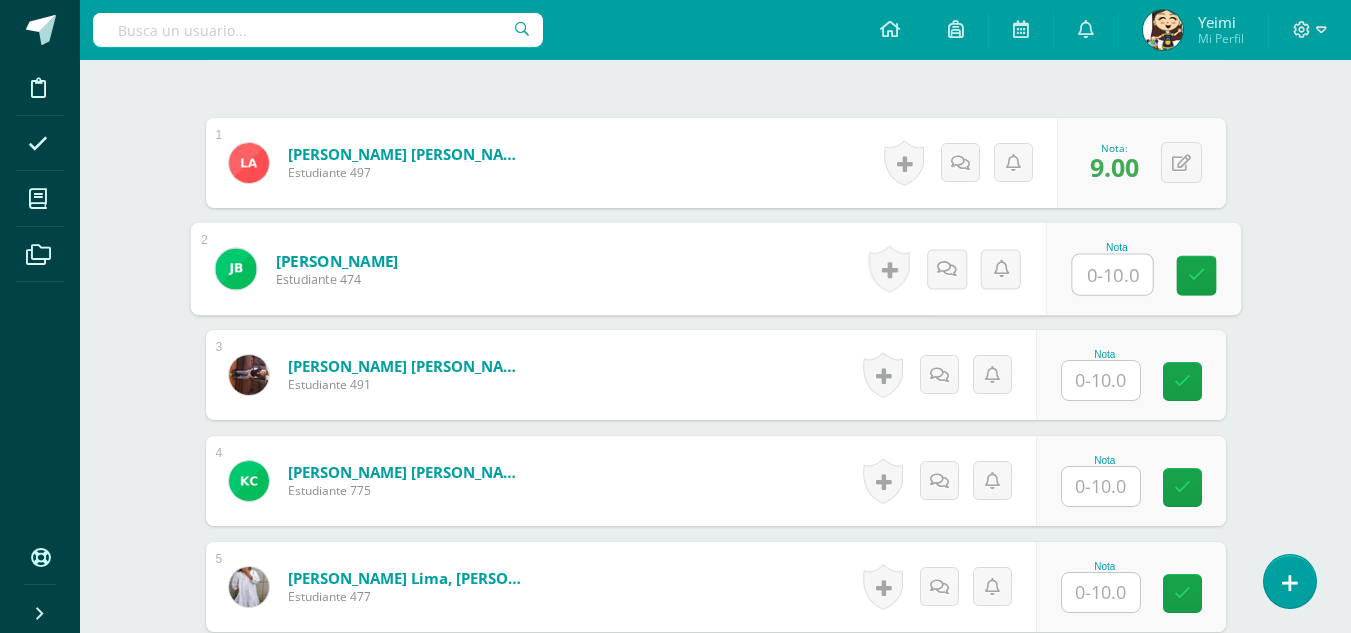 scroll, scrollTop: 616, scrollLeft: 0, axis: vertical 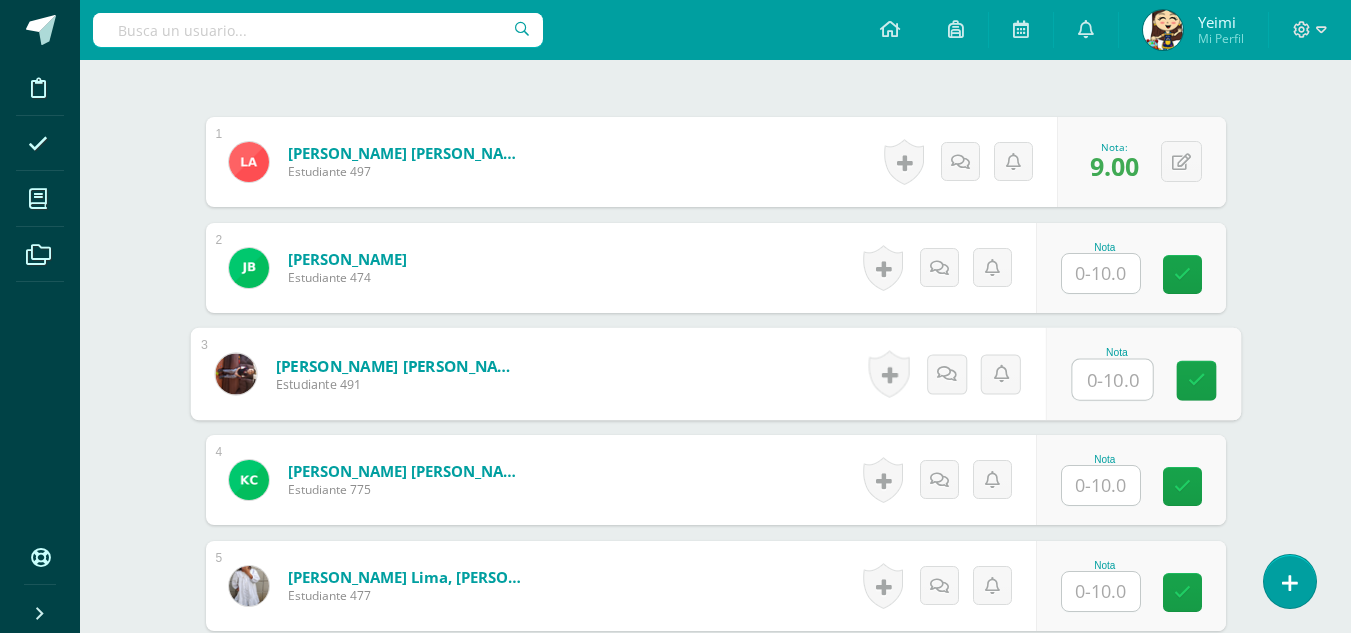 click at bounding box center [1112, 380] 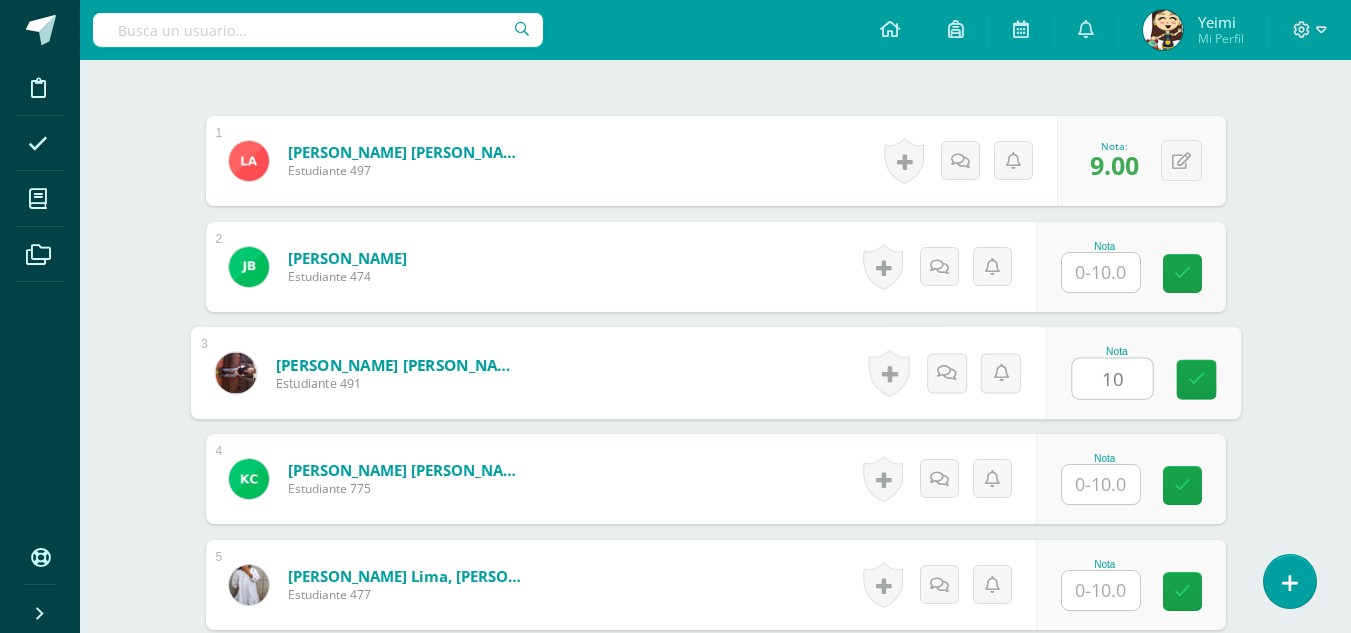 type on "10" 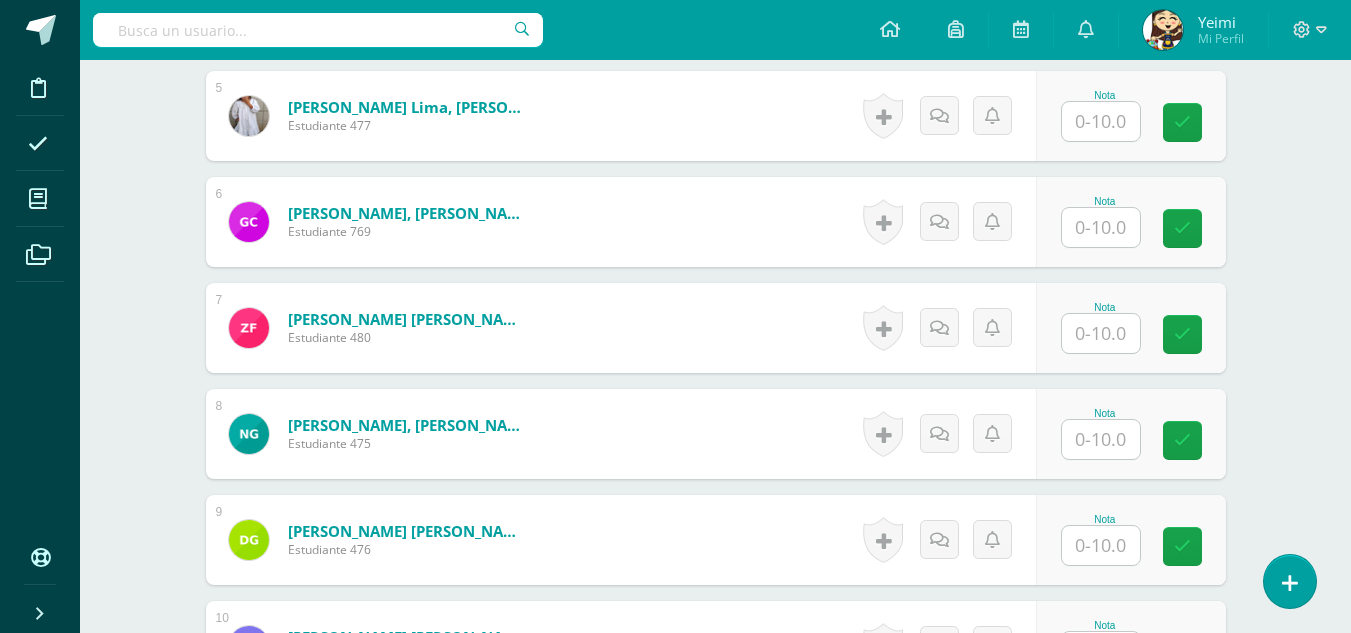 scroll, scrollTop: 1117, scrollLeft: 0, axis: vertical 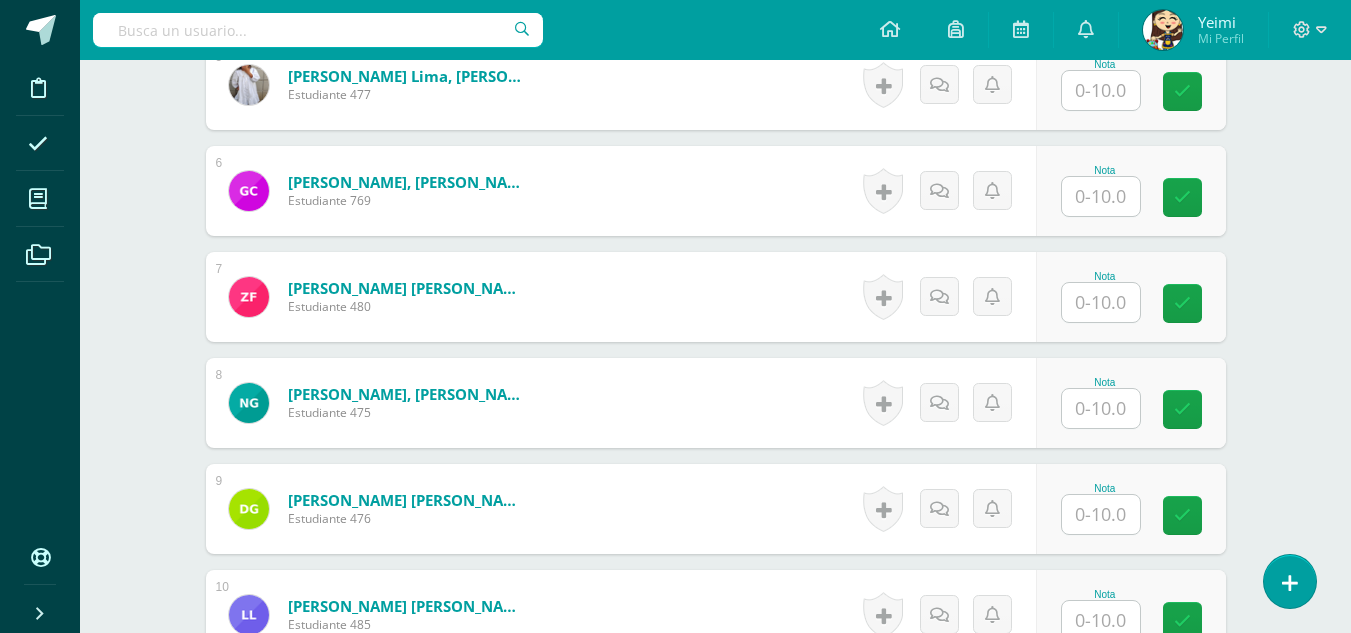 click at bounding box center (1101, 514) 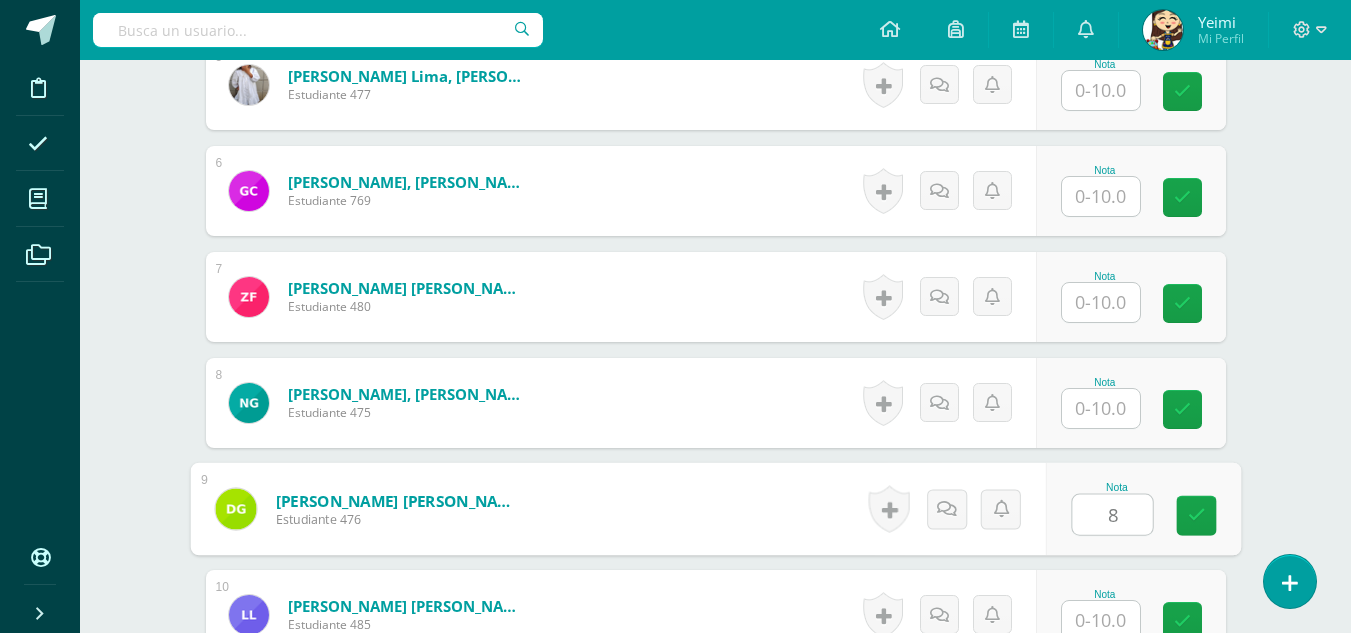 type on "8" 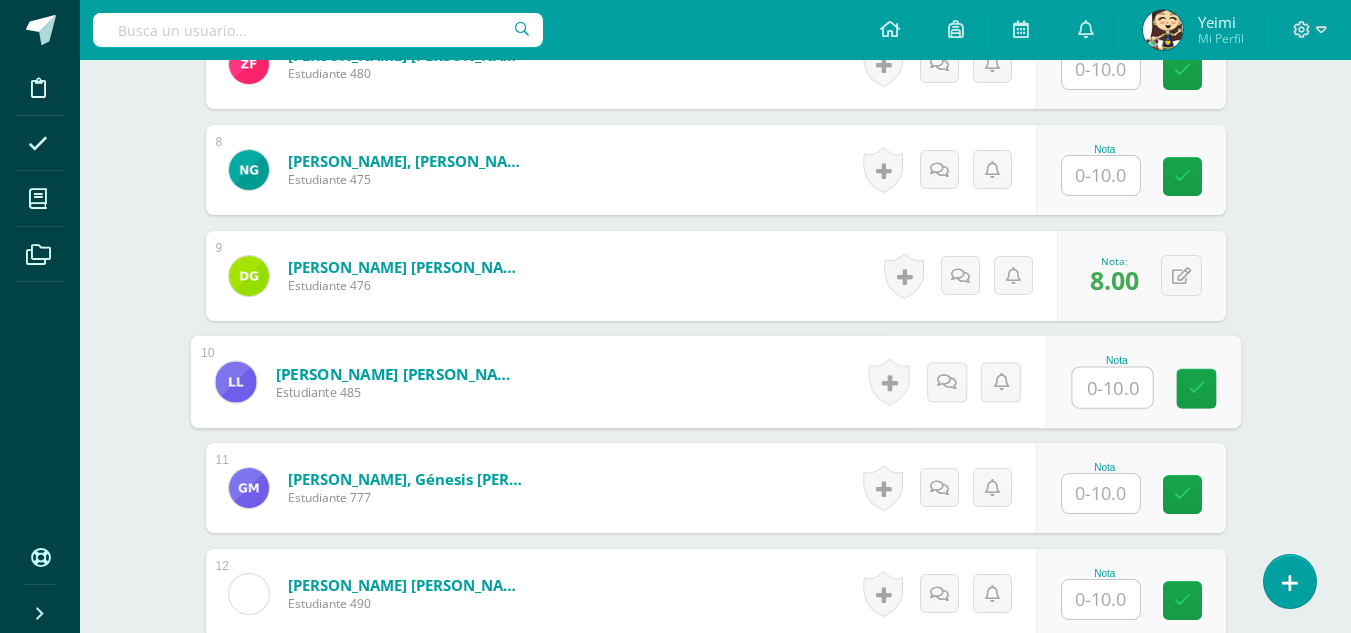 scroll, scrollTop: 1524, scrollLeft: 0, axis: vertical 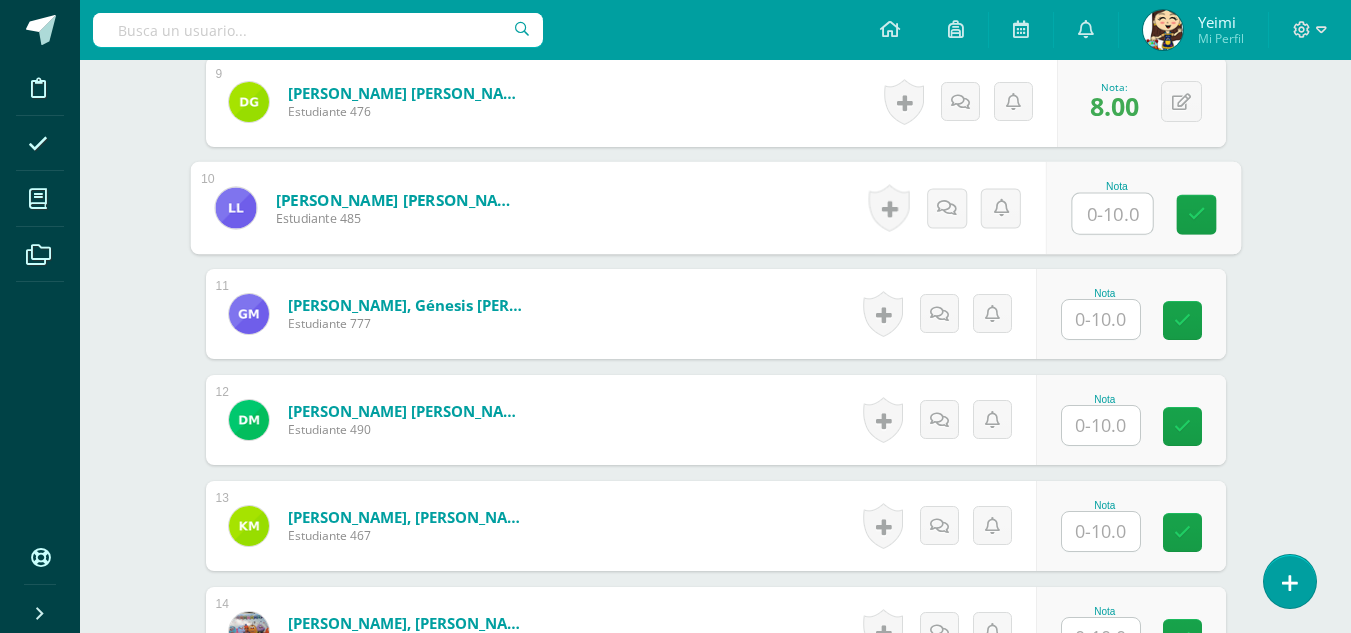 click at bounding box center [1101, 531] 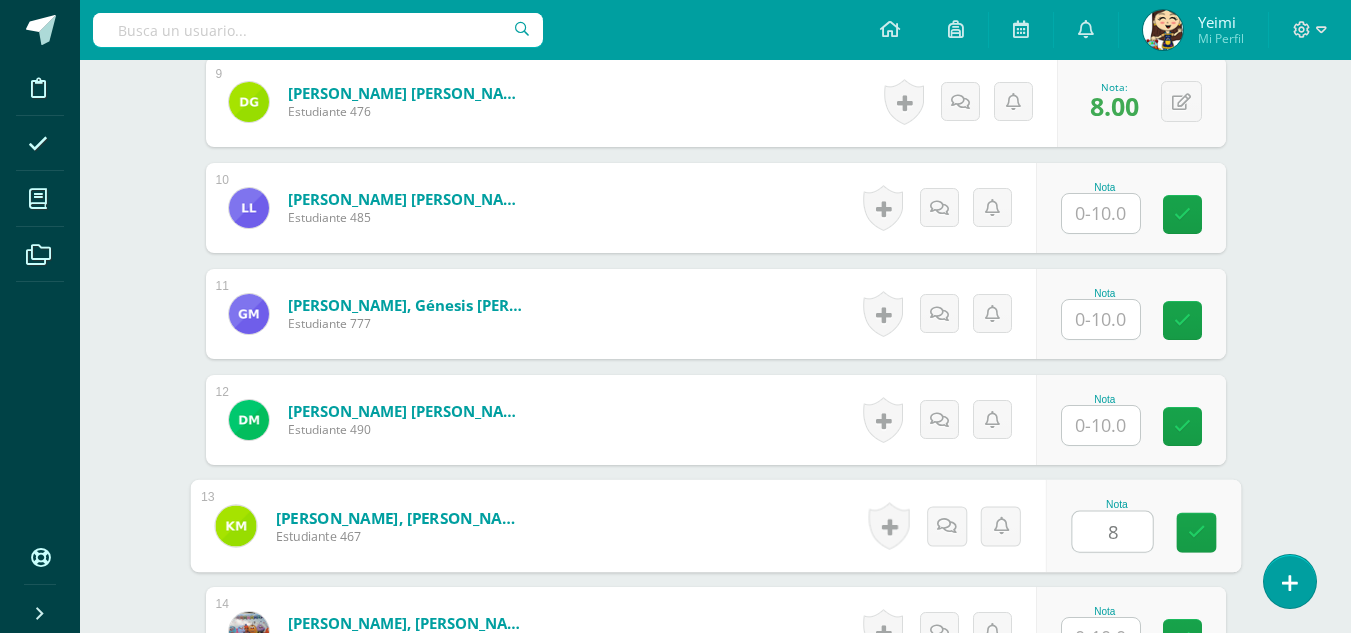 type on "8" 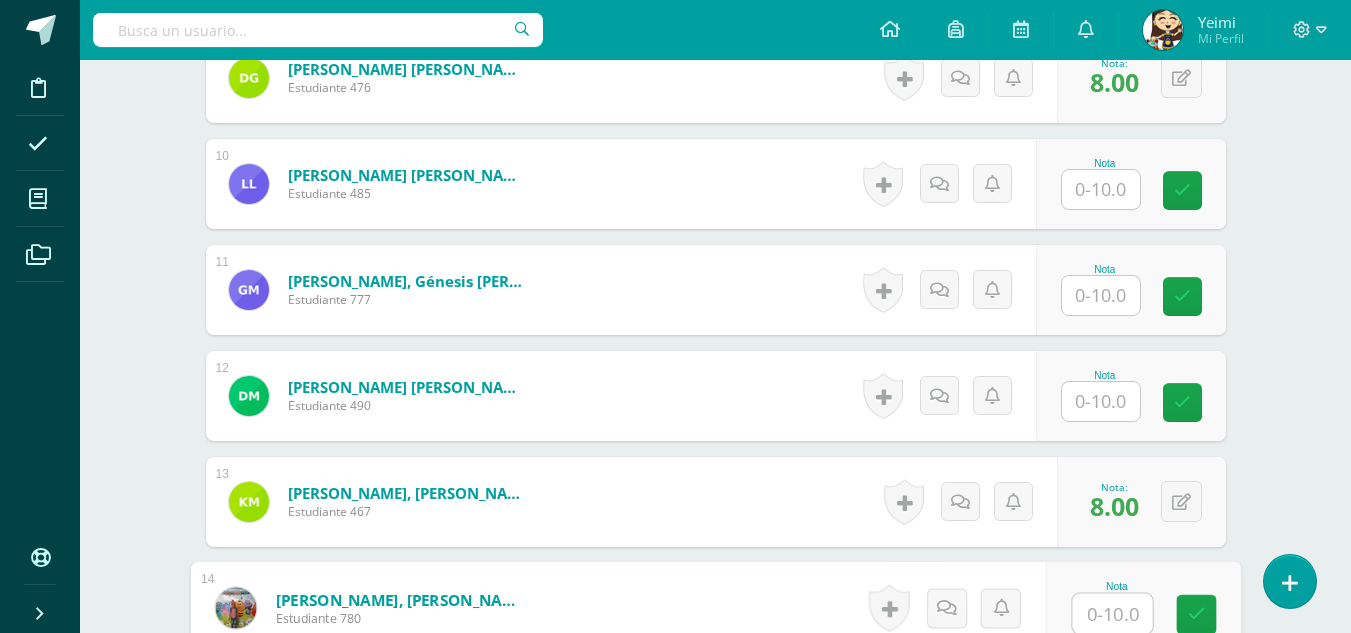 scroll, scrollTop: 1648, scrollLeft: 0, axis: vertical 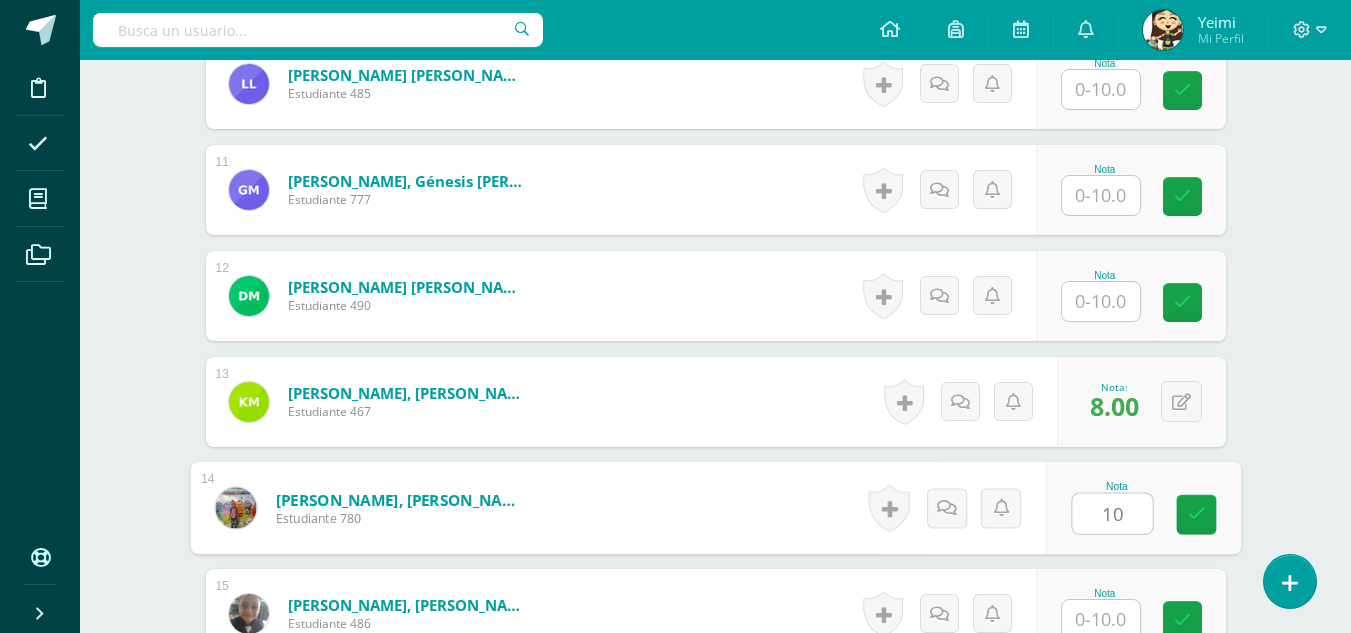 type on "10" 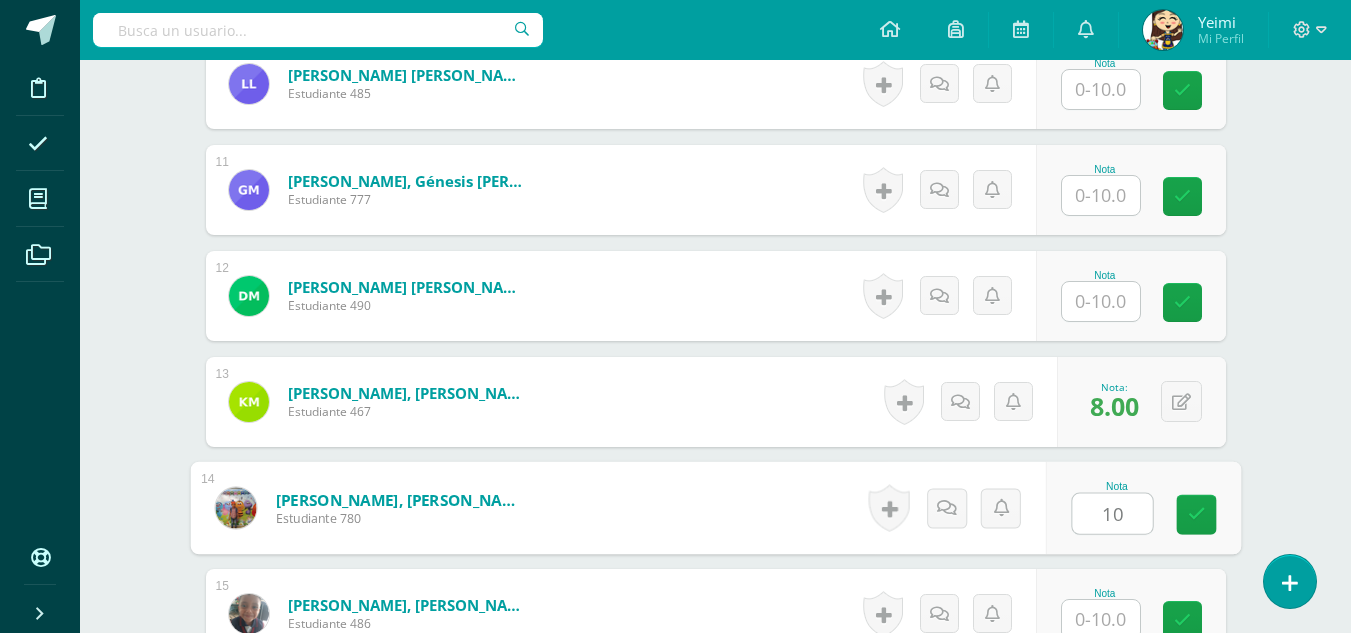 scroll, scrollTop: 1654, scrollLeft: 0, axis: vertical 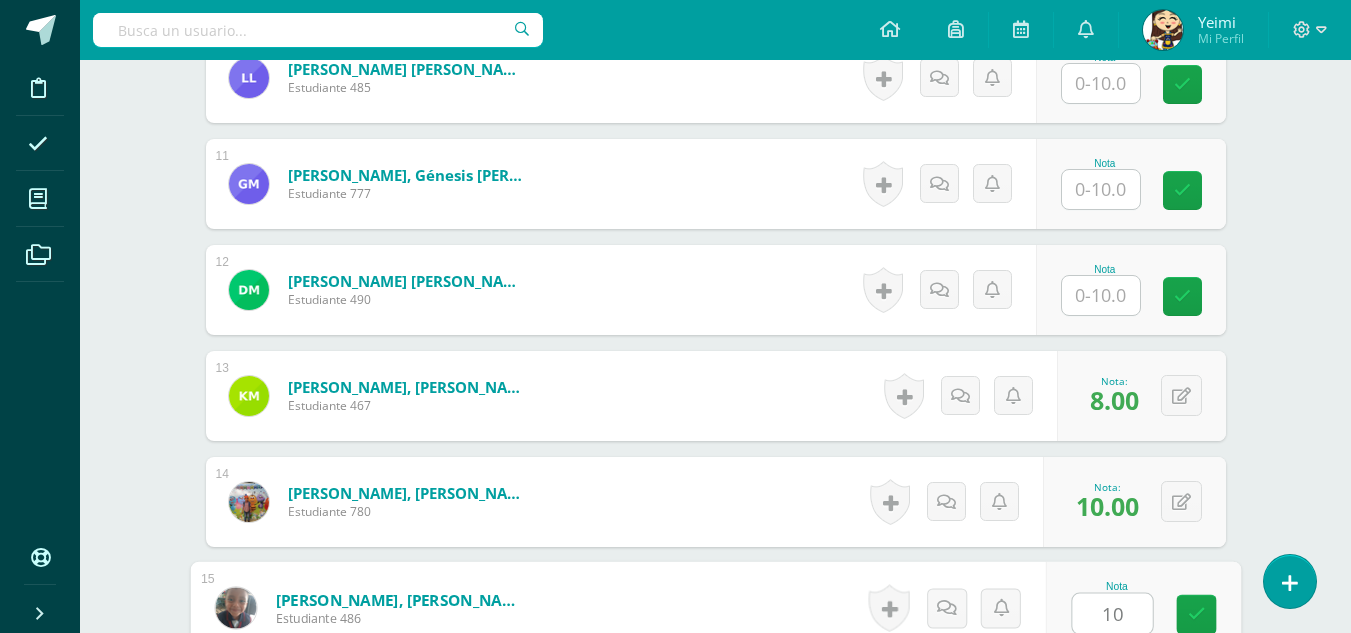 type on "10" 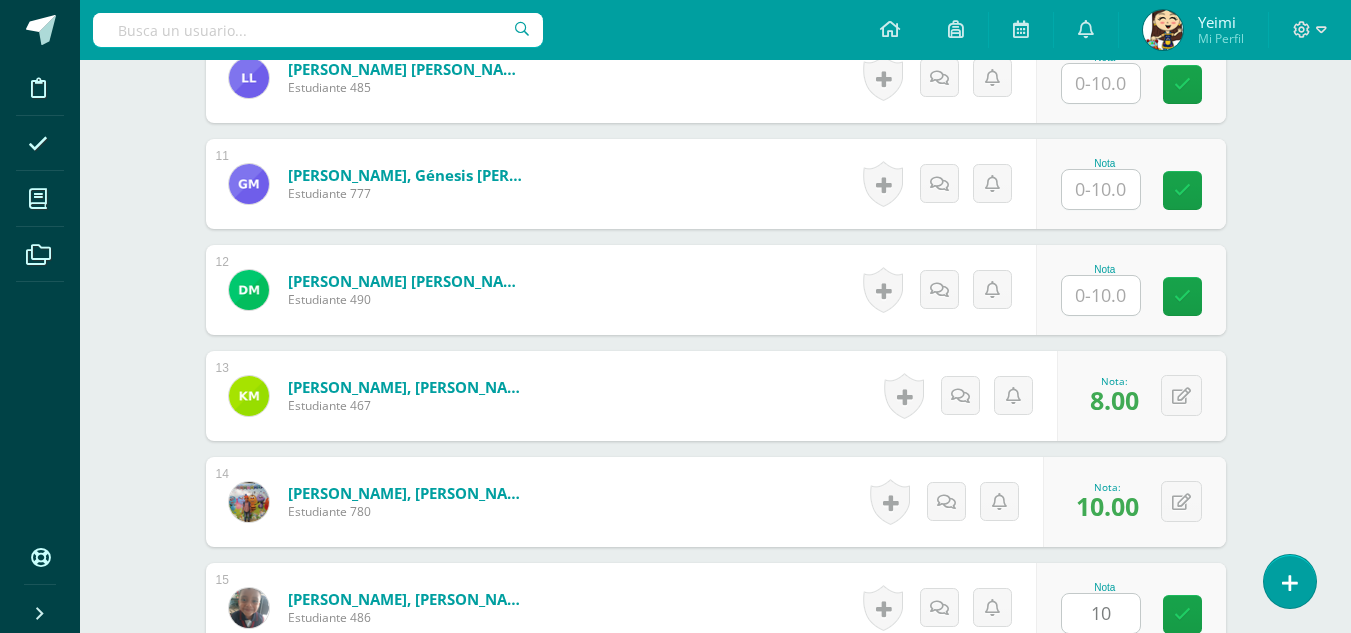 scroll, scrollTop: 2057, scrollLeft: 0, axis: vertical 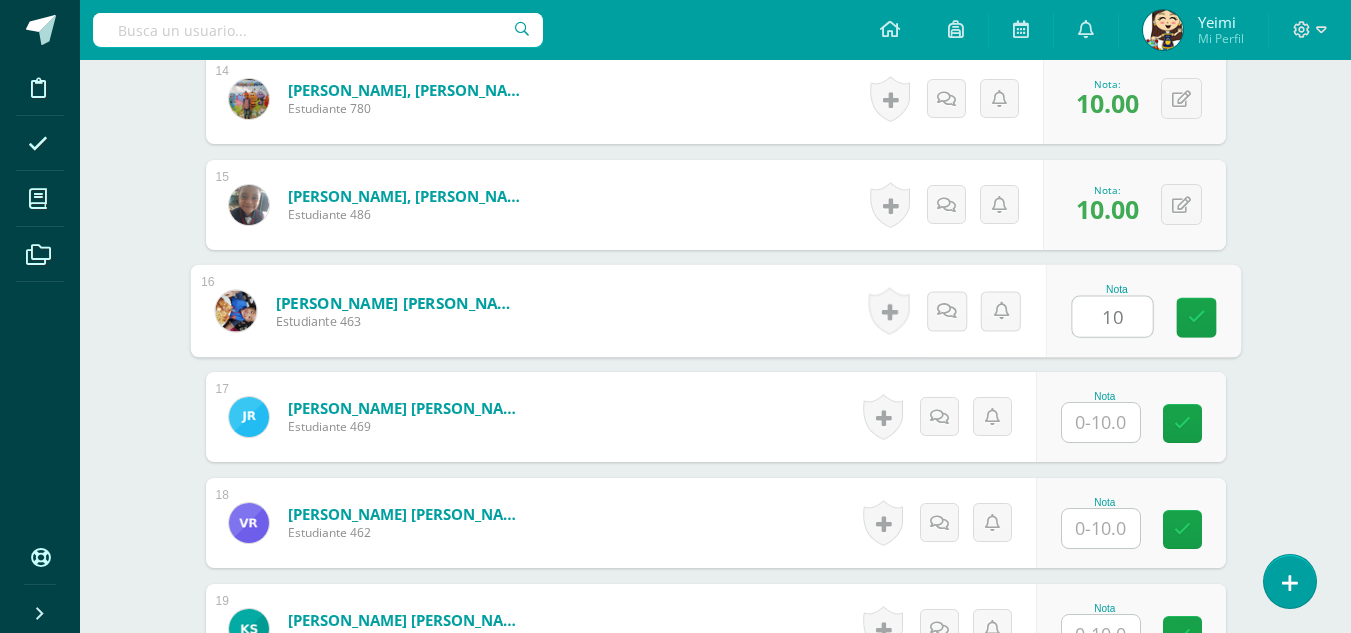type on "10" 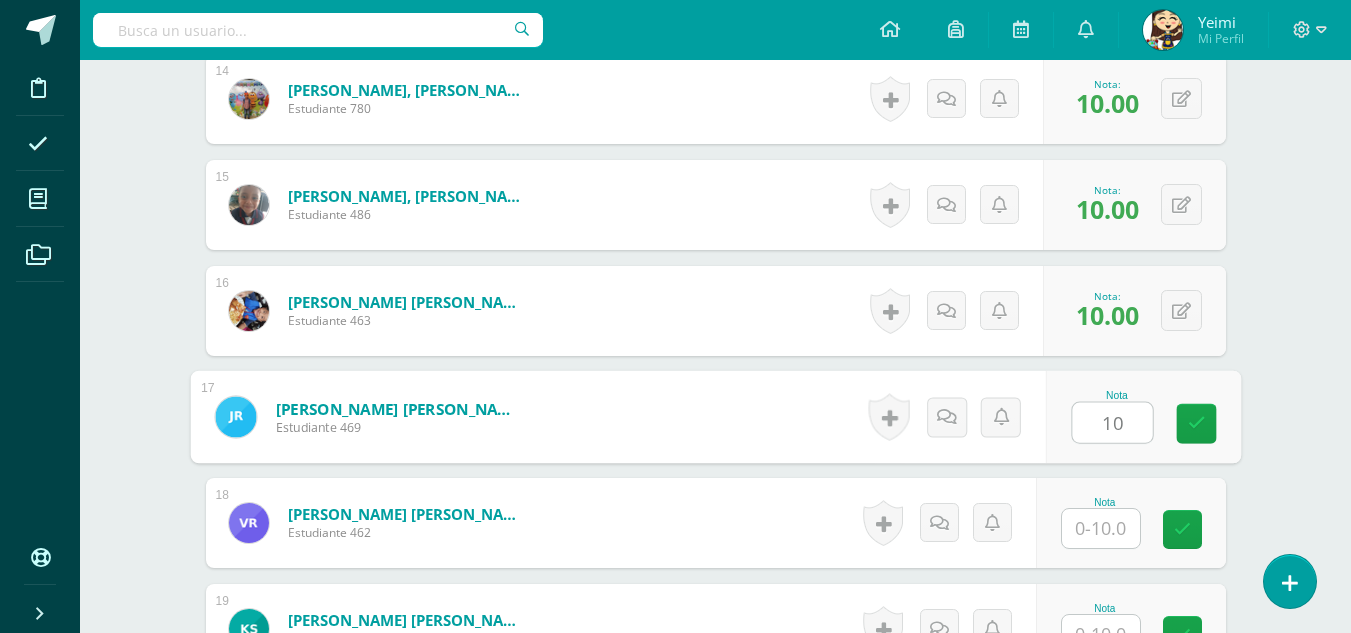 type on "10" 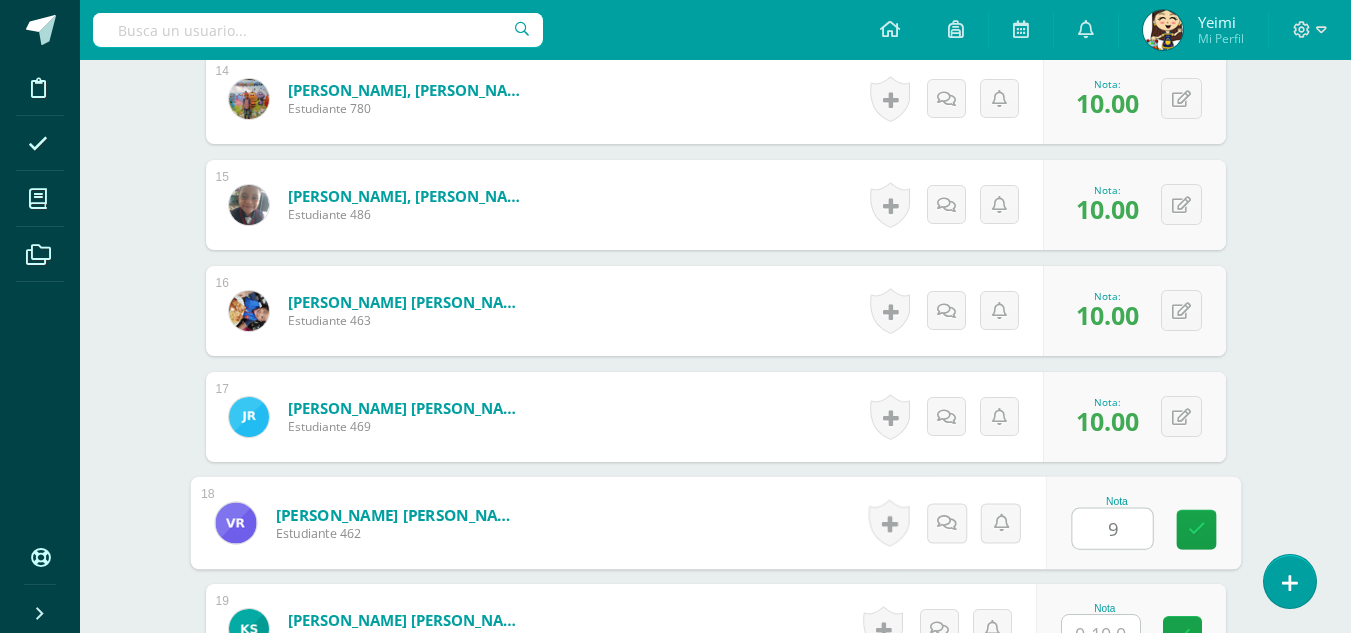 type on "9" 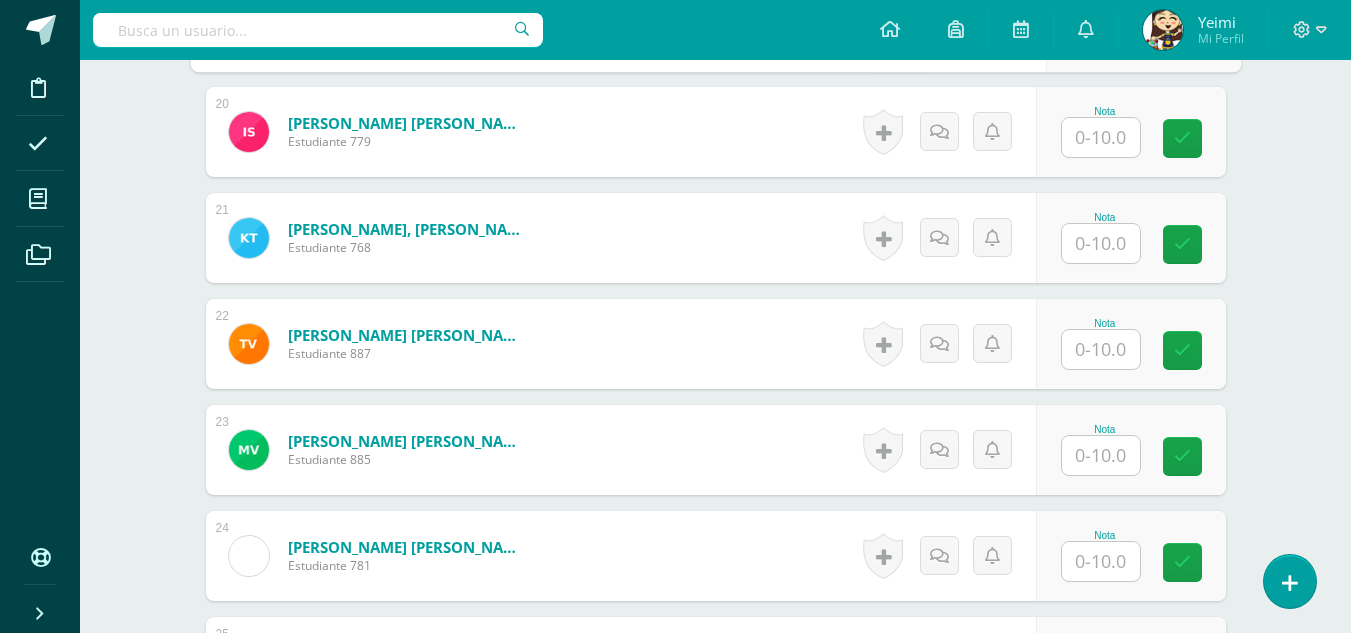 scroll, scrollTop: 2678, scrollLeft: 0, axis: vertical 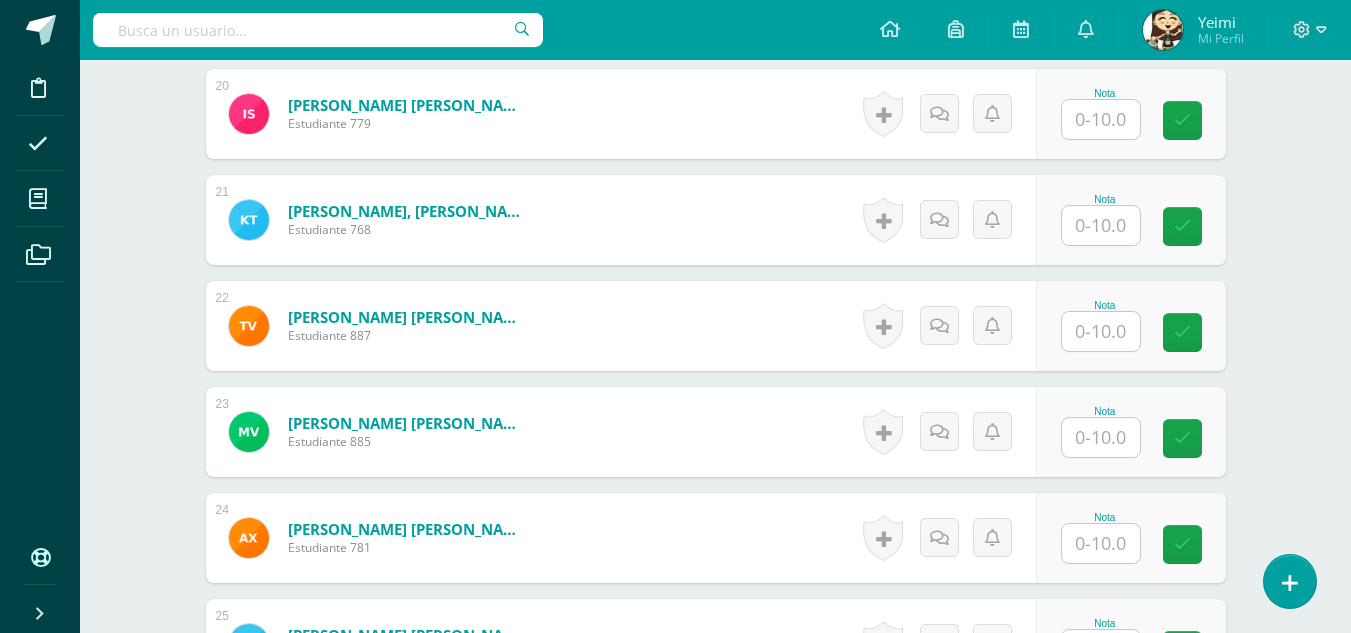 click at bounding box center [1101, 331] 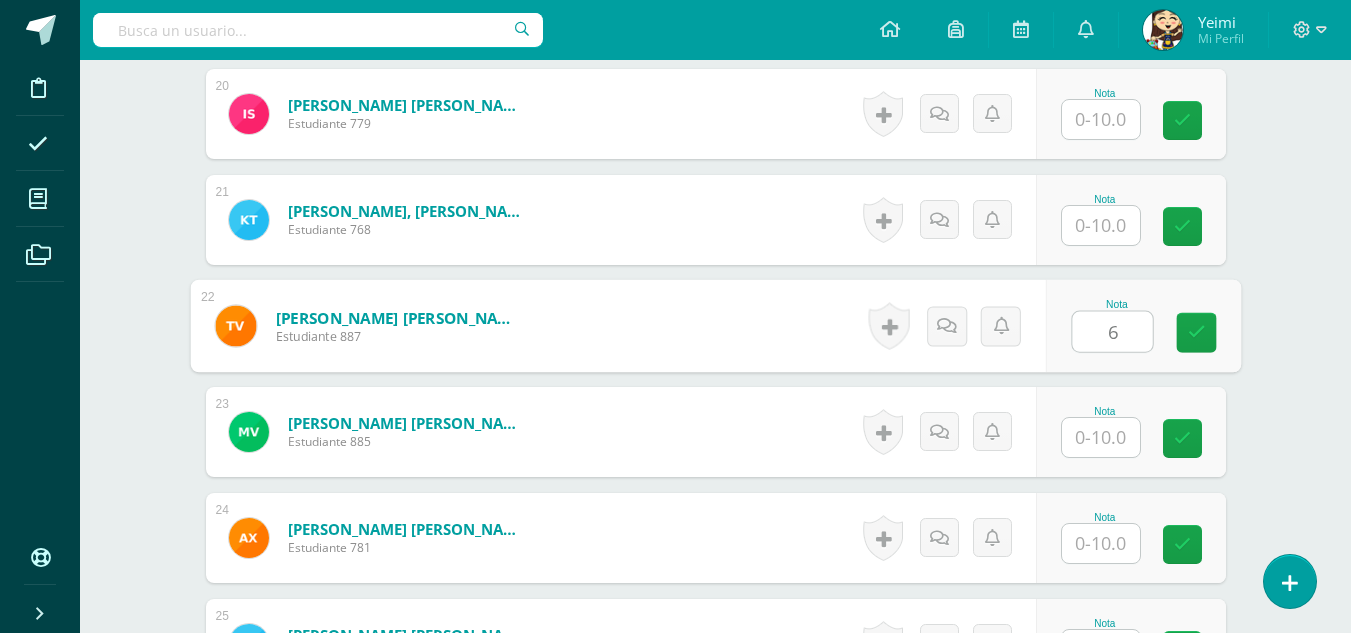 type on "6" 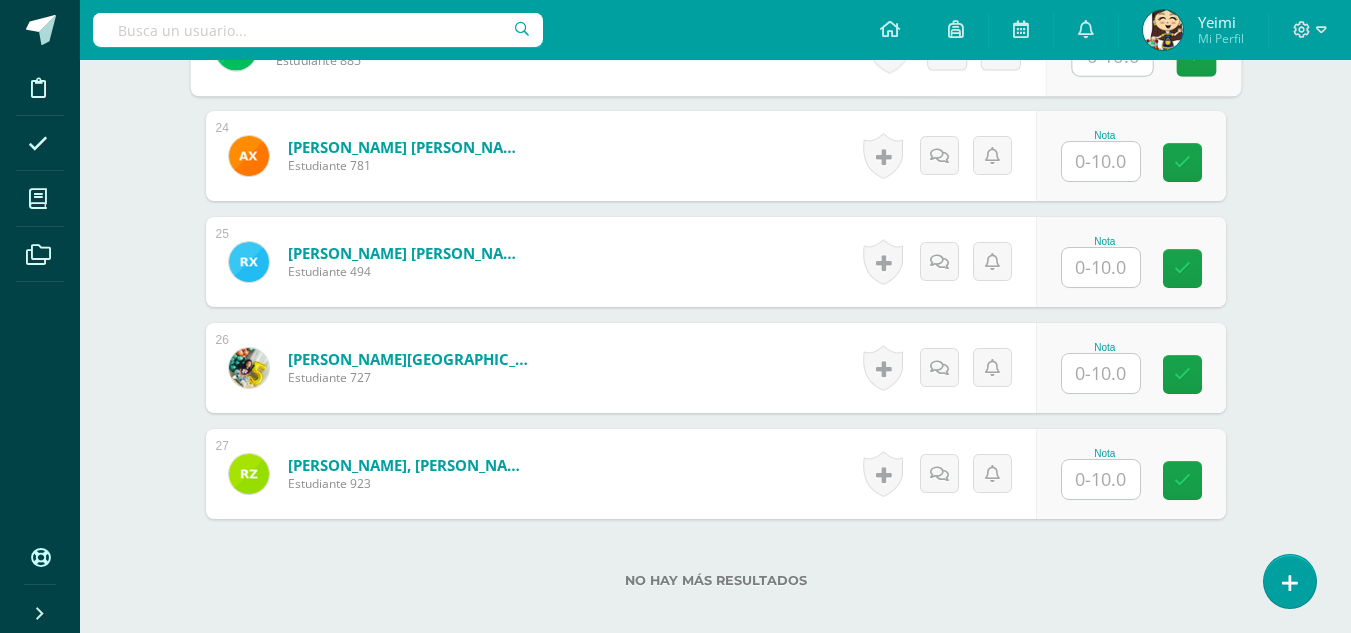 scroll, scrollTop: 3078, scrollLeft: 0, axis: vertical 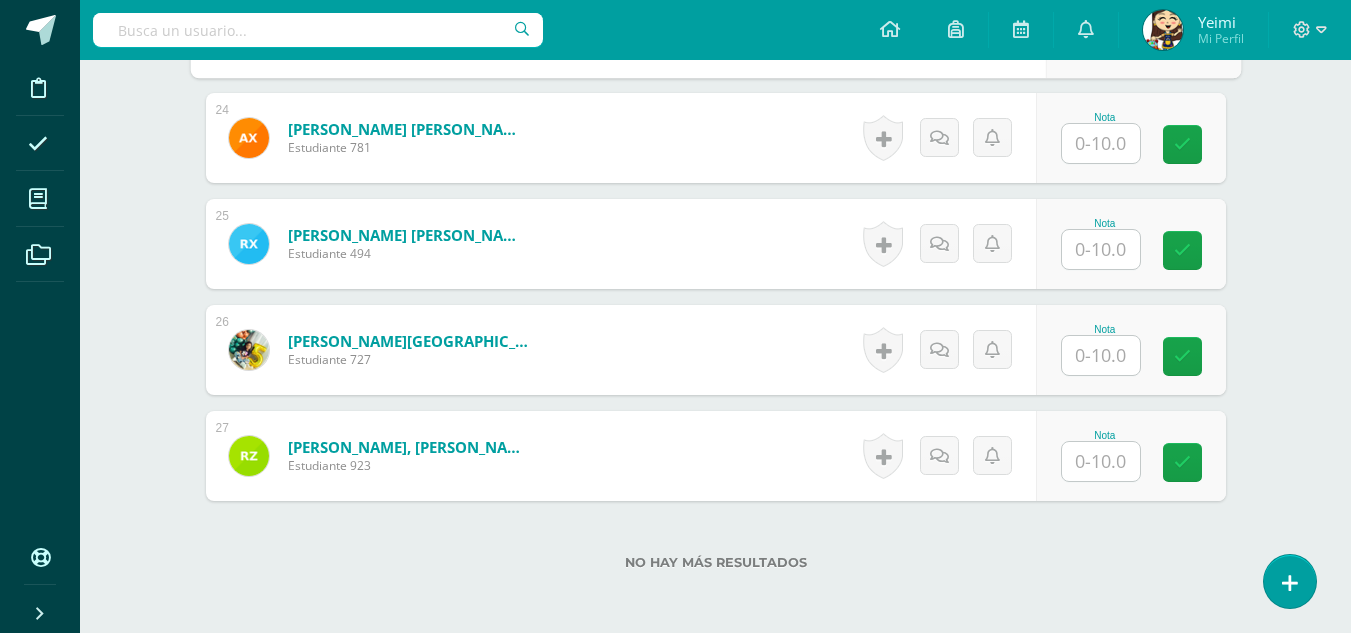click at bounding box center (1101, 355) 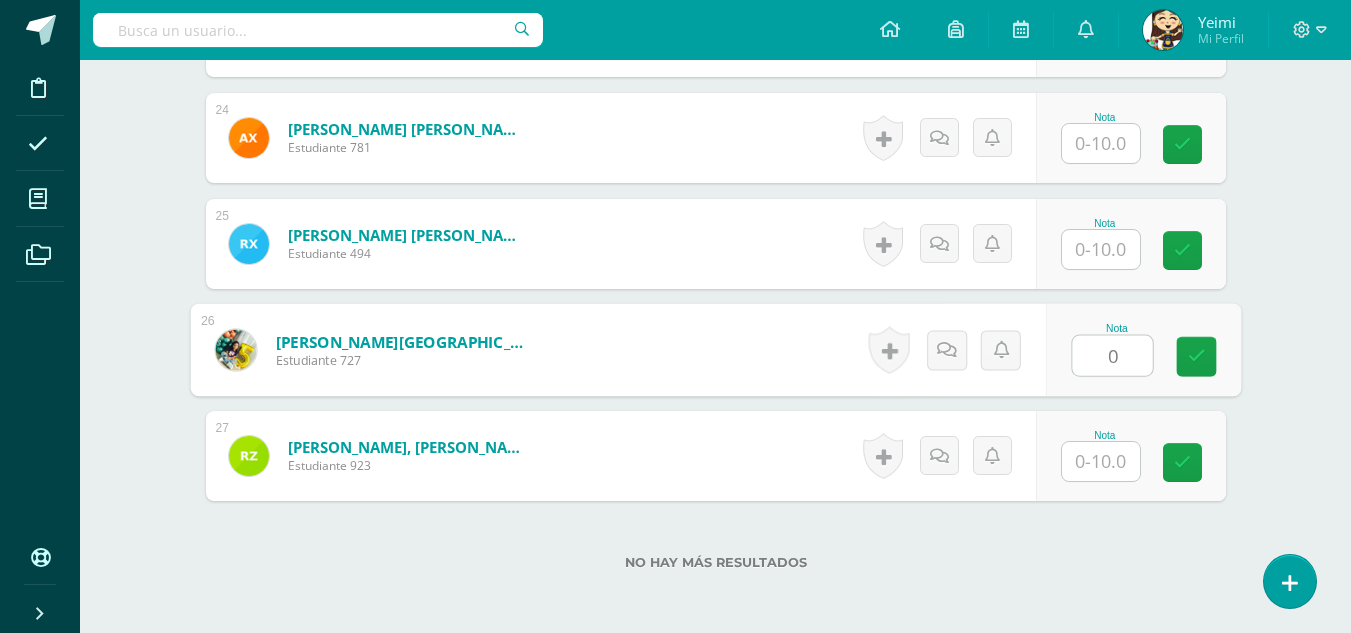 type on "0" 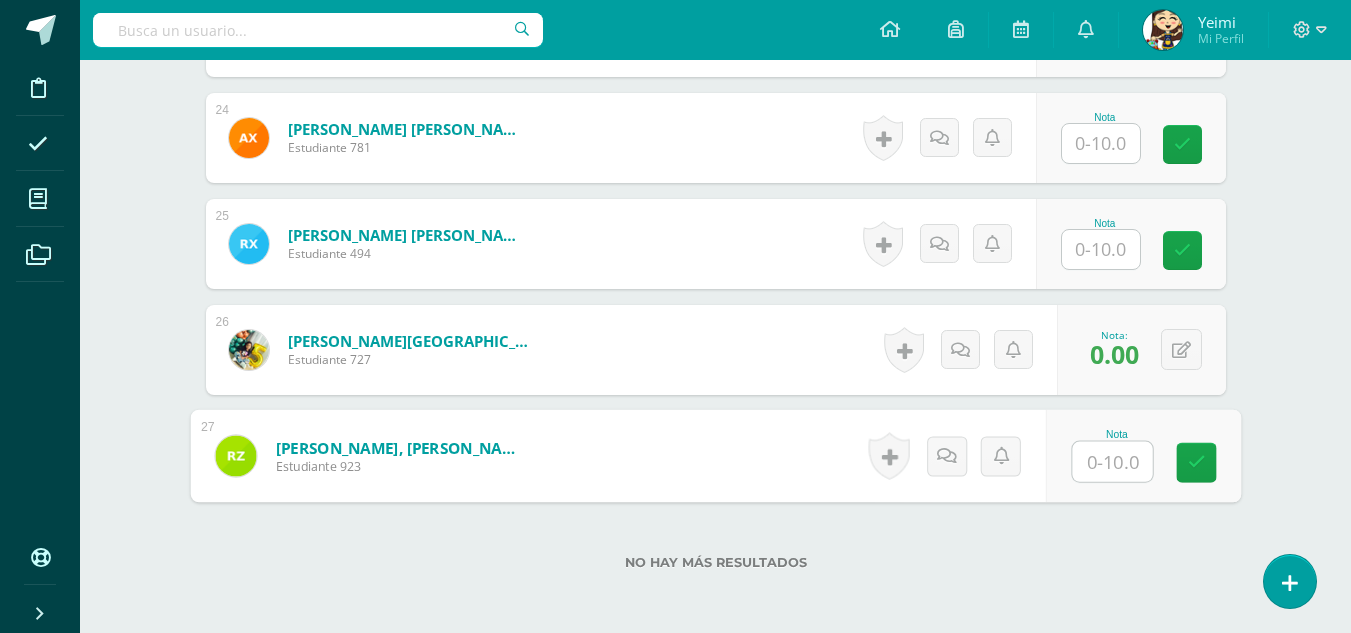 type on "8" 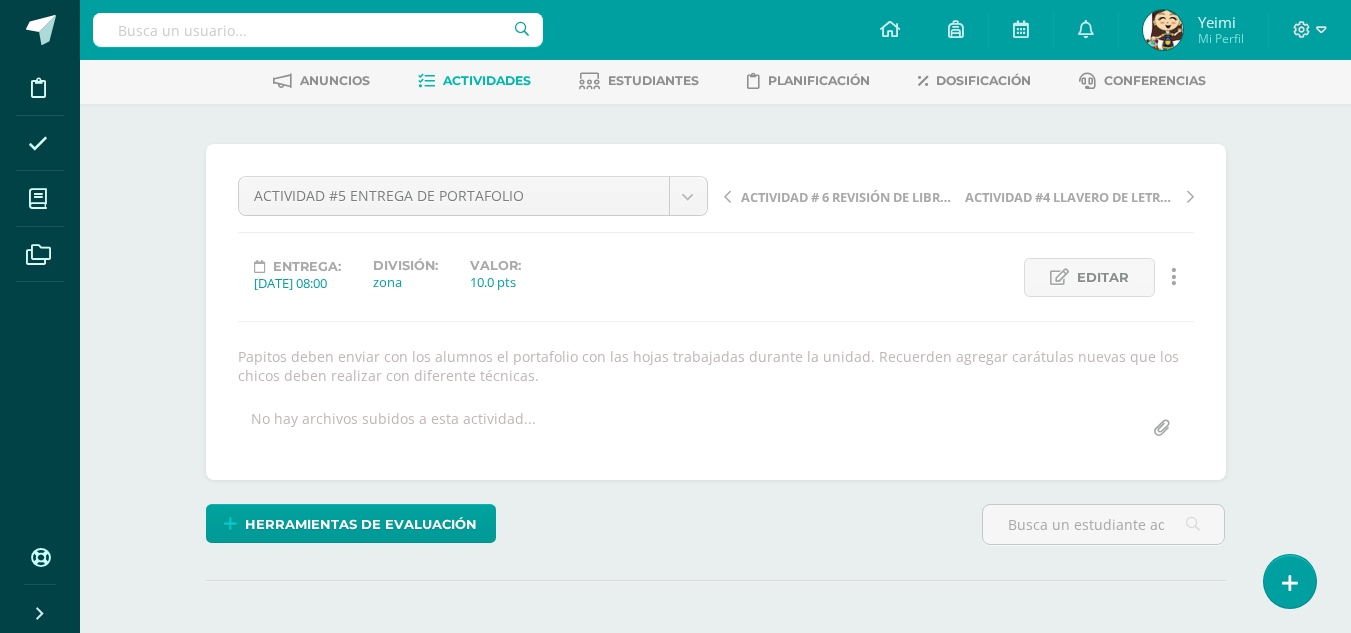 scroll, scrollTop: 0, scrollLeft: 0, axis: both 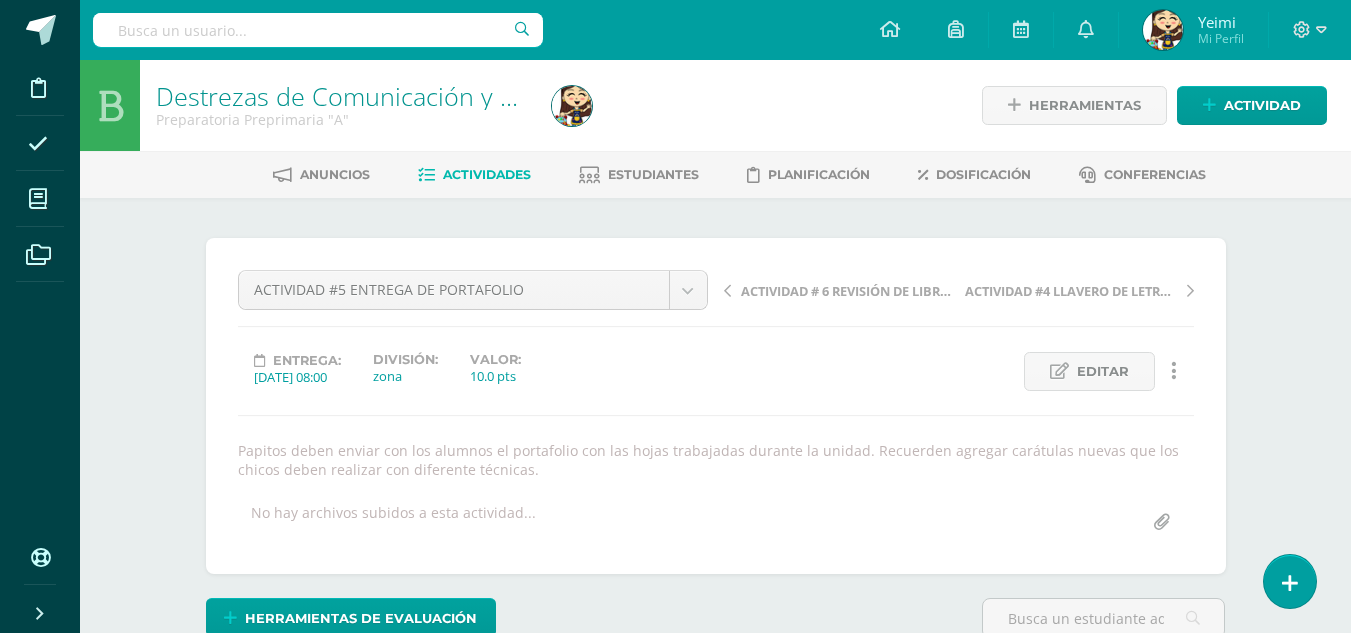 click on "Mi Perfil" at bounding box center [1221, 38] 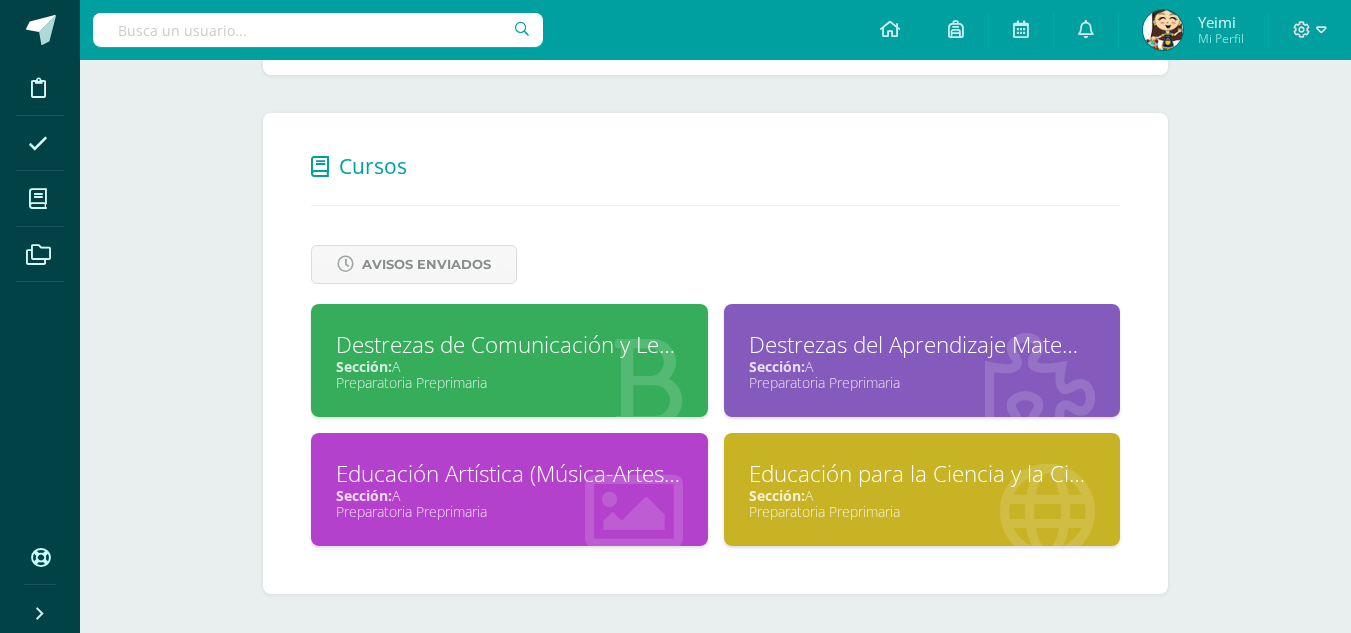 scroll, scrollTop: 698, scrollLeft: 0, axis: vertical 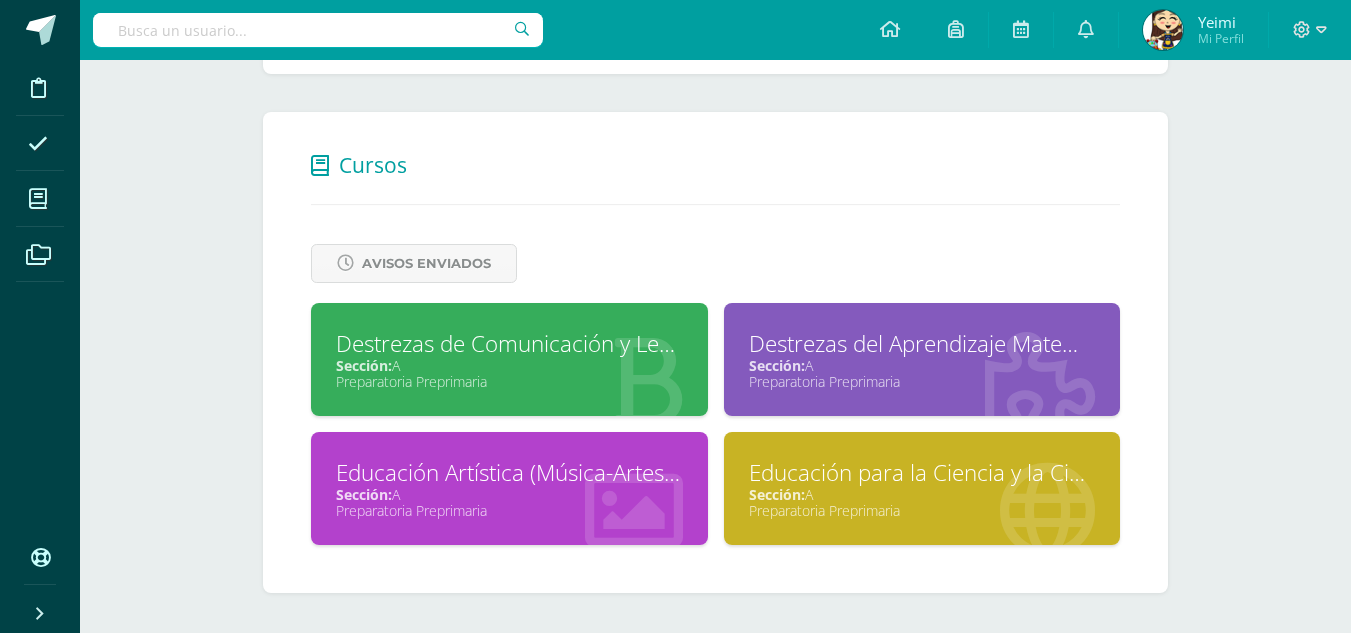 click on "Destrezas del Aprendizaje Matemático" at bounding box center [922, 343] 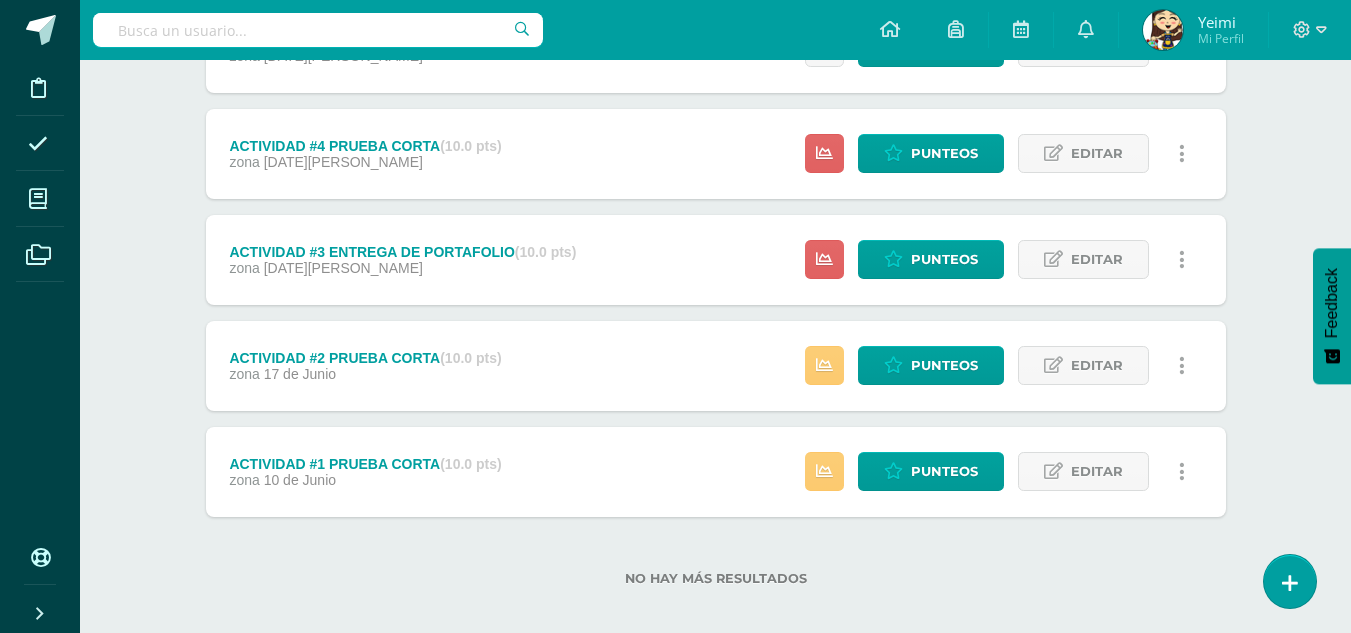 scroll, scrollTop: 347, scrollLeft: 0, axis: vertical 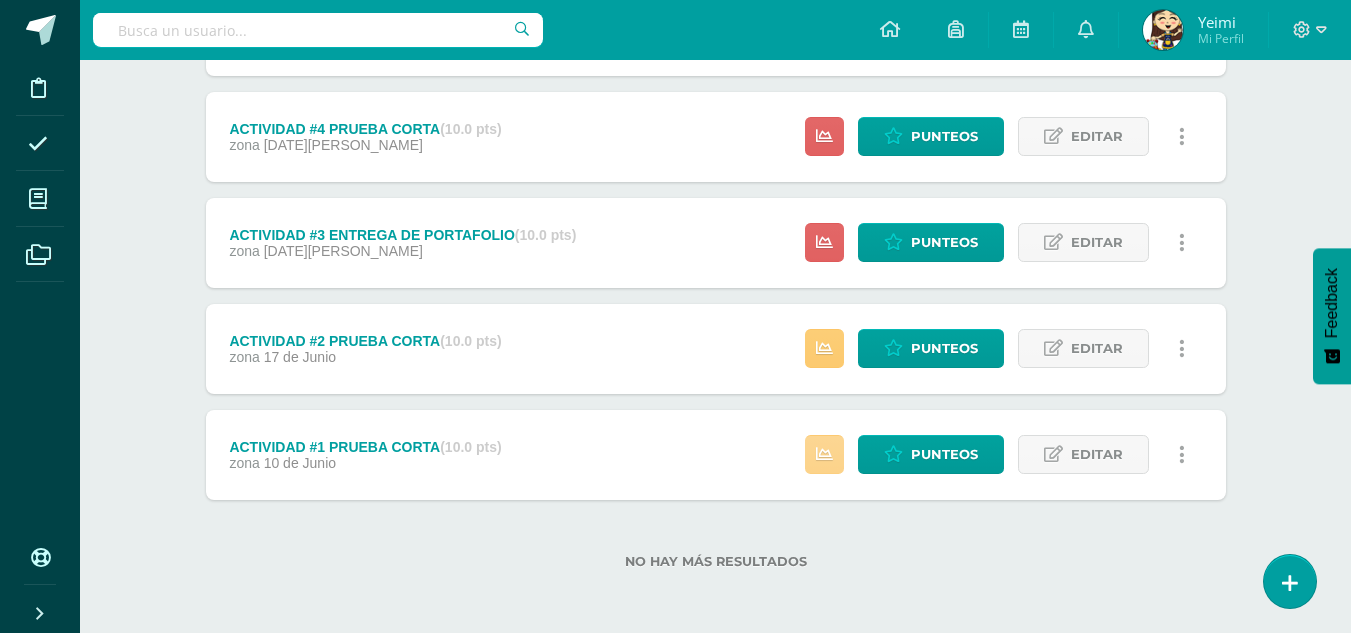 click at bounding box center [824, 454] 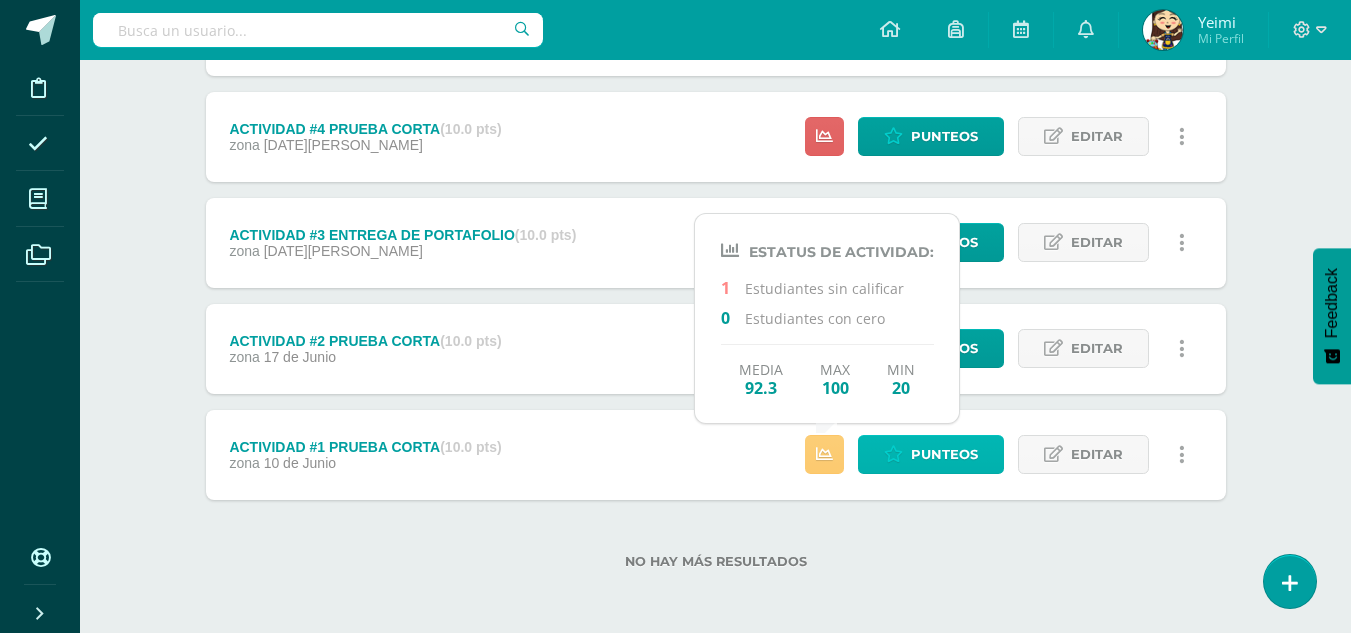 click on "Punteos" at bounding box center [944, 454] 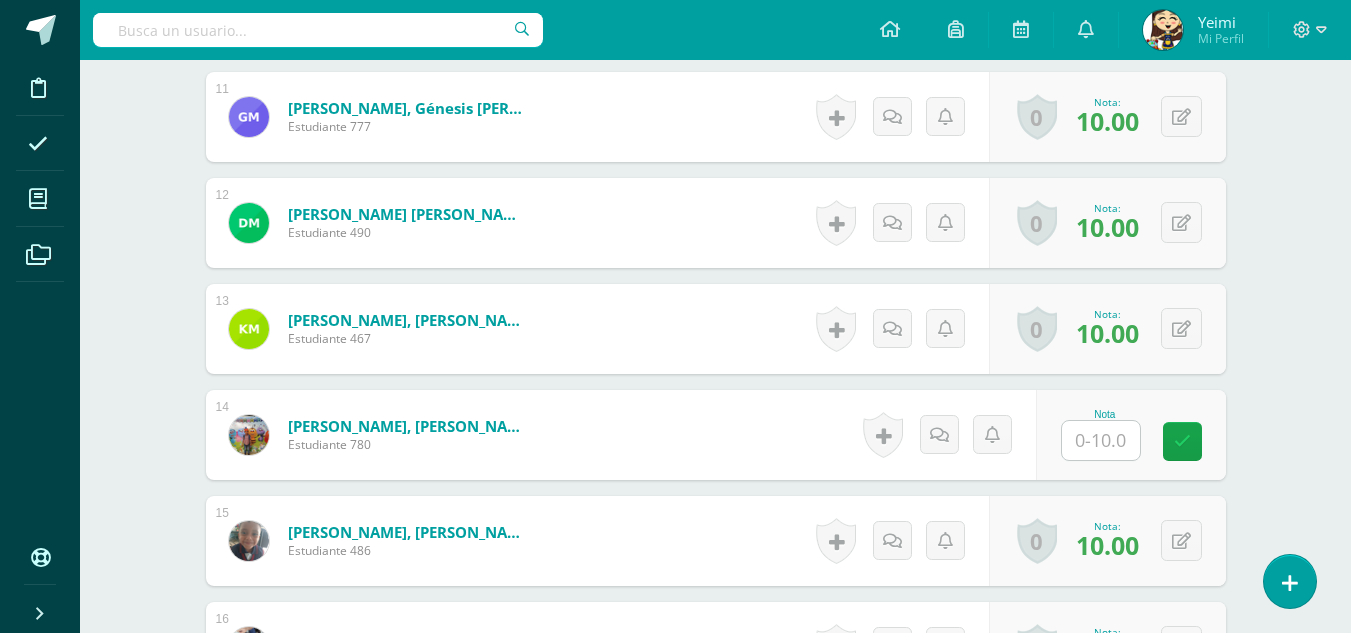 scroll, scrollTop: 1703, scrollLeft: 0, axis: vertical 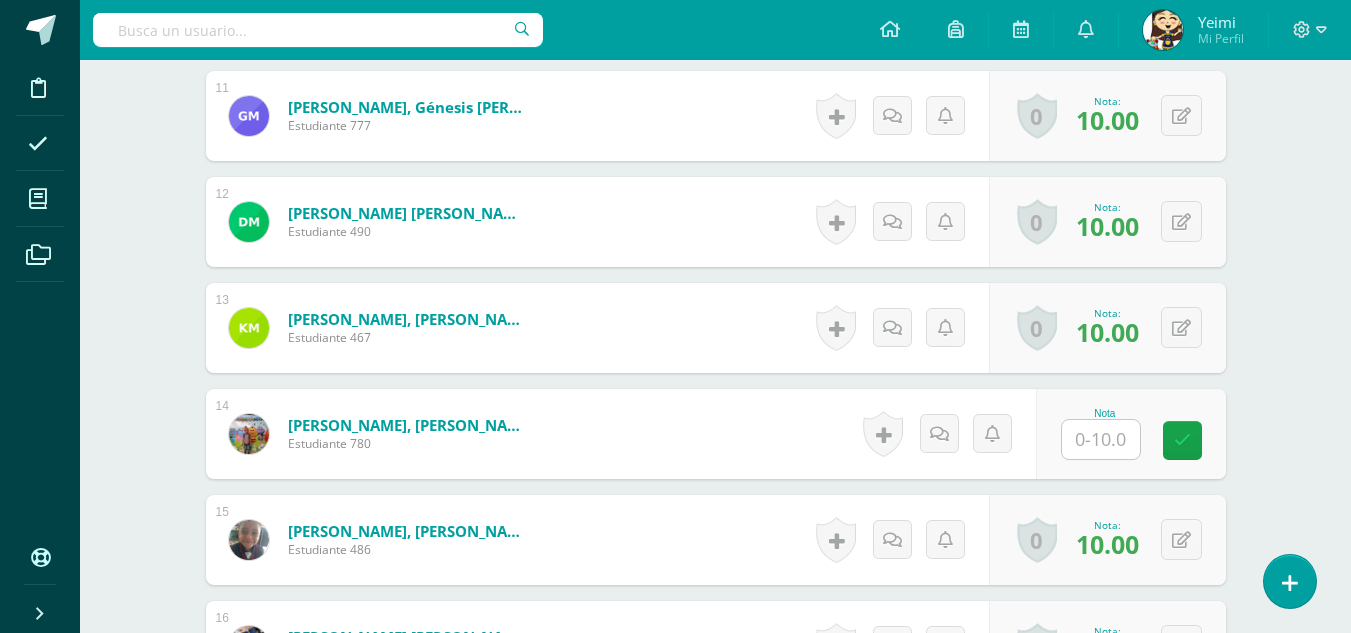 click at bounding box center (1101, 439) 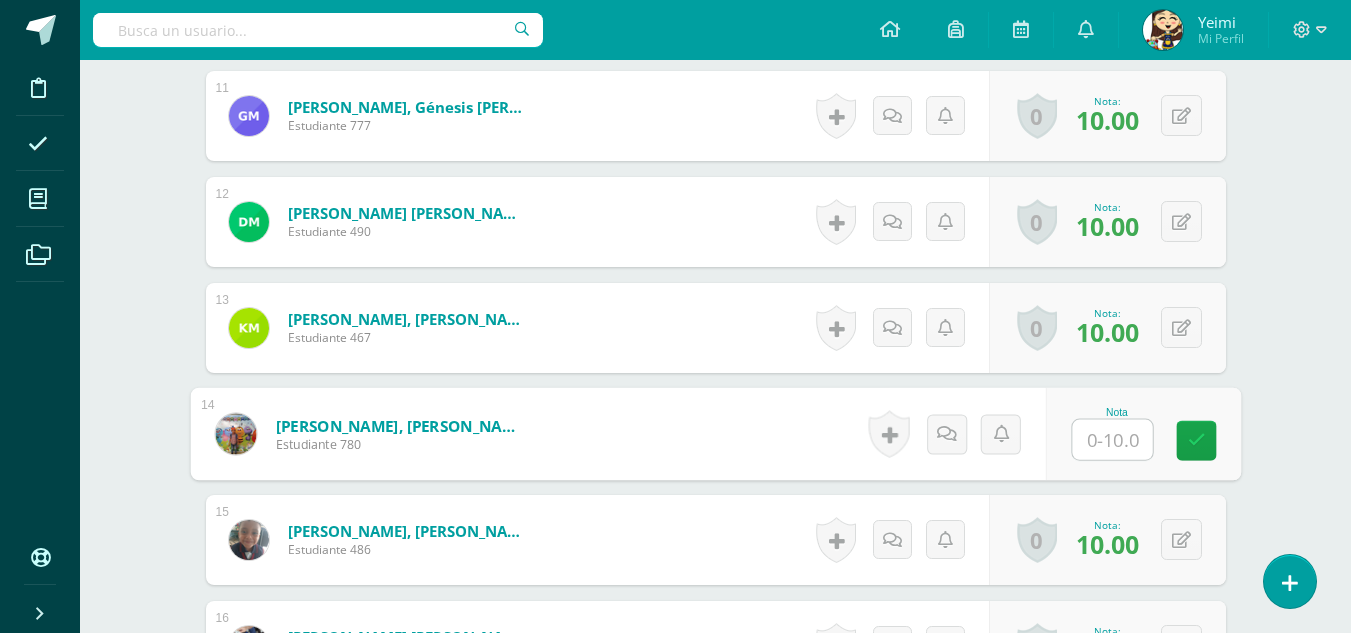 type on "9" 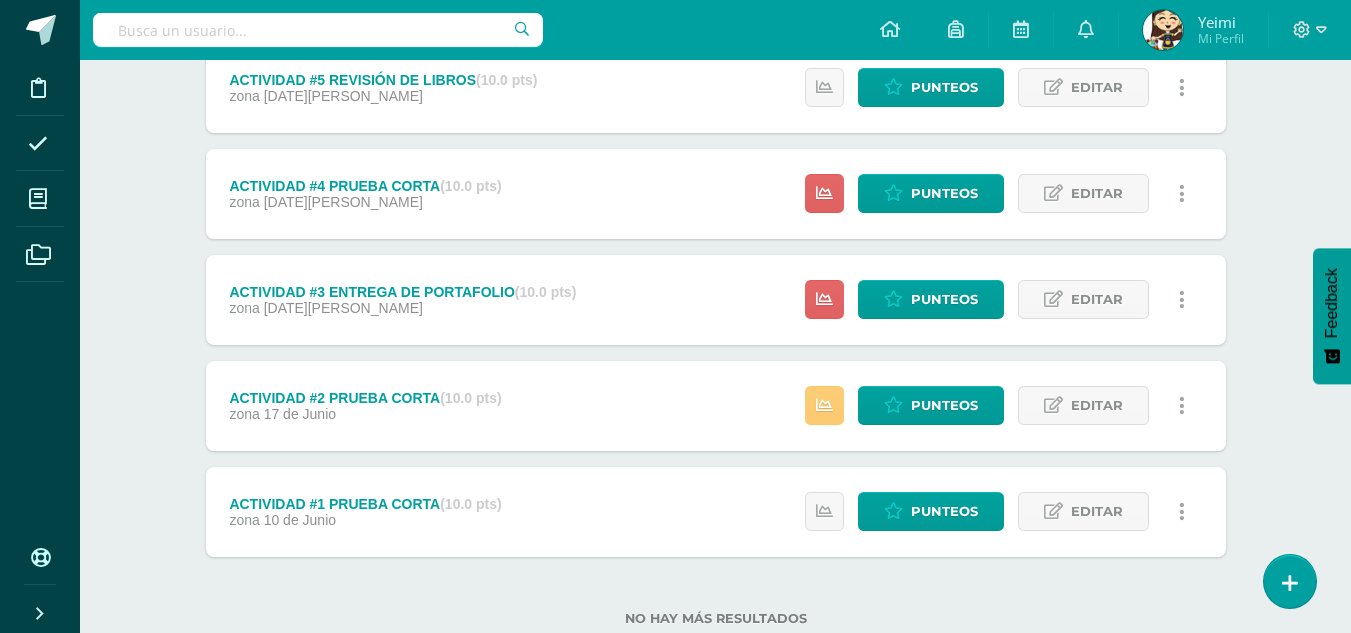 scroll, scrollTop: 347, scrollLeft: 0, axis: vertical 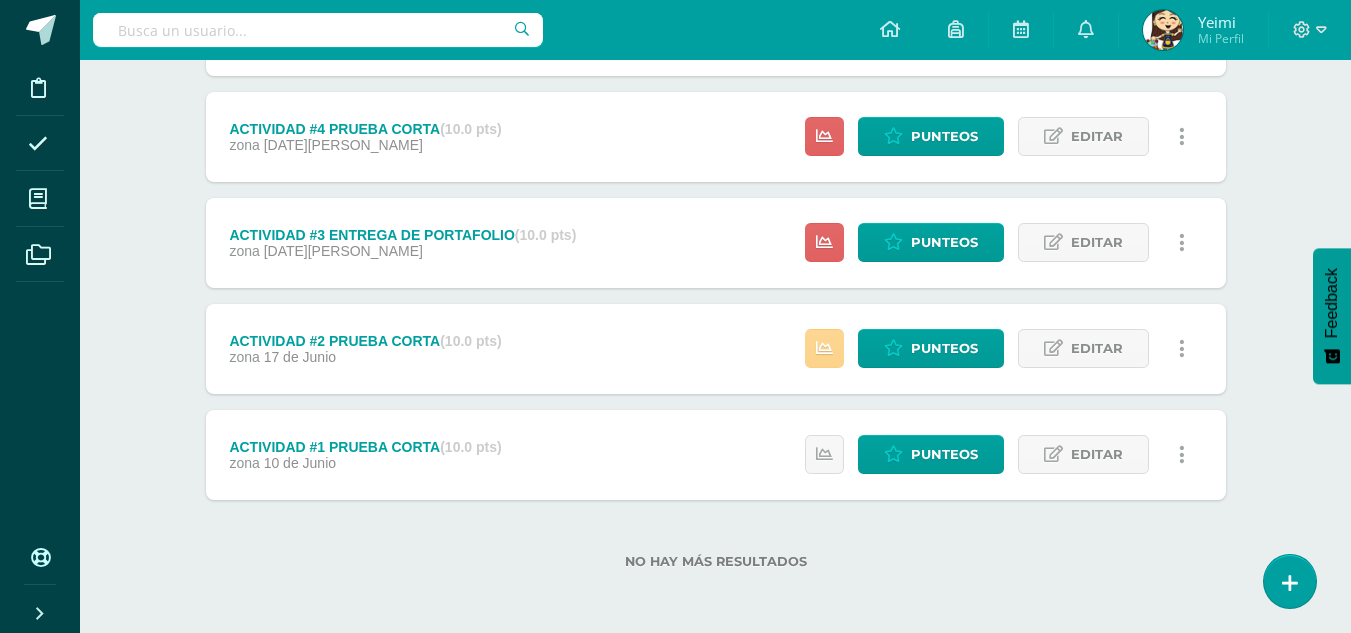 click at bounding box center [824, 348] 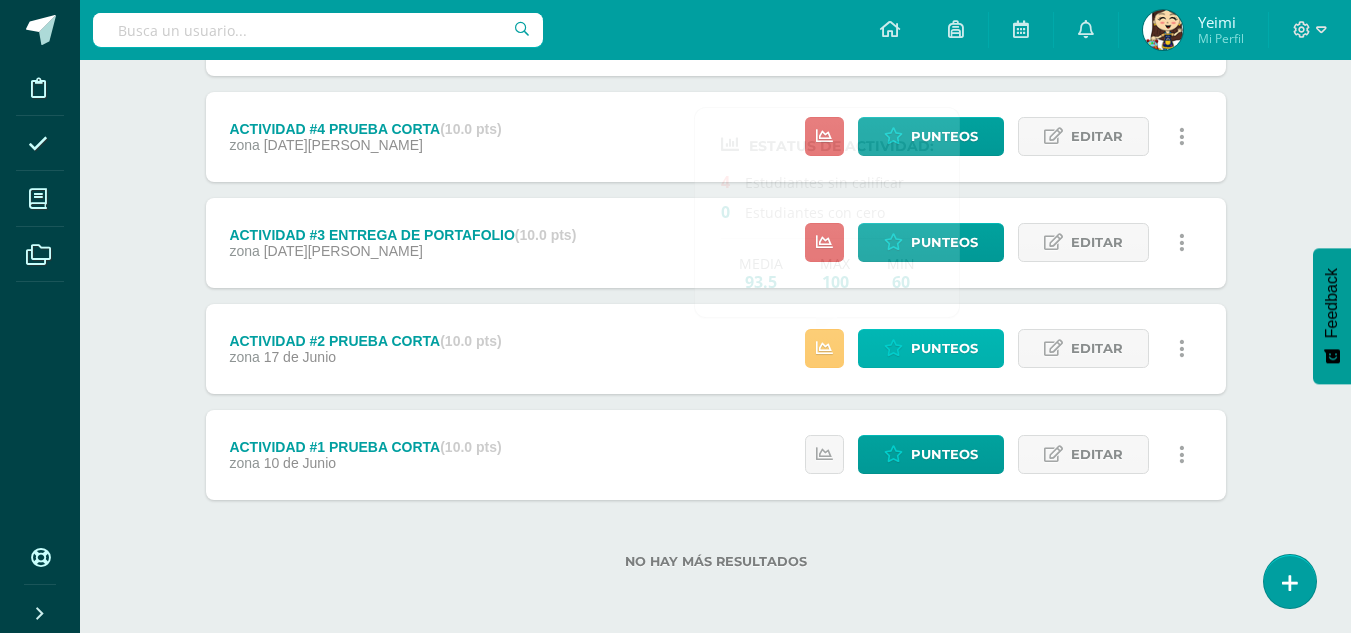 click on "Punteos" at bounding box center [944, 348] 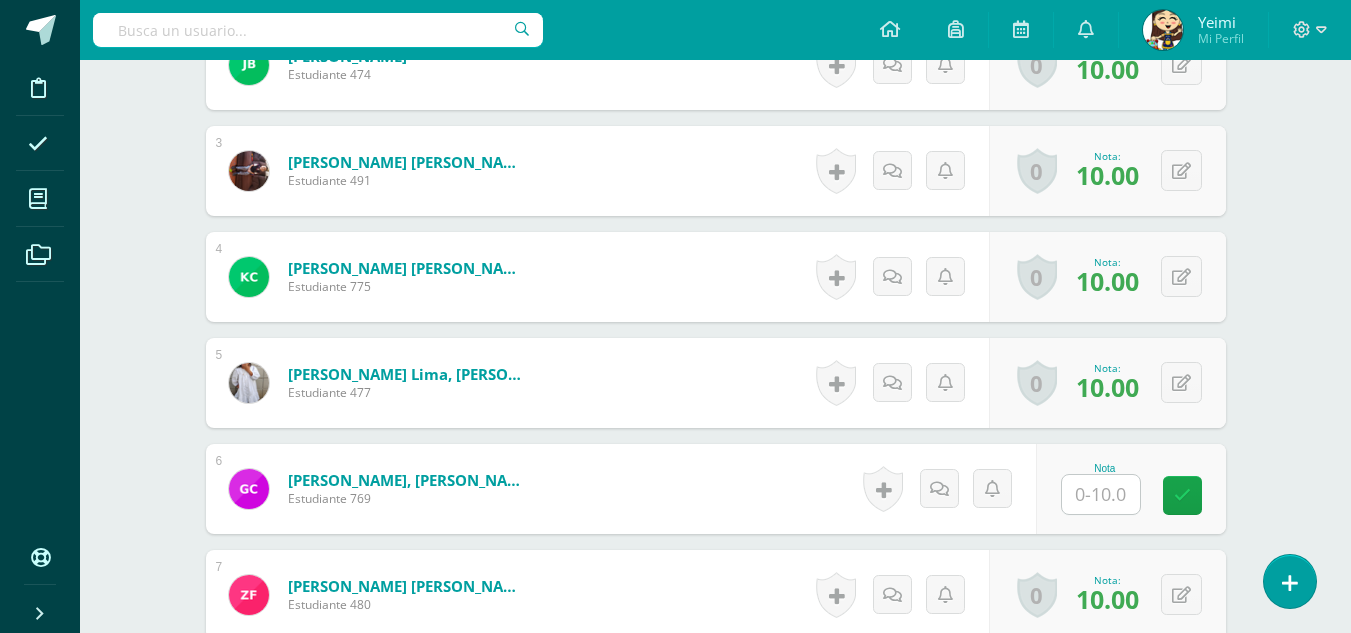 scroll, scrollTop: 801, scrollLeft: 0, axis: vertical 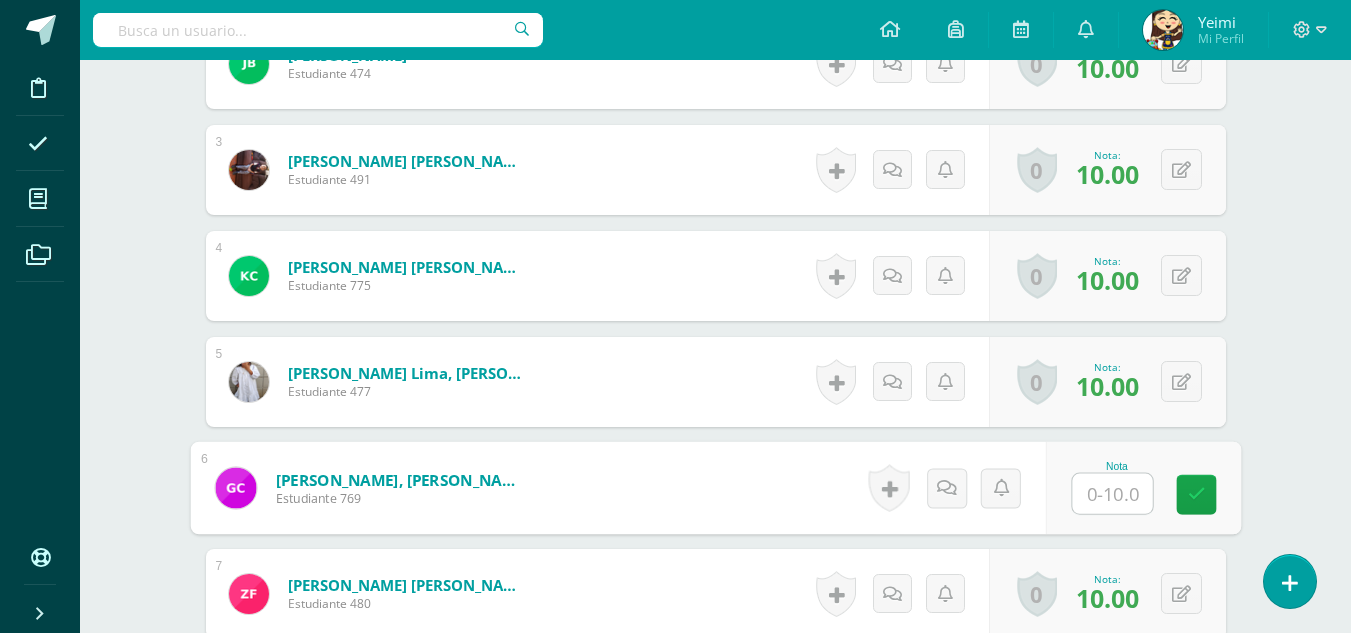 click at bounding box center [1112, 494] 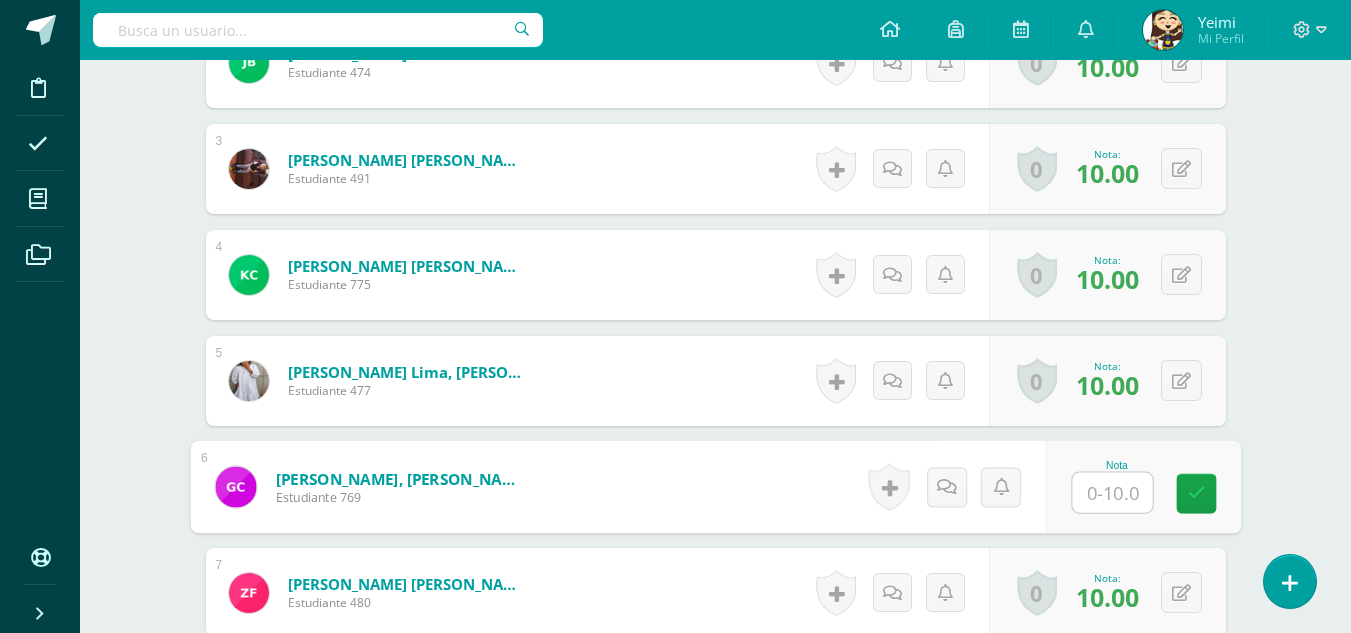 type on "6" 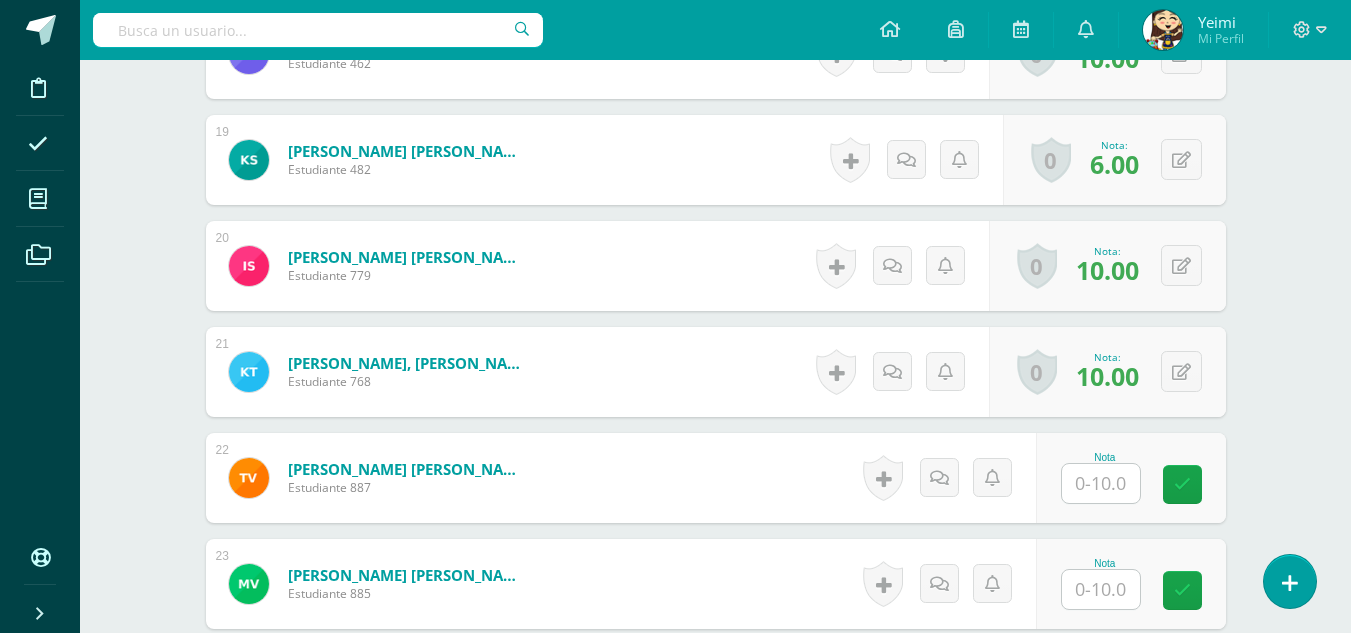 scroll, scrollTop: 2603, scrollLeft: 0, axis: vertical 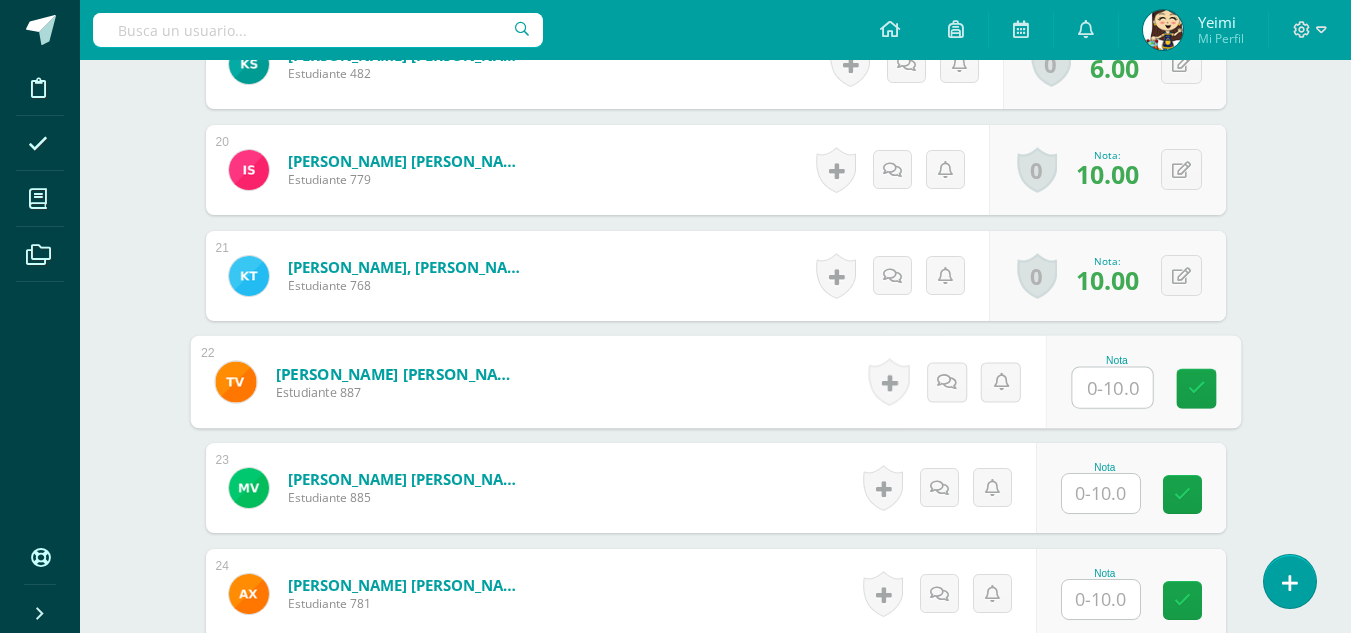 click at bounding box center (1112, 388) 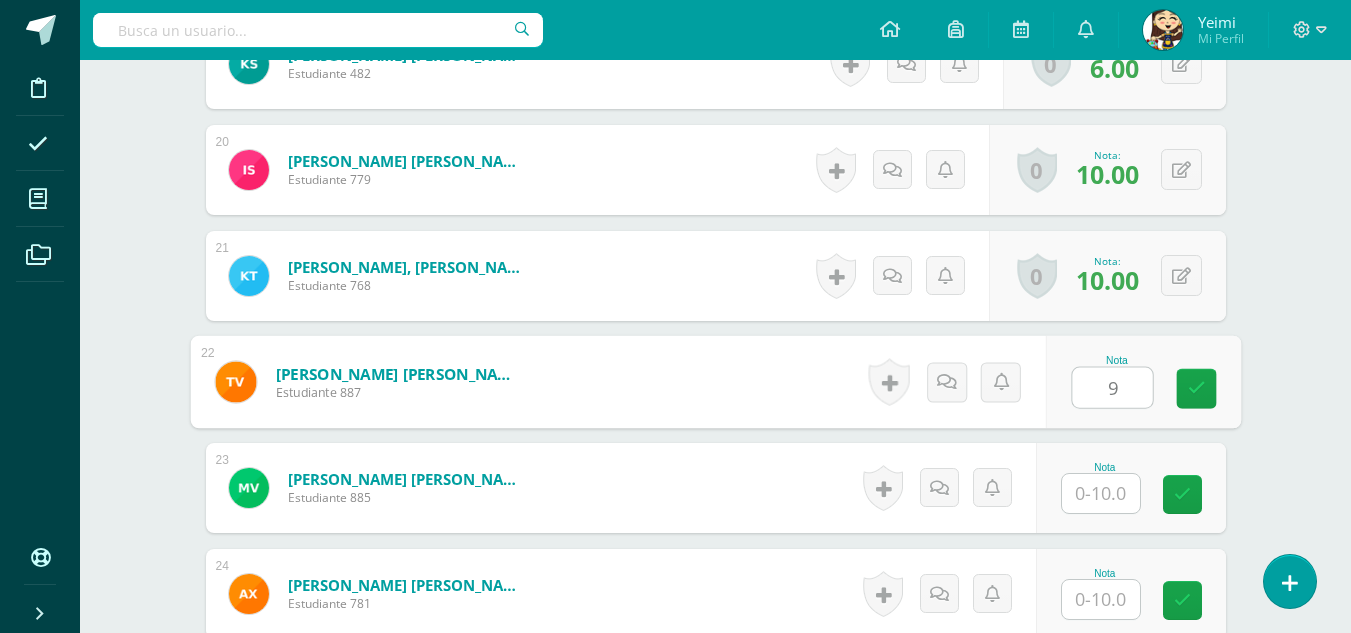 type on "9" 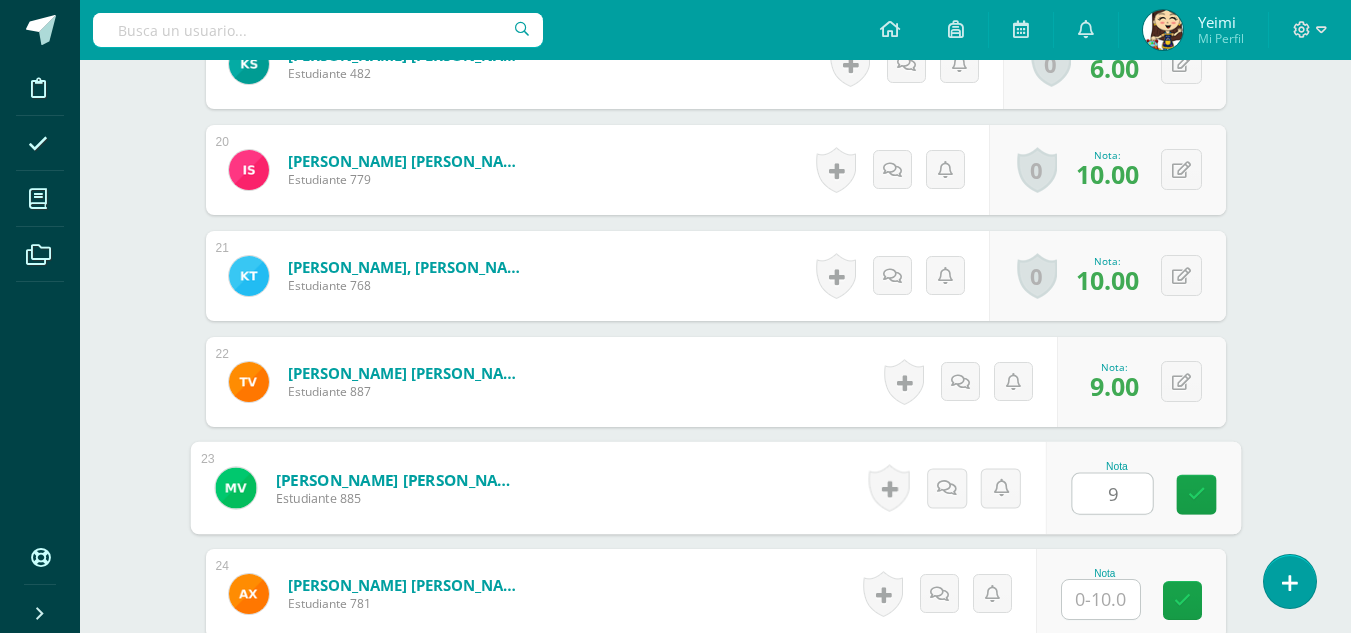 type on "9" 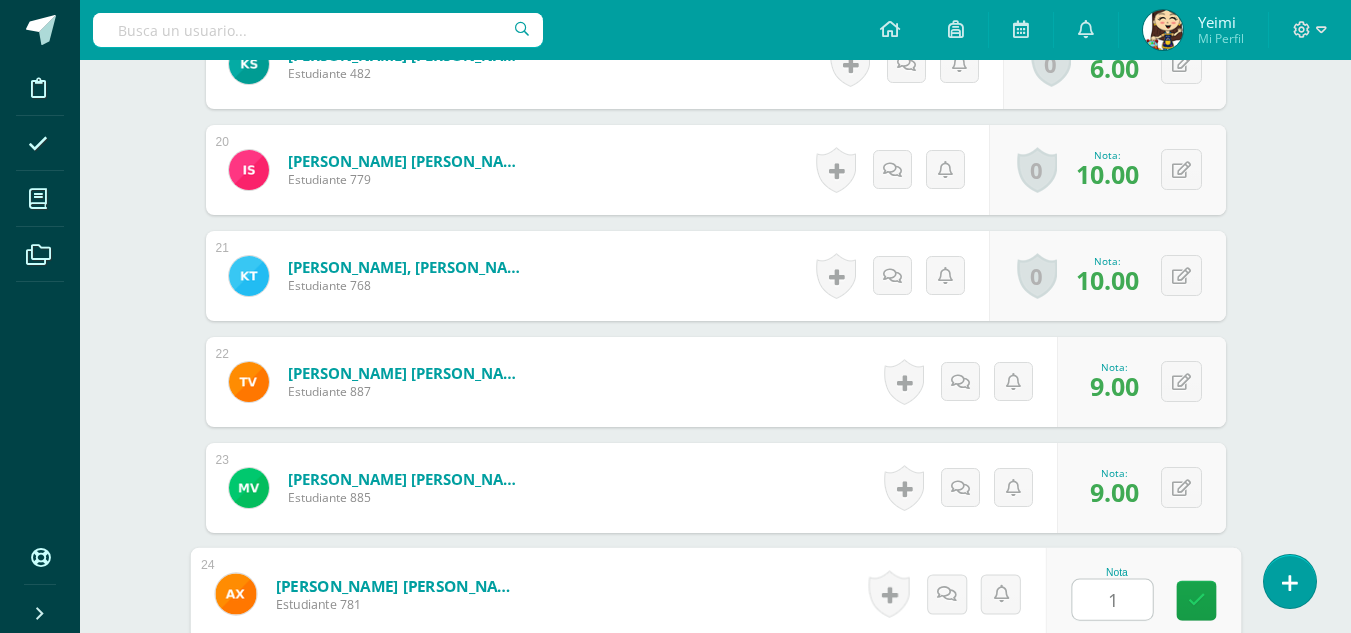 type on "10" 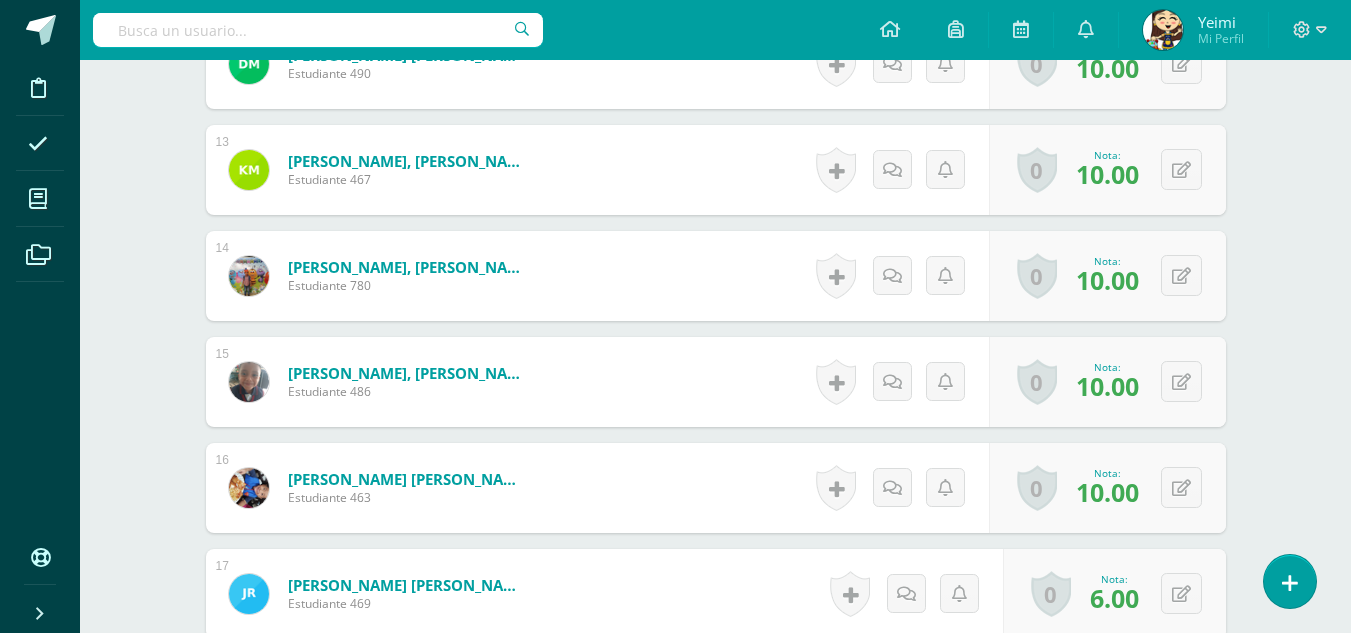 scroll, scrollTop: 1656, scrollLeft: 0, axis: vertical 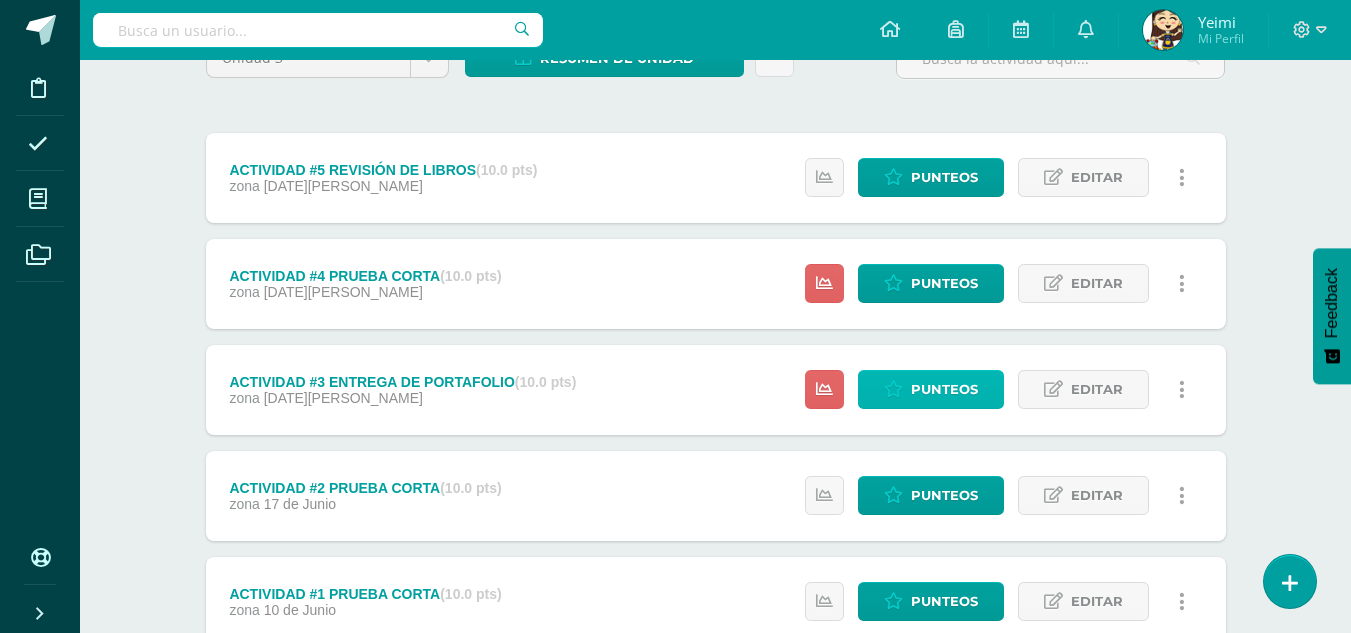 click on "Punteos" at bounding box center [931, 389] 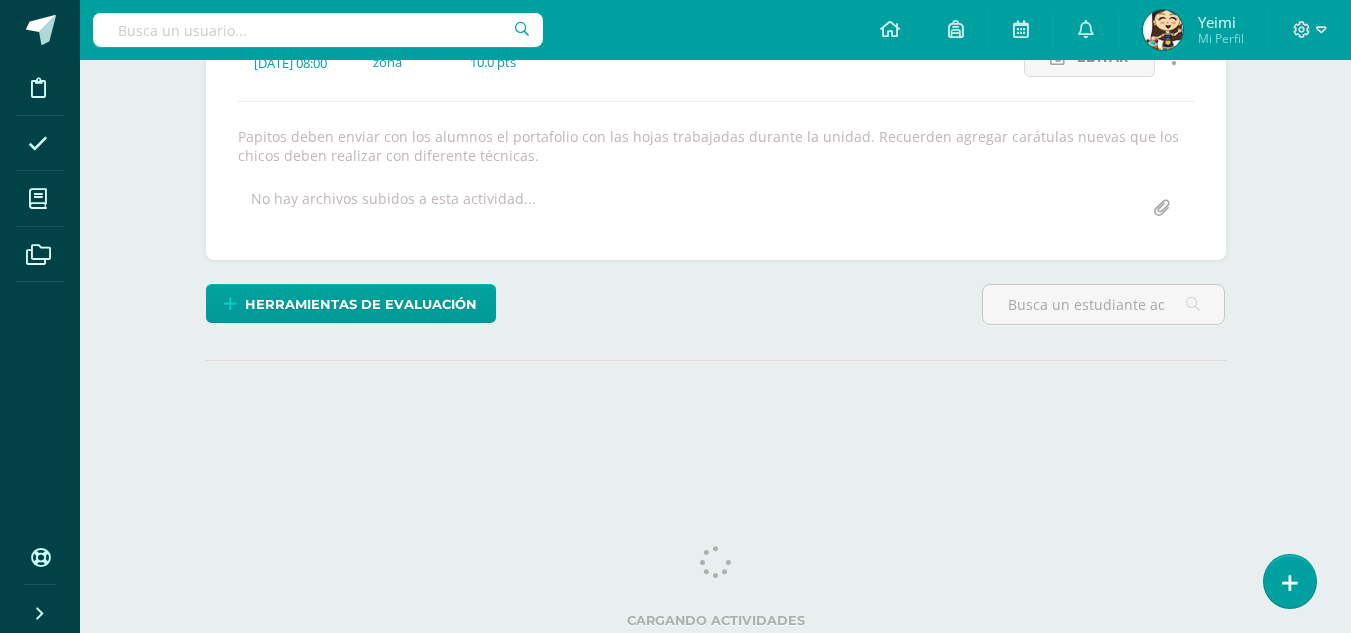 scroll, scrollTop: 0, scrollLeft: 0, axis: both 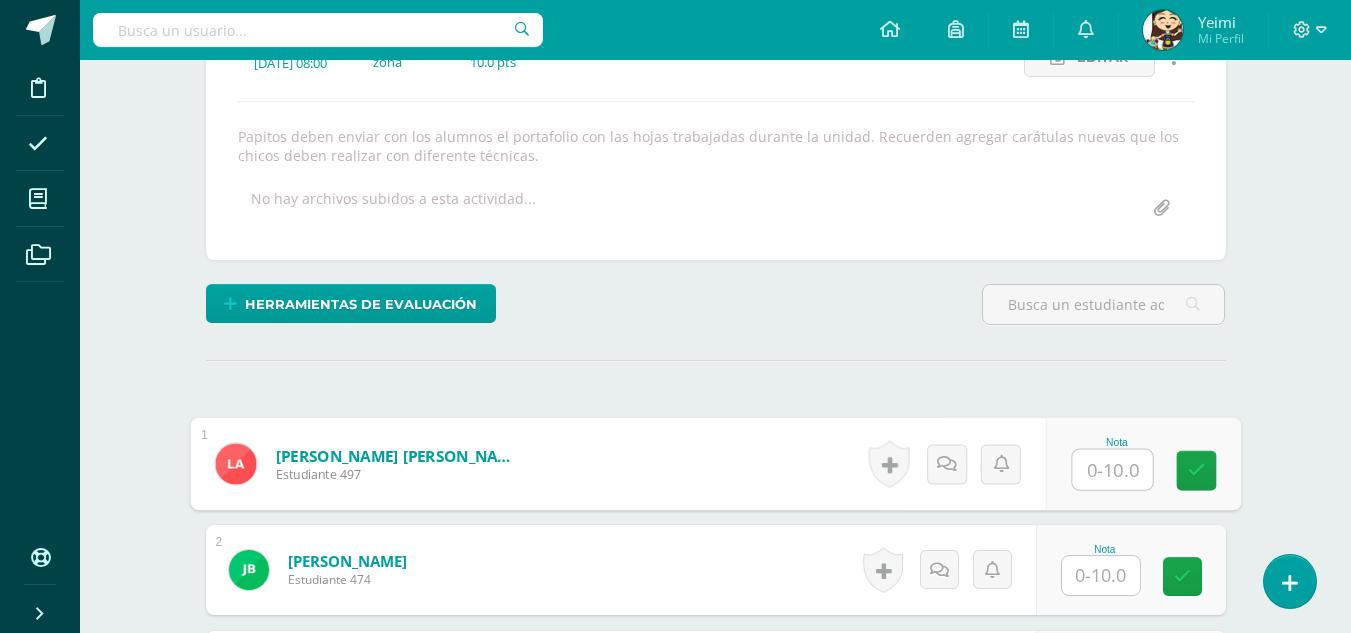 click at bounding box center [1112, 470] 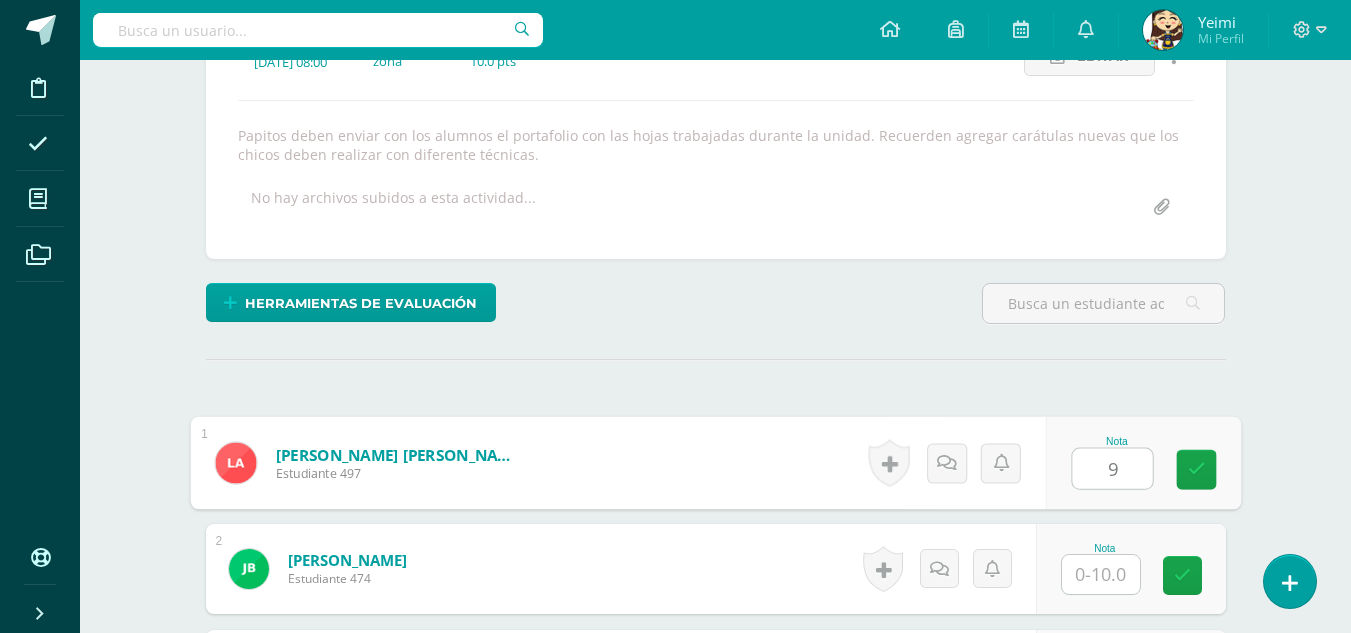 type on "9" 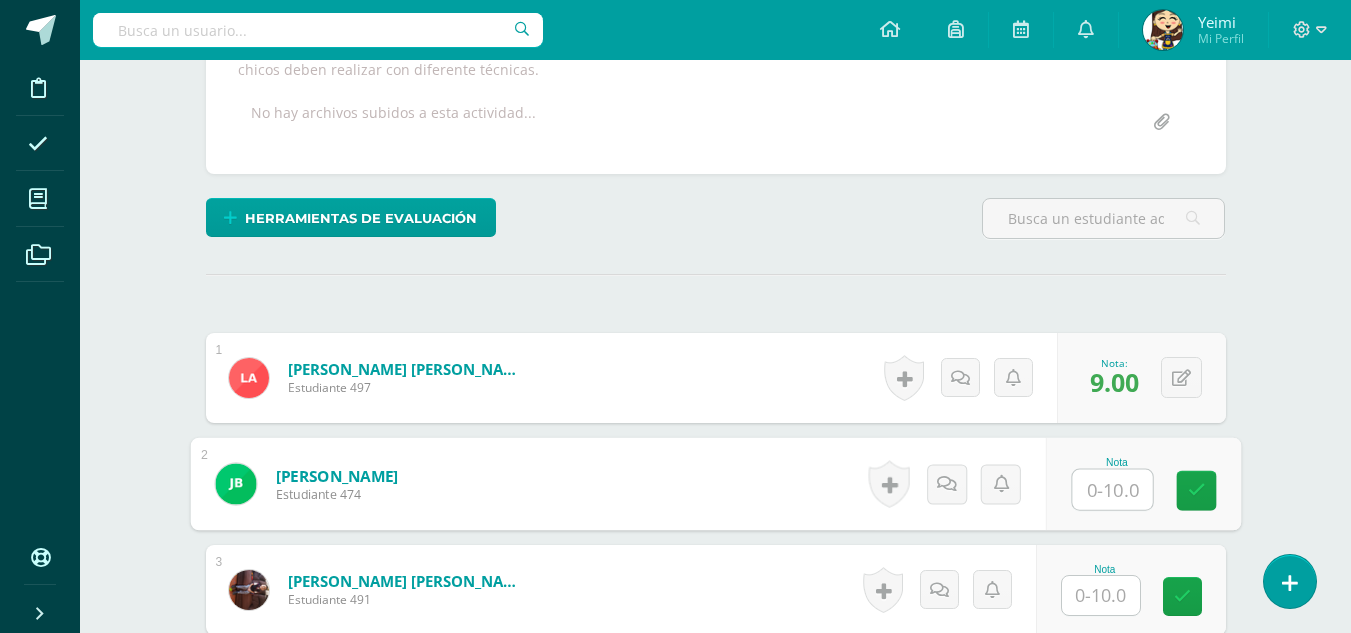 scroll, scrollTop: 515, scrollLeft: 0, axis: vertical 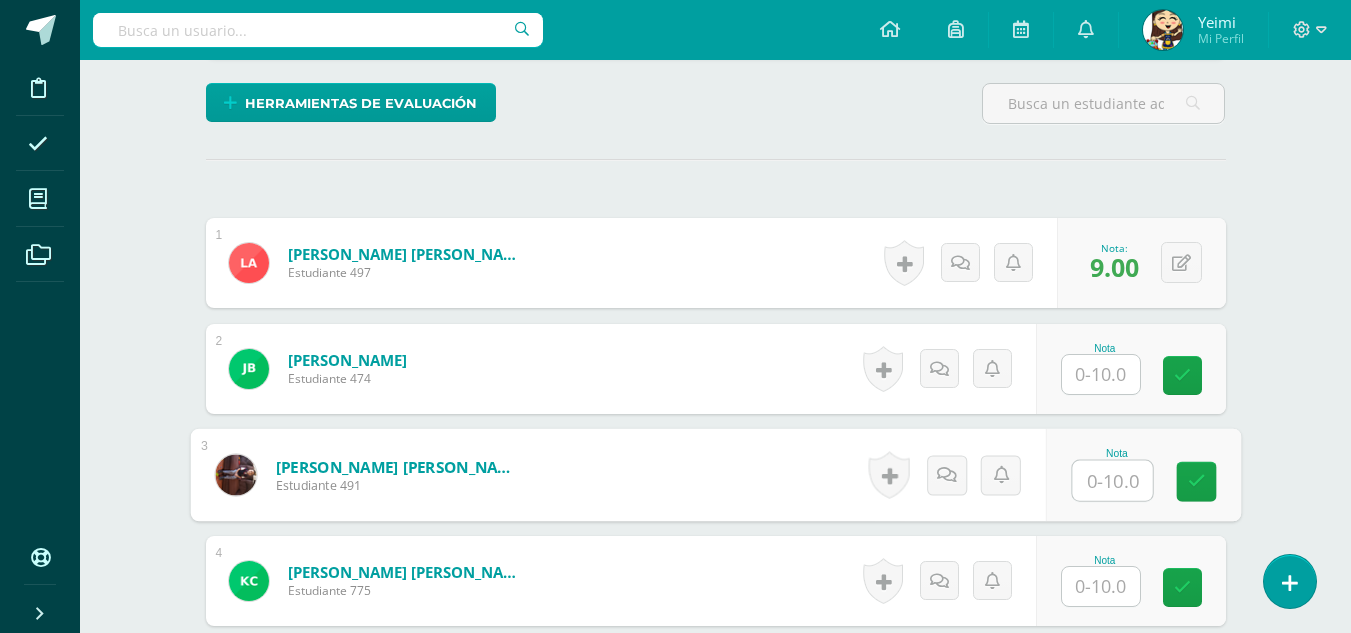 click at bounding box center [1112, 481] 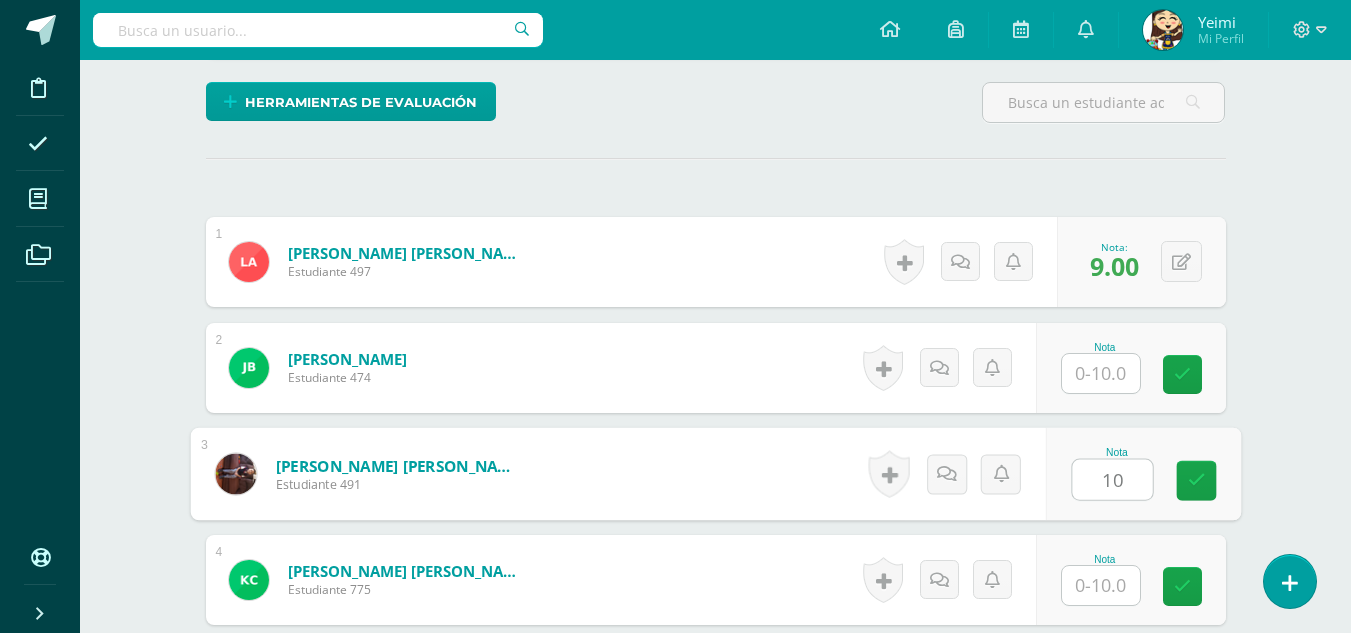 type on "10" 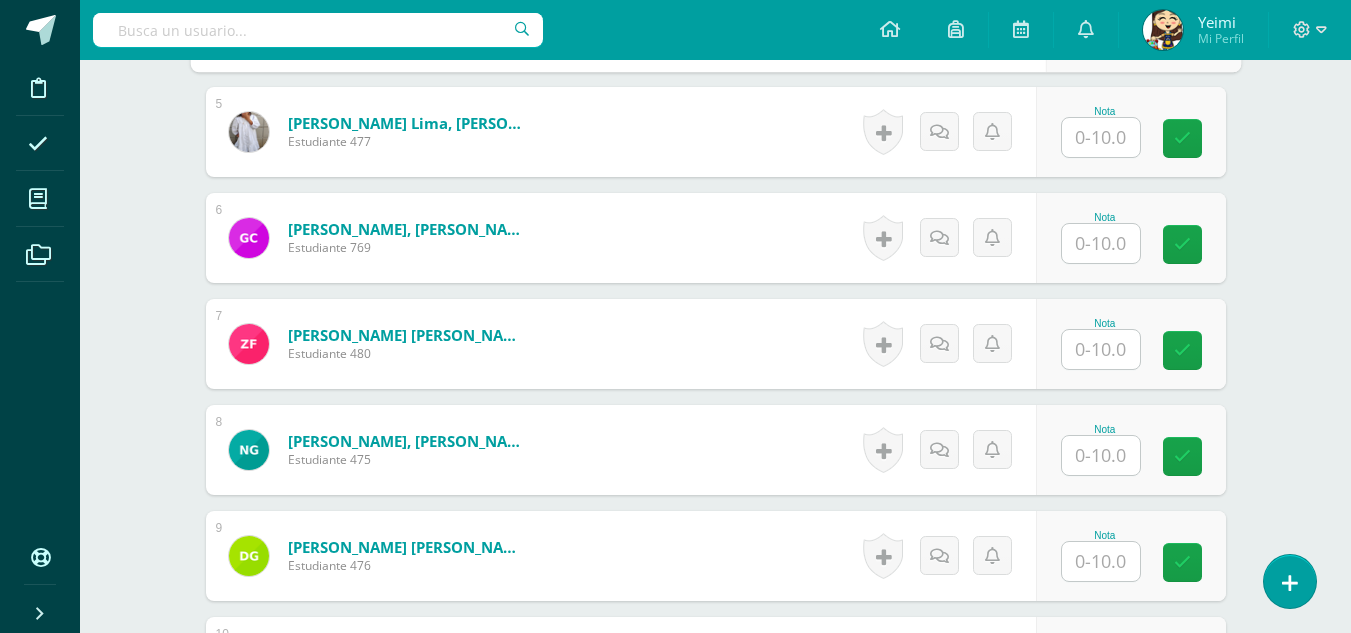 scroll, scrollTop: 1117, scrollLeft: 0, axis: vertical 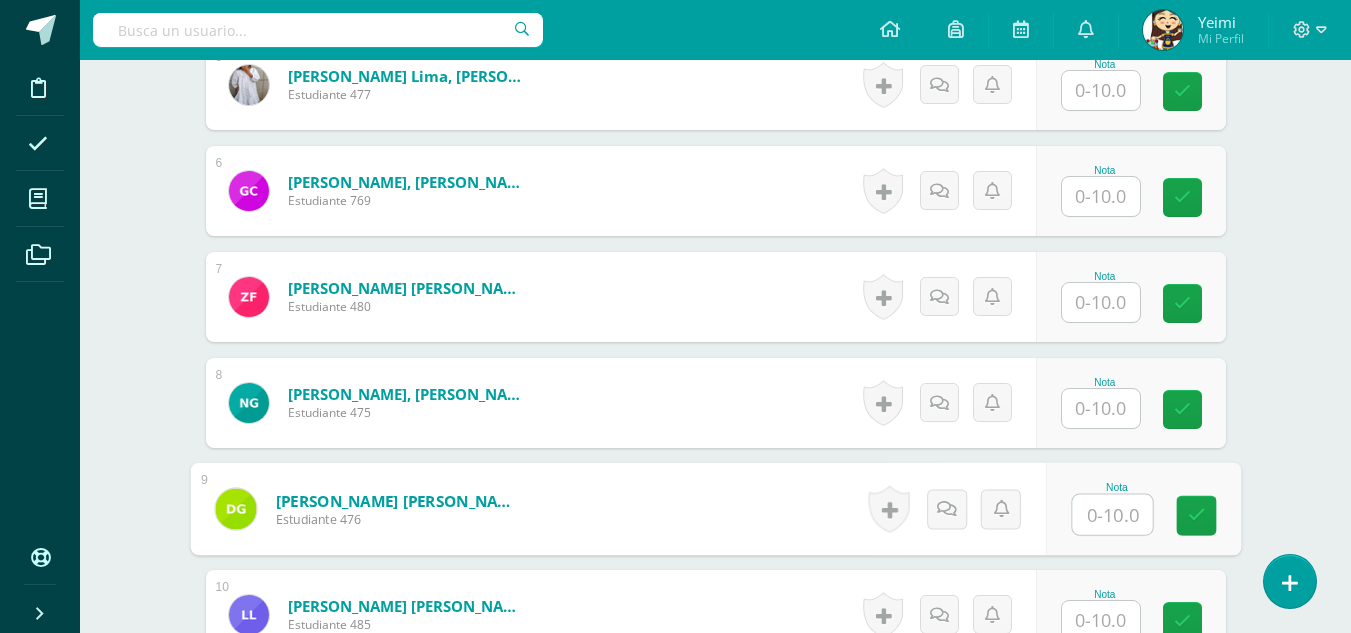 click at bounding box center [1112, 515] 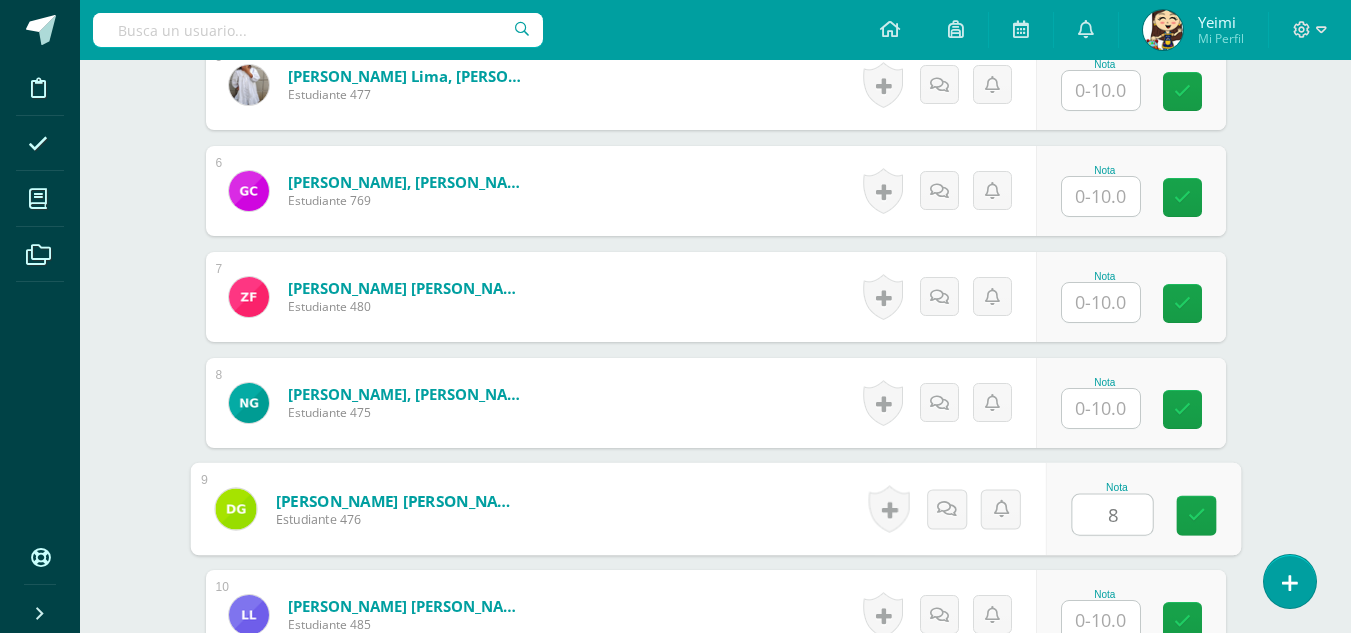 type on "8" 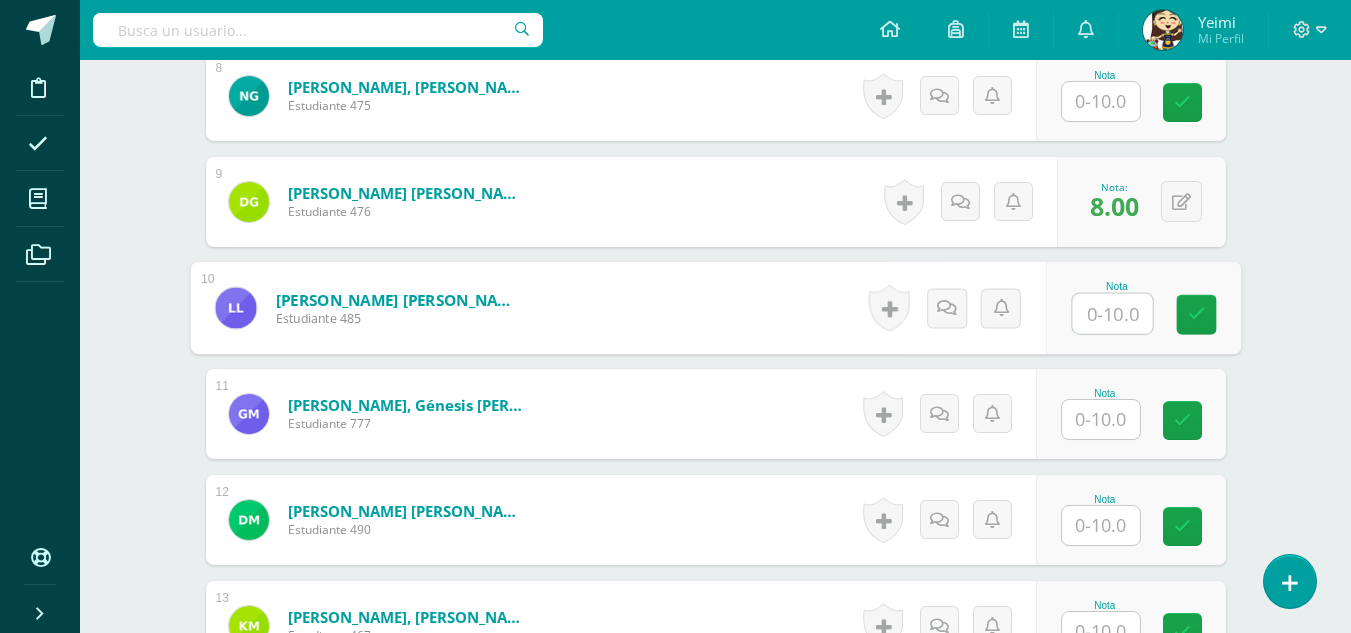 scroll, scrollTop: 1524, scrollLeft: 0, axis: vertical 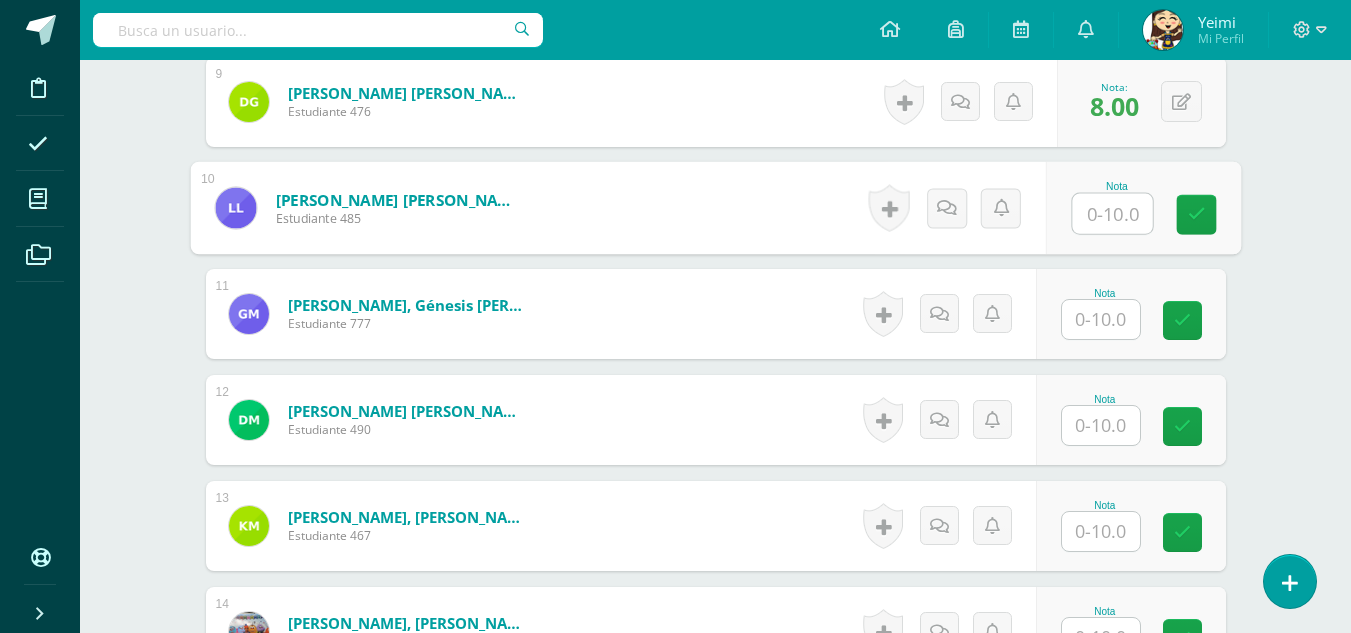 click at bounding box center (1101, 531) 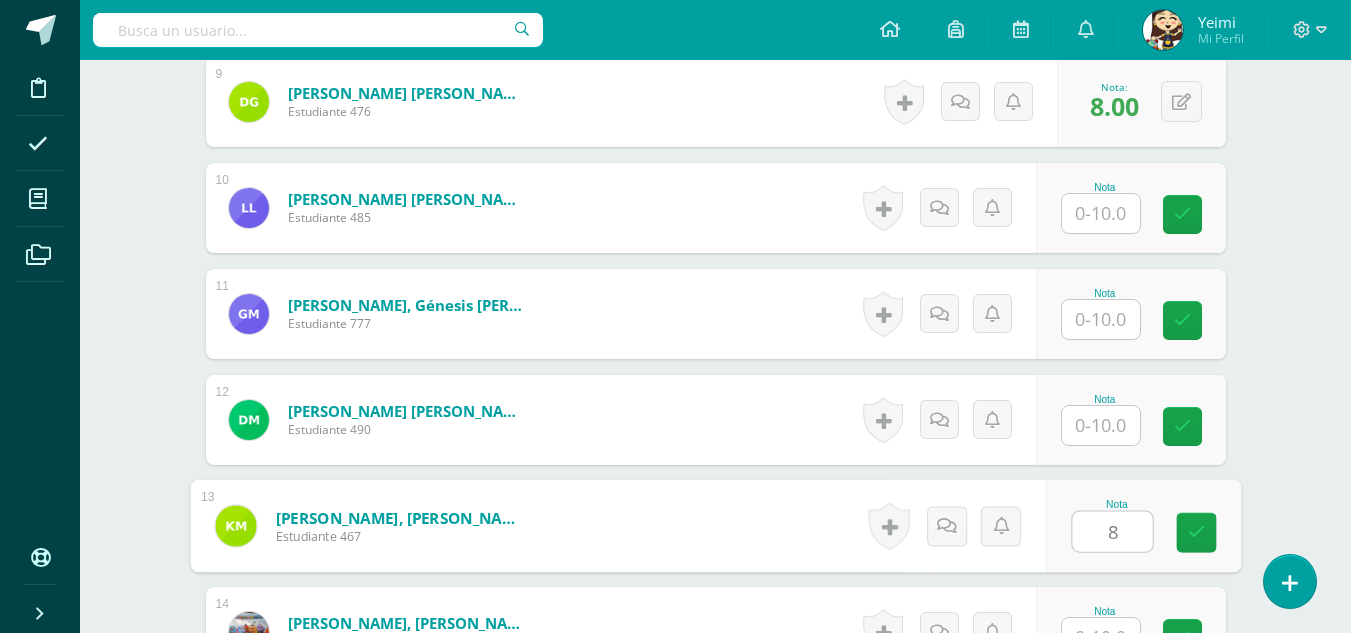 type on "8" 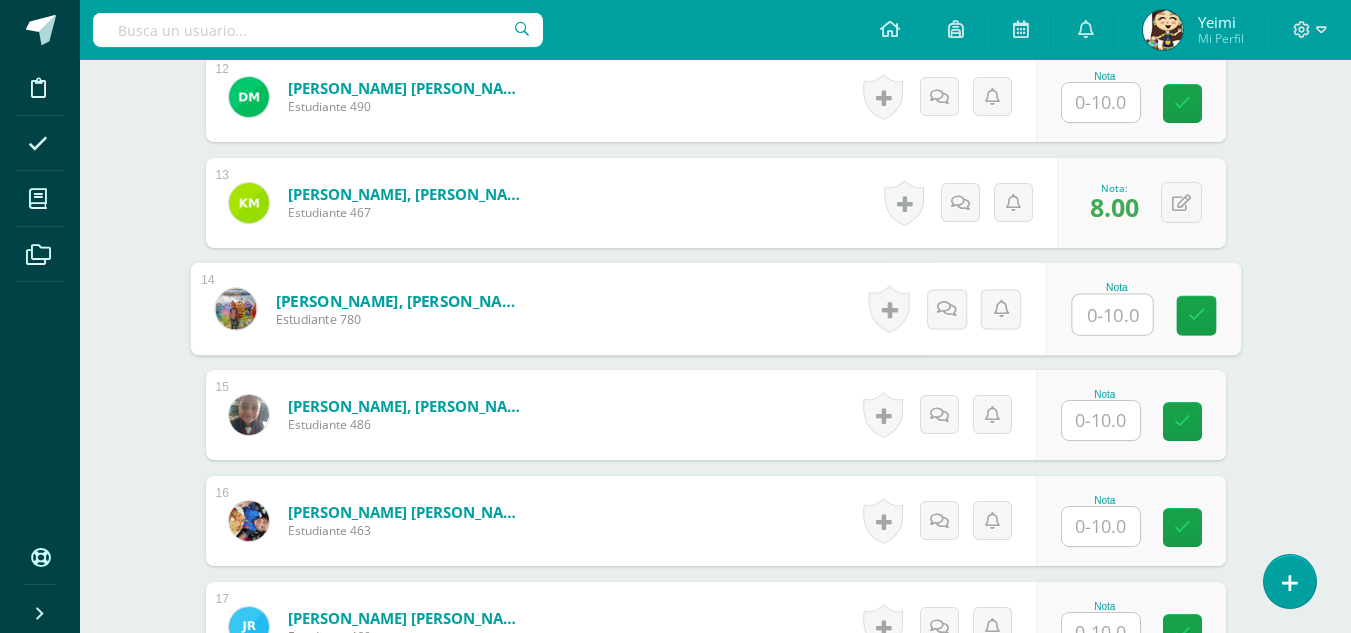 scroll, scrollTop: 1848, scrollLeft: 0, axis: vertical 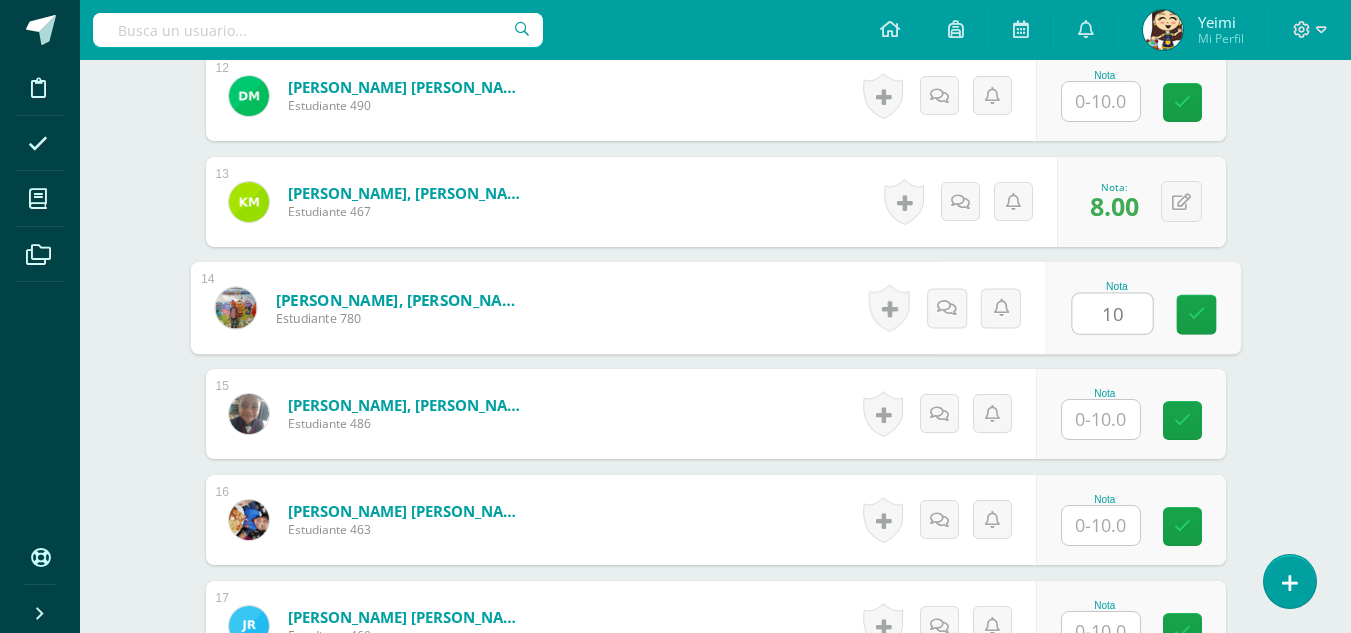 type on "10" 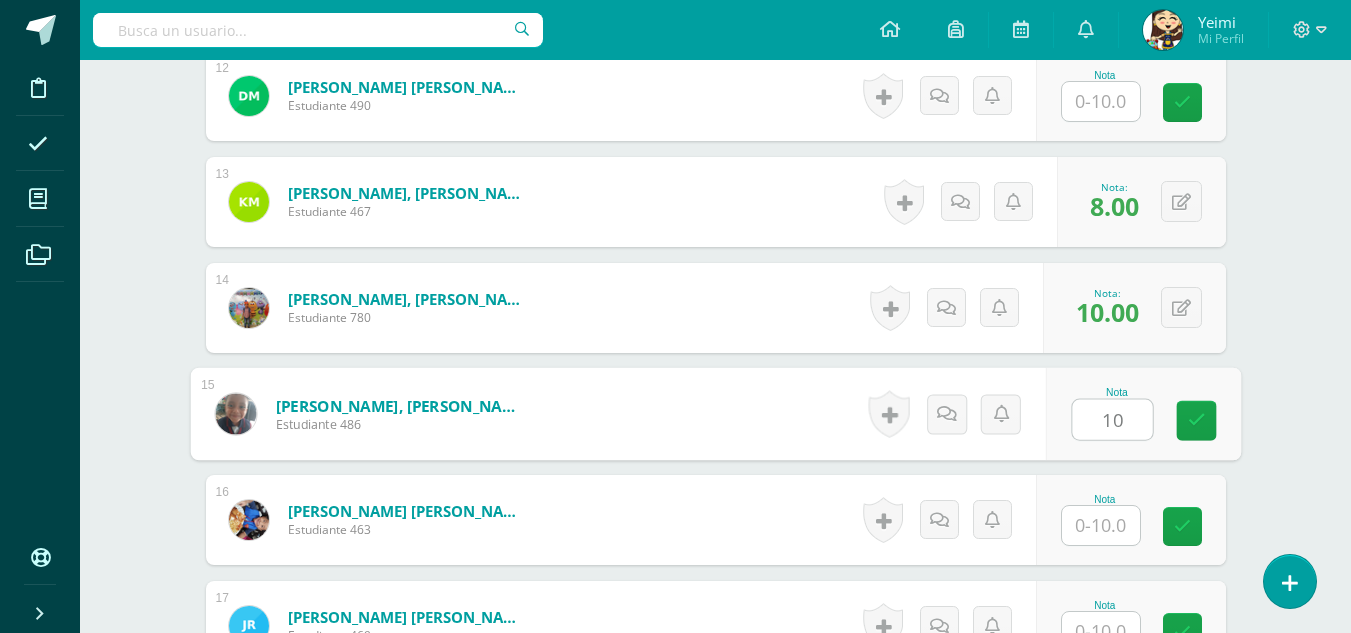 type on "10" 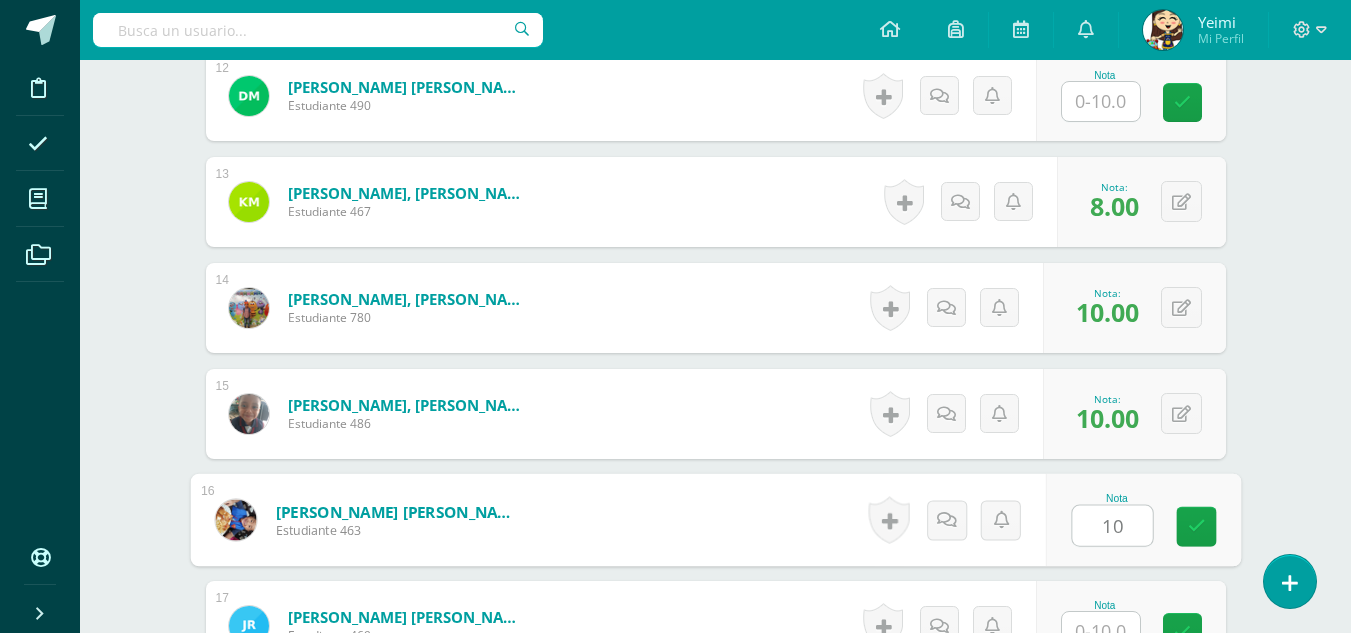 type on "10" 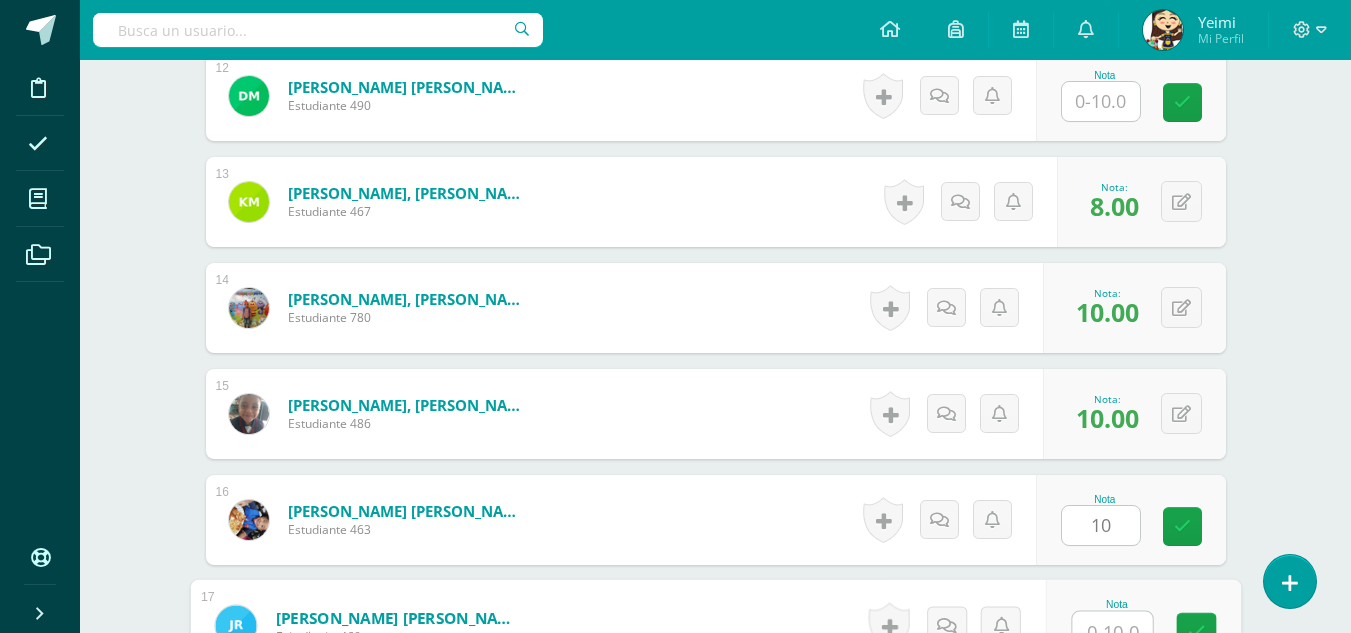 scroll, scrollTop: 1866, scrollLeft: 0, axis: vertical 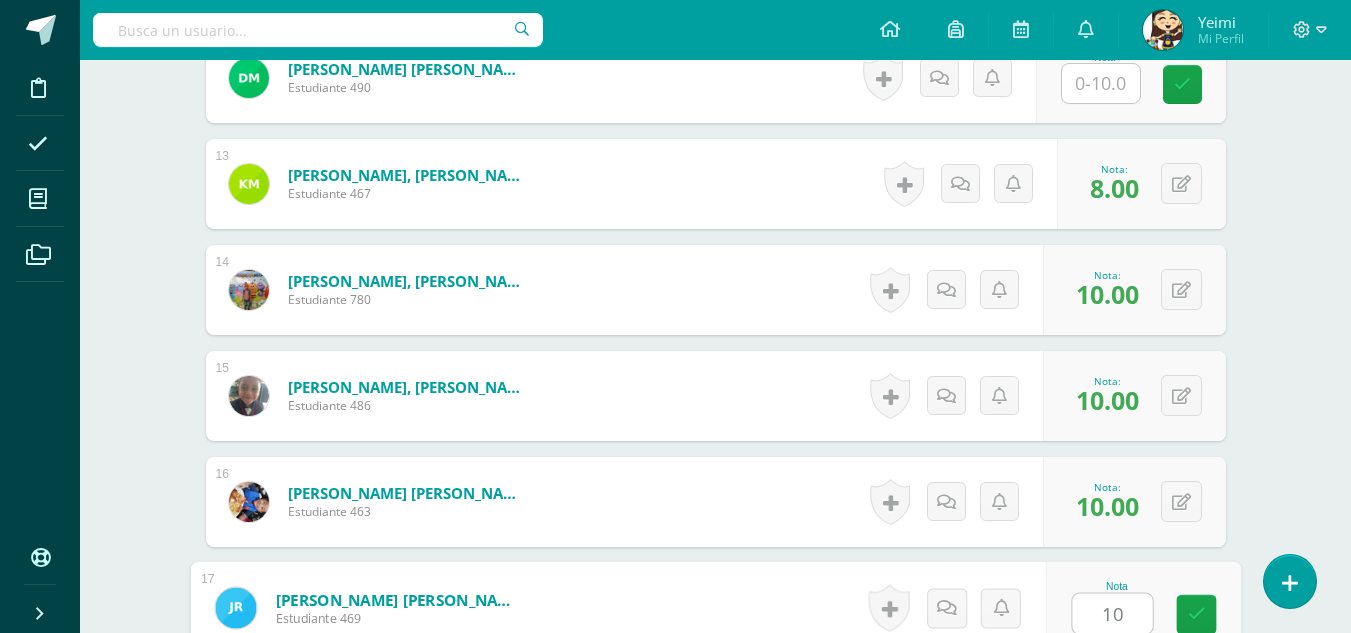 type on "10" 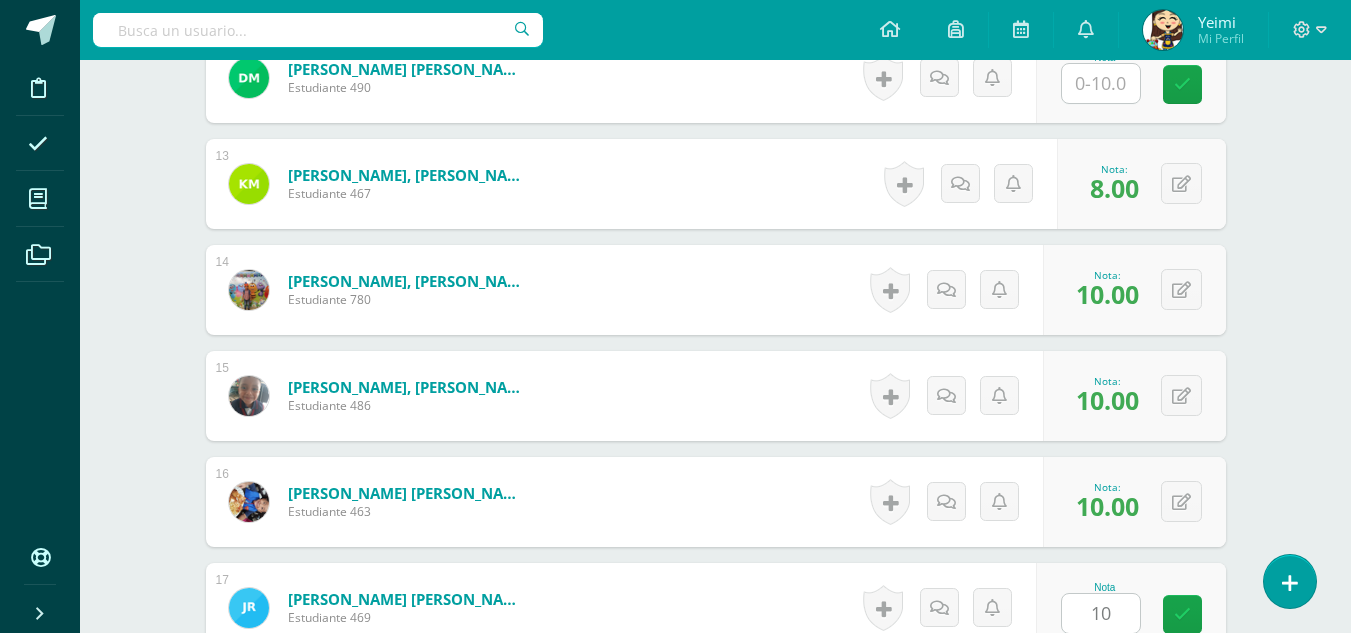 scroll, scrollTop: 2269, scrollLeft: 0, axis: vertical 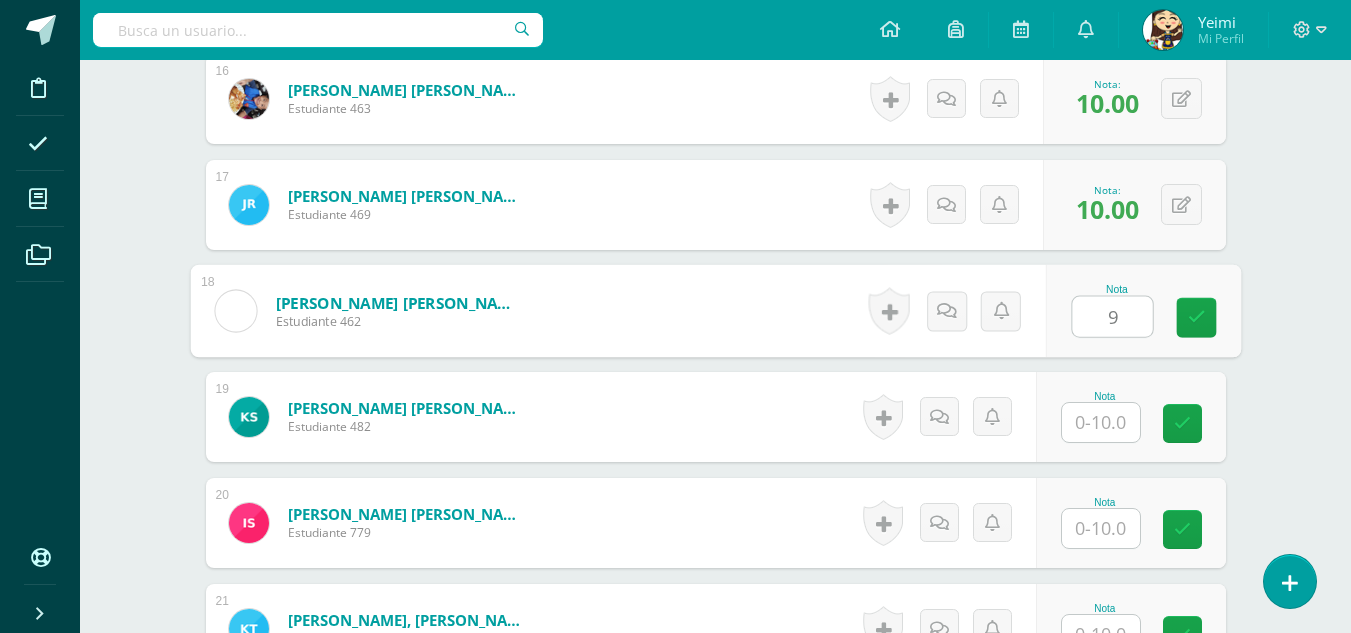 type on "9" 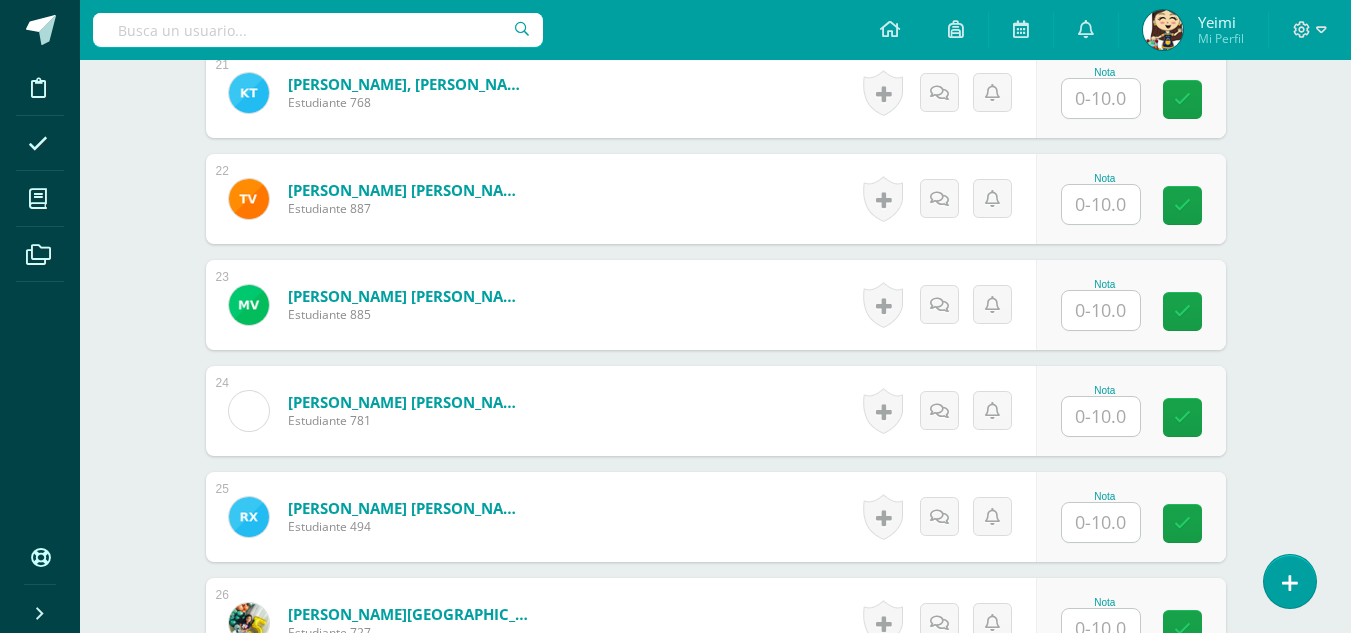 scroll, scrollTop: 2769, scrollLeft: 0, axis: vertical 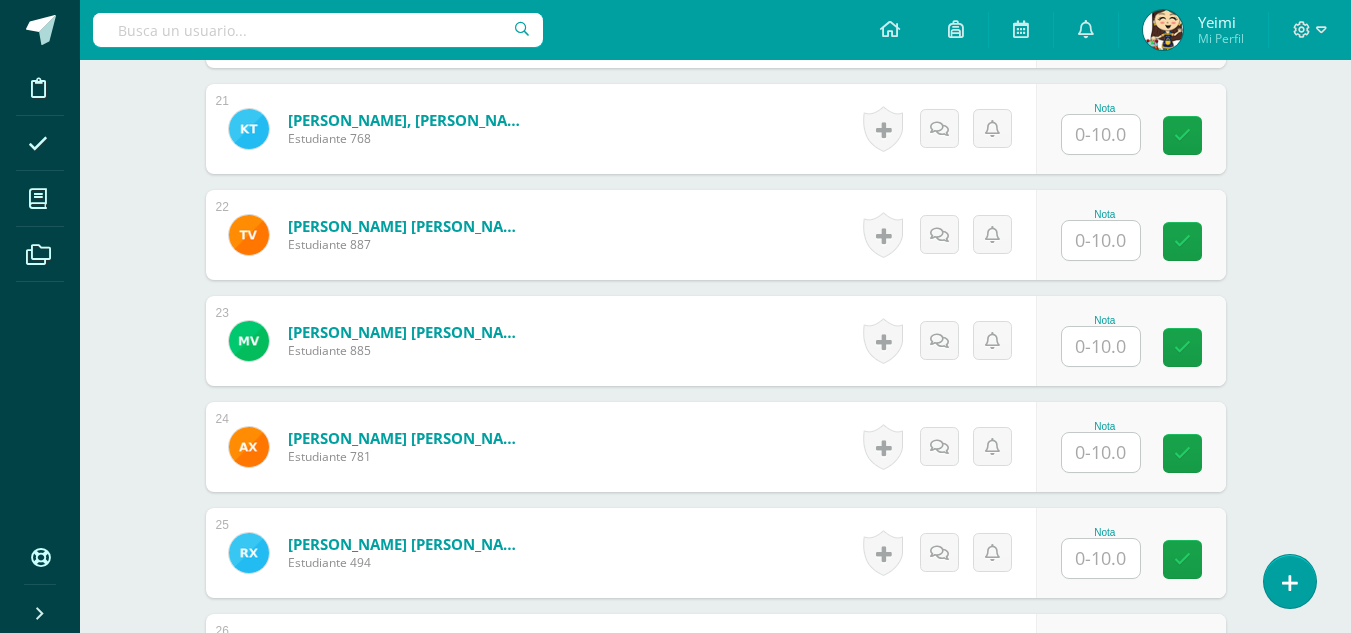 click at bounding box center (1101, 240) 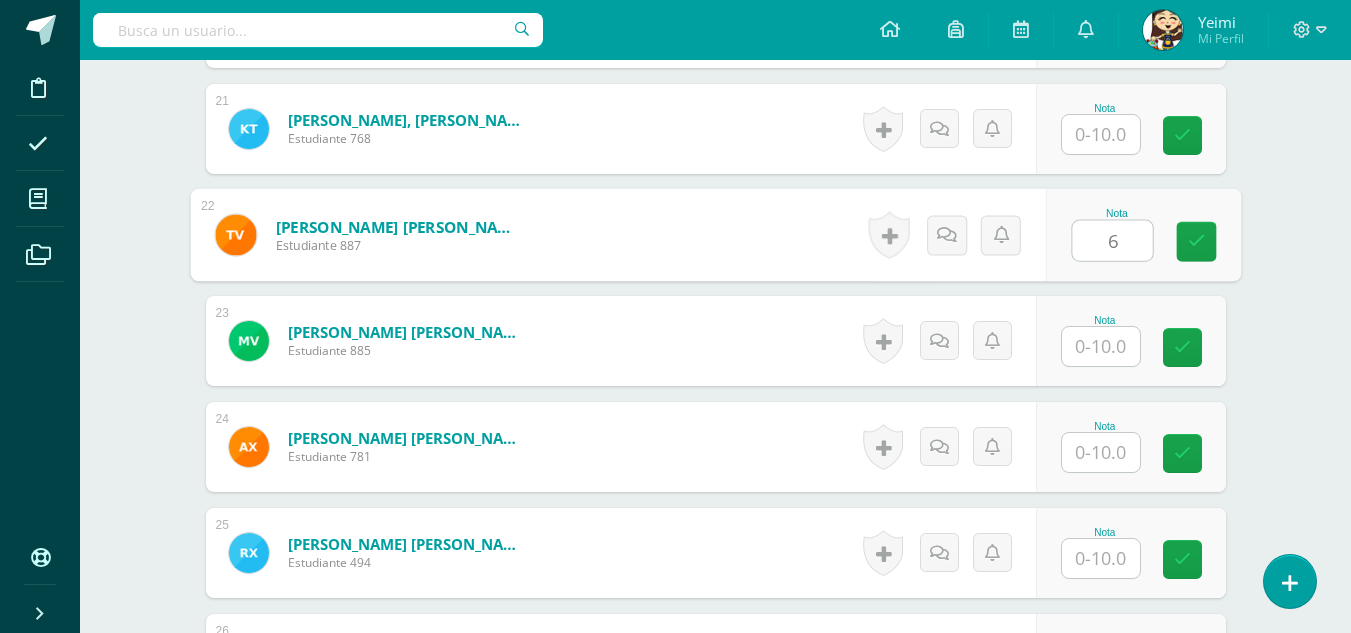 type on "6" 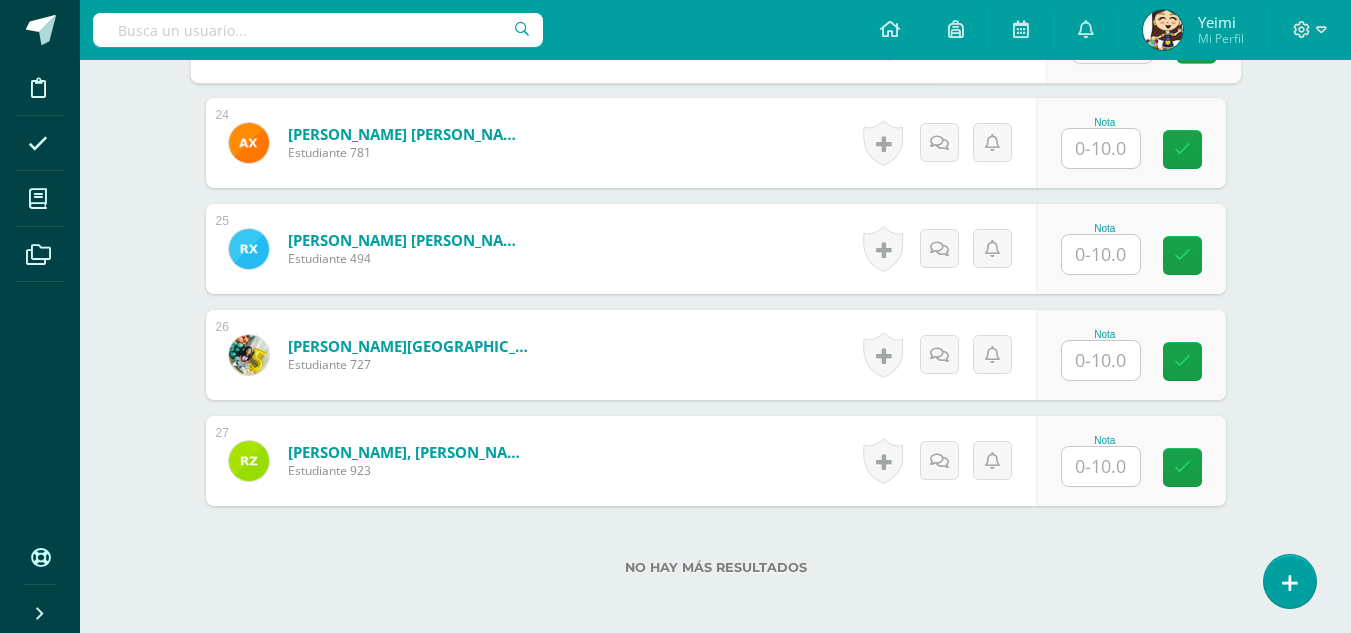 scroll, scrollTop: 3169, scrollLeft: 0, axis: vertical 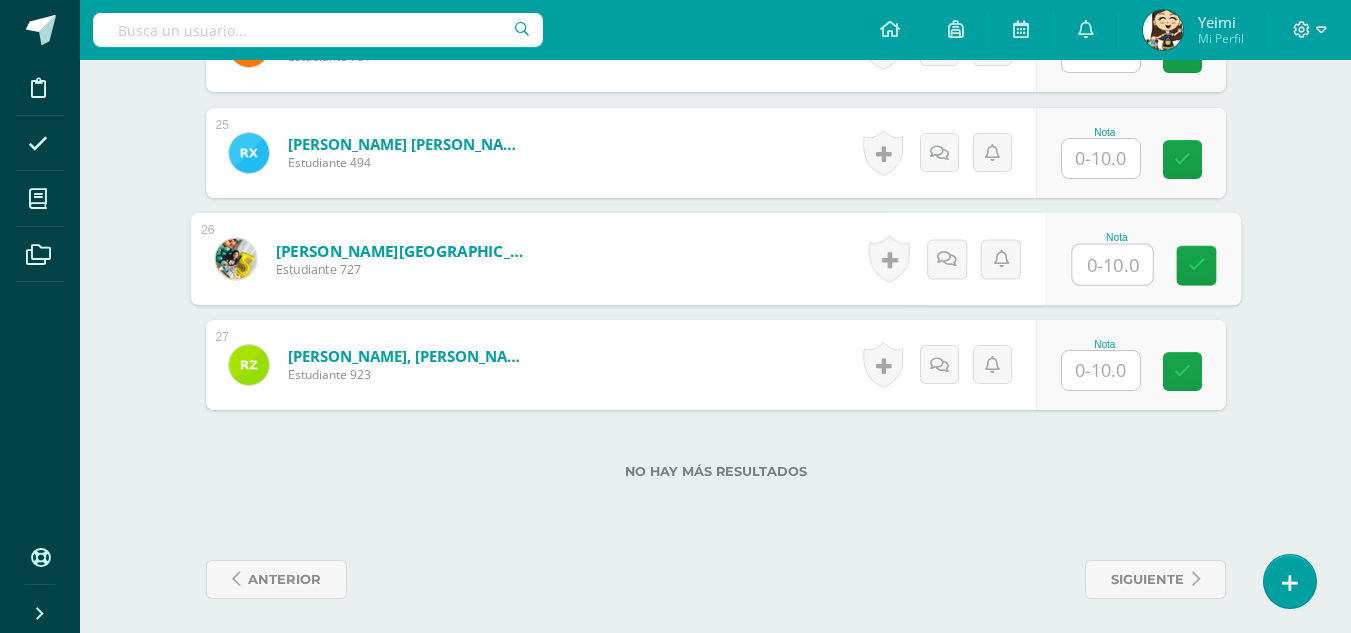 click at bounding box center [1112, 265] 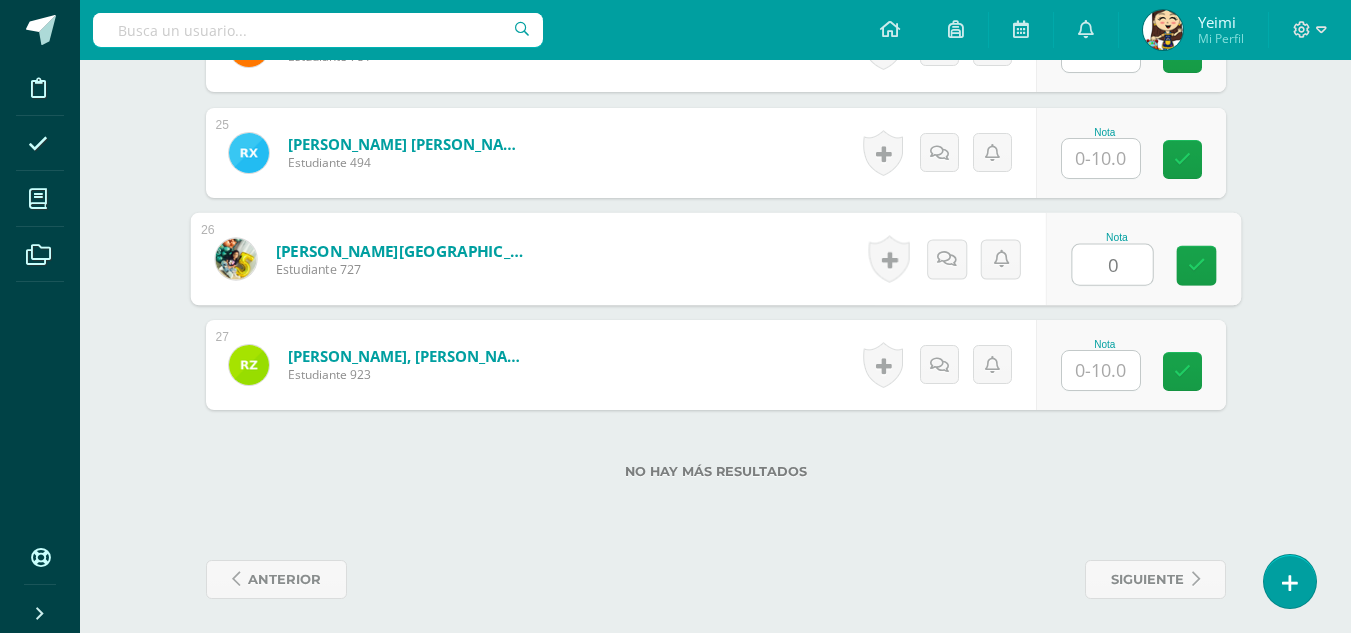 type on "0" 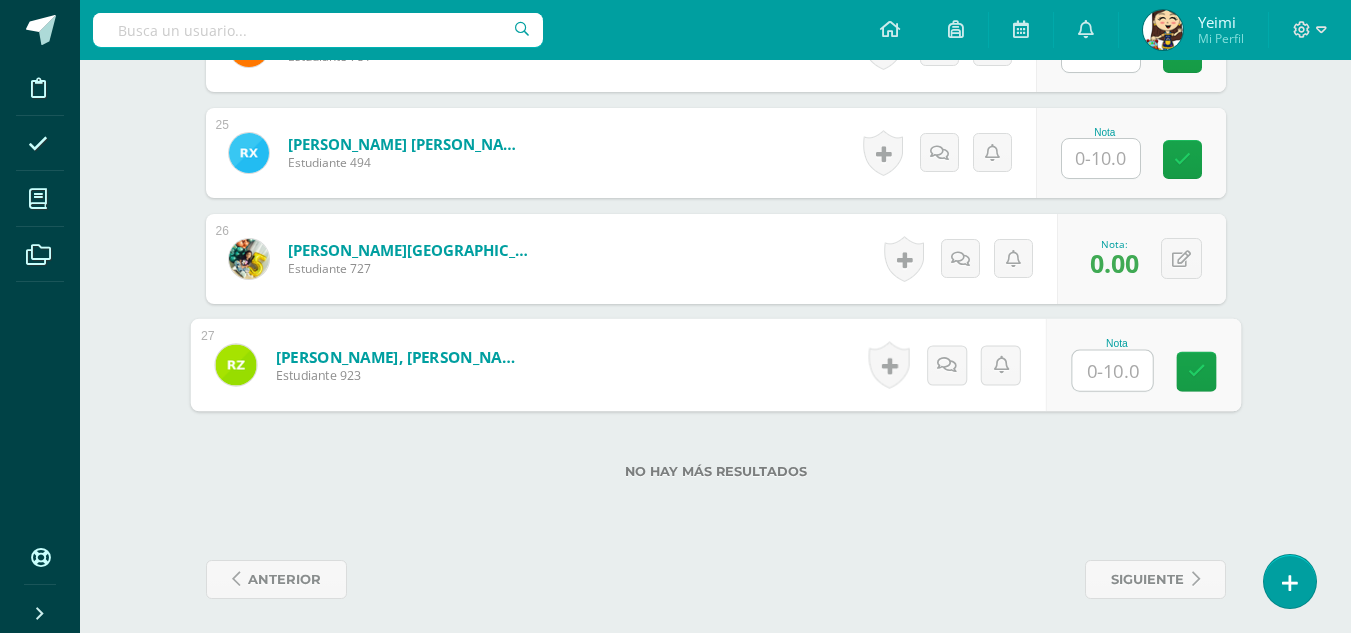type on "8" 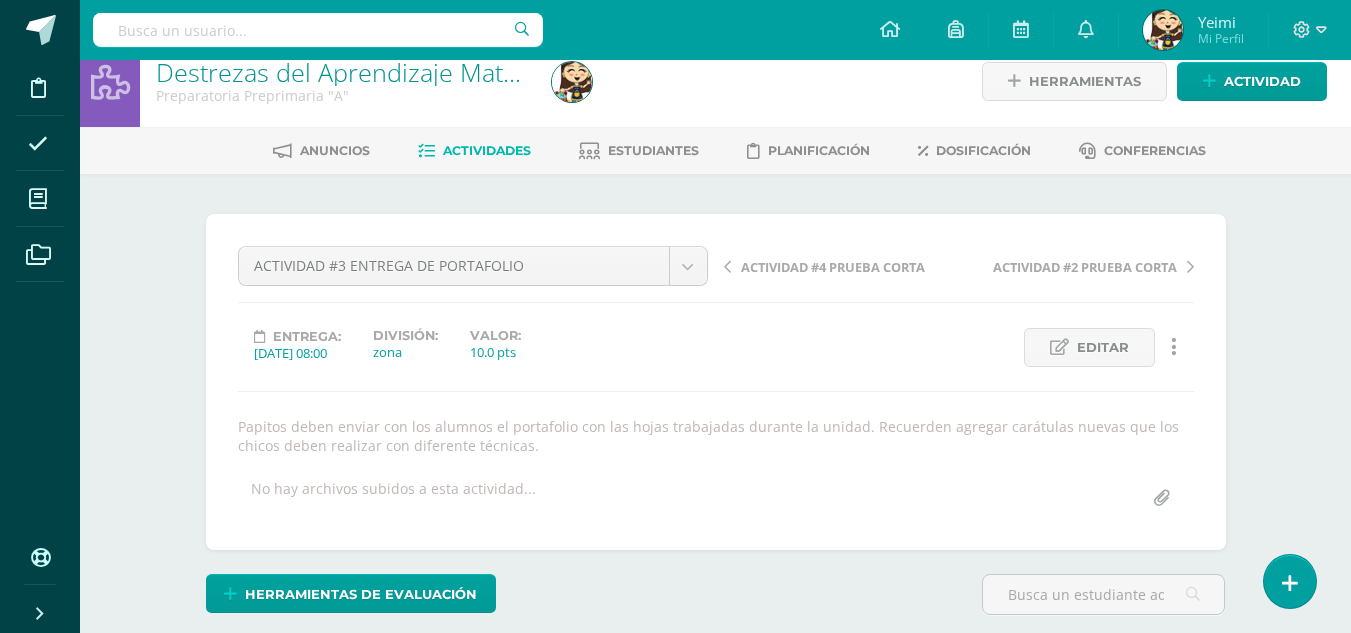 scroll, scrollTop: 0, scrollLeft: 0, axis: both 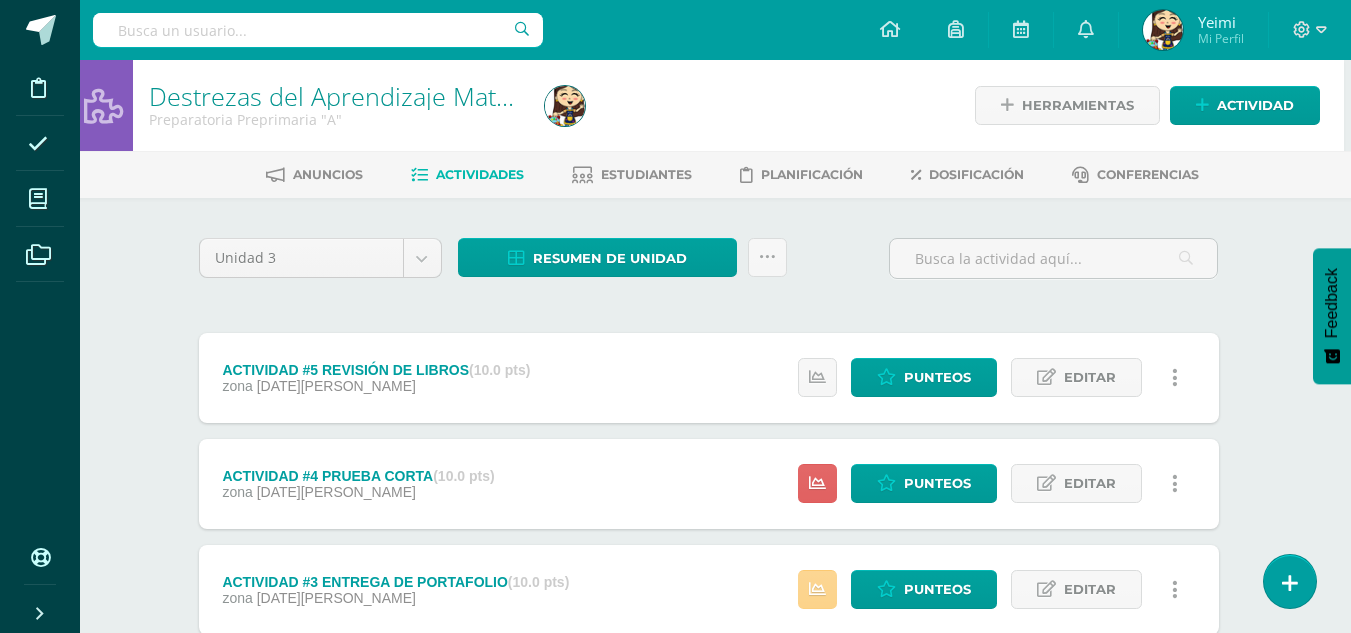click at bounding box center [817, 589] 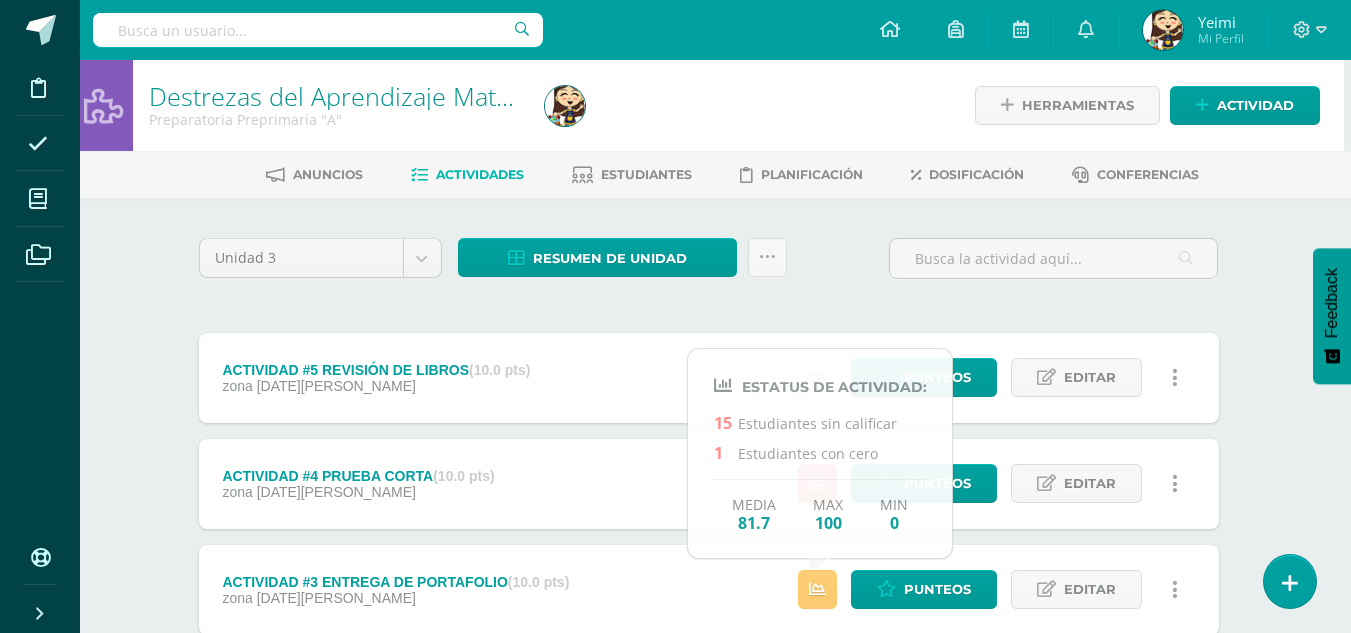 click on "ACTIVIDAD #3 ENTREGA DE PORTAFOLIO  (10.0 pts)
zona
[DATE][PERSON_NAME]" at bounding box center [396, 590] 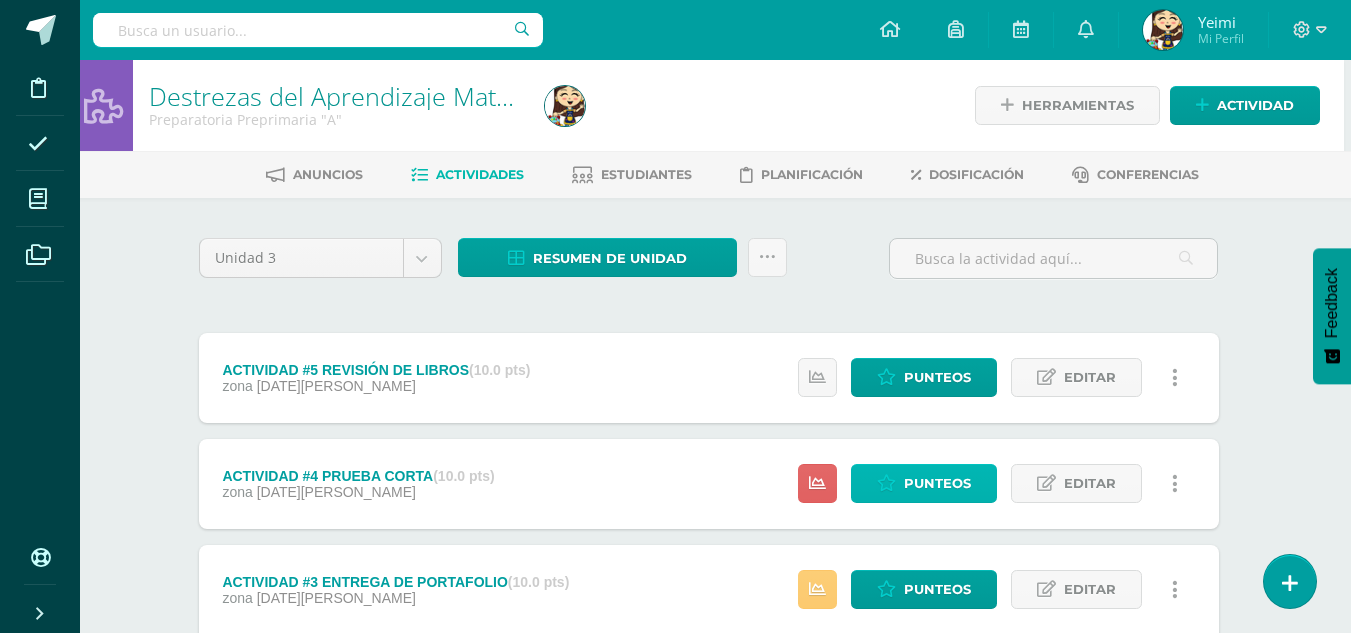 click at bounding box center [886, 483] 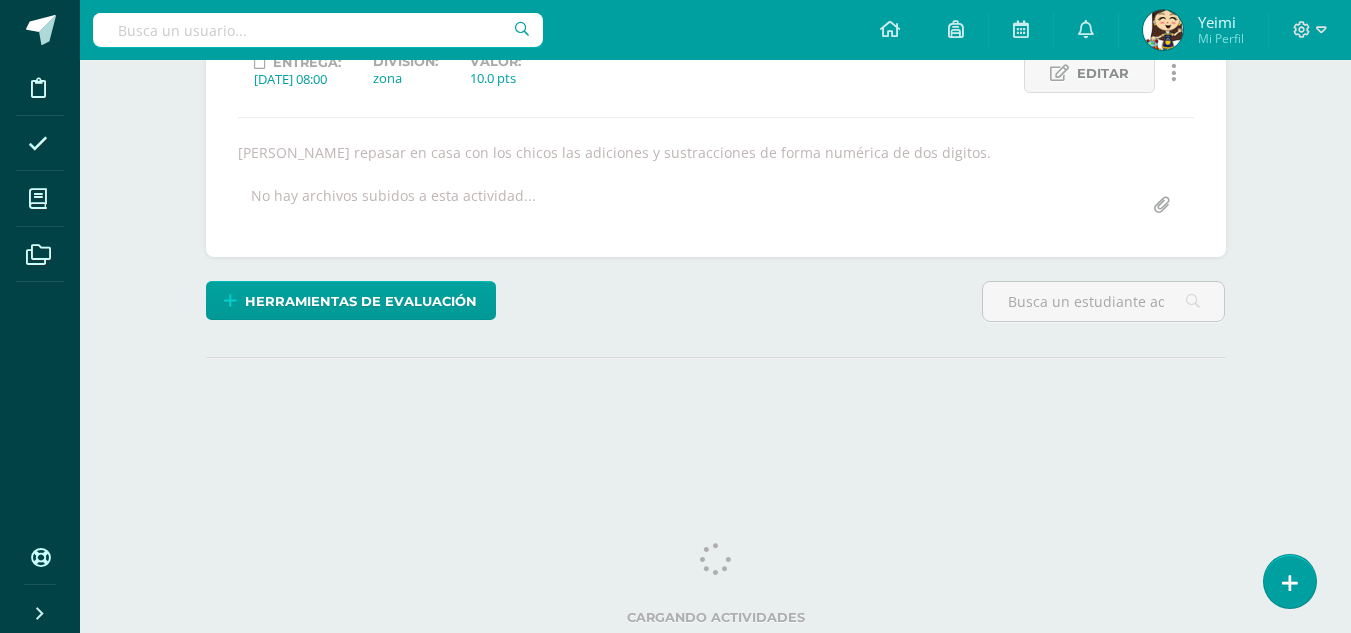 scroll, scrollTop: 0, scrollLeft: 0, axis: both 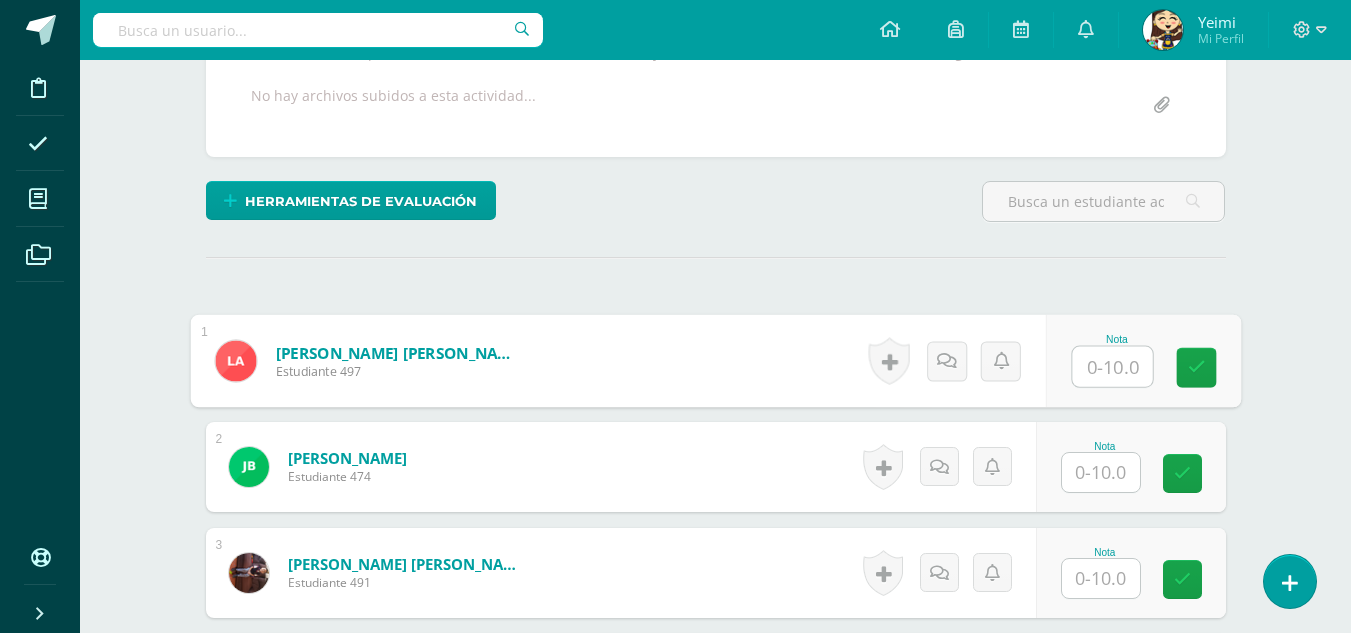 click at bounding box center (1112, 367) 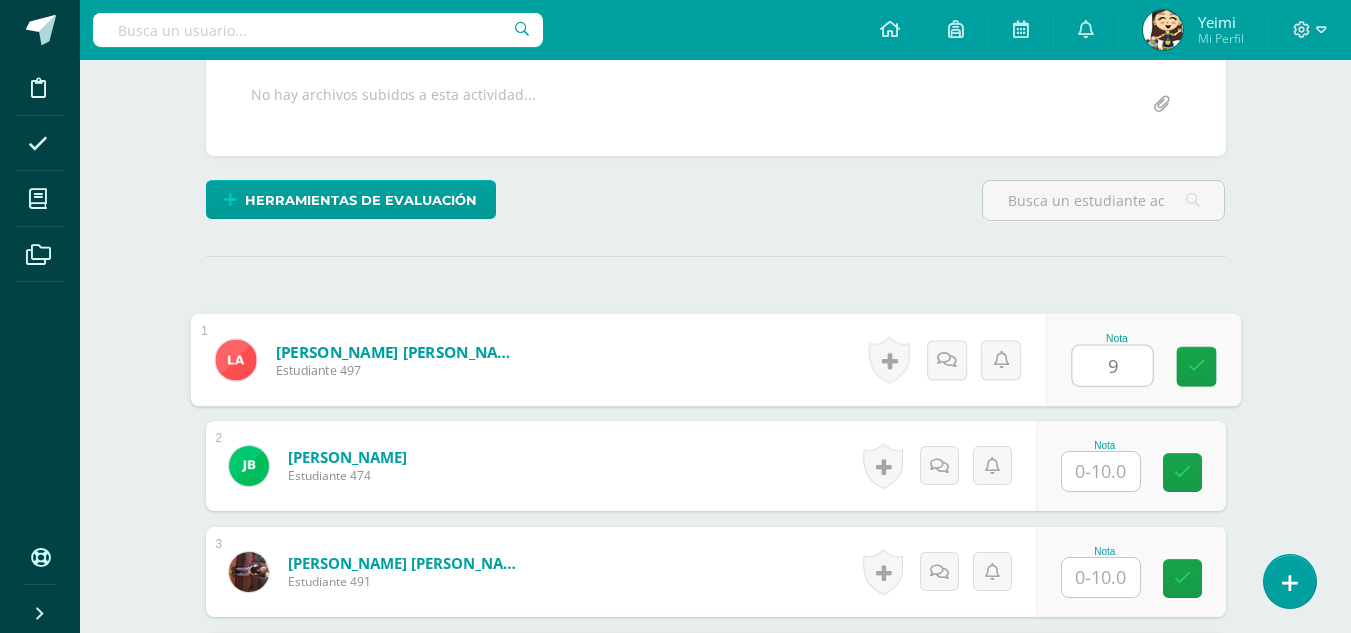 scroll, scrollTop: 400, scrollLeft: 0, axis: vertical 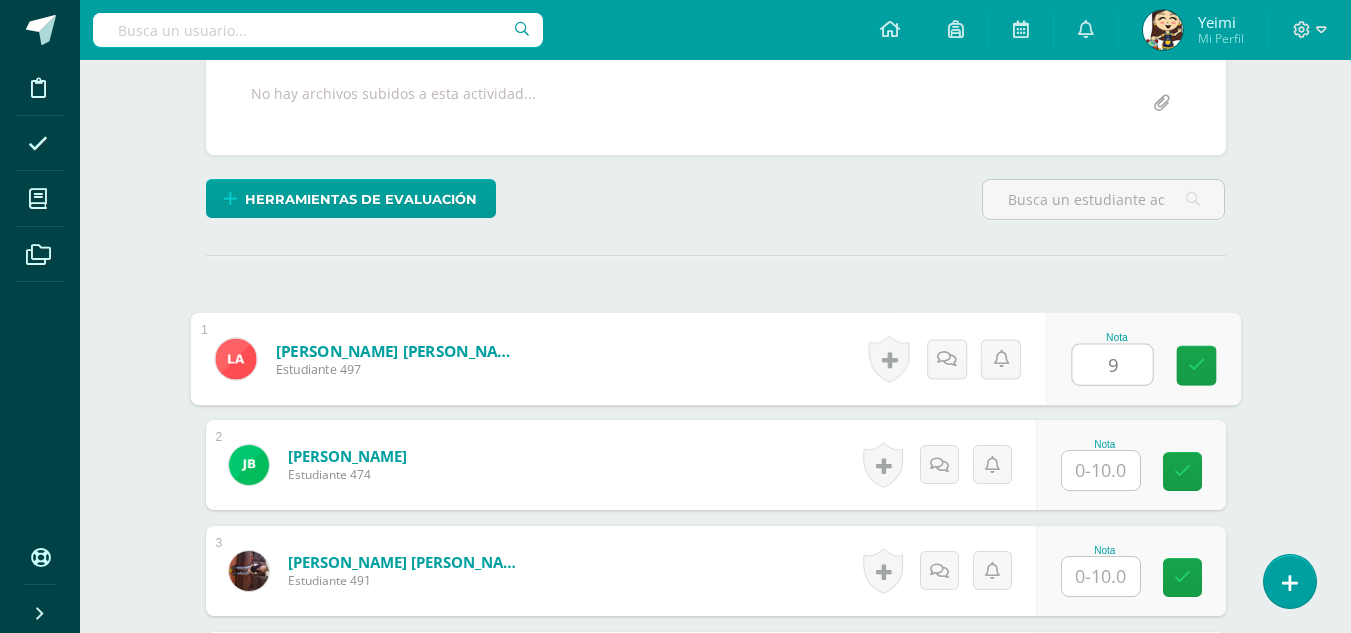 type on "9" 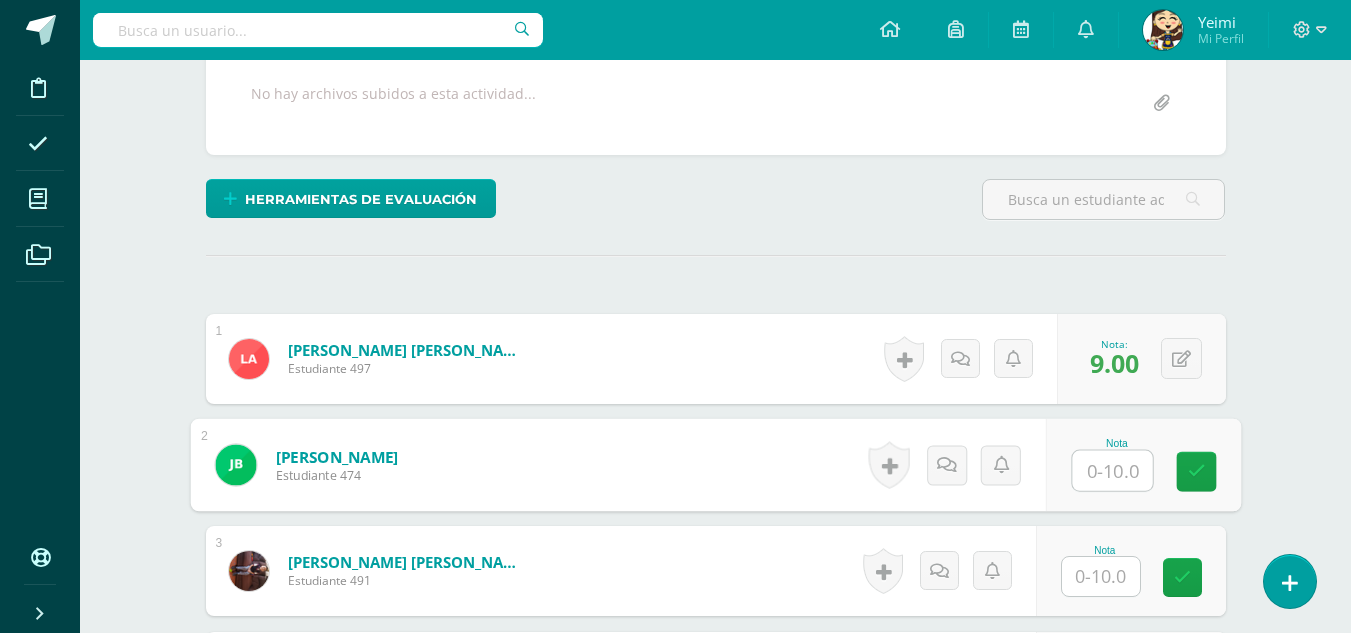 scroll, scrollTop: 401, scrollLeft: 0, axis: vertical 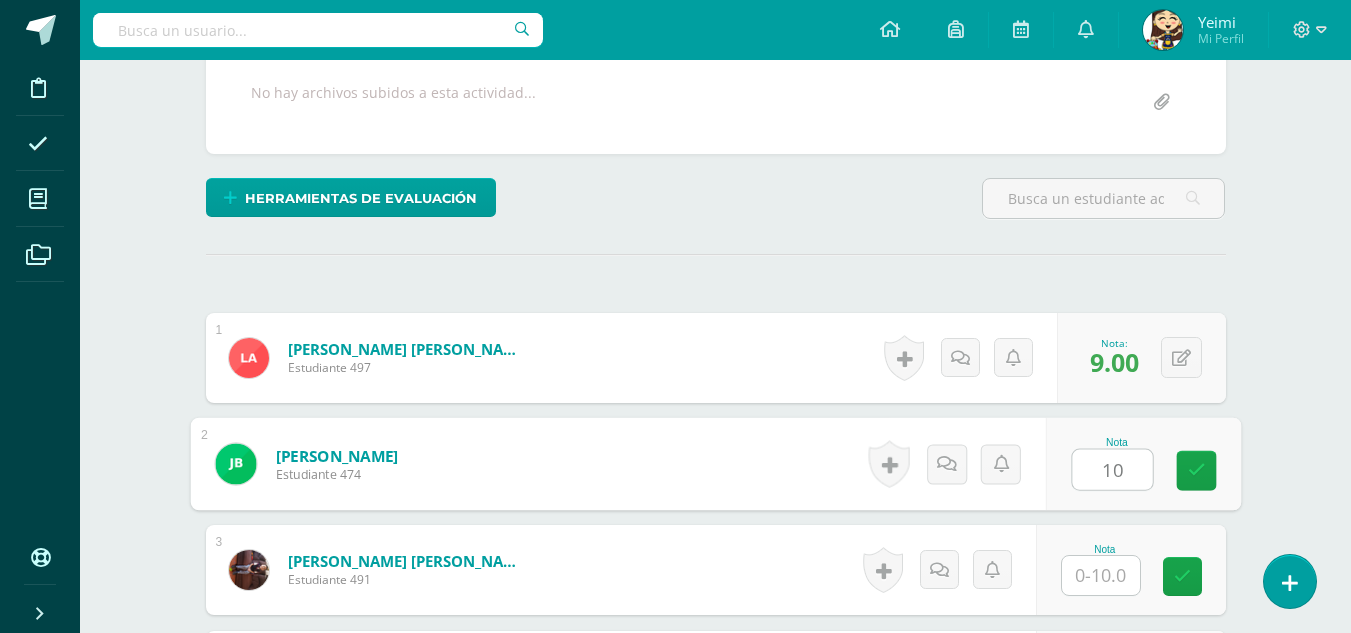 type on "10" 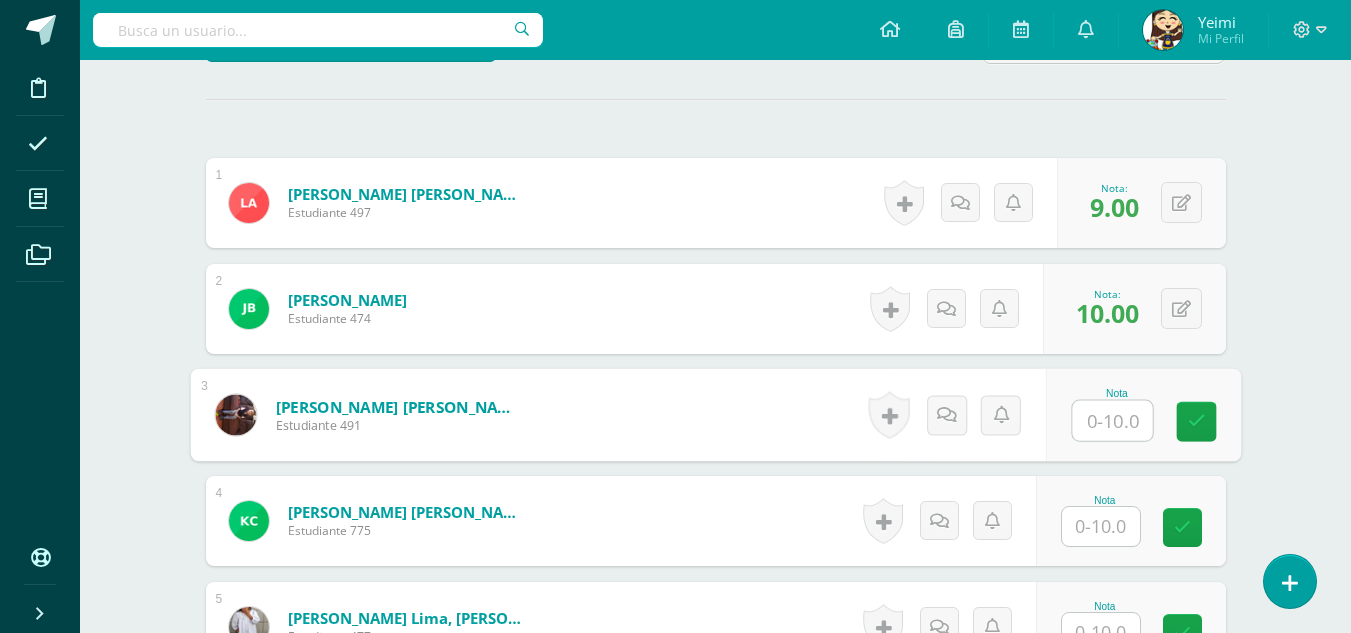 scroll, scrollTop: 601, scrollLeft: 0, axis: vertical 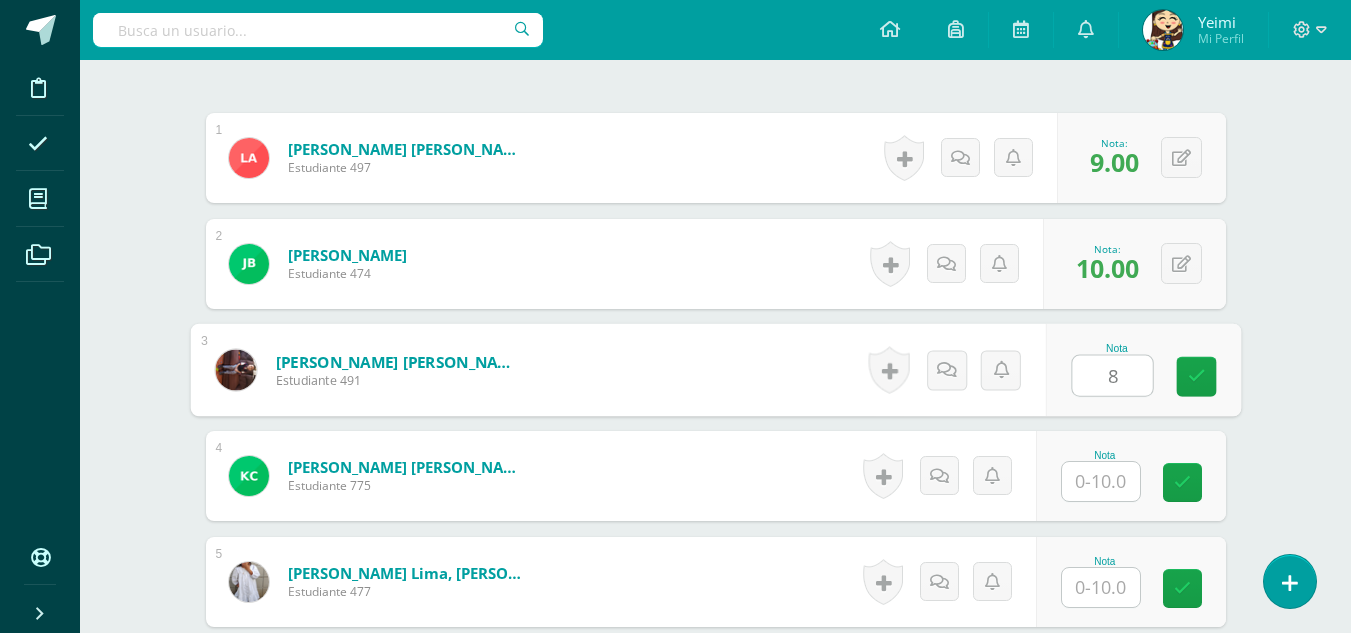 type on "8" 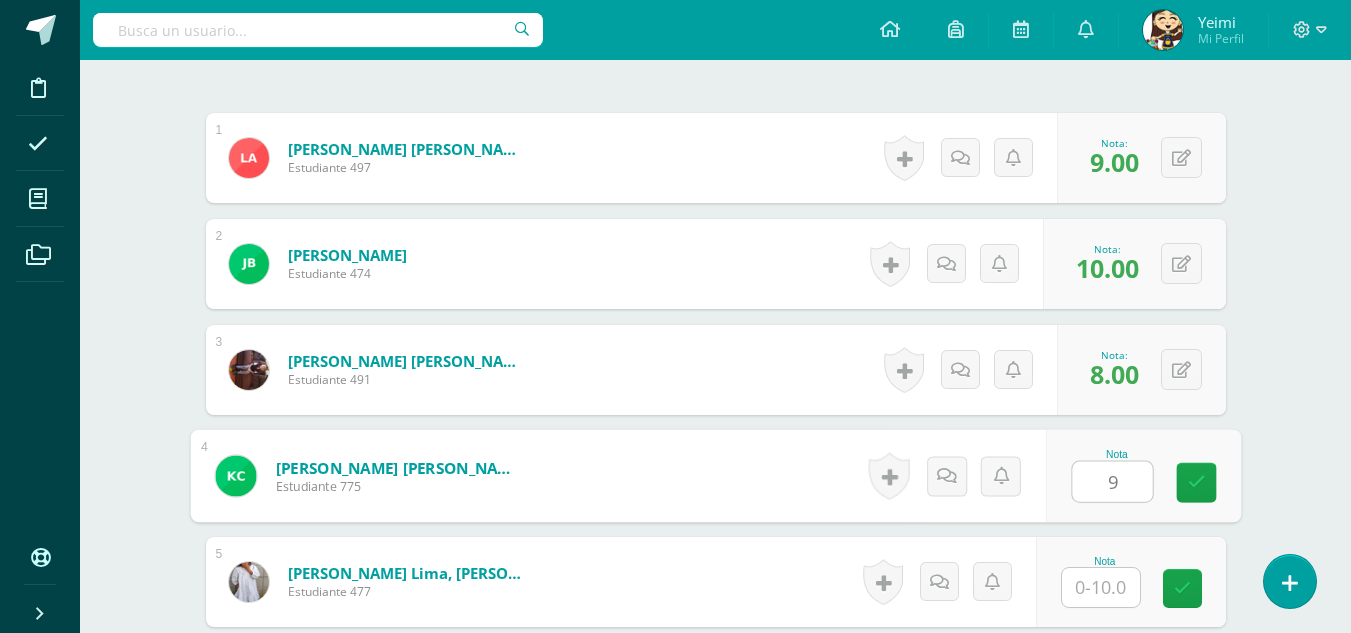 type on "9" 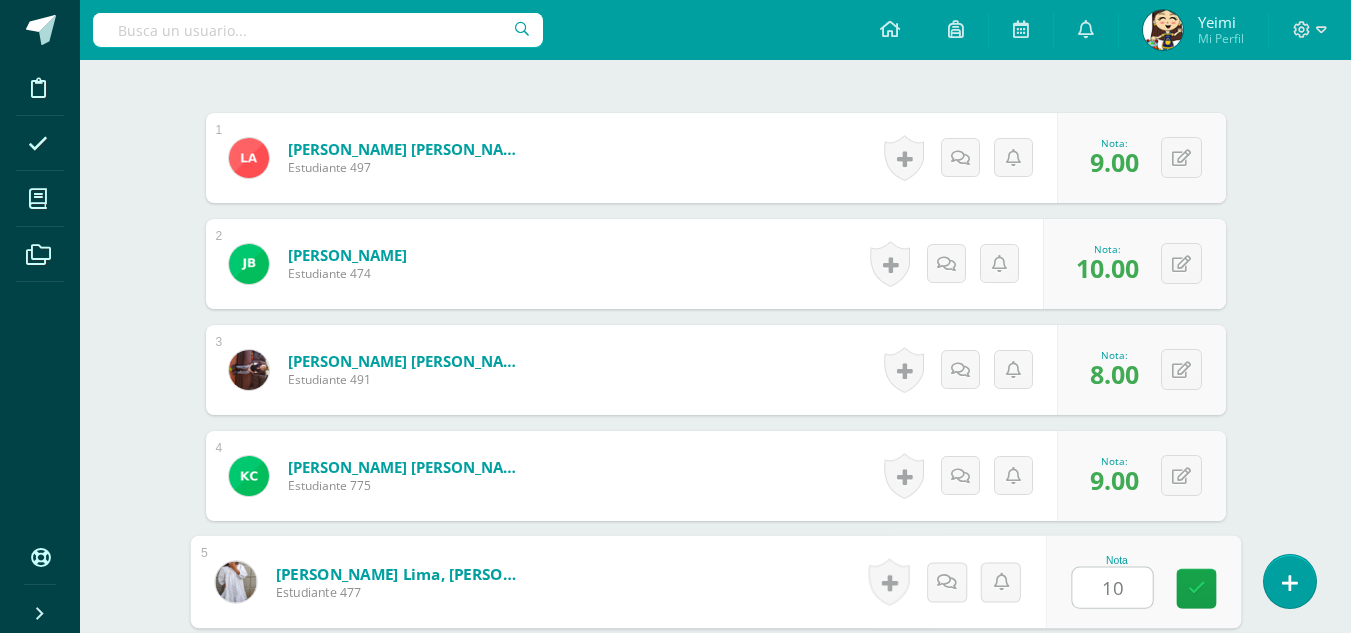 type on "10" 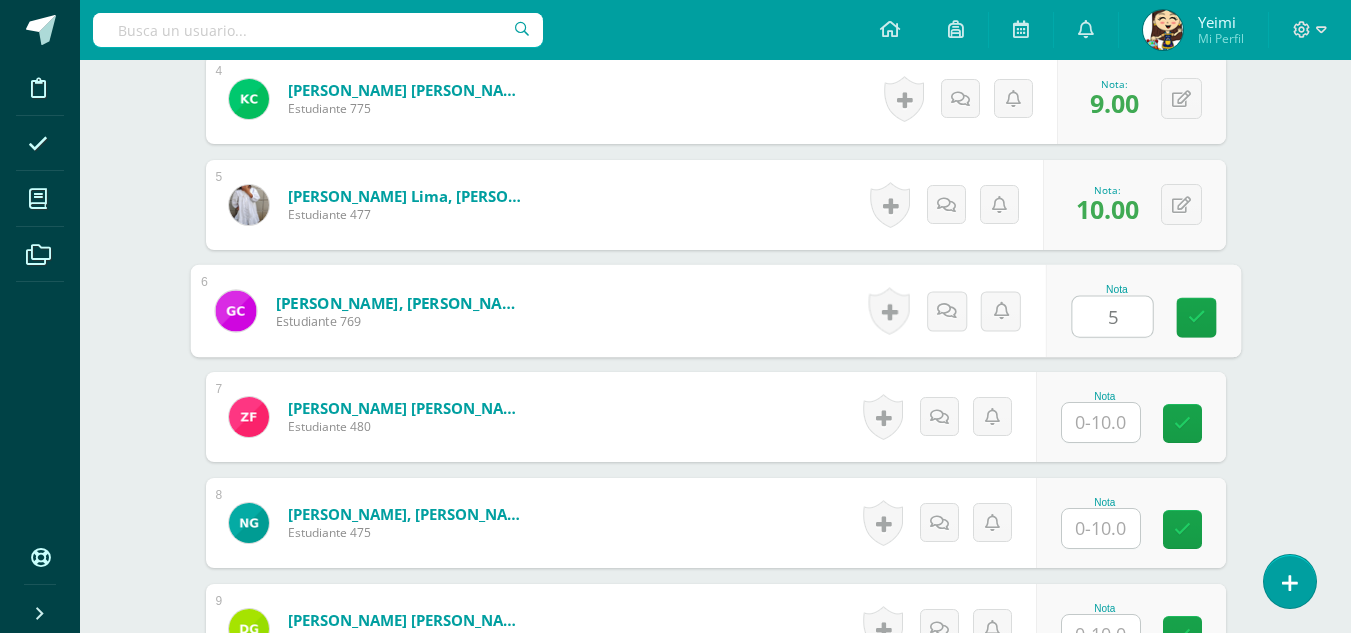 type on "5" 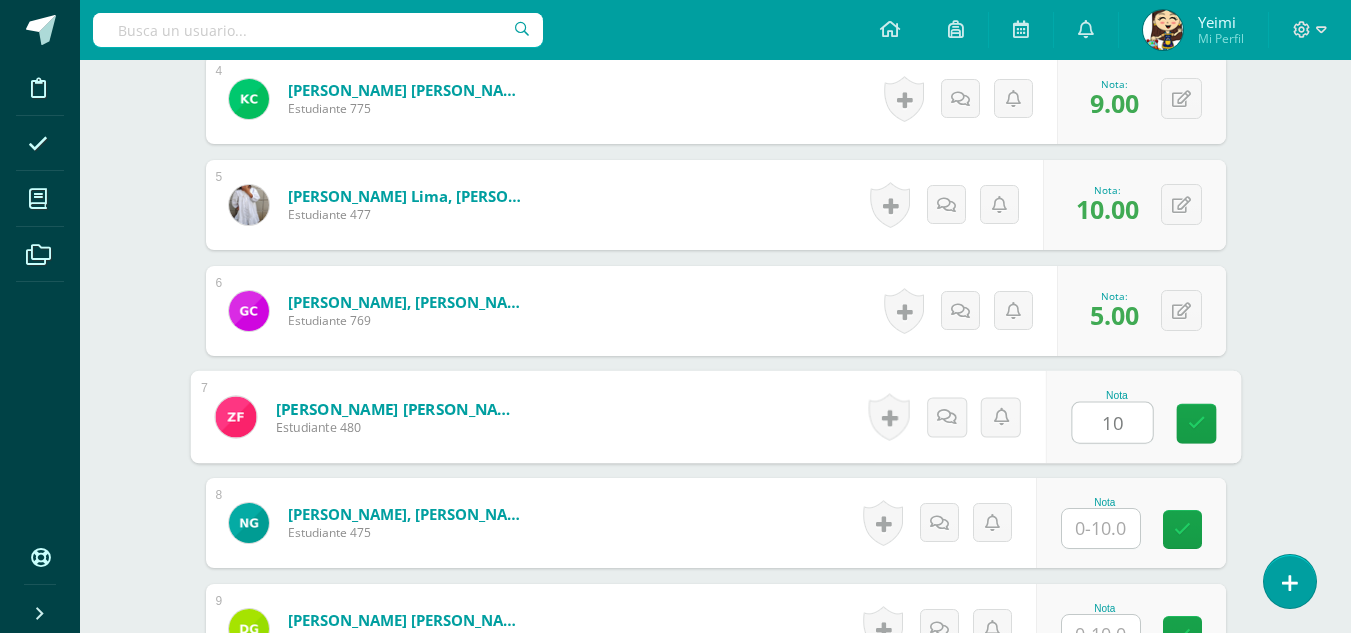 type on "10" 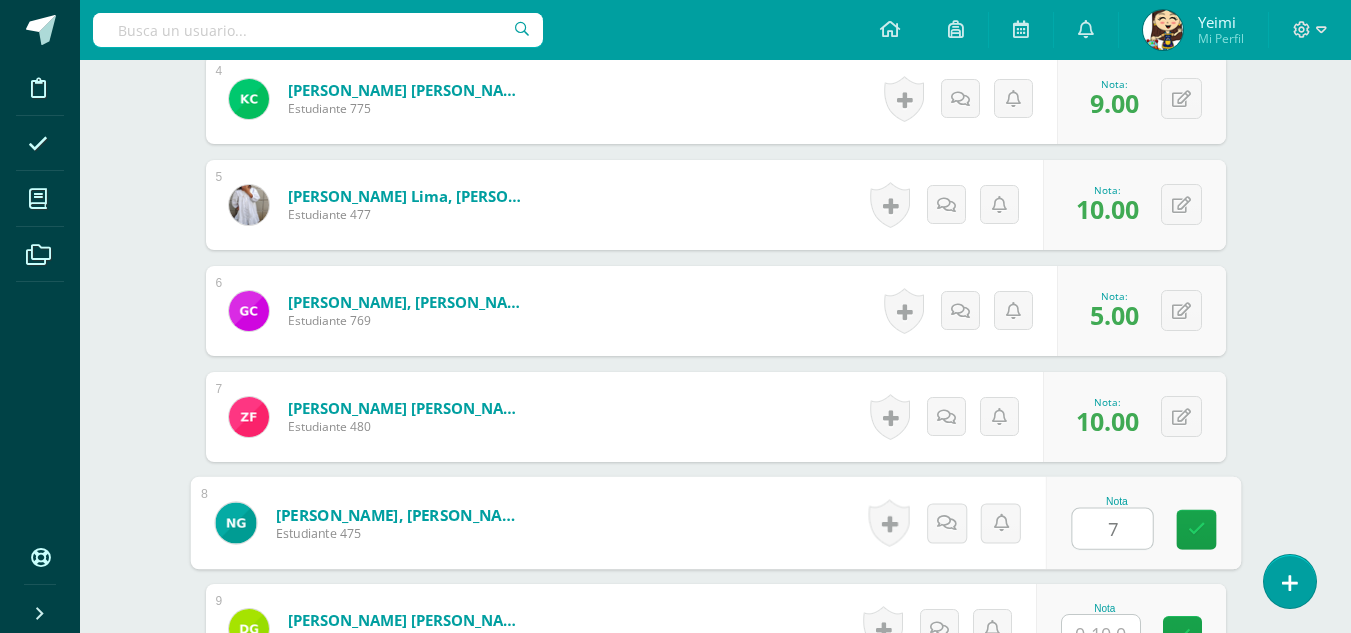 type on "7" 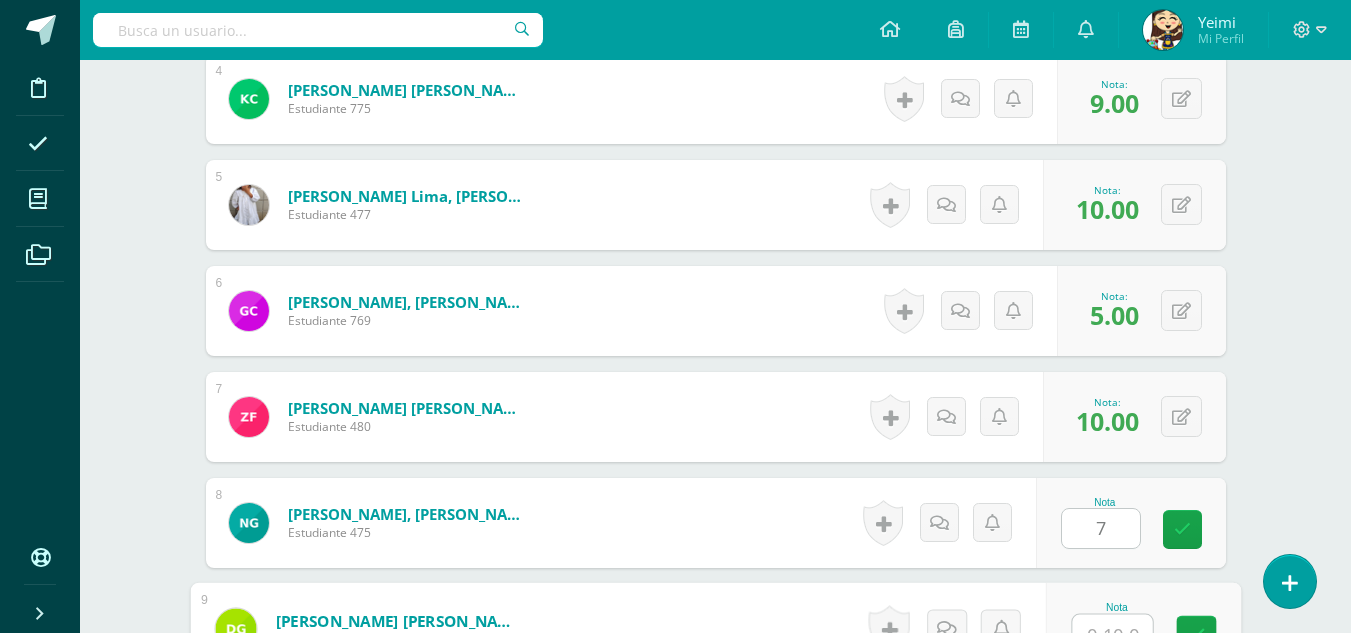 scroll, scrollTop: 999, scrollLeft: 0, axis: vertical 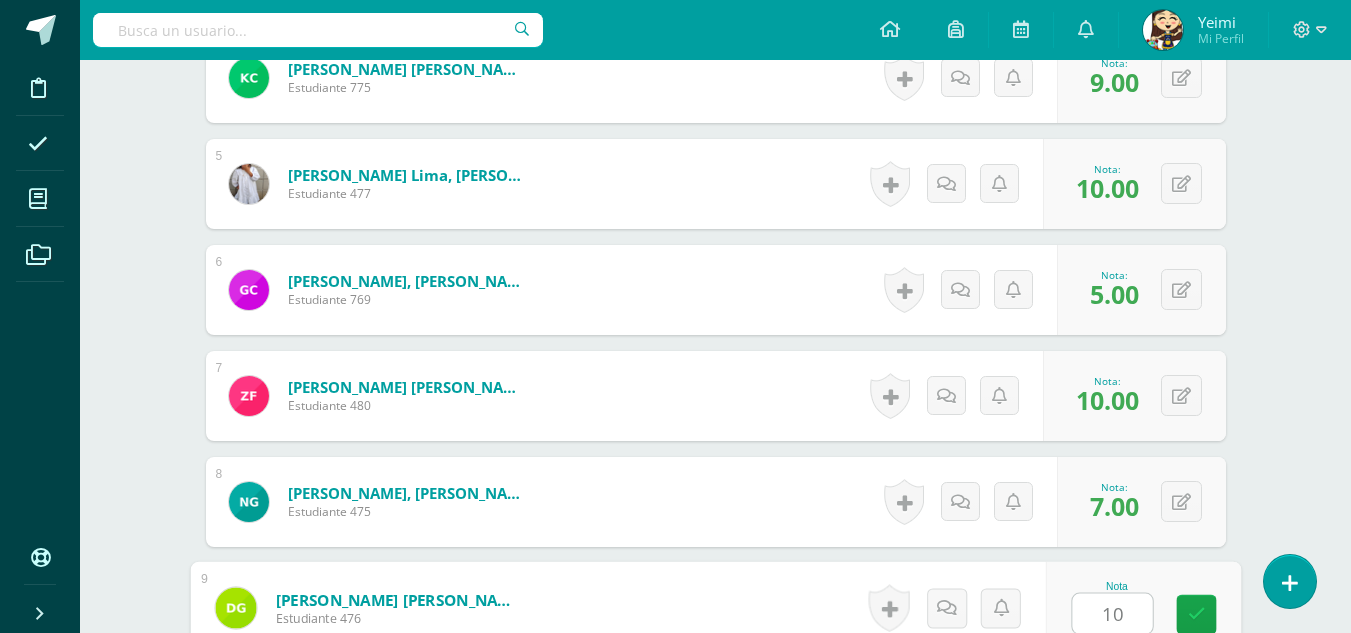type on "10" 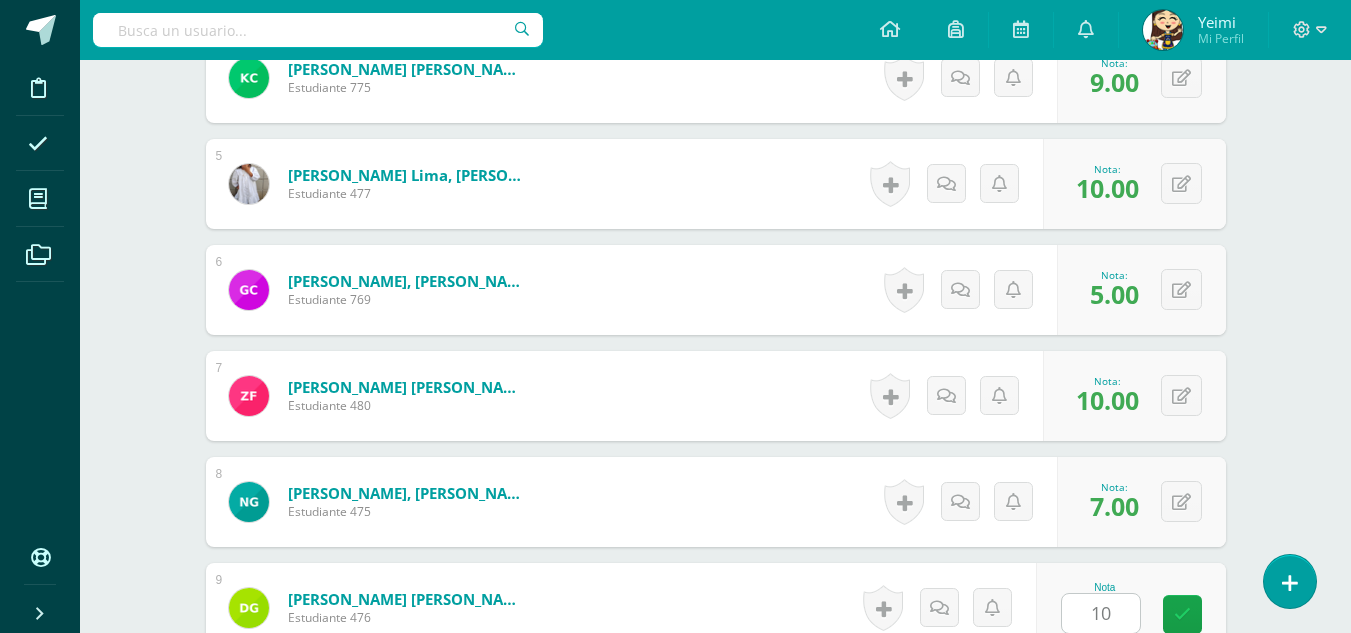 scroll, scrollTop: 1402, scrollLeft: 0, axis: vertical 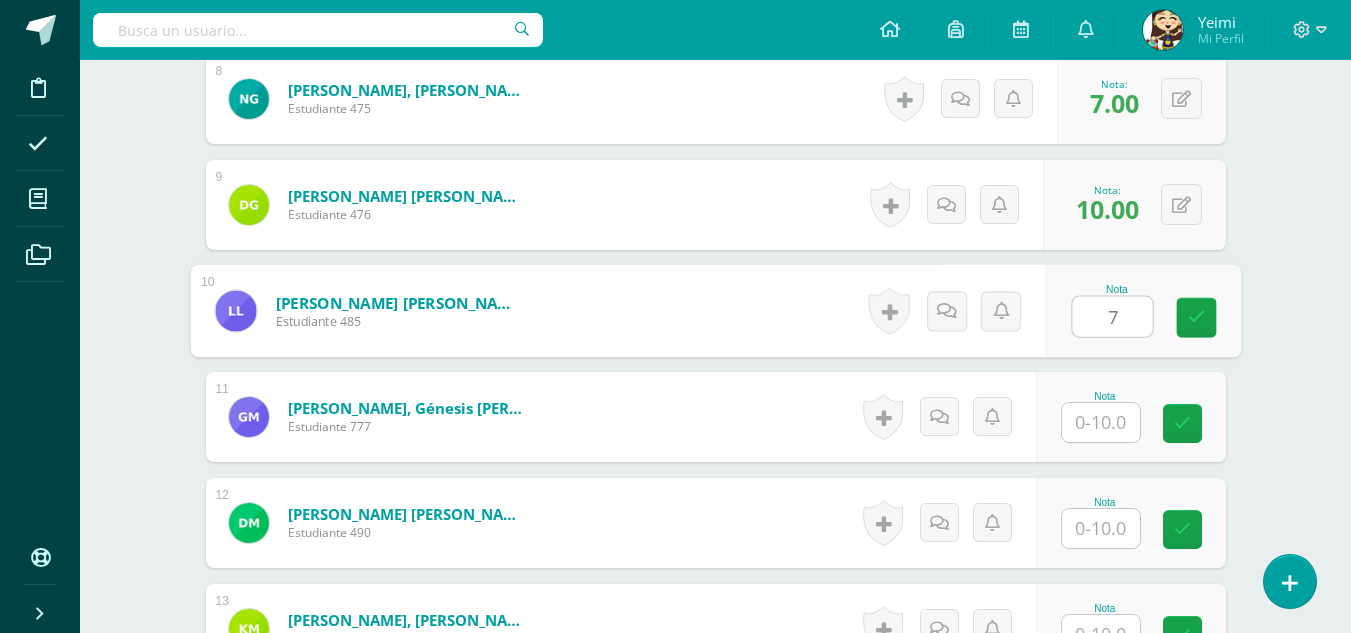 type on "7" 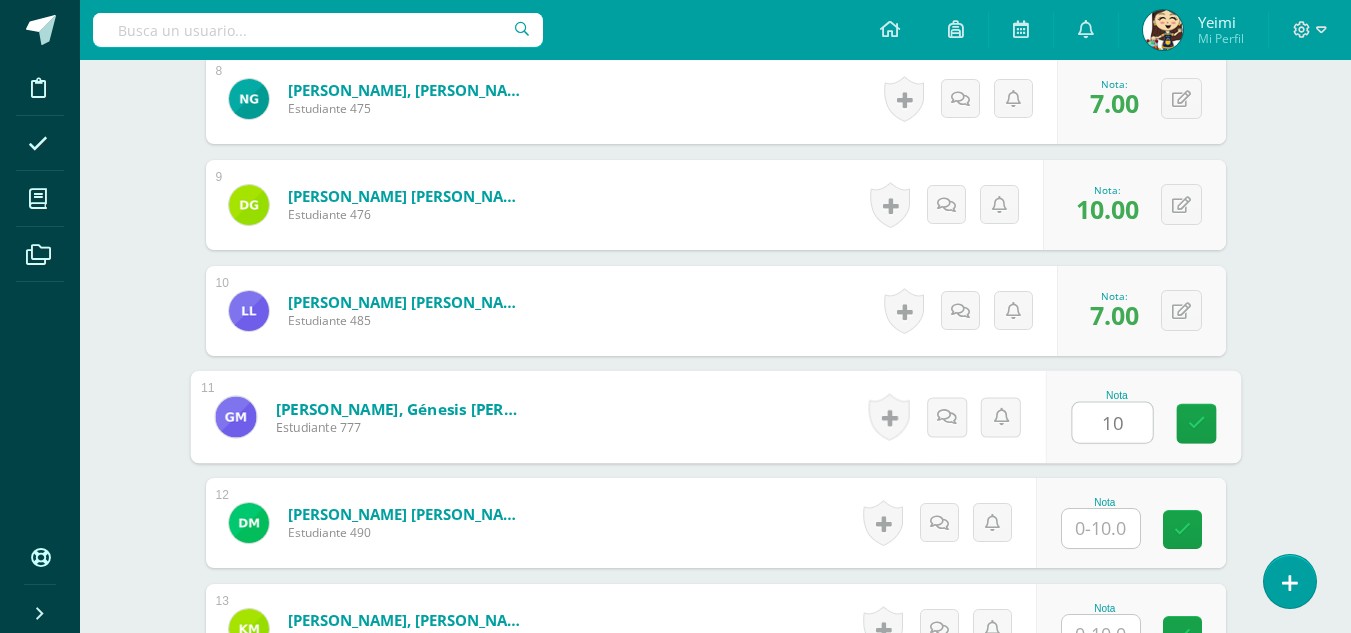 type on "10" 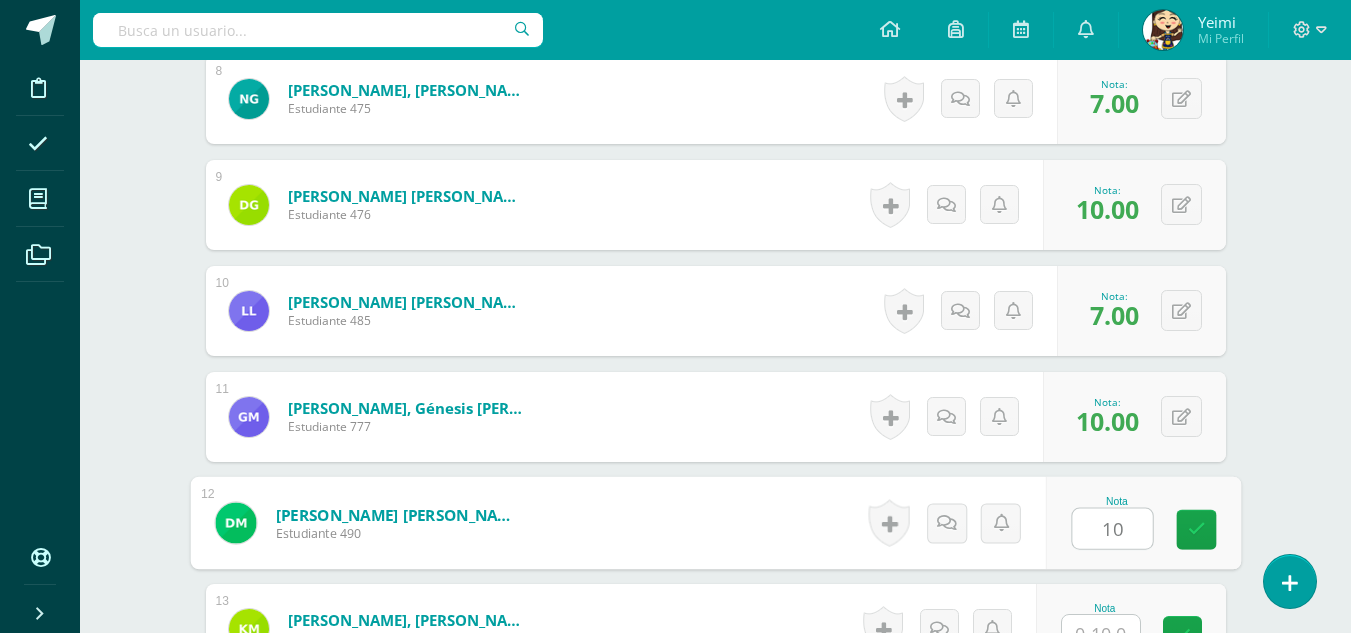 type on "10" 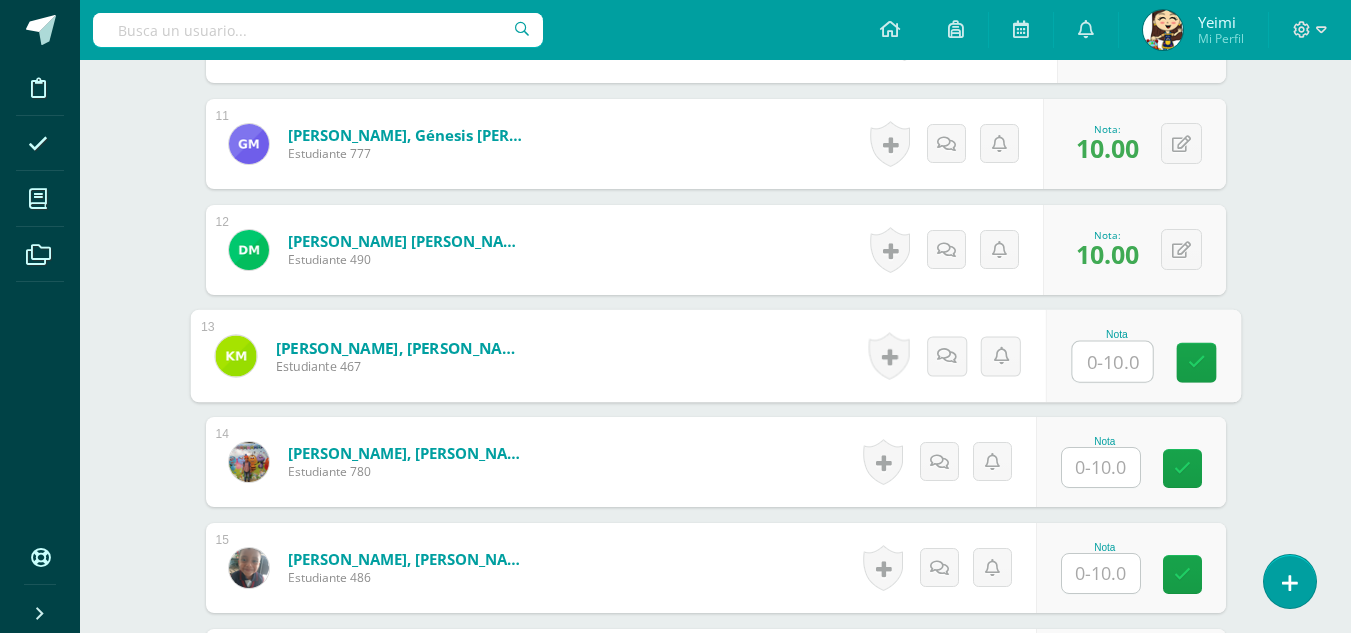 scroll, scrollTop: 1723, scrollLeft: 0, axis: vertical 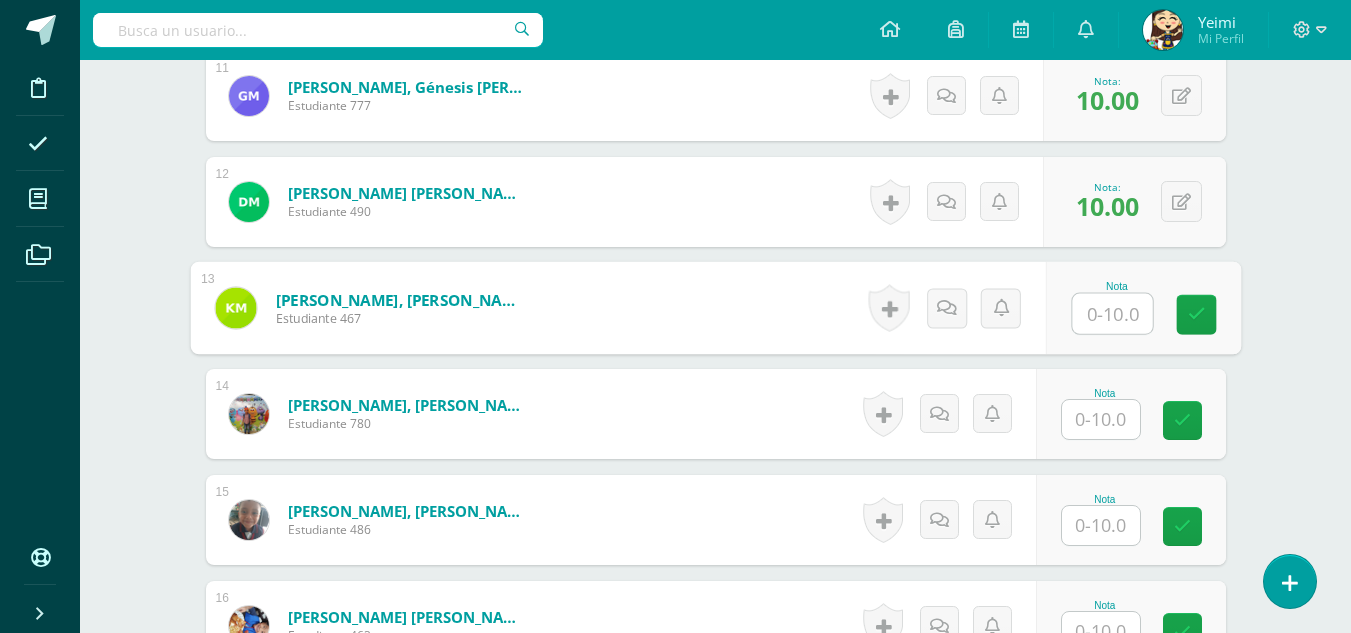 click at bounding box center (1101, 419) 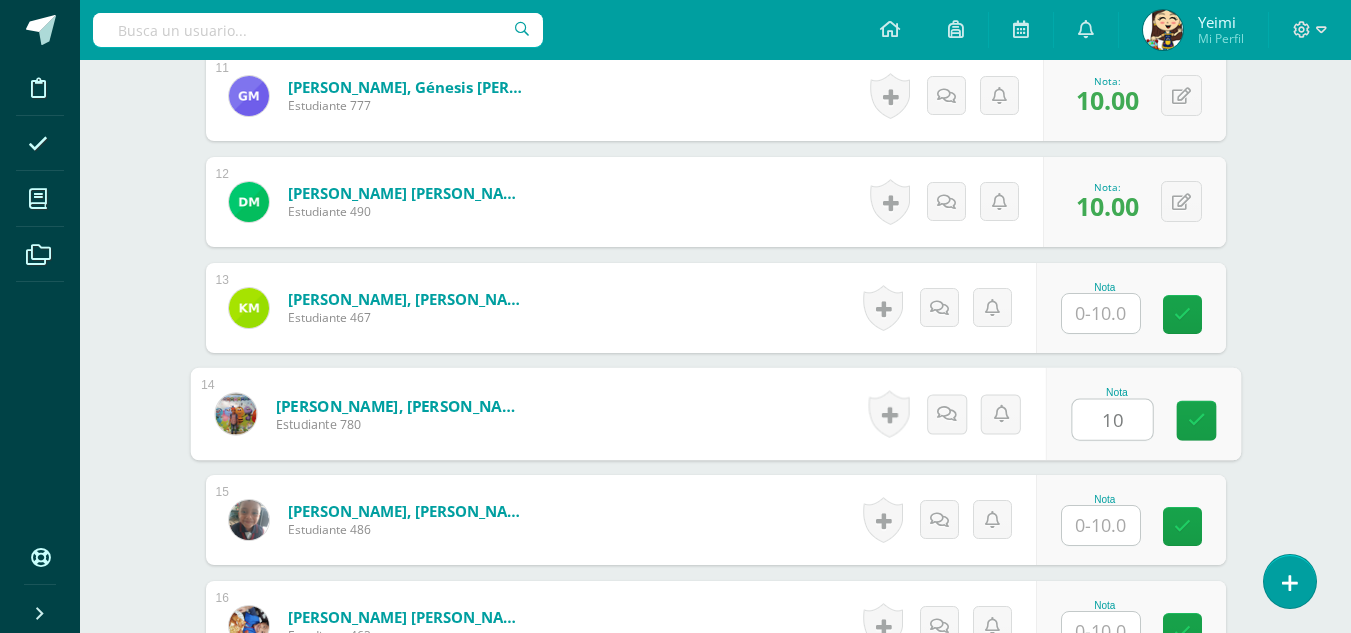 type on "10" 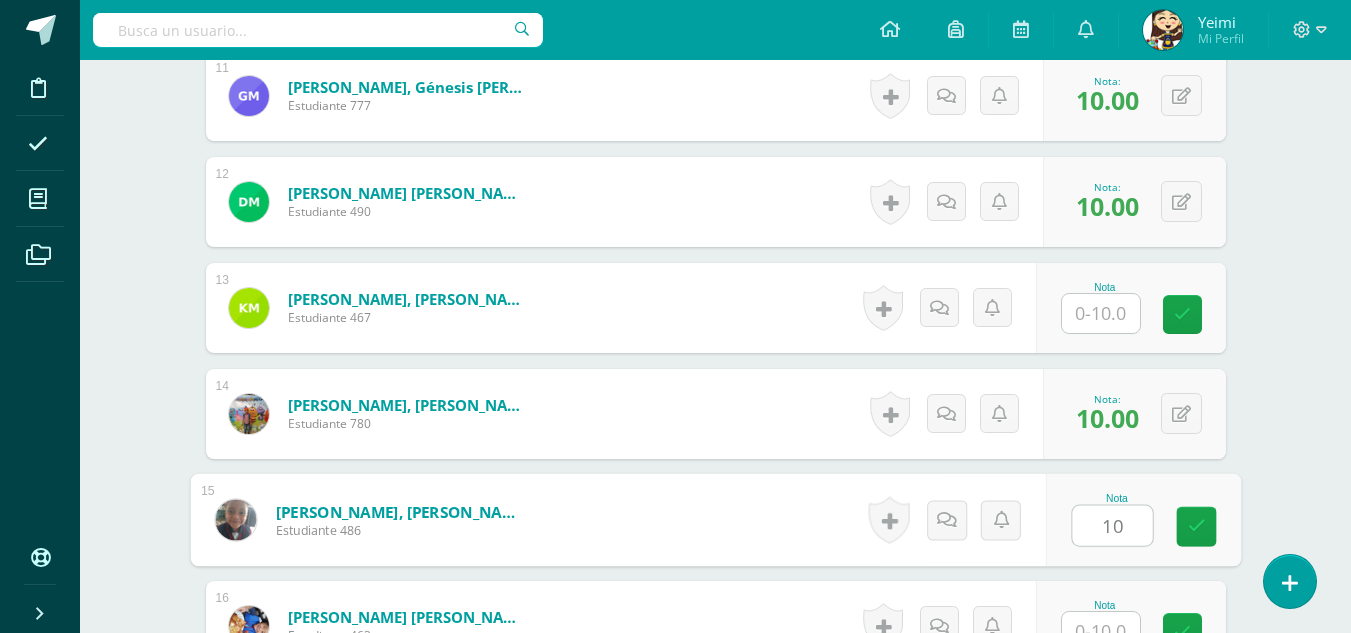 type on "10" 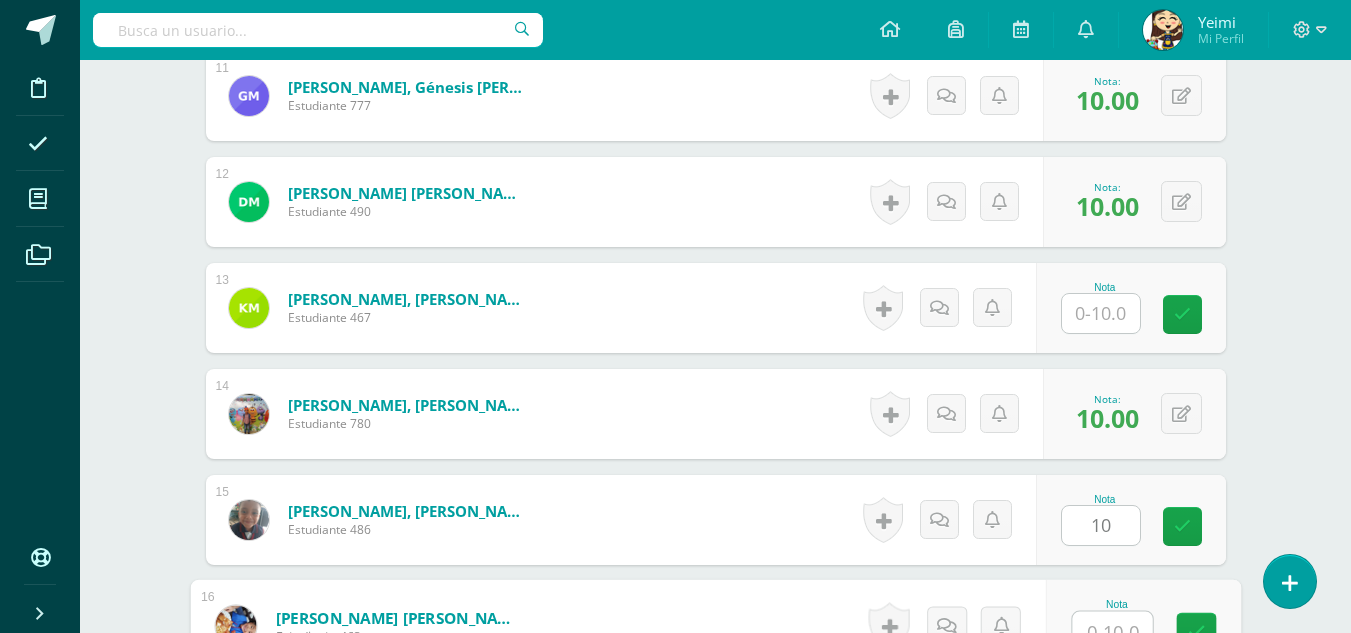 scroll, scrollTop: 1741, scrollLeft: 0, axis: vertical 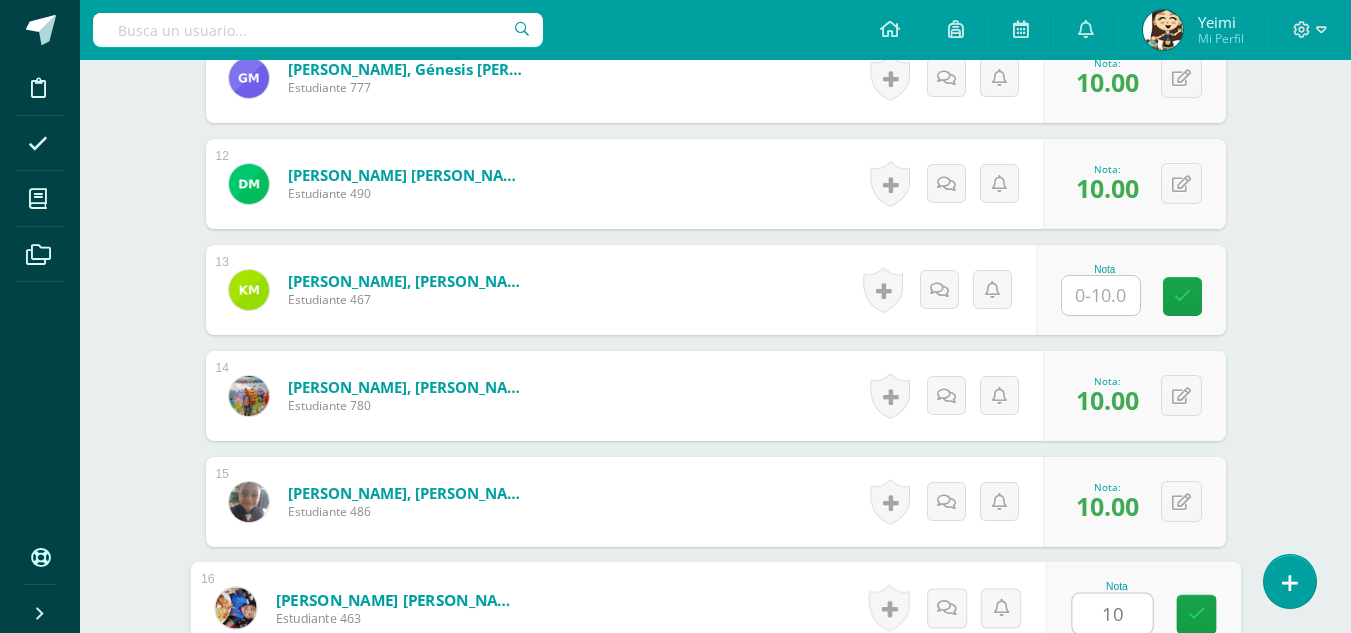 type on "10" 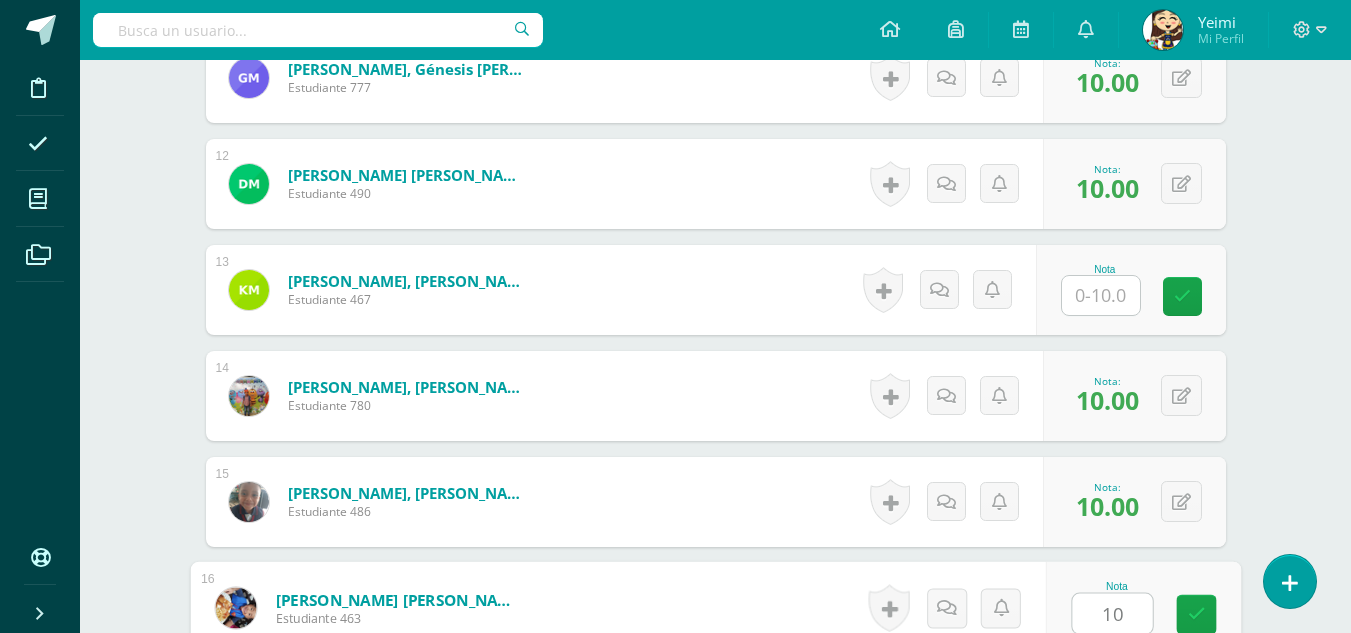 scroll, scrollTop: 2144, scrollLeft: 0, axis: vertical 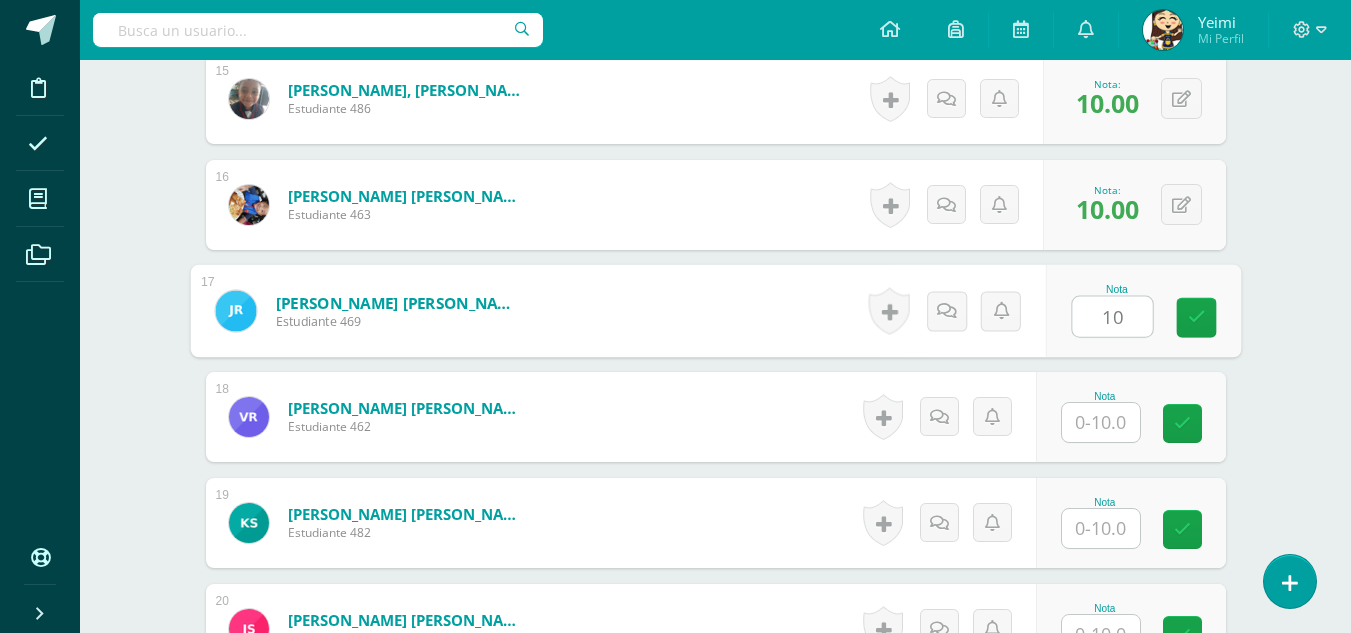 type on "10" 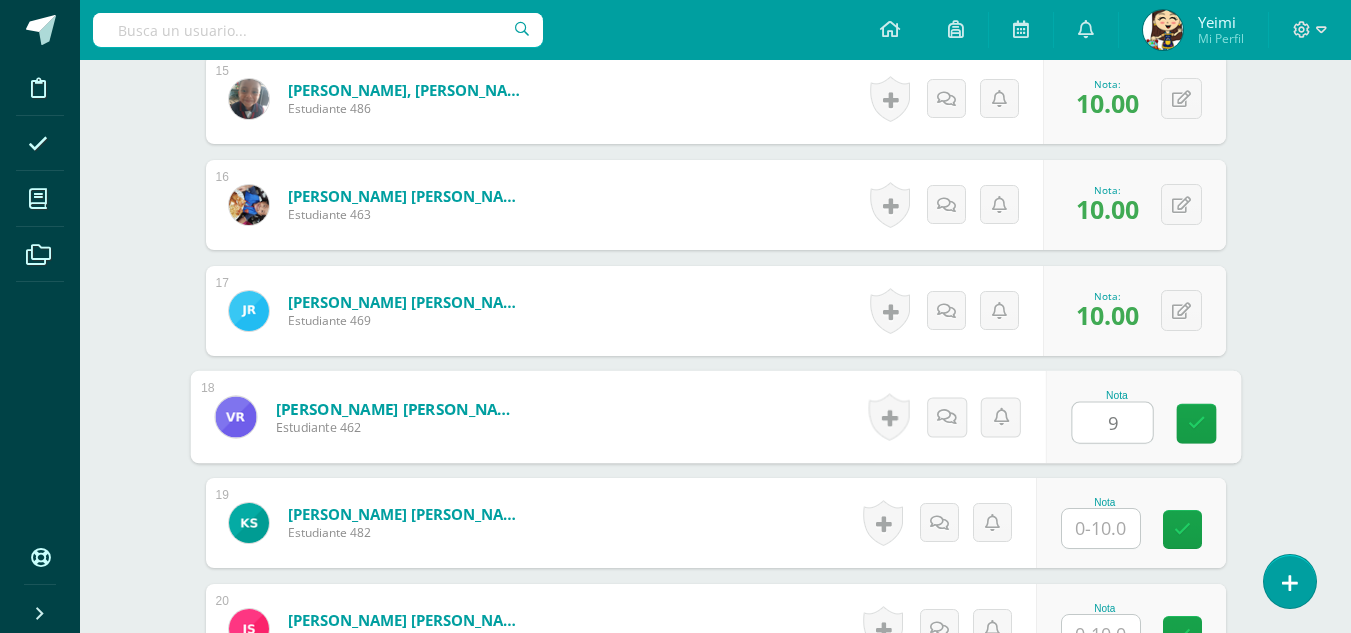 type on "9" 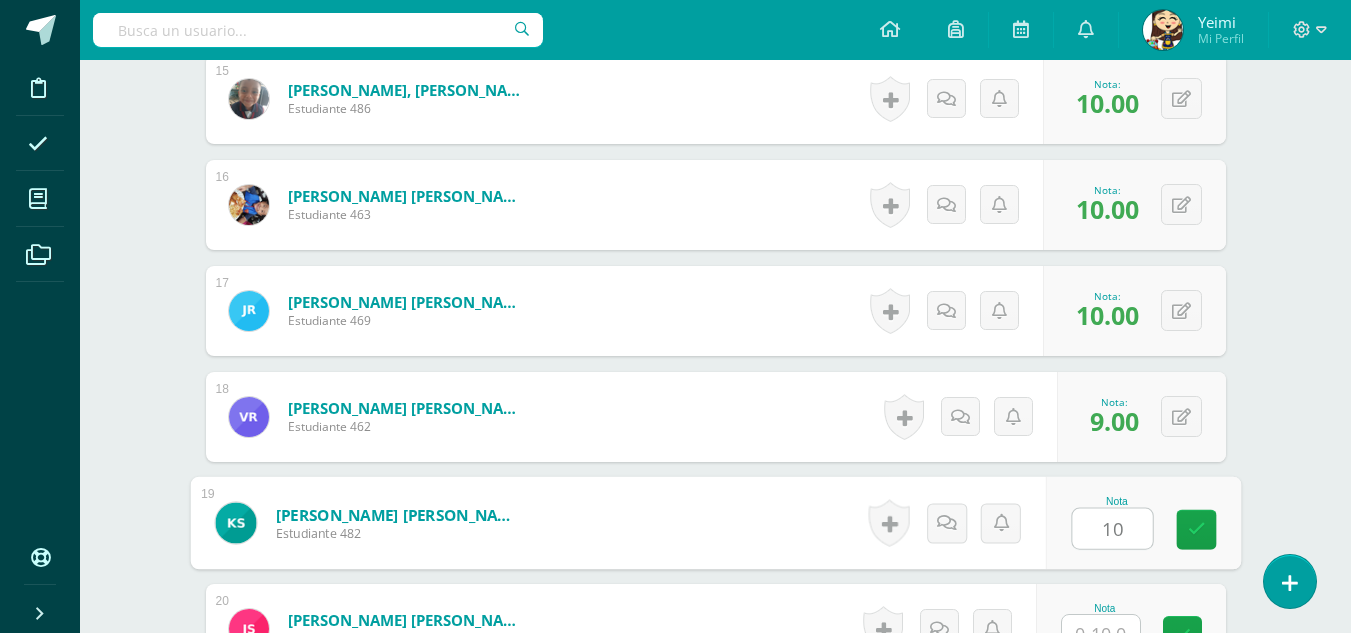 type on "10" 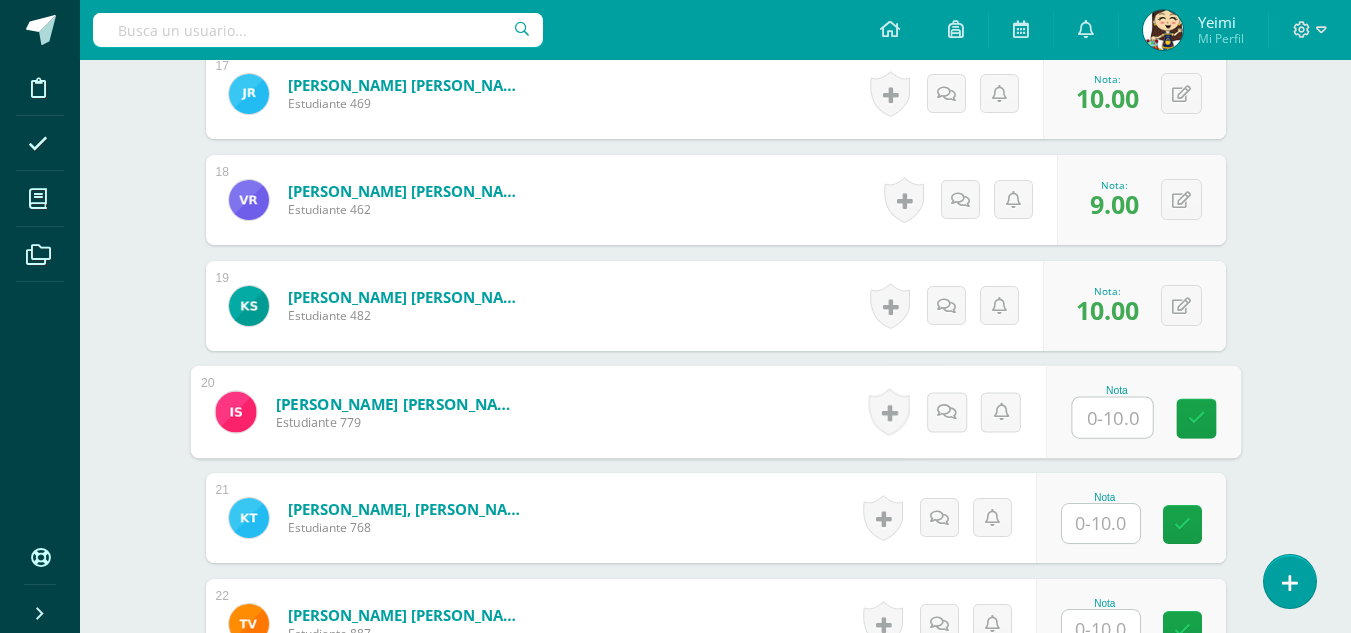 scroll, scrollTop: 2465, scrollLeft: 0, axis: vertical 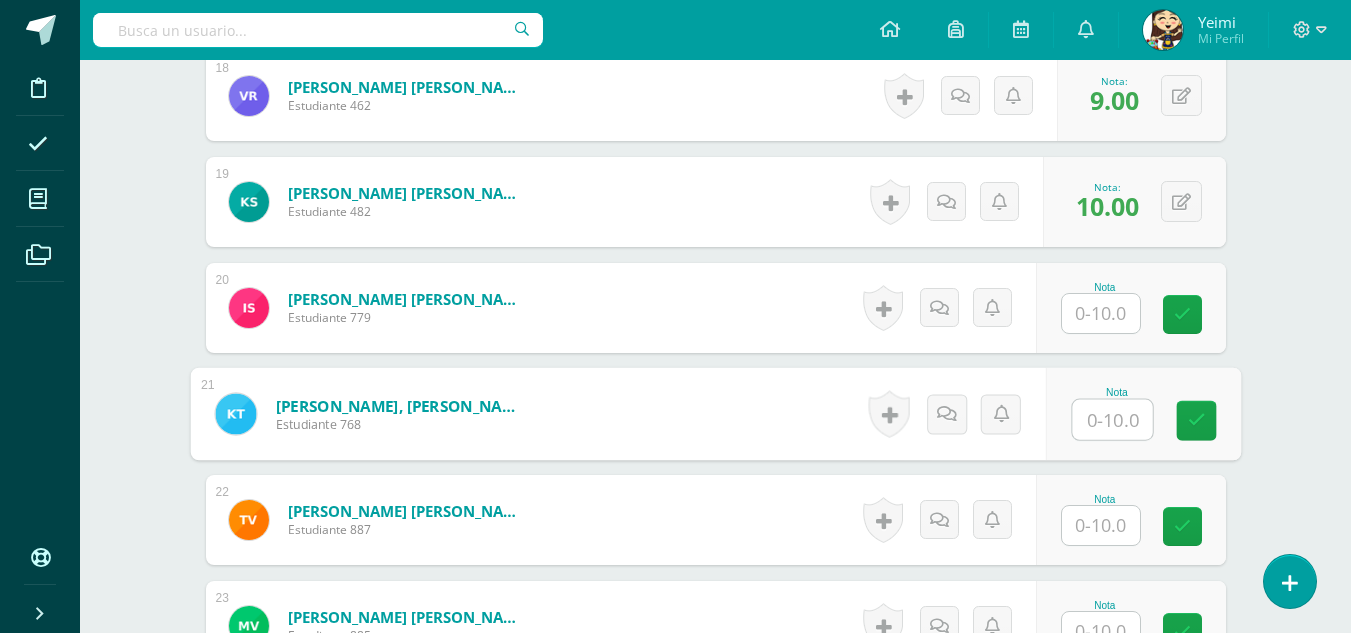 click at bounding box center [1112, 420] 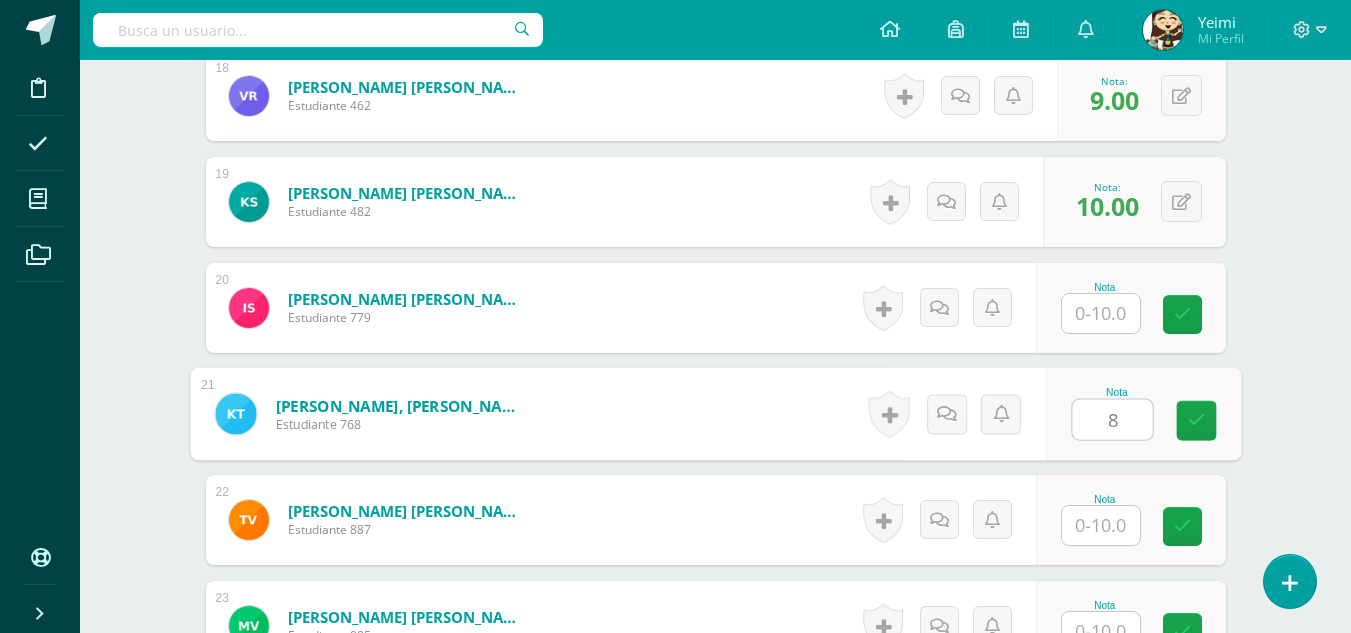 type on "8" 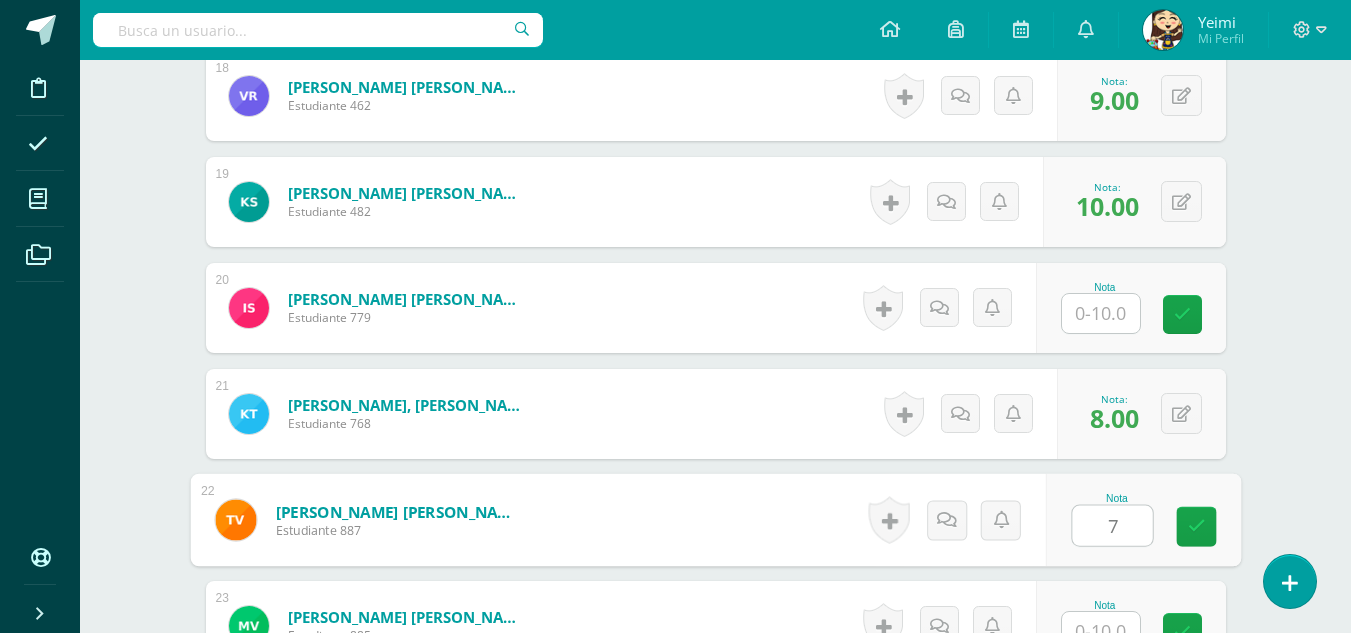 type on "7" 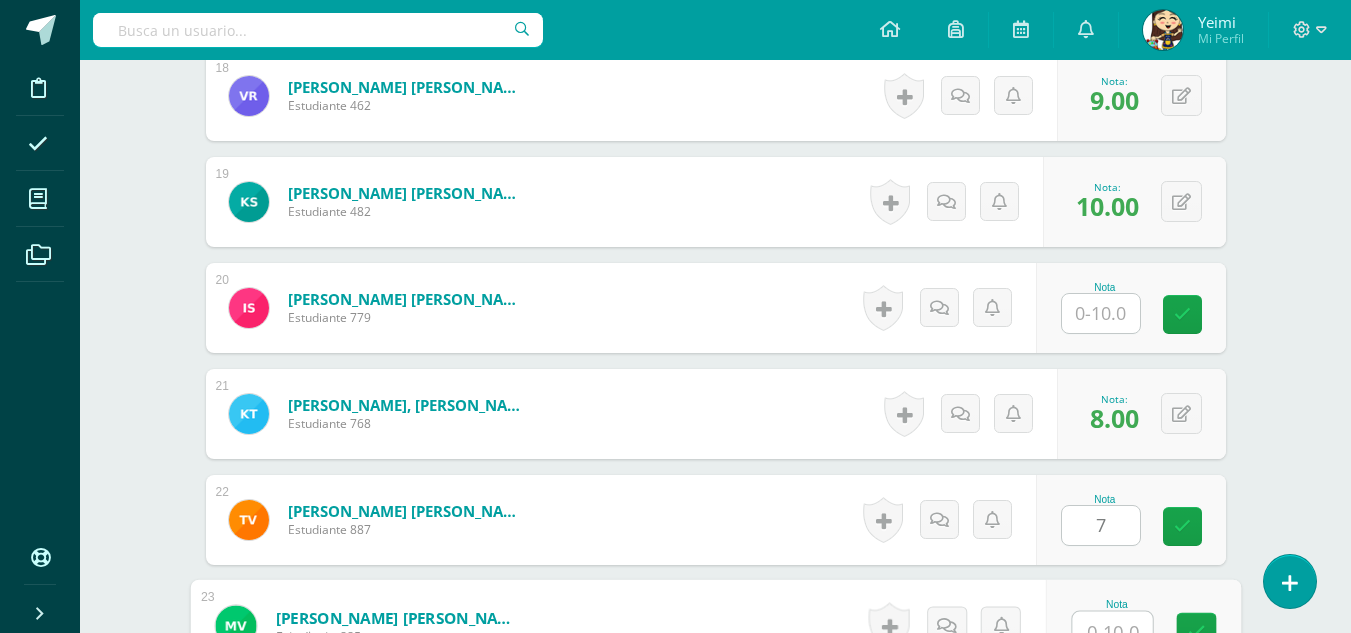 scroll, scrollTop: 2483, scrollLeft: 0, axis: vertical 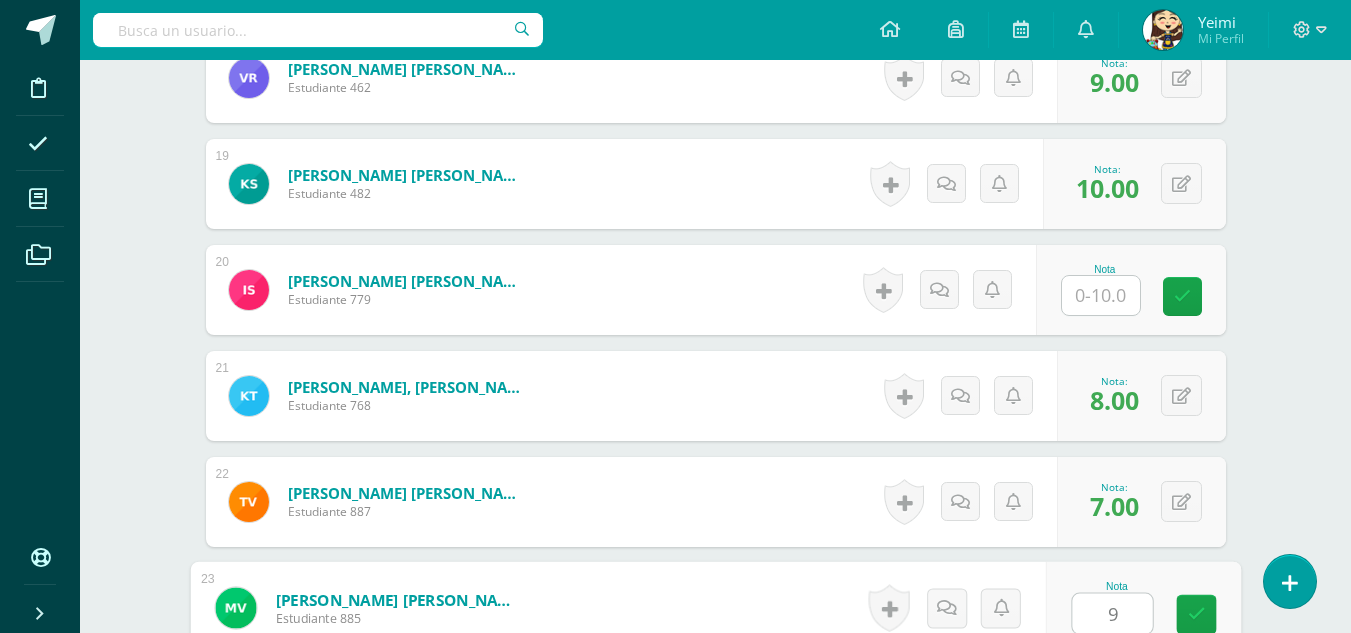 type on "9" 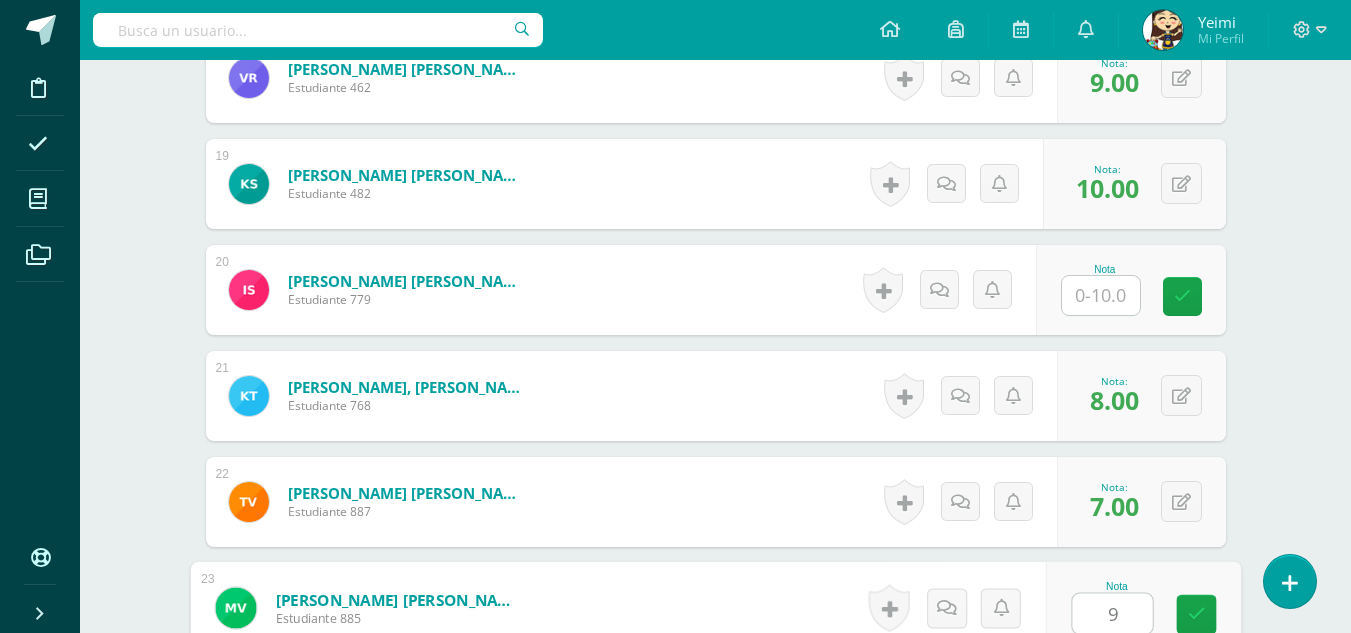 scroll, scrollTop: 2886, scrollLeft: 0, axis: vertical 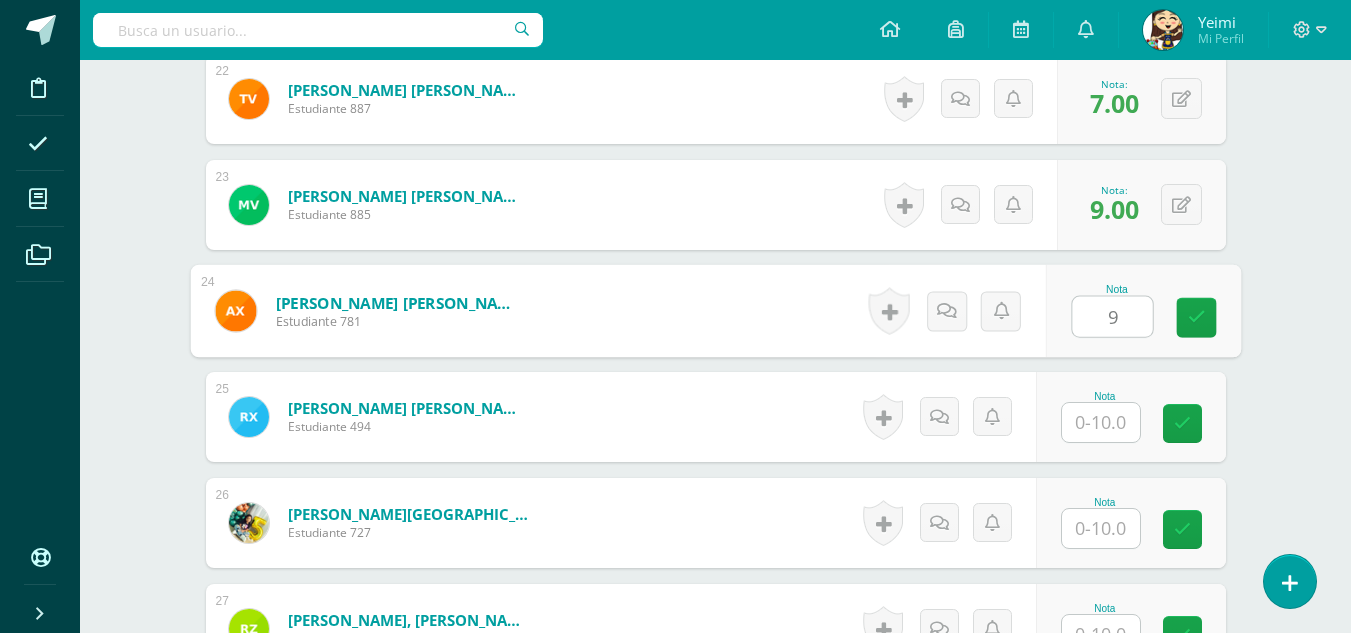 type on "9" 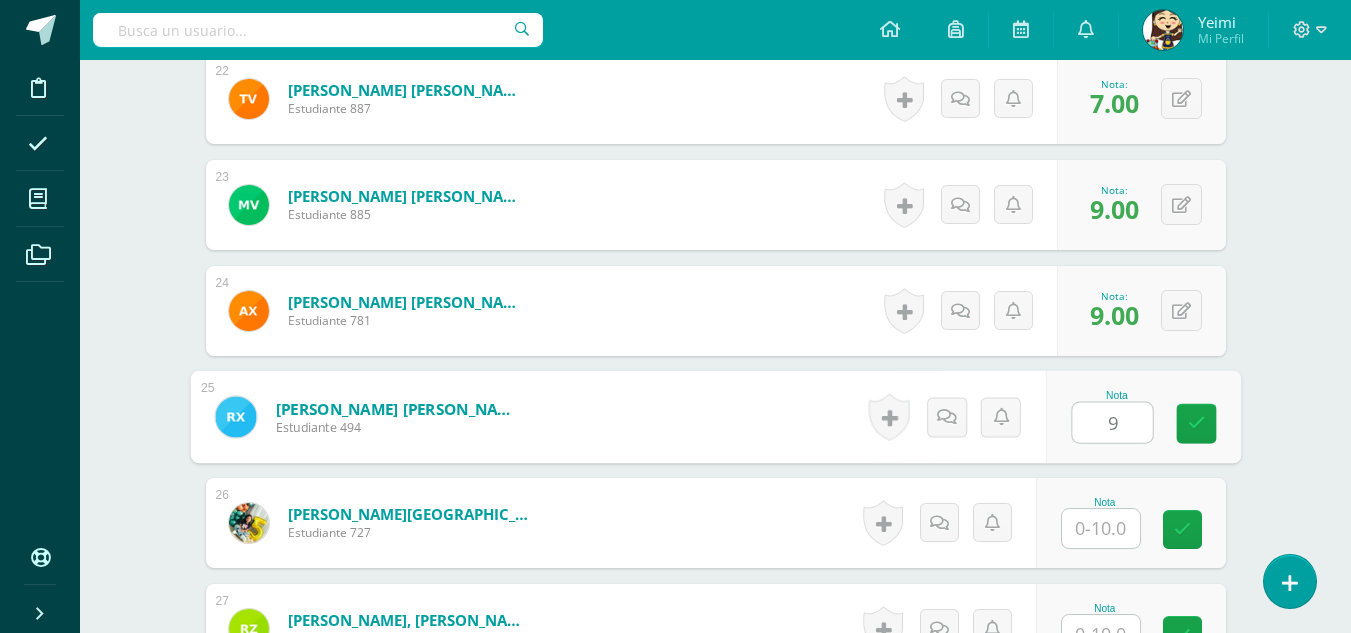 type on "9" 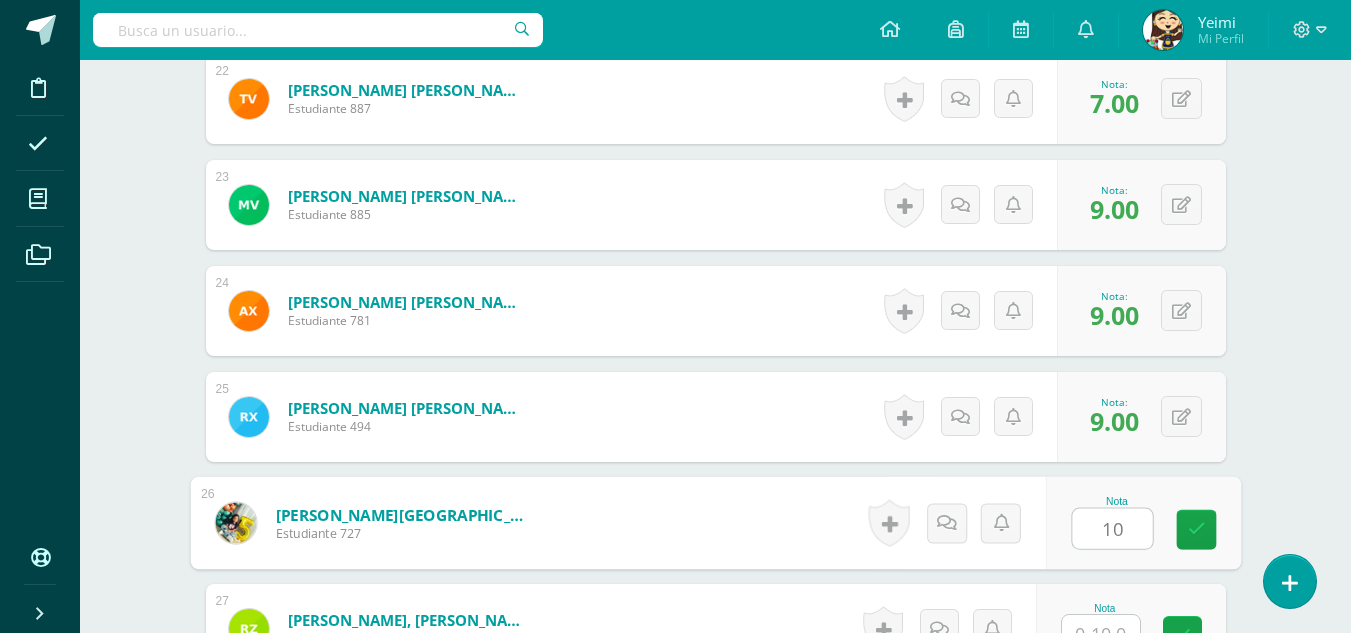 type on "10" 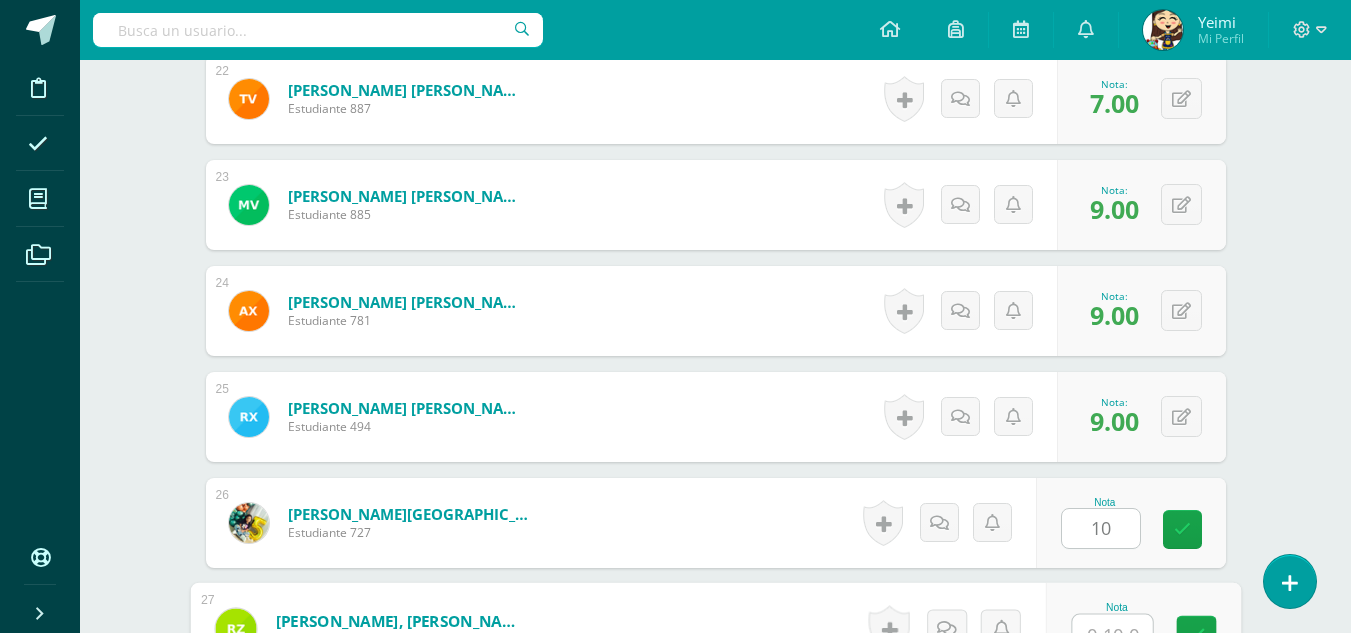 scroll, scrollTop: 2907, scrollLeft: 0, axis: vertical 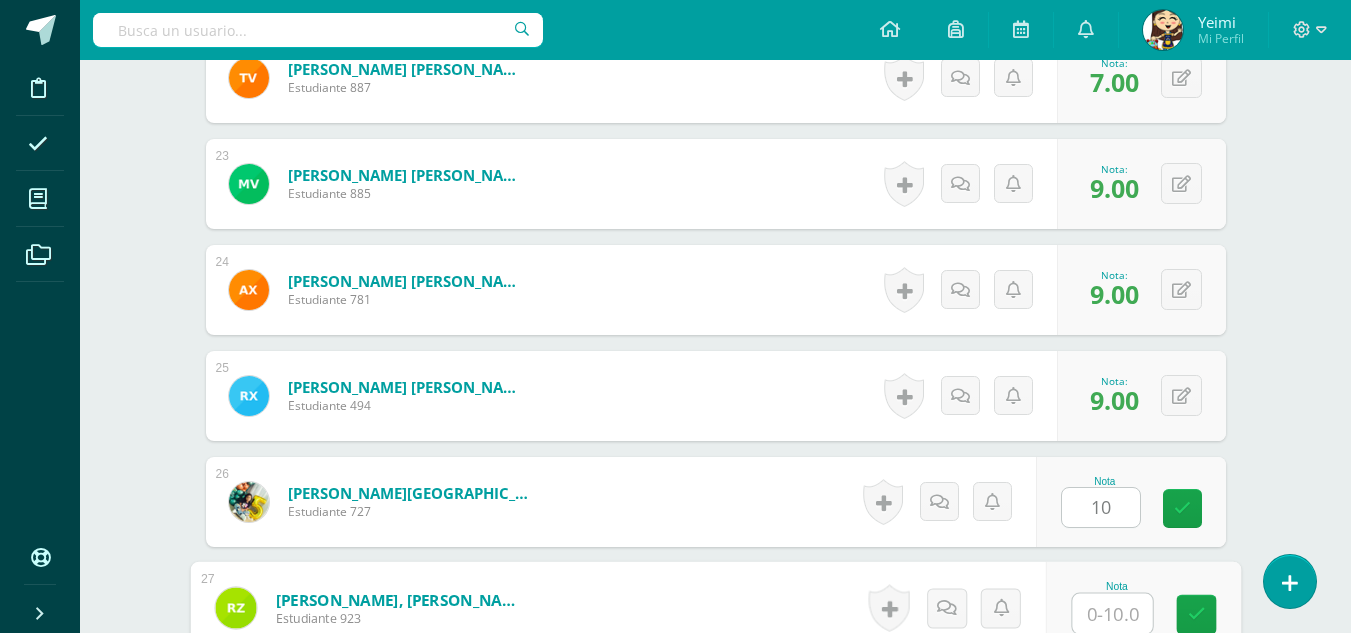 type on "9" 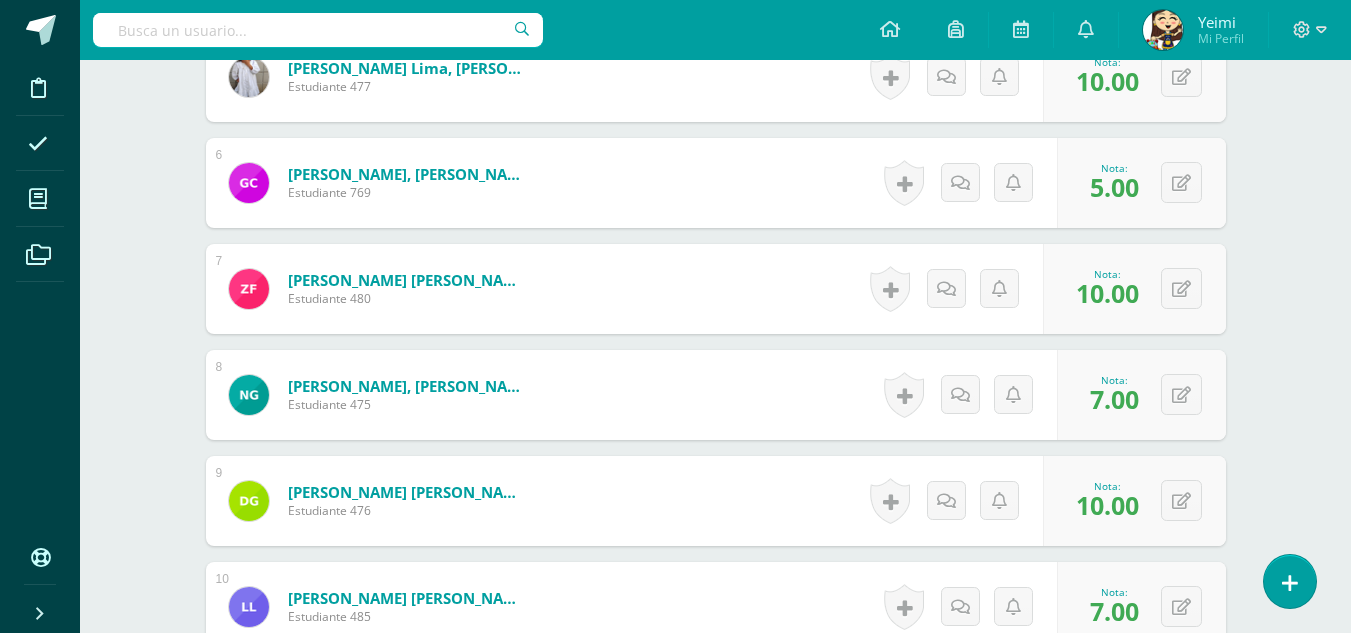 scroll, scrollTop: 900, scrollLeft: 0, axis: vertical 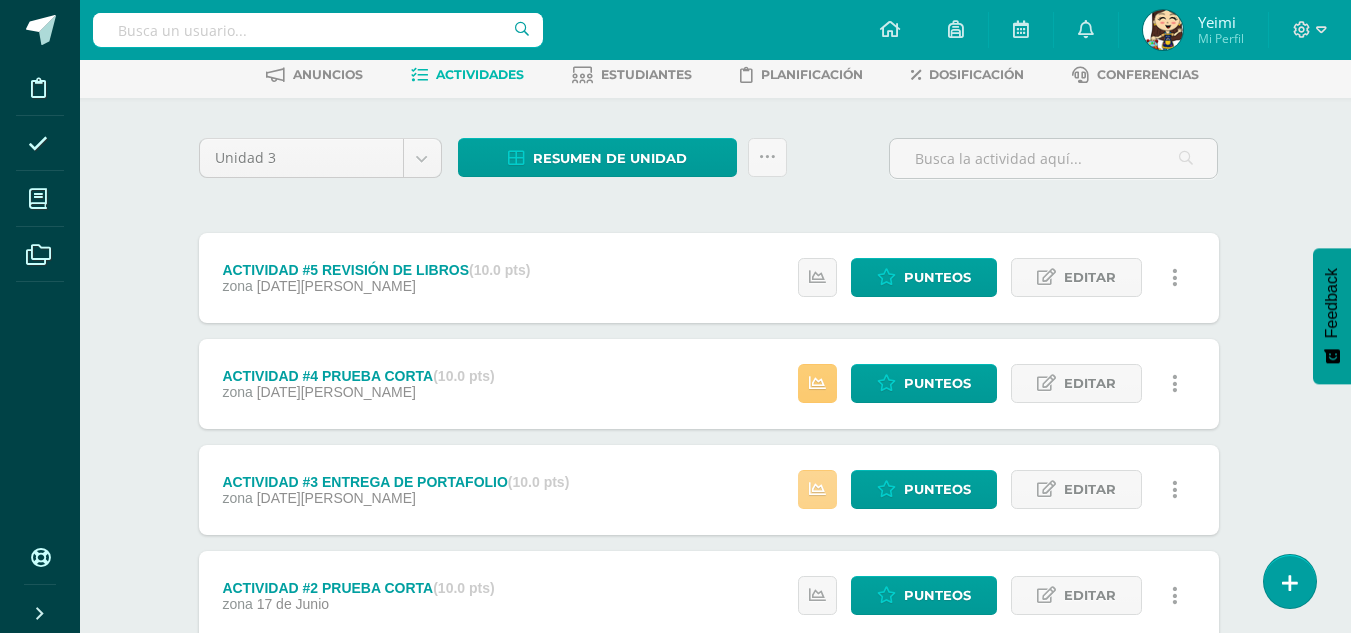click at bounding box center [817, 489] 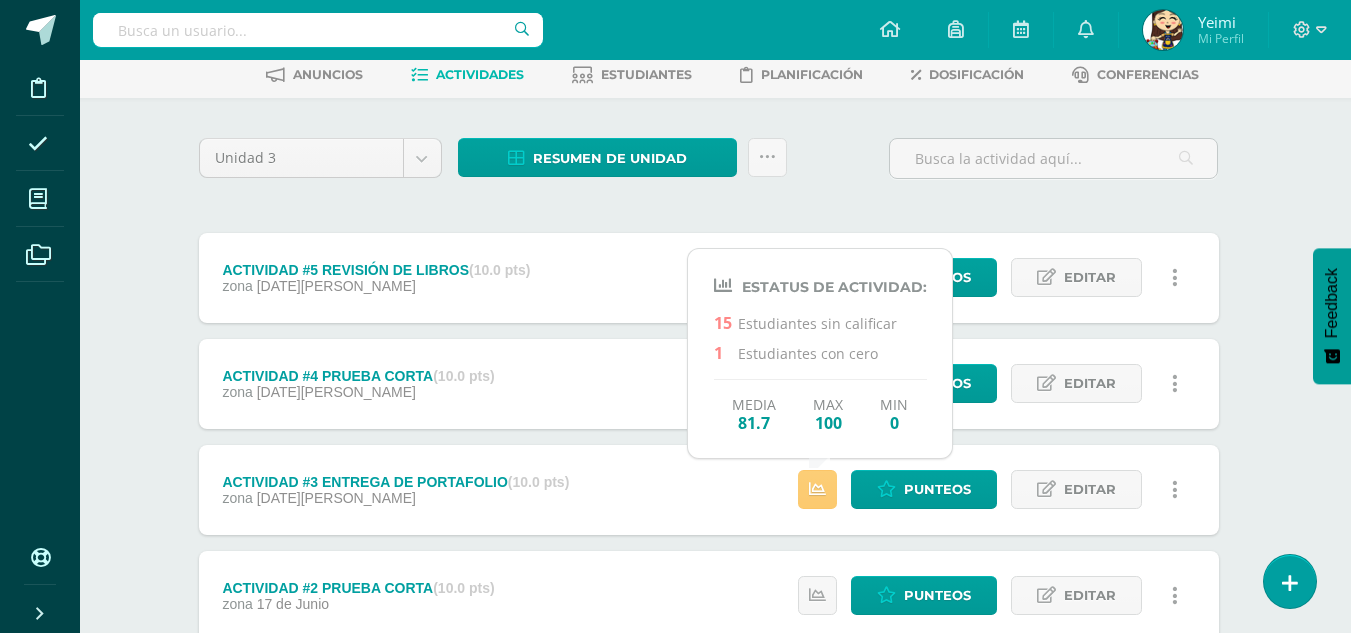 click on "ACTIVIDAD #4 PRUEBA CORTA  (10.0 pts)
zona
11 de Julio
Estatus de Actividad:
2
Estudiantes sin calificar
0
Estudiantes con cero
Media
90.0
Max
100
Min
50
Punteos
Editar" at bounding box center (709, 384) 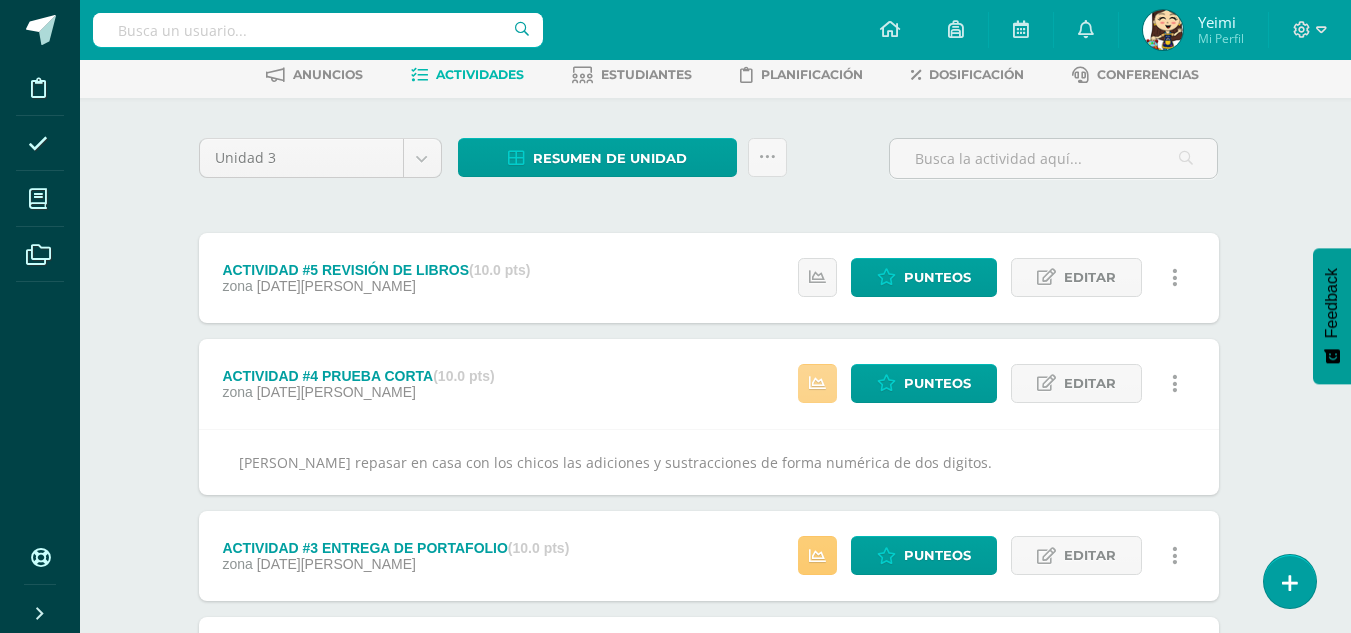 click at bounding box center [817, 383] 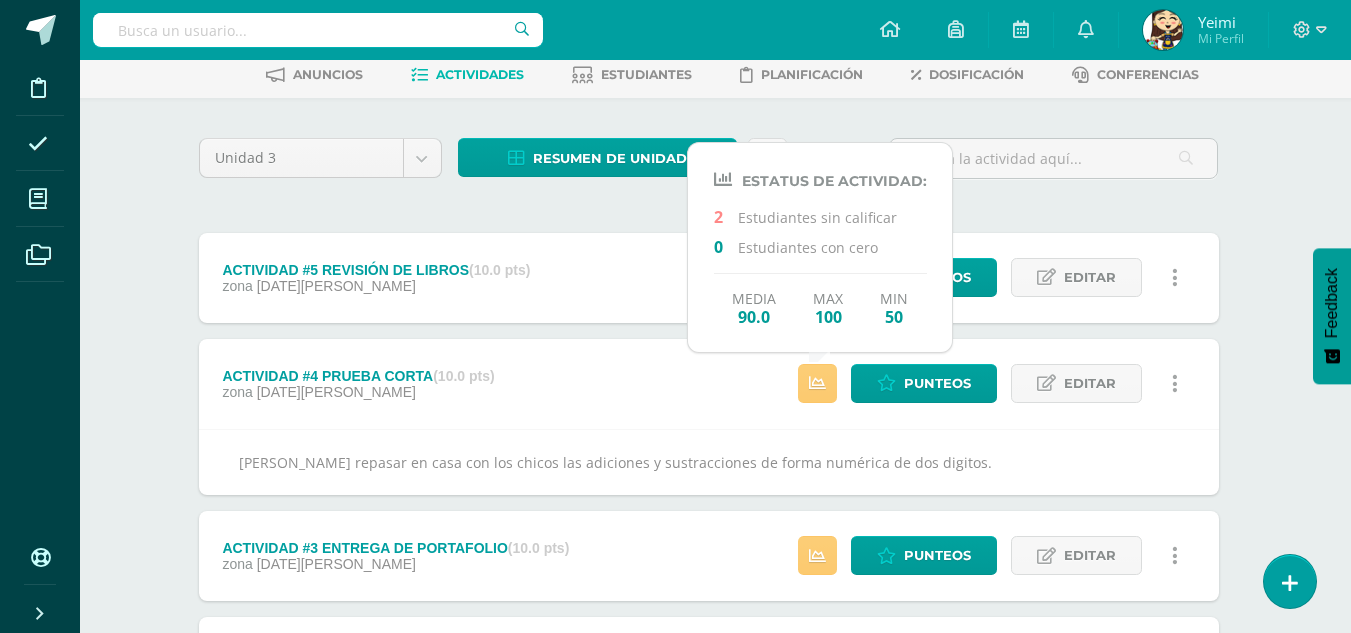 click on "ACTIVIDAD #5 REVISIÓN DE LIBROS  (10.0 pts)
zona
14 de Julio
Estatus de Actividad:
27
Estudiantes sin calificar
0
Estudiantes con cero
Media
--
Max
0
Min
0
Punteos
Editar" at bounding box center [709, 523] 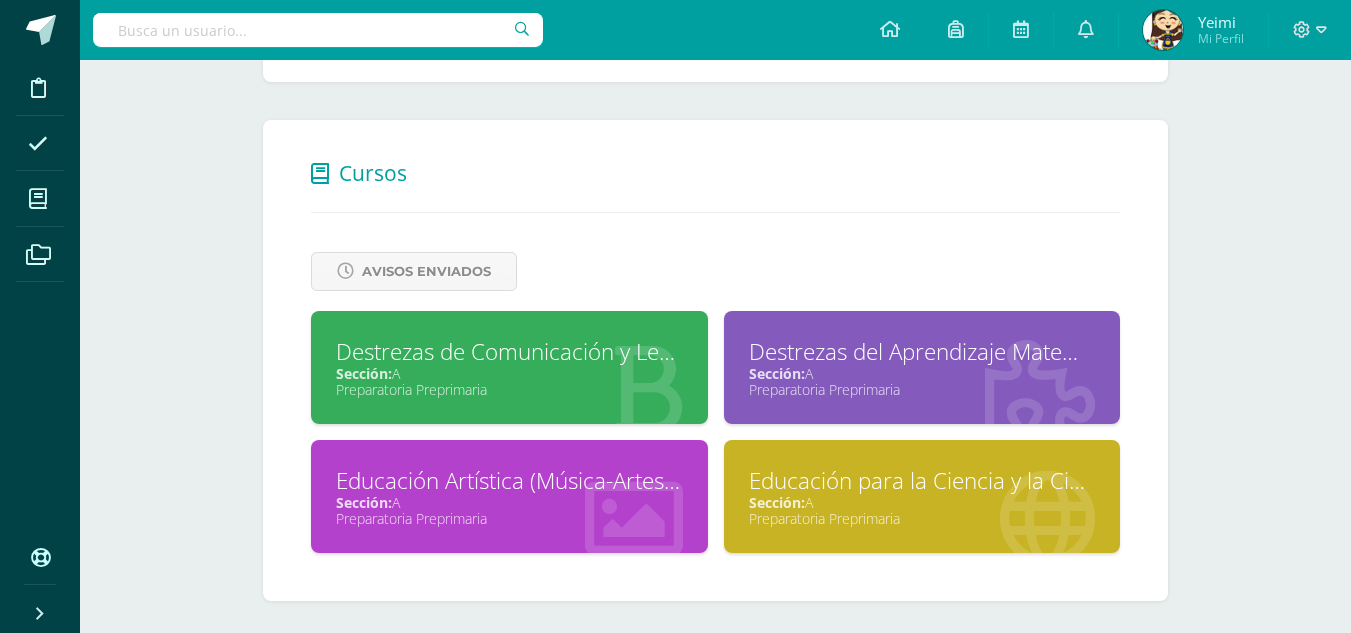 scroll, scrollTop: 0, scrollLeft: 0, axis: both 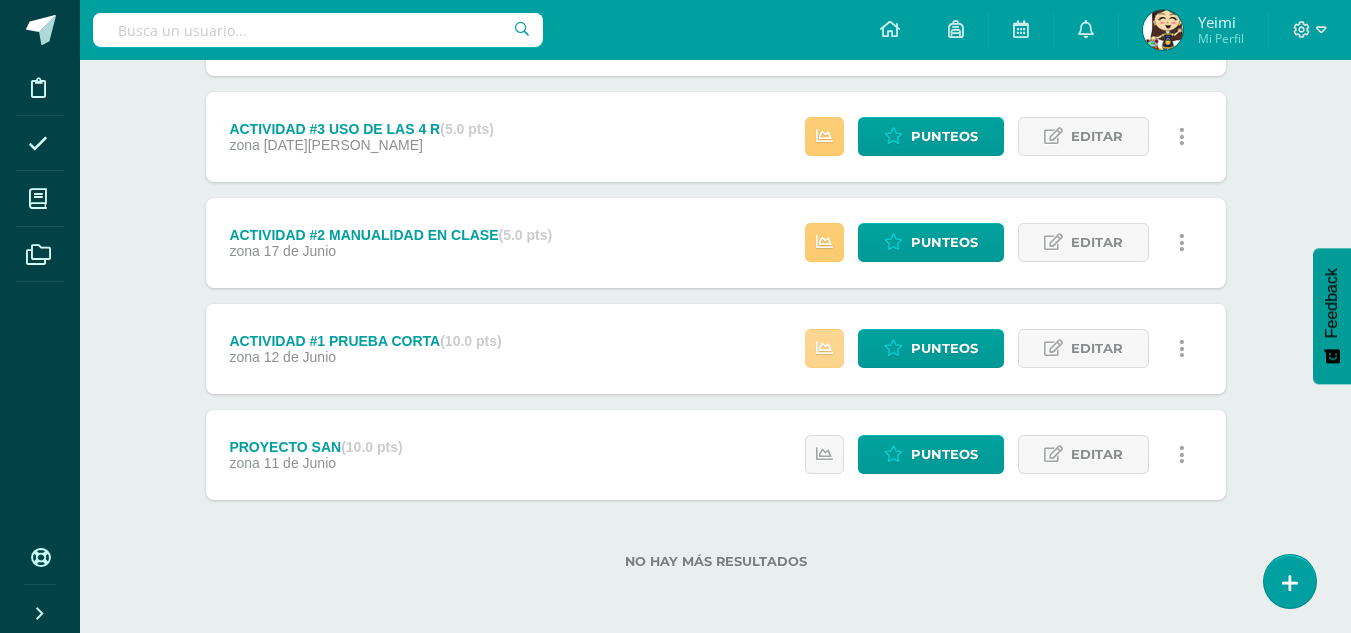 click at bounding box center [824, 348] 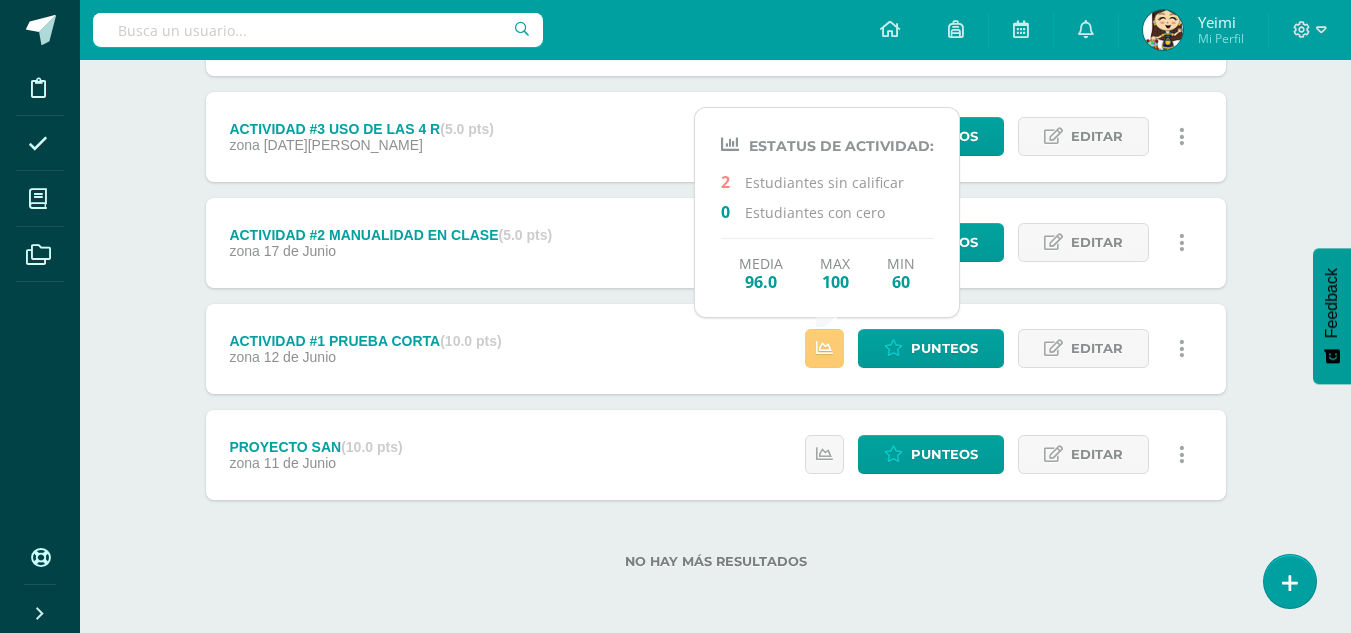 click on "ACTIVIDAD #1 PRUEBA CORTA  (10.0 pts)" at bounding box center (365, 341) 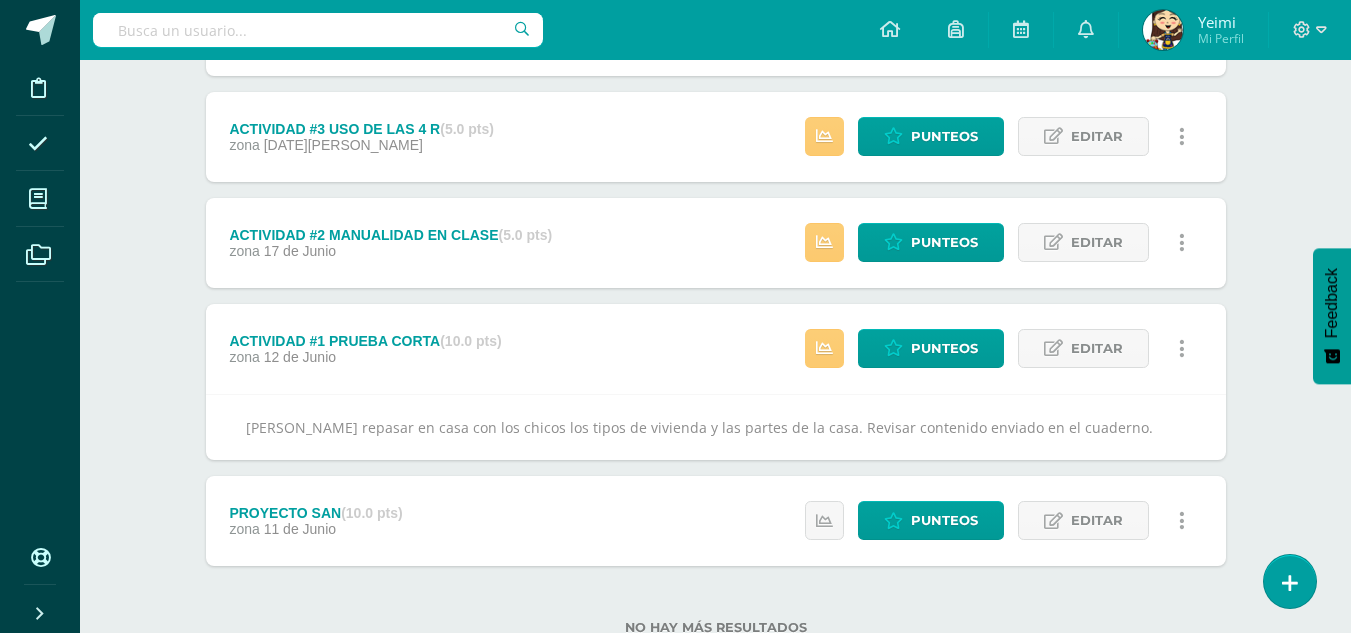 click on "ACTIVIDAD #5 EXPOSICIÓN DE LOS SÍMBOLOS PATRIOS  (10.0 pts)
zona
10 de Julio
Estatus de Actividad:
27
Estudiantes sin calificar
0
Estudiantes con cero
Media
--
Max
0
Min
0
Punteos
Editar" at bounding box center (716, 223) 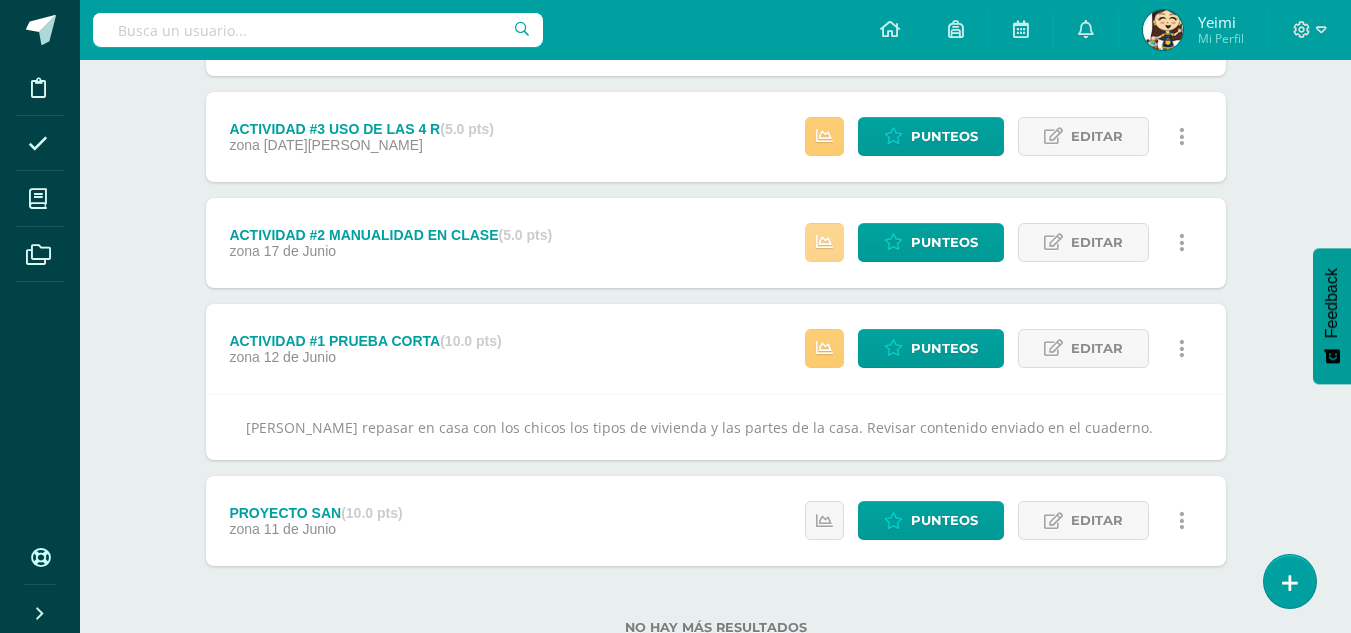 click at bounding box center [824, 242] 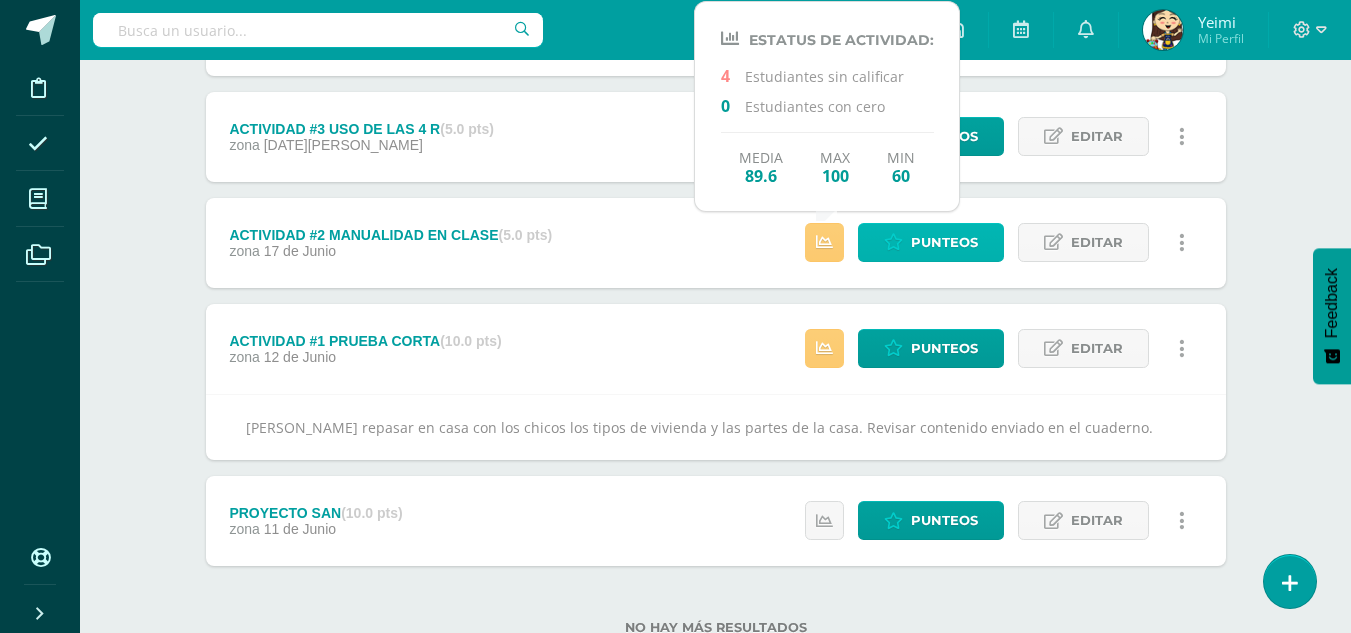 click on "Punteos" at bounding box center (944, 242) 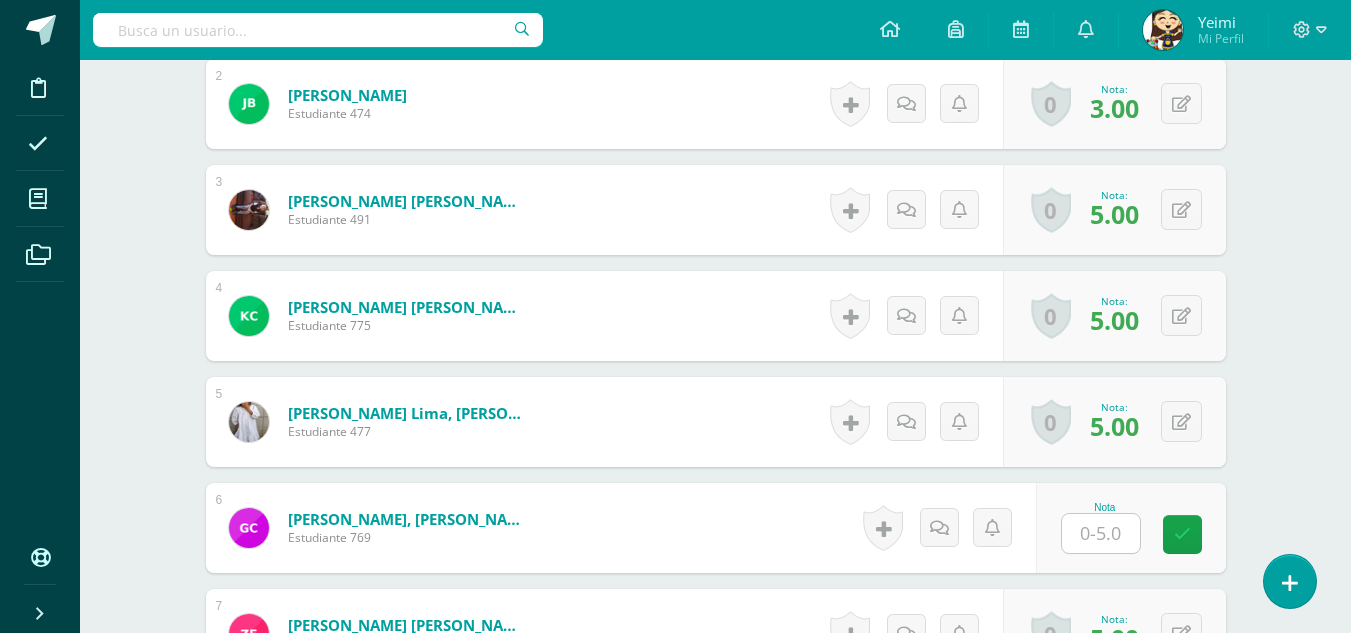 scroll, scrollTop: 816, scrollLeft: 0, axis: vertical 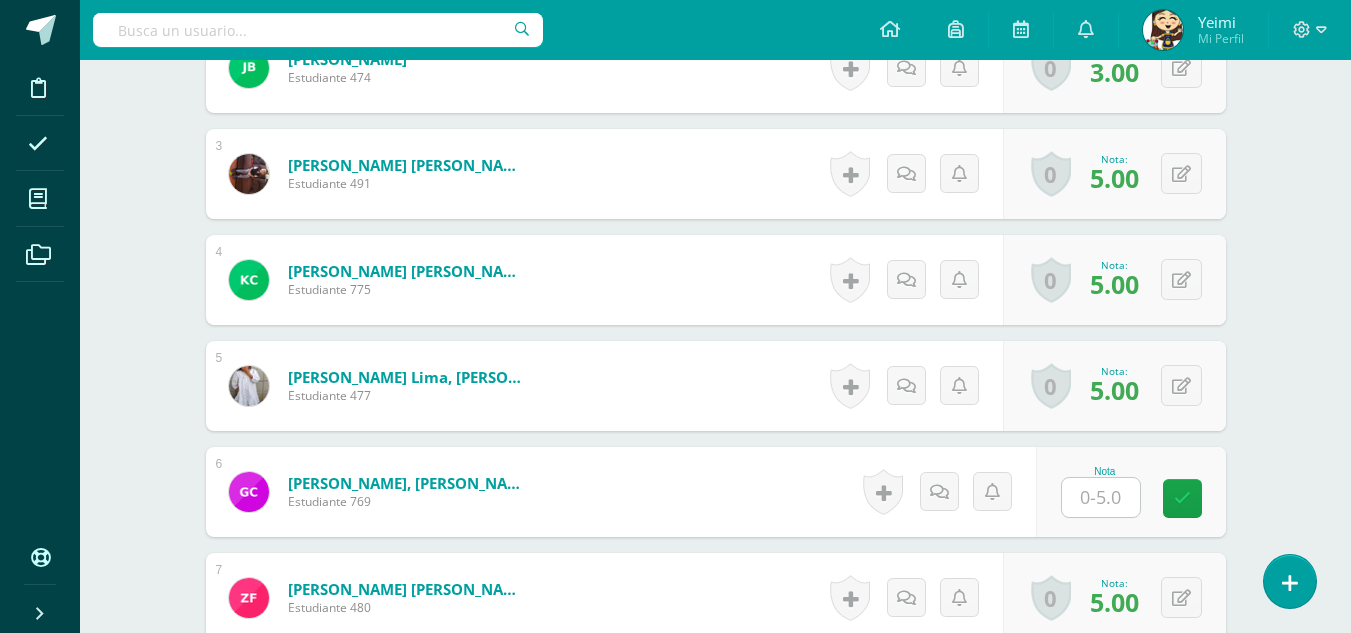 click at bounding box center [1101, 497] 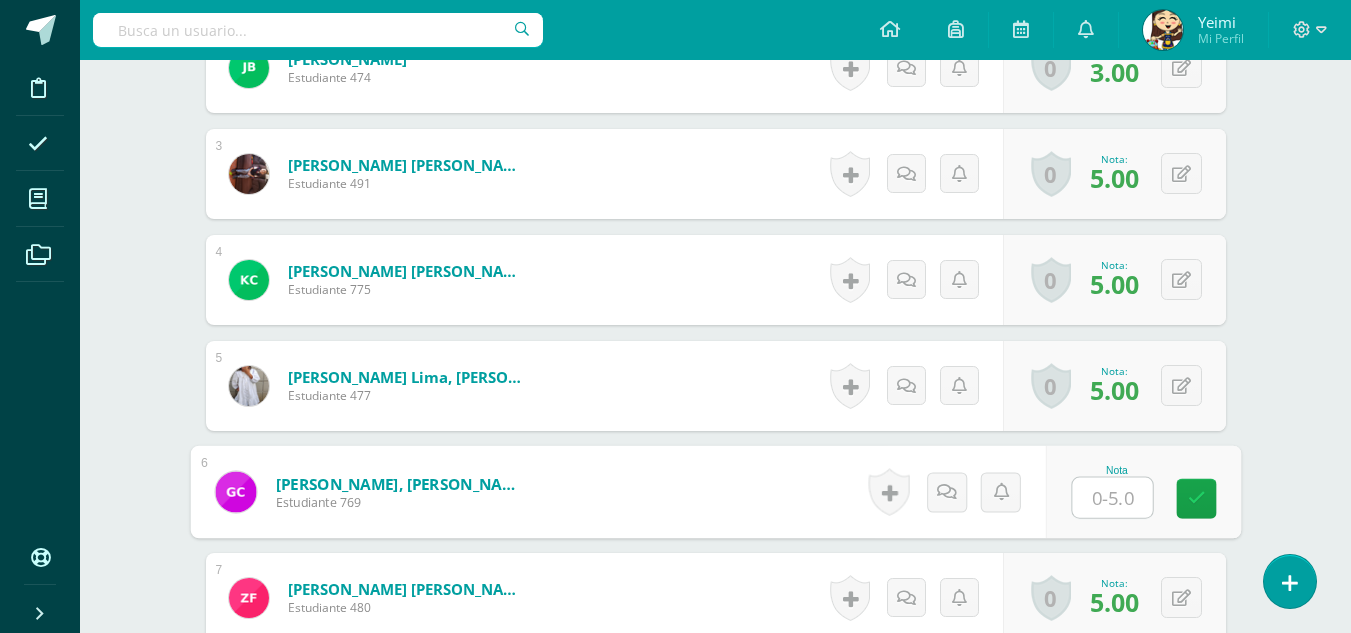 scroll, scrollTop: 817, scrollLeft: 0, axis: vertical 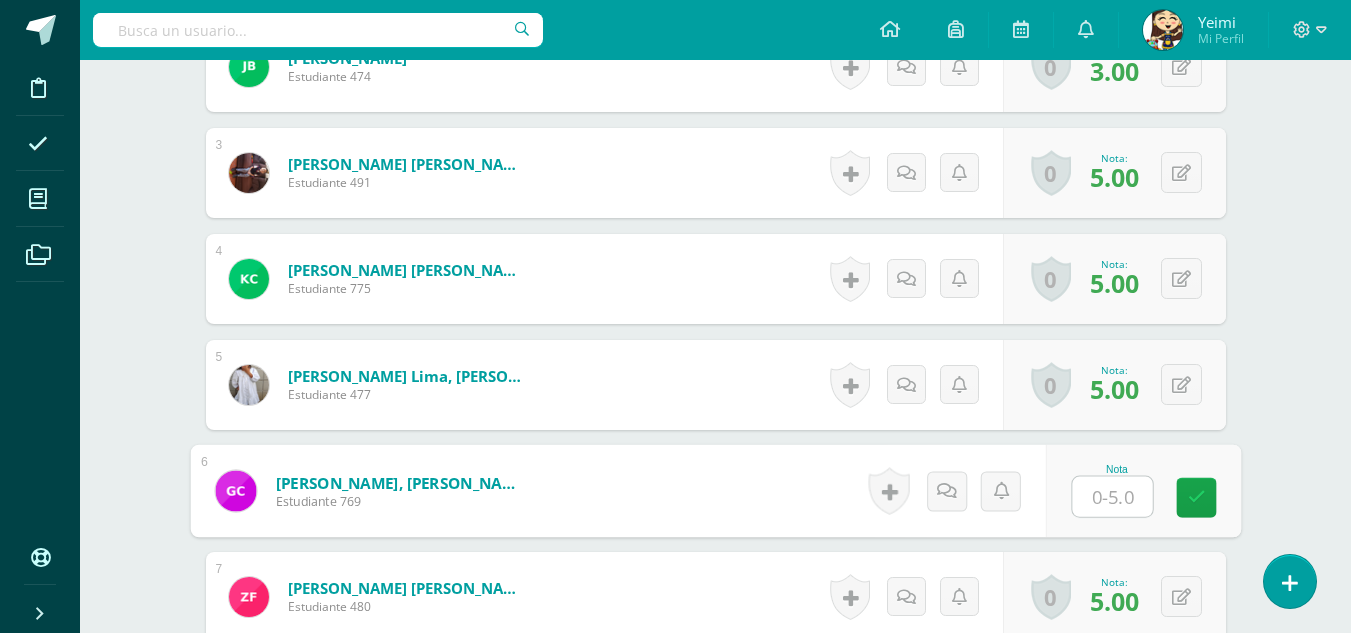 type on "5" 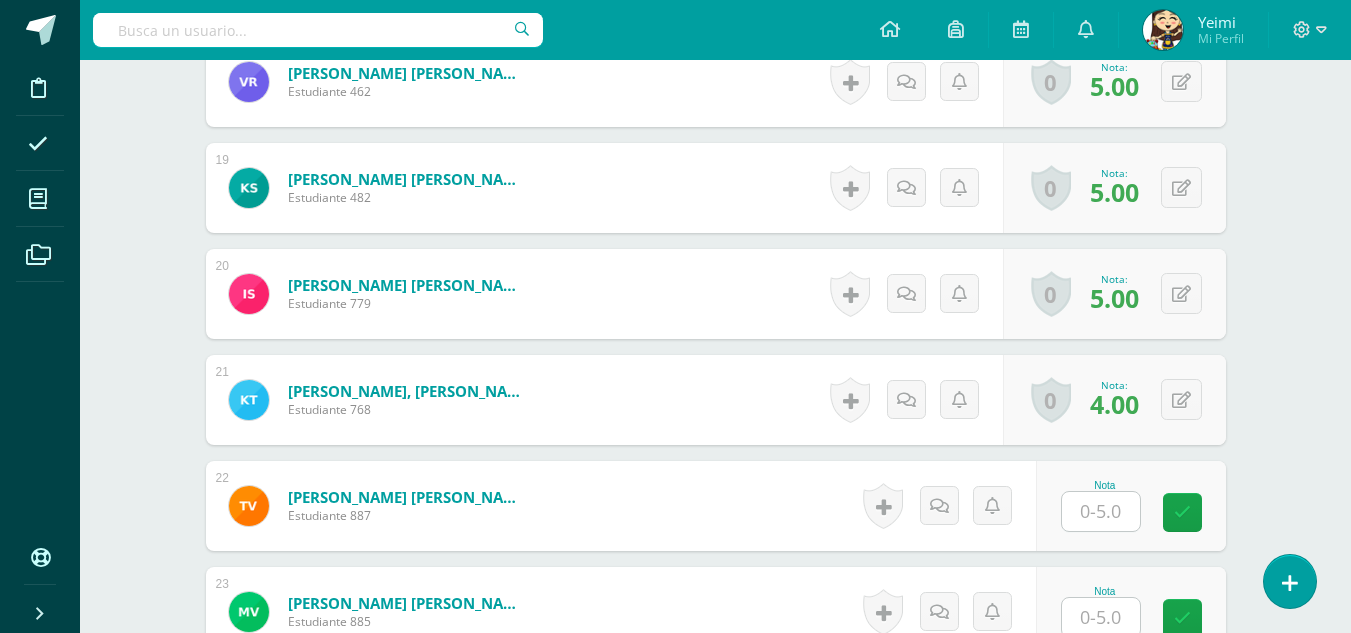 scroll, scrollTop: 2717, scrollLeft: 0, axis: vertical 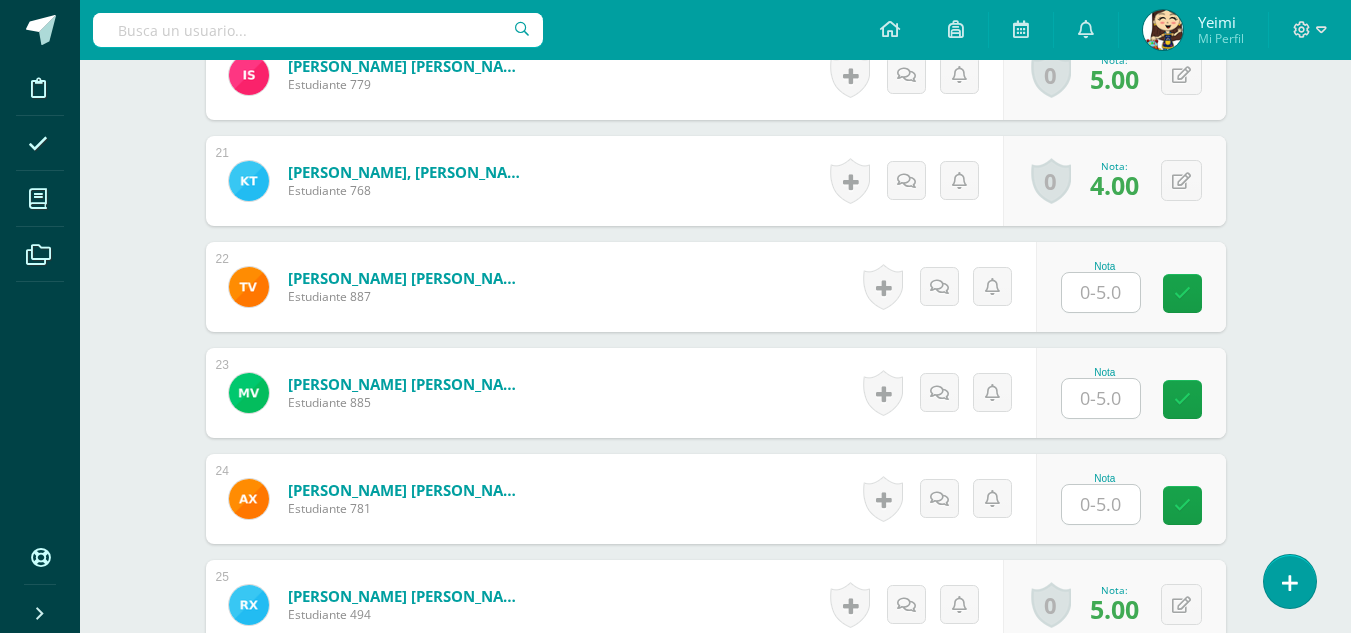 click at bounding box center (1101, 292) 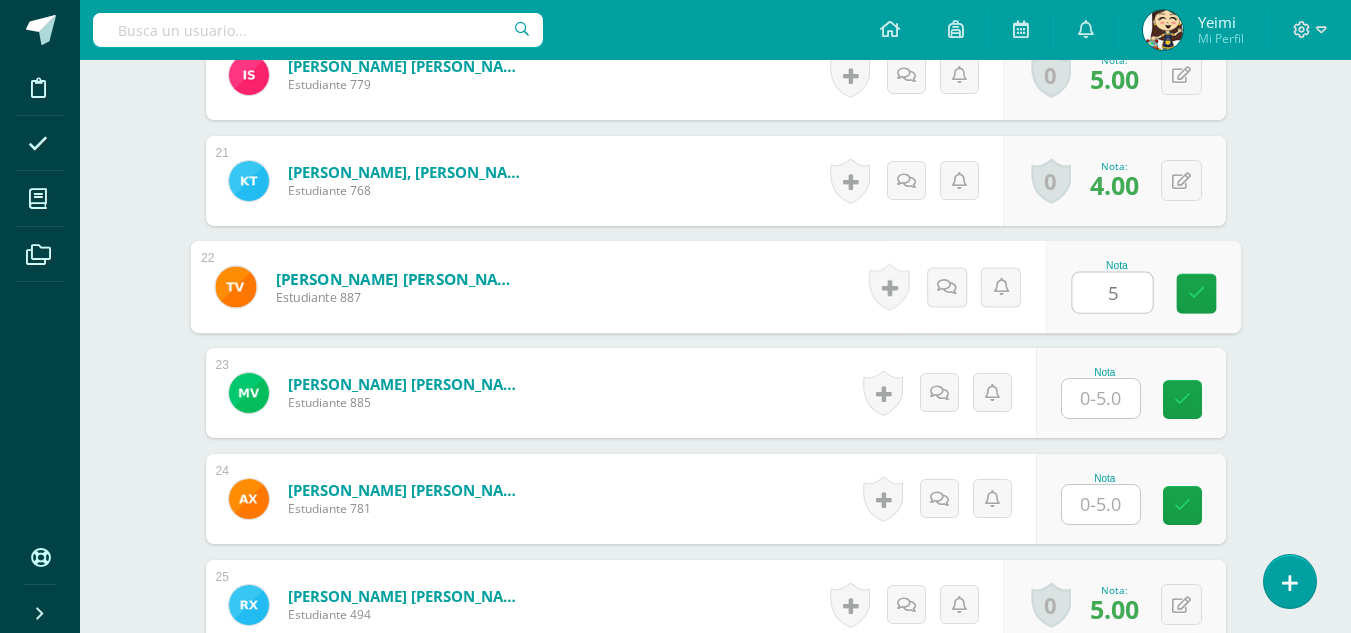 type on "5" 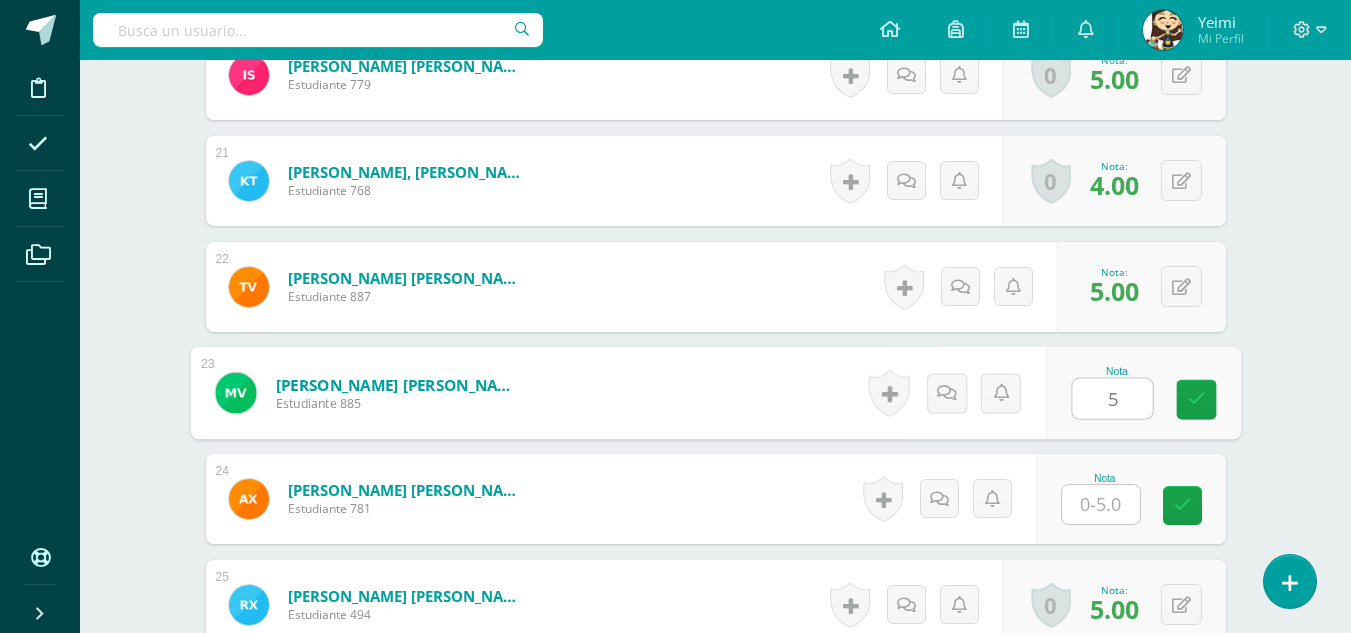 type on "5" 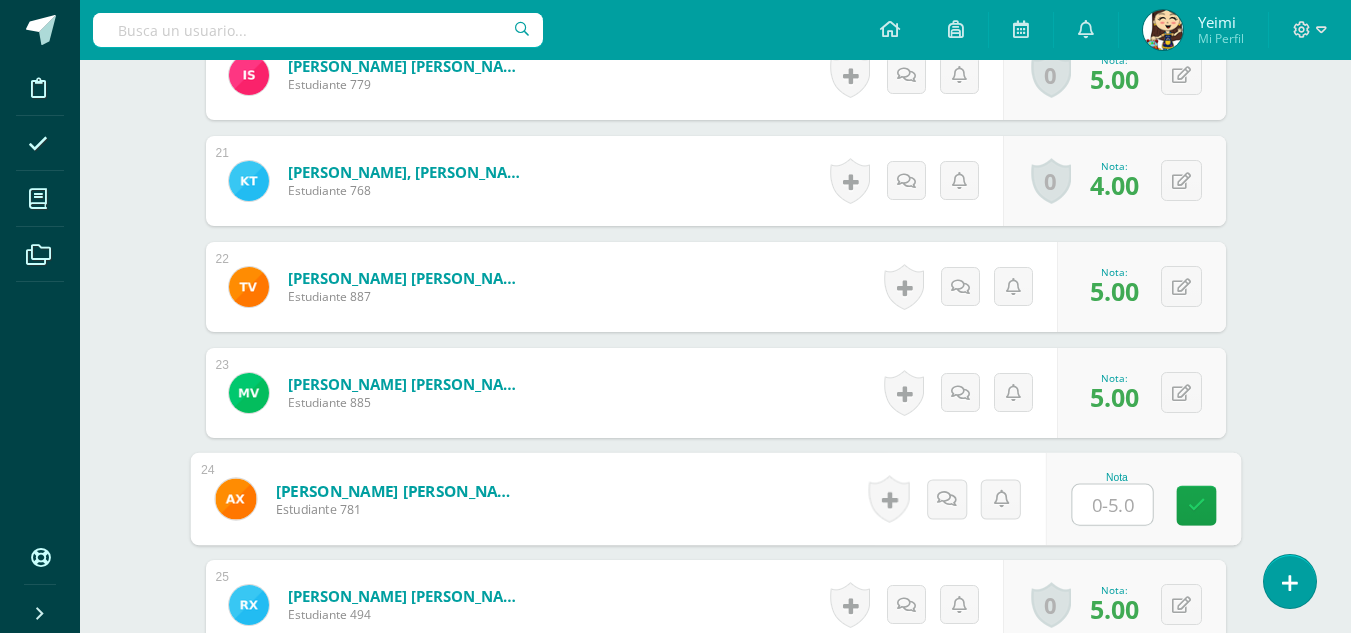 type on "5" 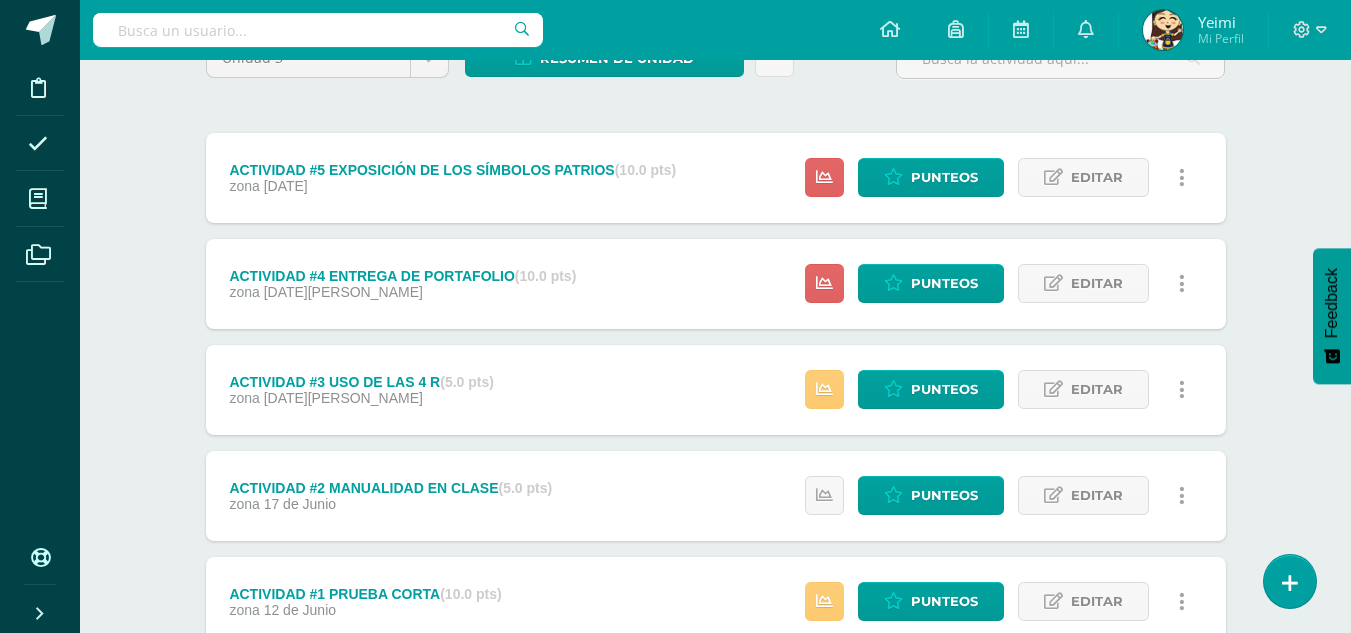 scroll, scrollTop: 300, scrollLeft: 0, axis: vertical 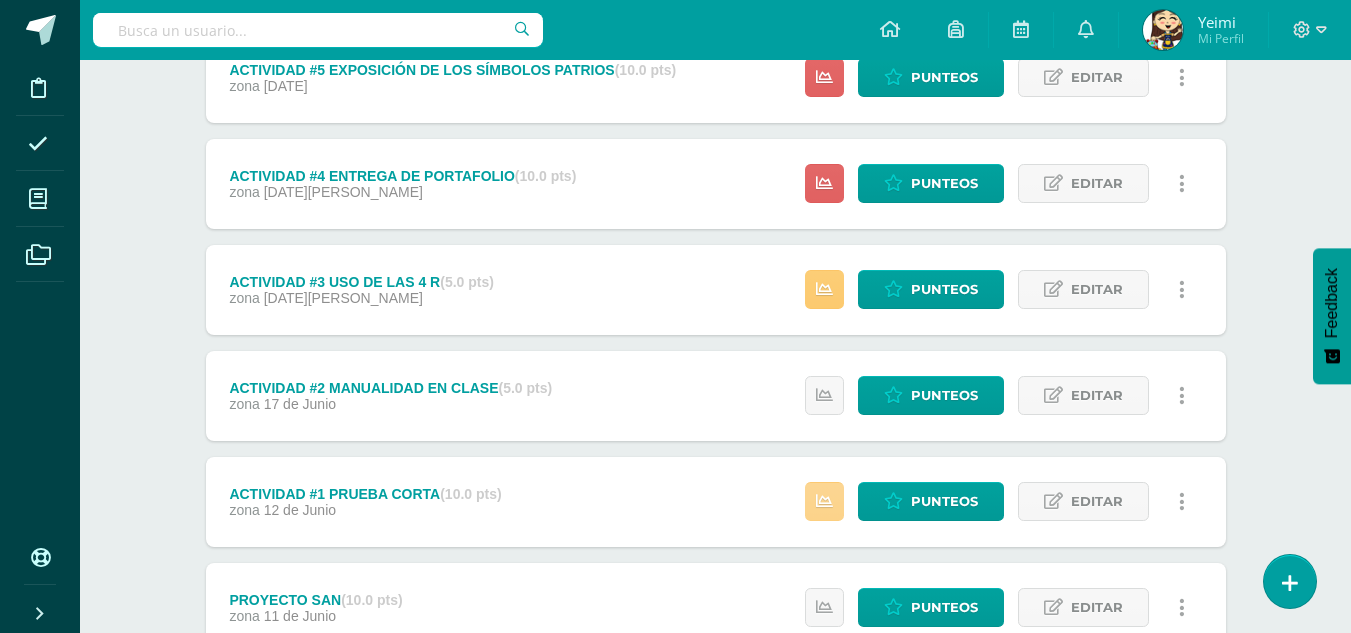 click at bounding box center [824, 501] 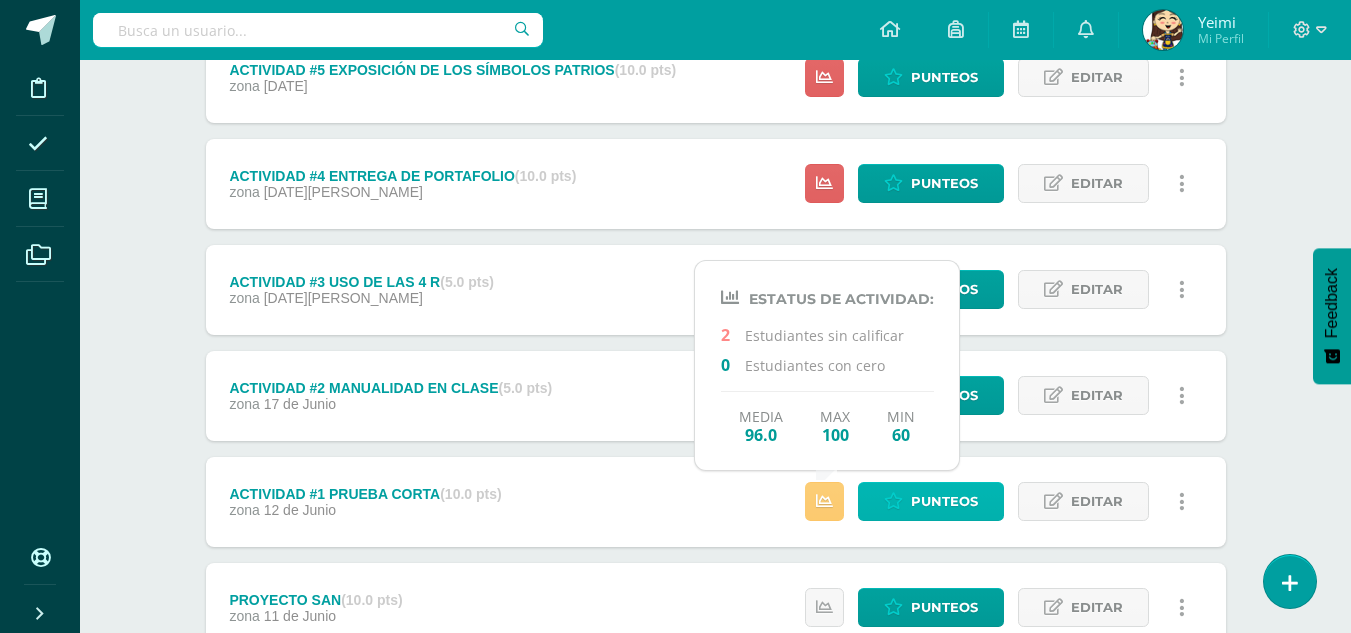 click on "Punteos" at bounding box center [944, 501] 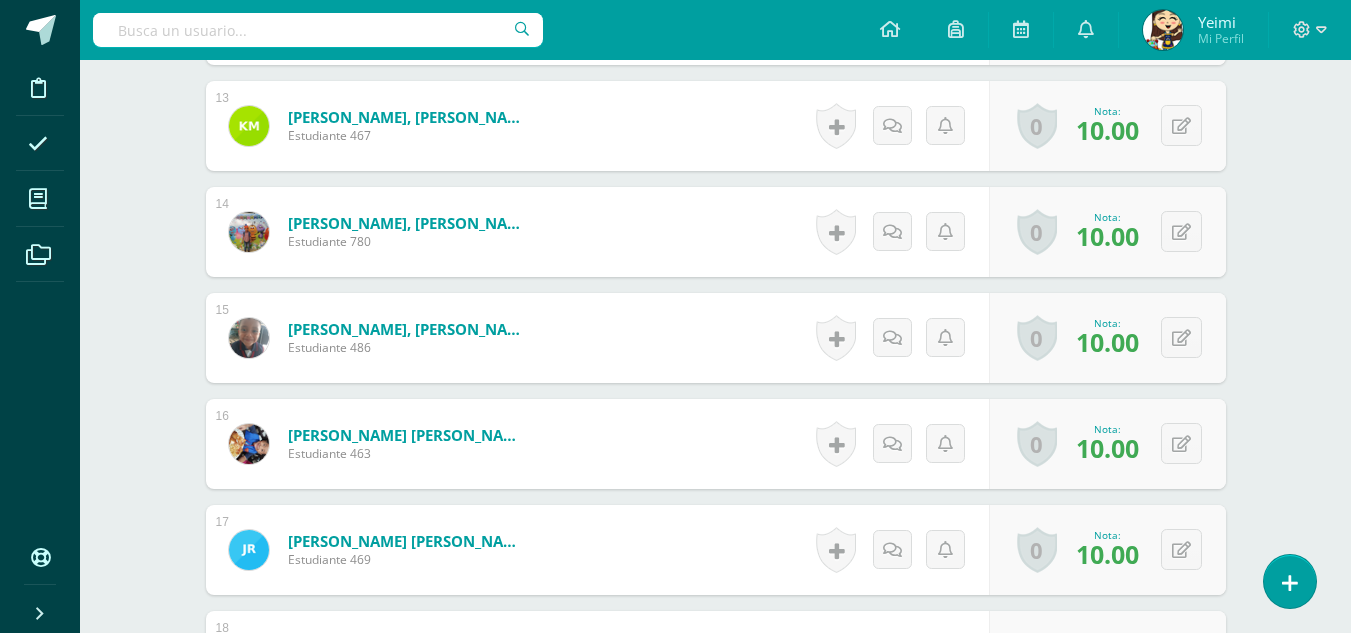 scroll, scrollTop: 1405, scrollLeft: 0, axis: vertical 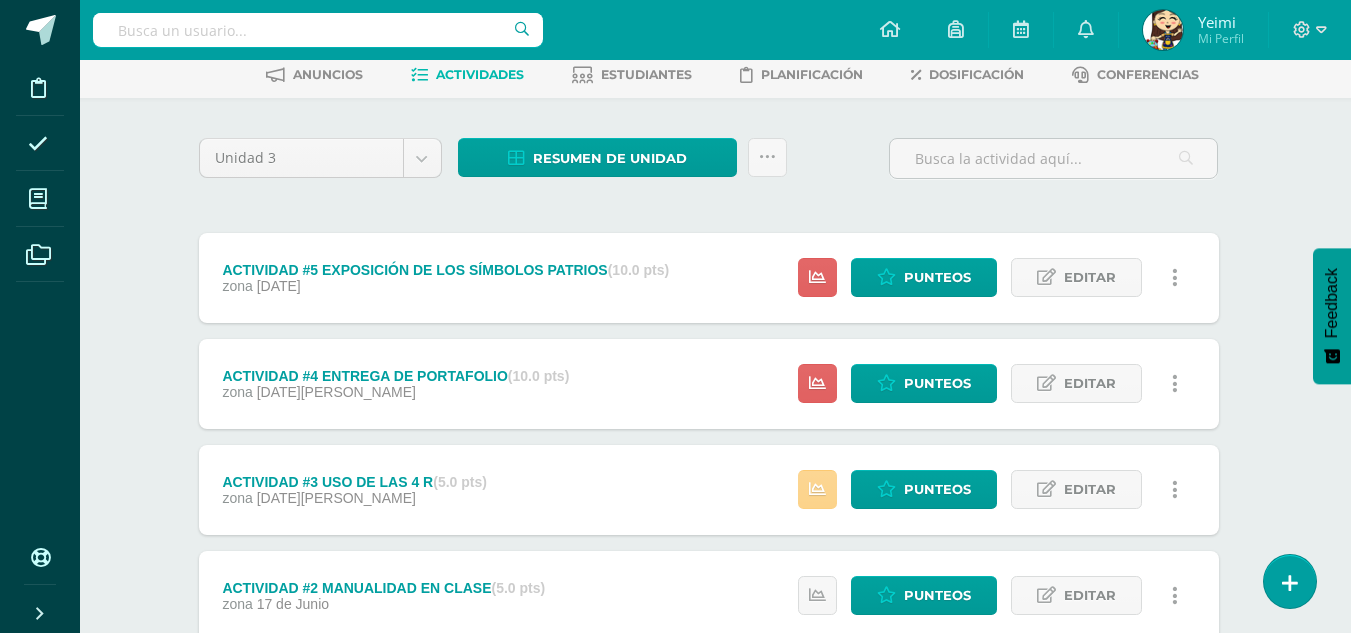 click at bounding box center (817, 489) 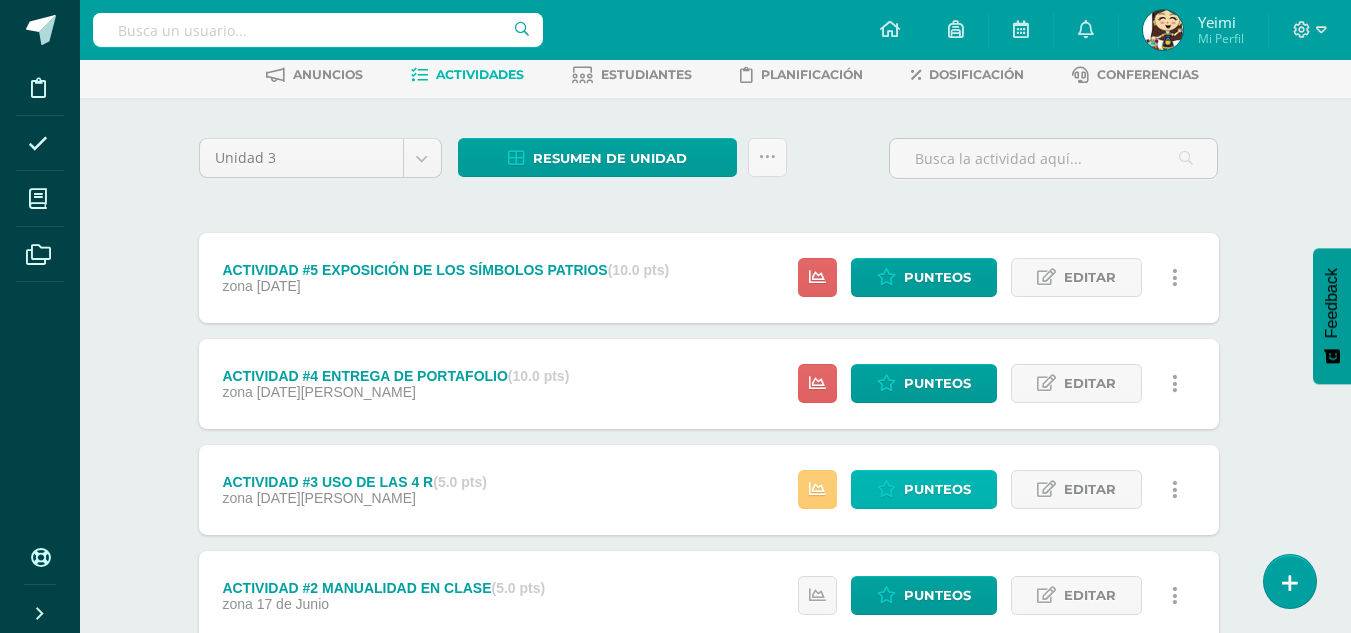 click on "Punteos" at bounding box center (937, 489) 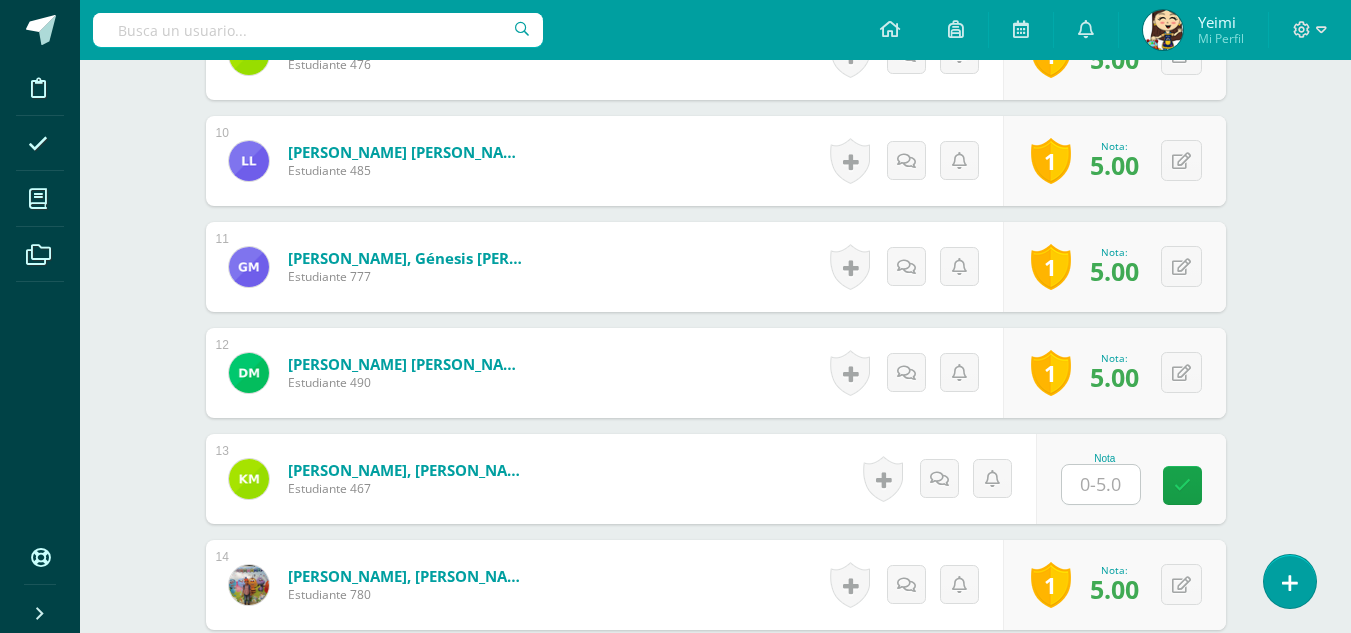 scroll, scrollTop: 1617, scrollLeft: 0, axis: vertical 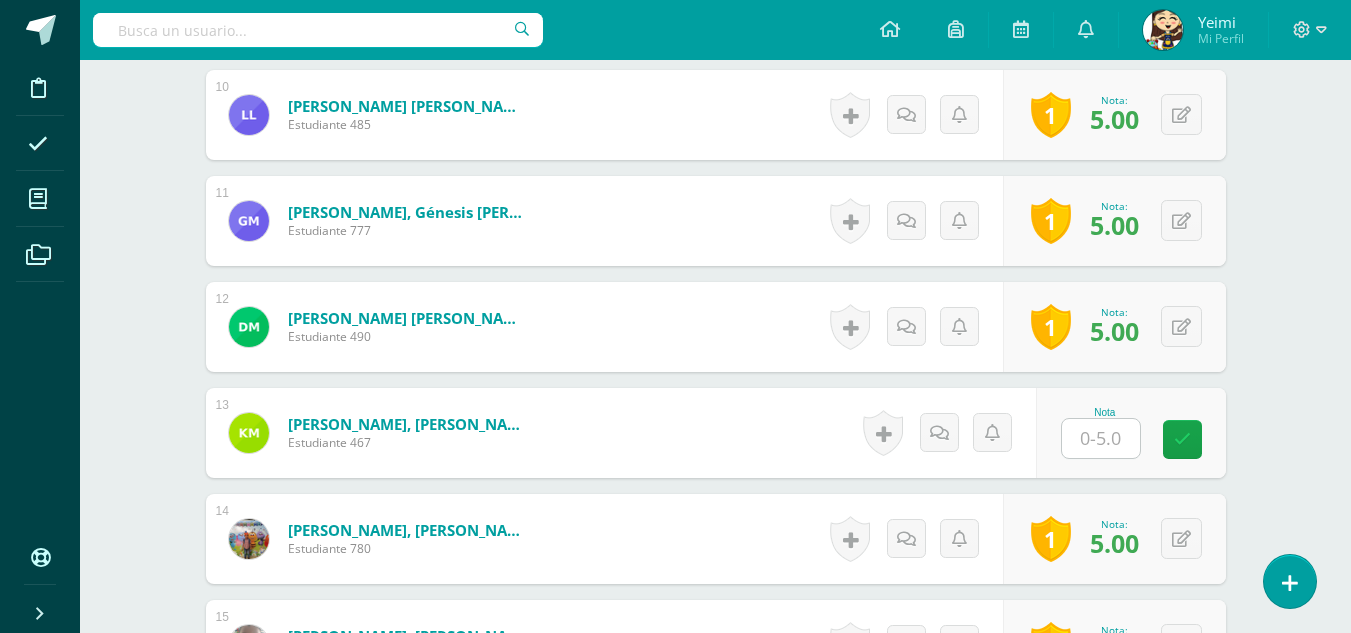 click at bounding box center [1101, 438] 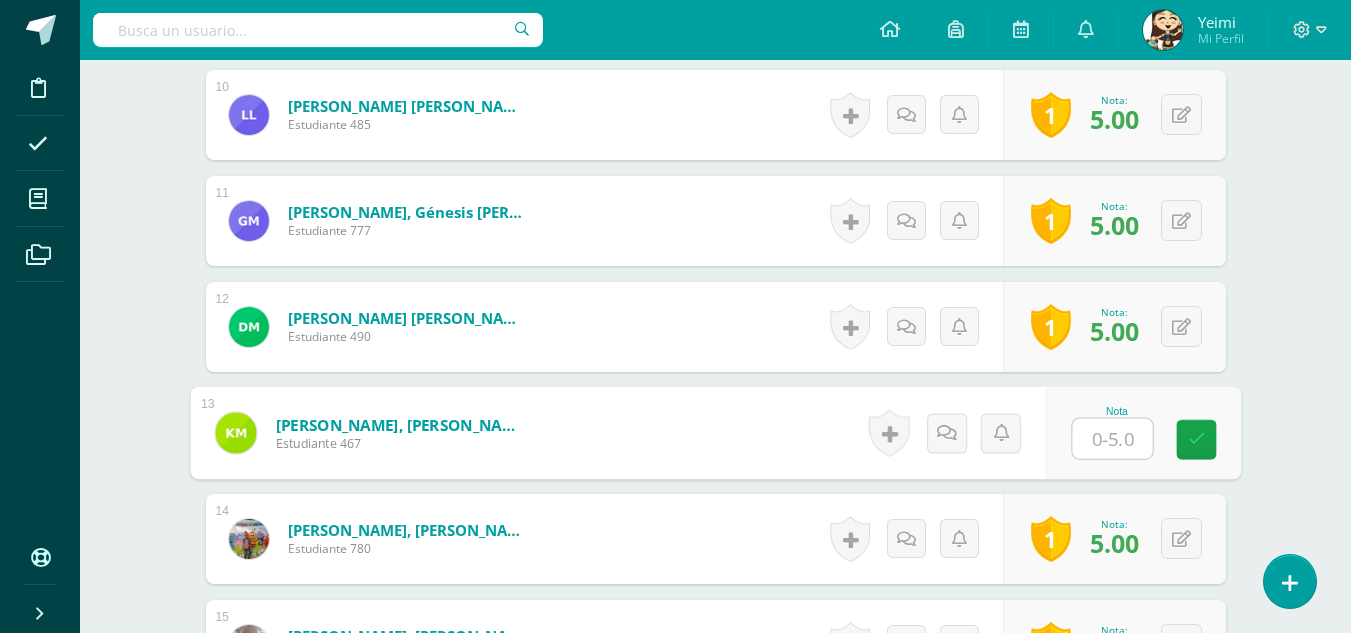 type on "5" 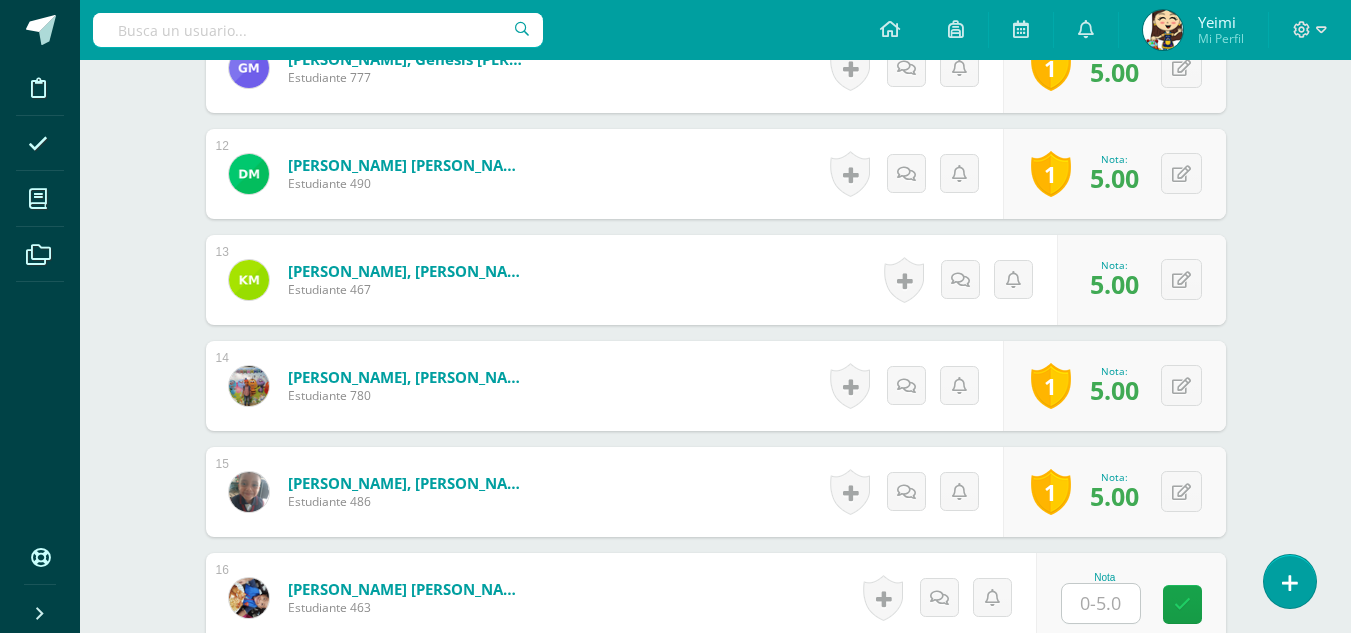 scroll, scrollTop: 1817, scrollLeft: 0, axis: vertical 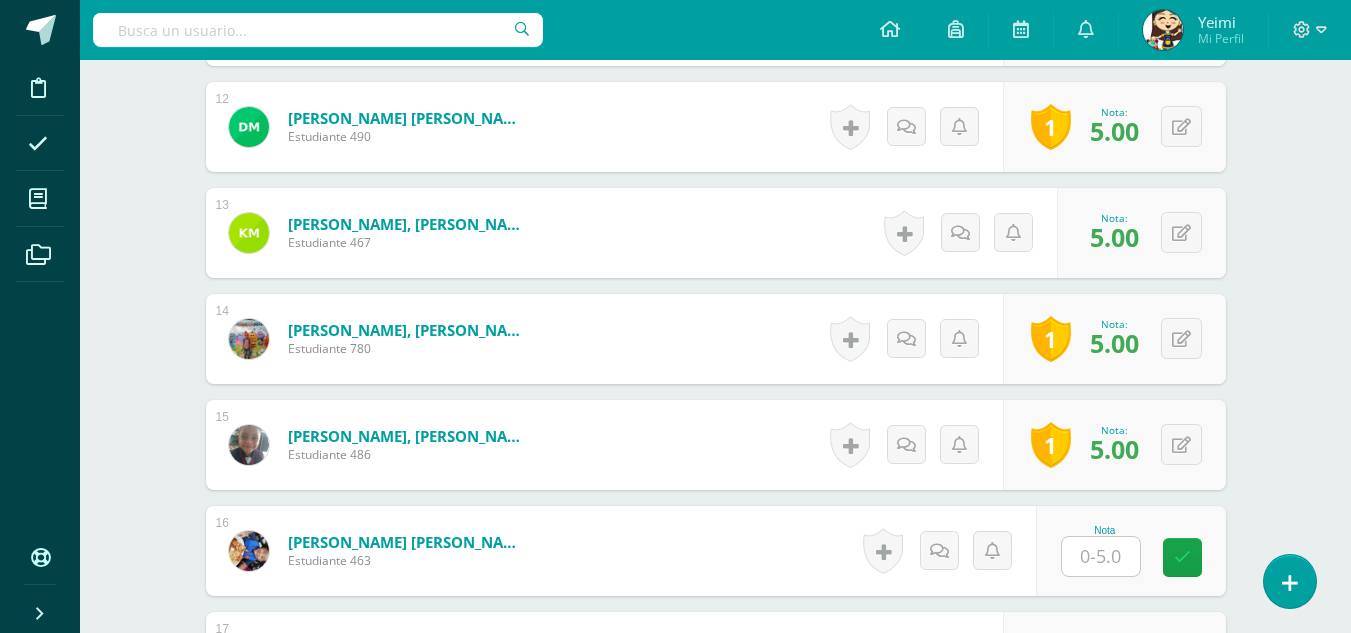click at bounding box center (1101, 556) 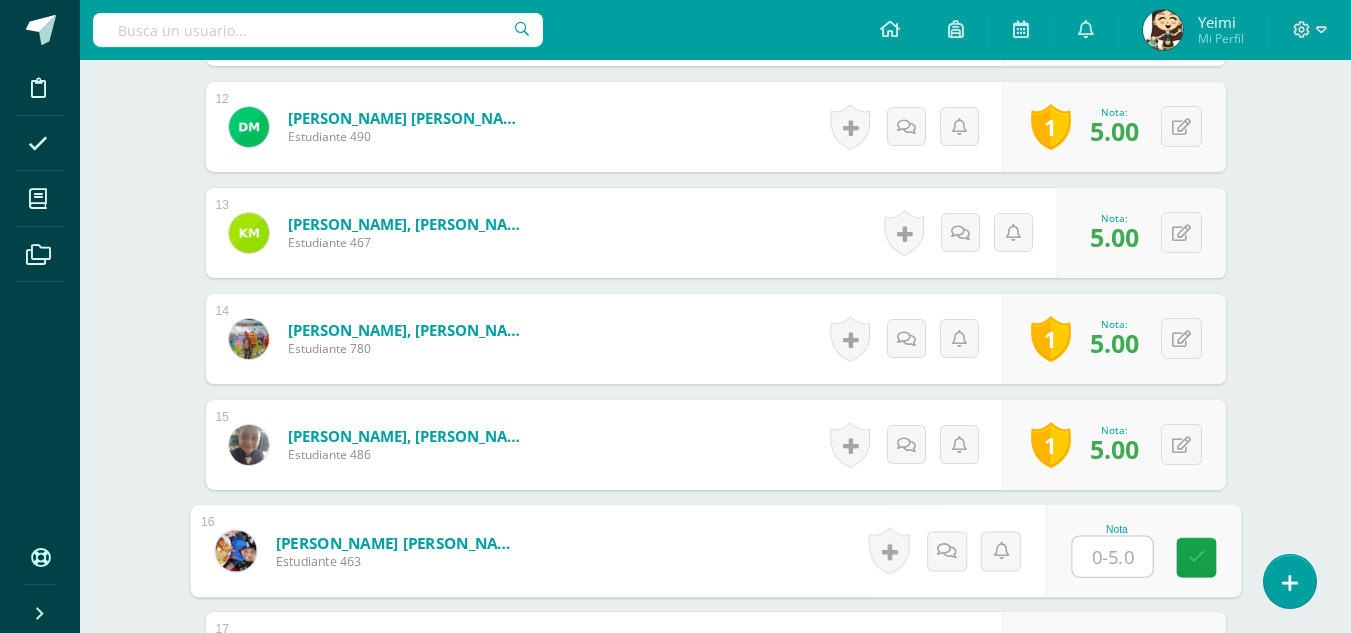 type on "5" 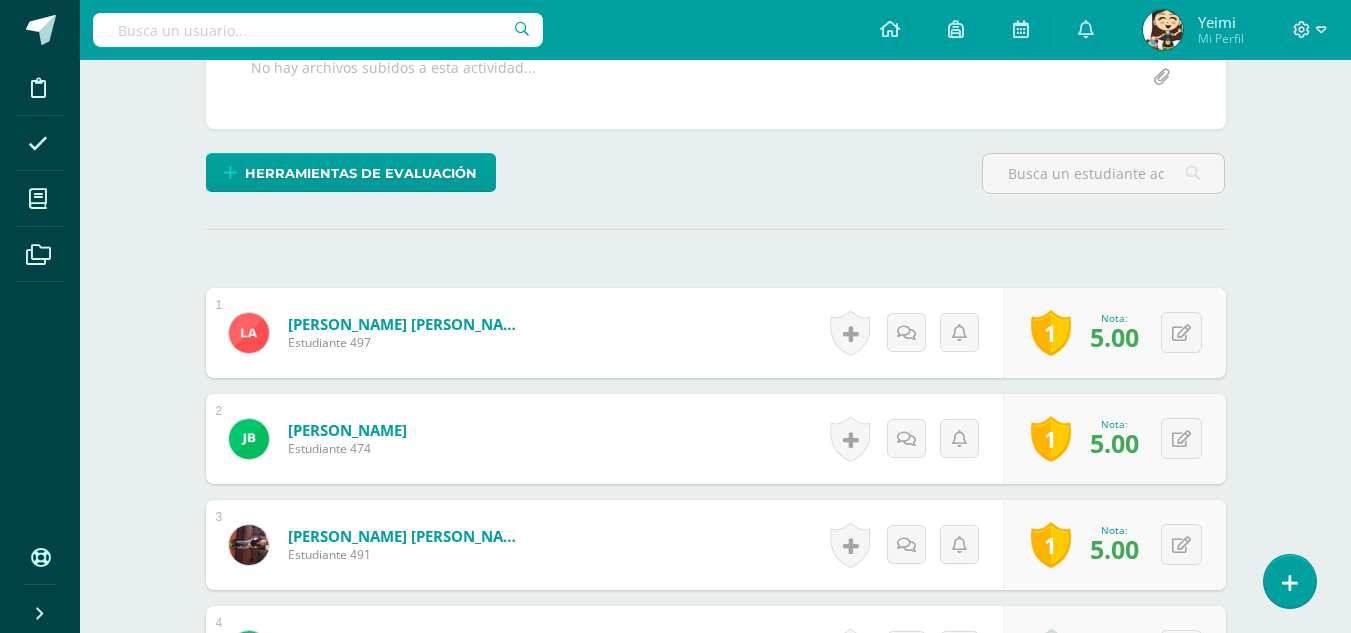 scroll, scrollTop: 291, scrollLeft: 0, axis: vertical 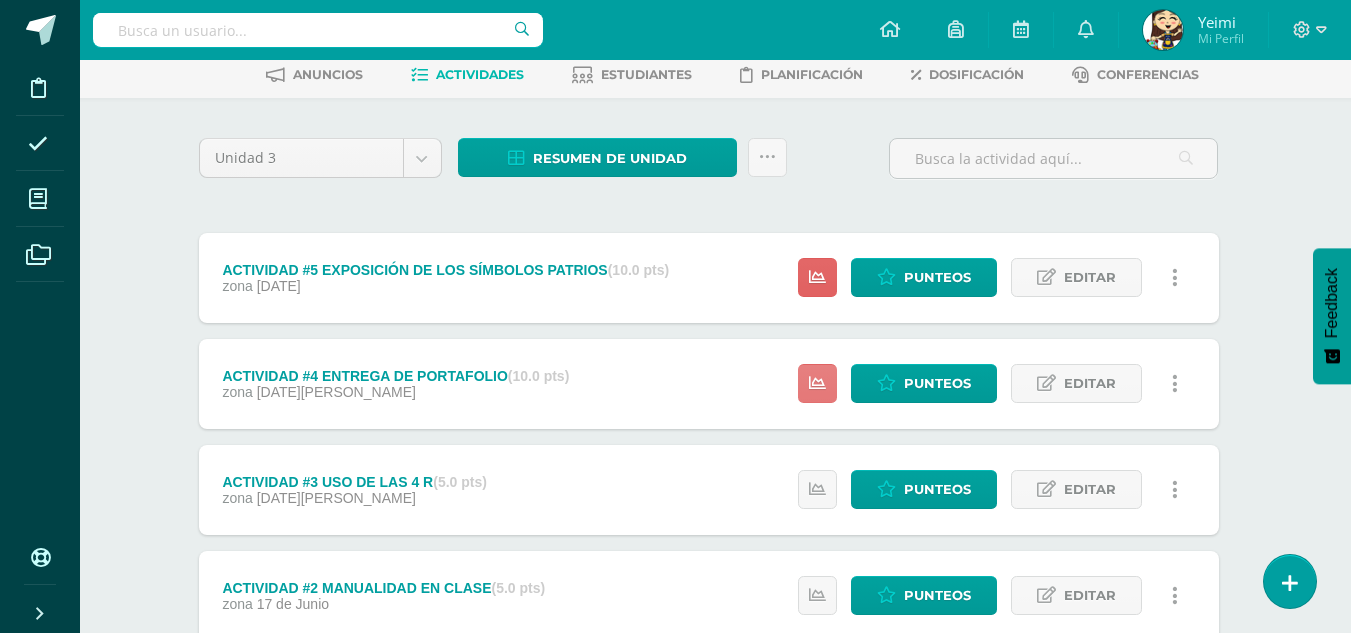 click at bounding box center (817, 383) 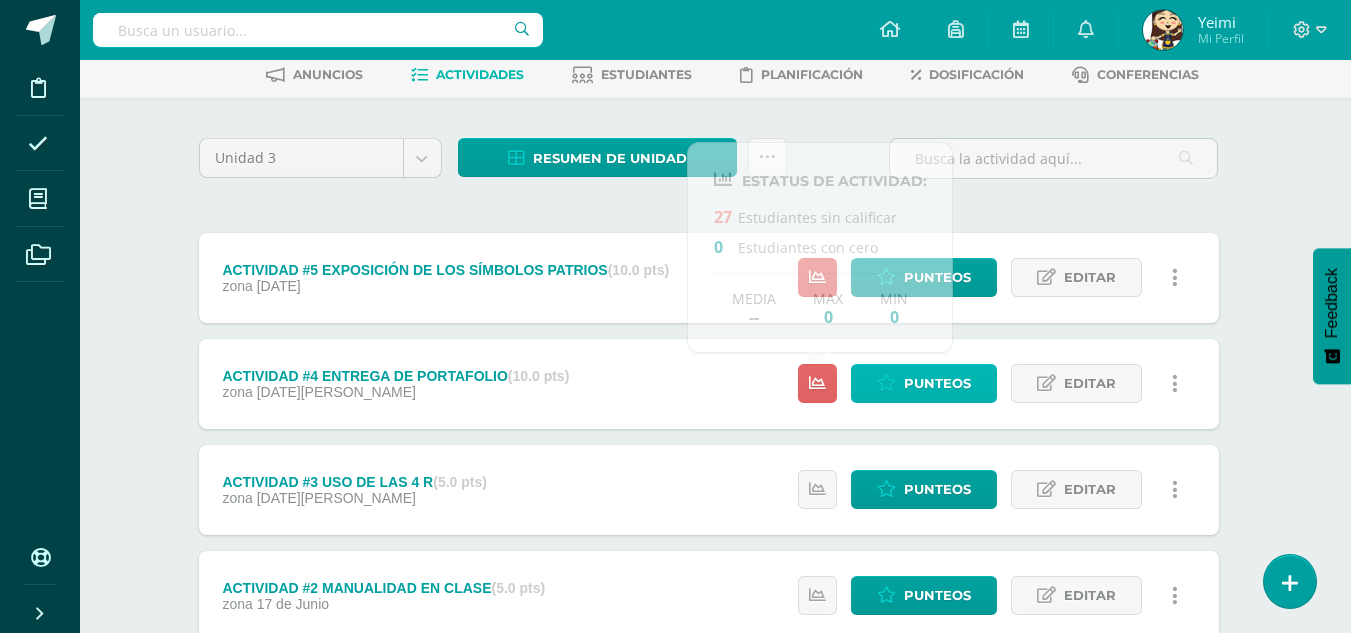 click on "Punteos" at bounding box center (937, 383) 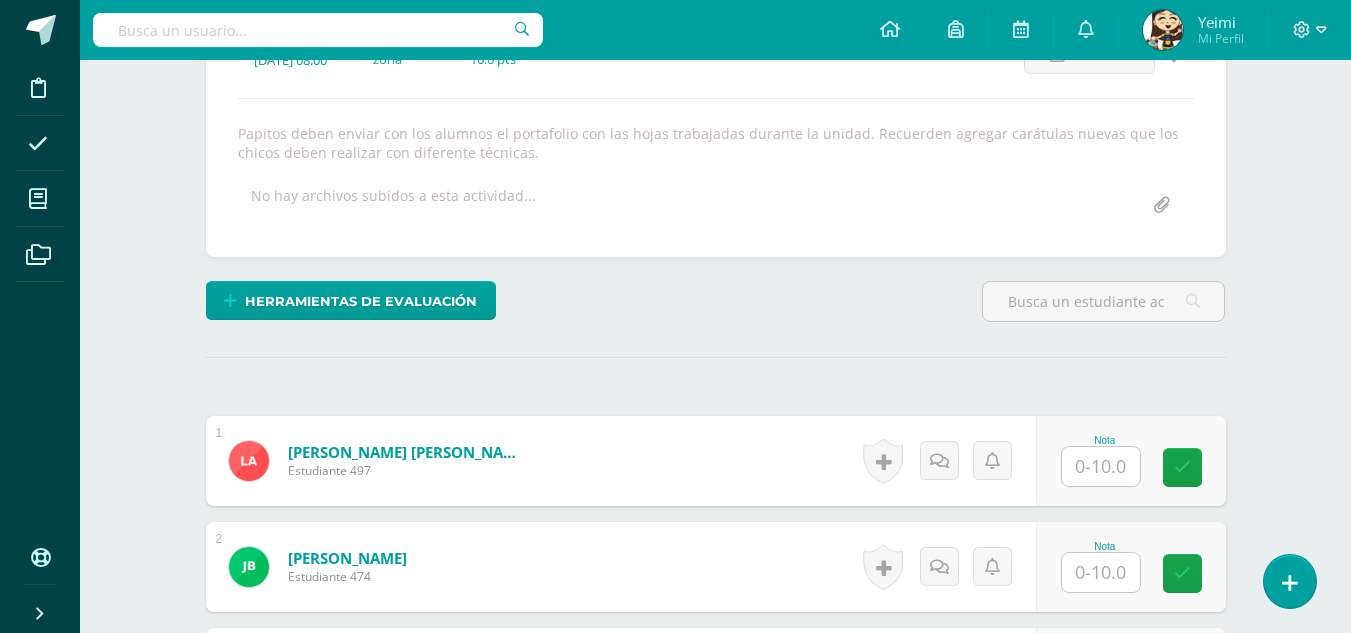 scroll, scrollTop: 318, scrollLeft: 0, axis: vertical 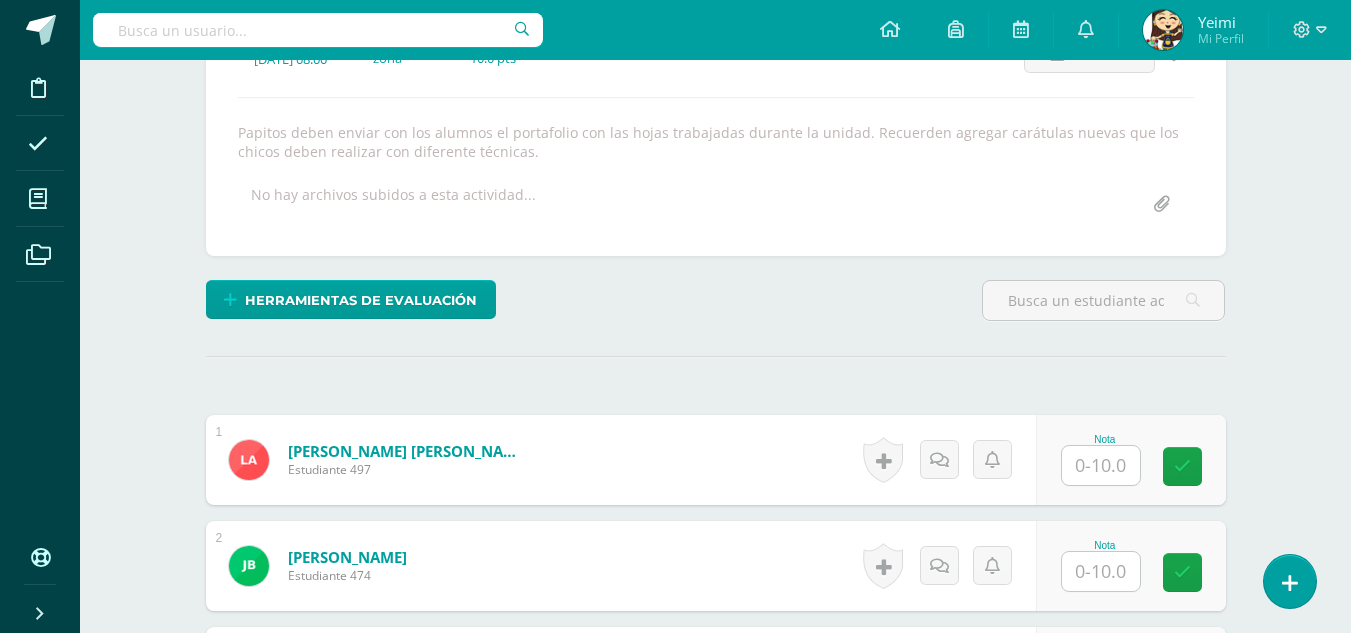 click at bounding box center (1101, 465) 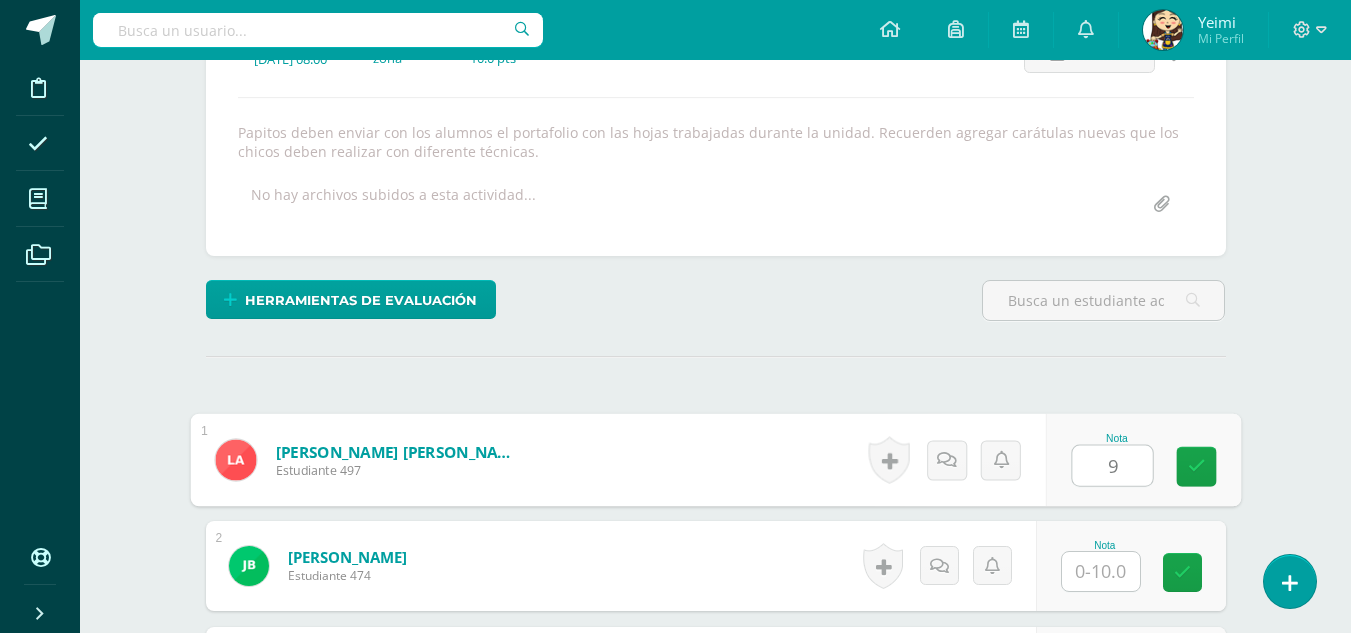 type on "9" 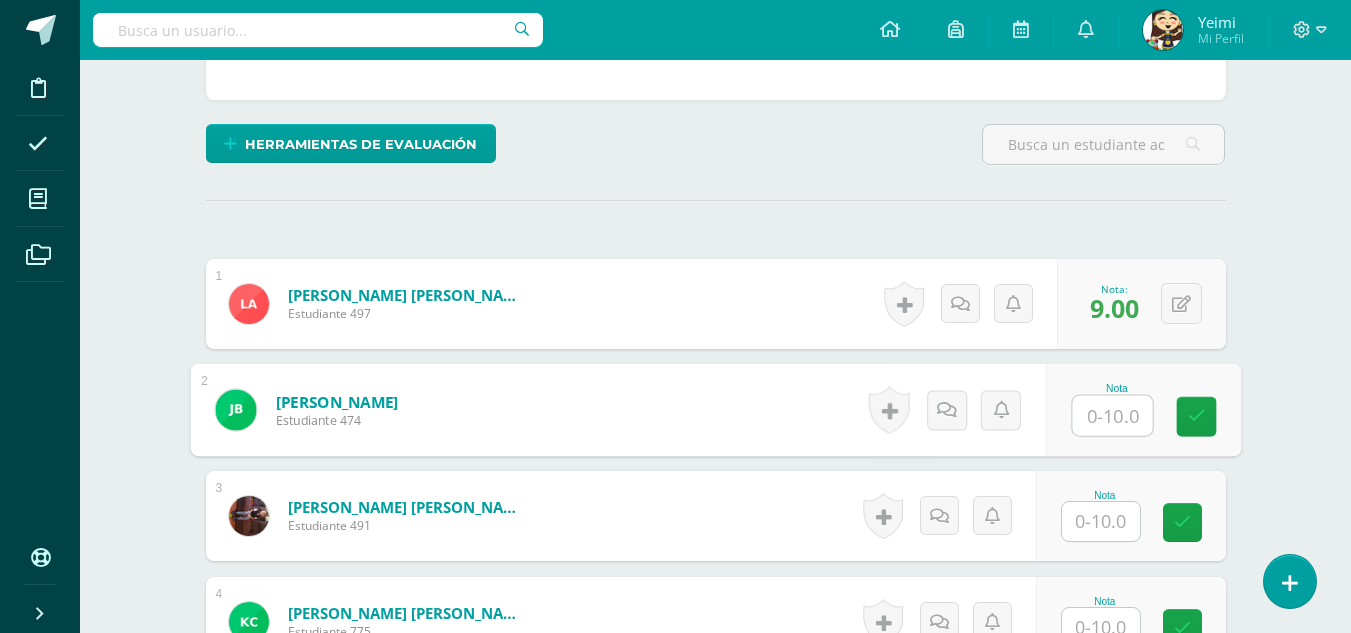 scroll, scrollTop: 520, scrollLeft: 0, axis: vertical 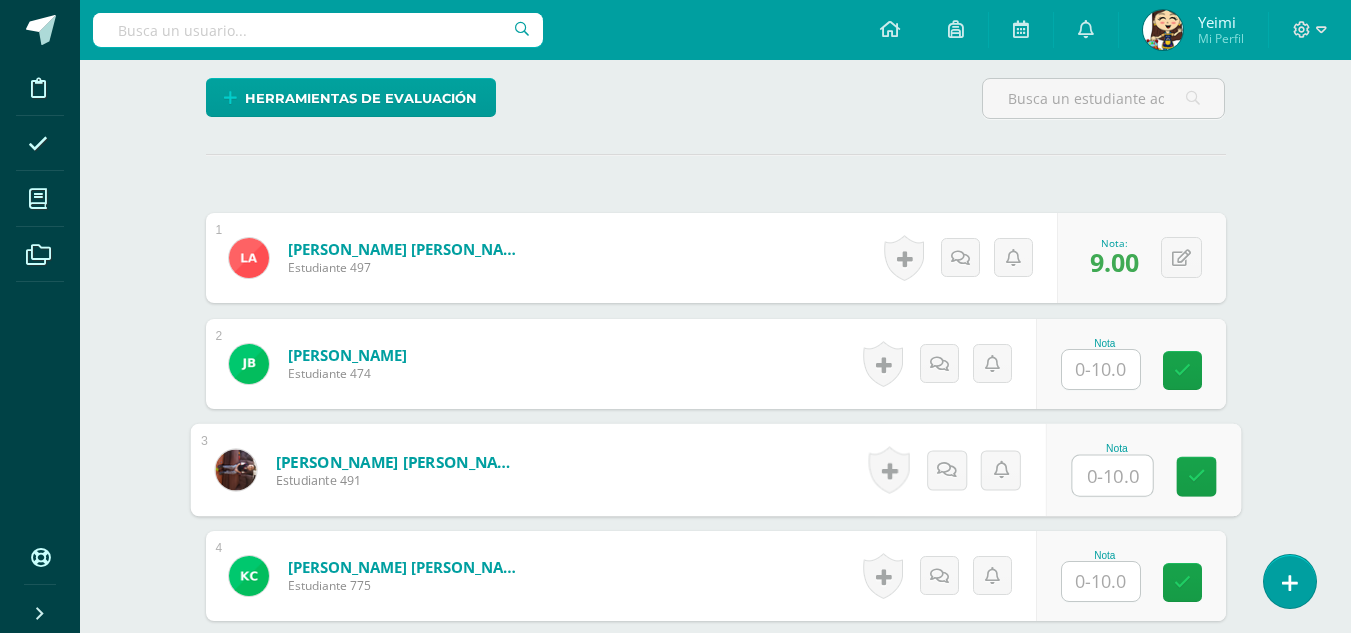 click at bounding box center [1112, 476] 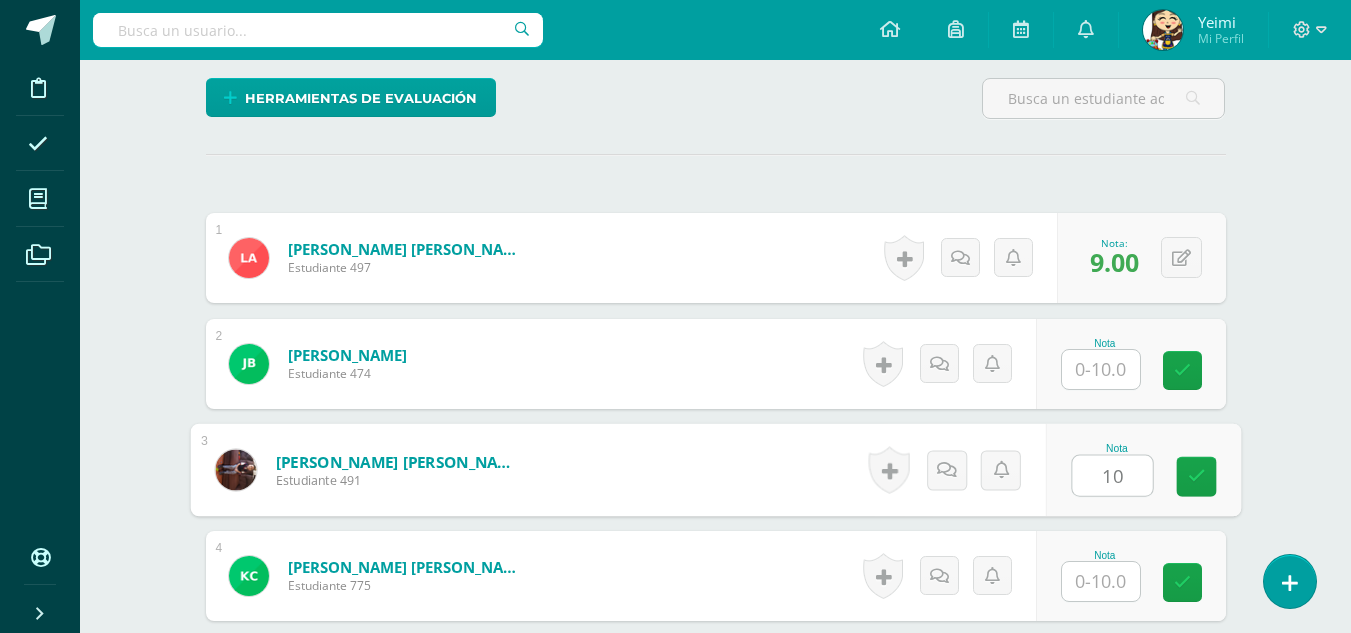 type on "10" 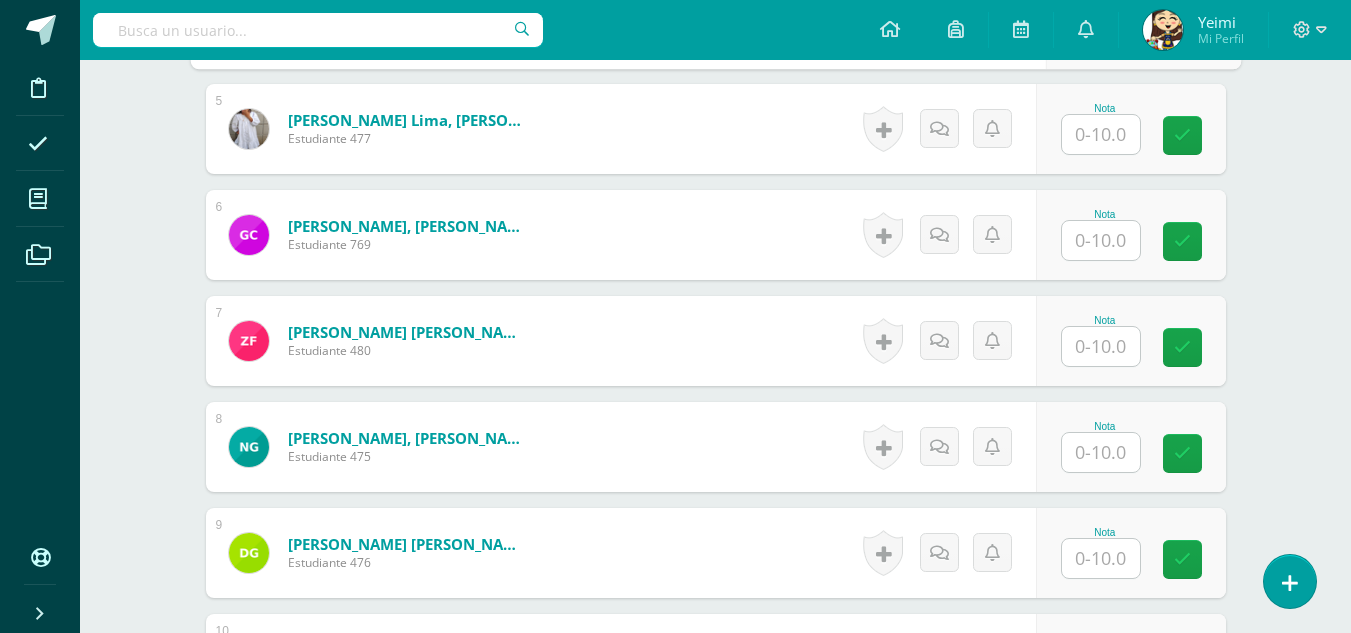 scroll, scrollTop: 1120, scrollLeft: 0, axis: vertical 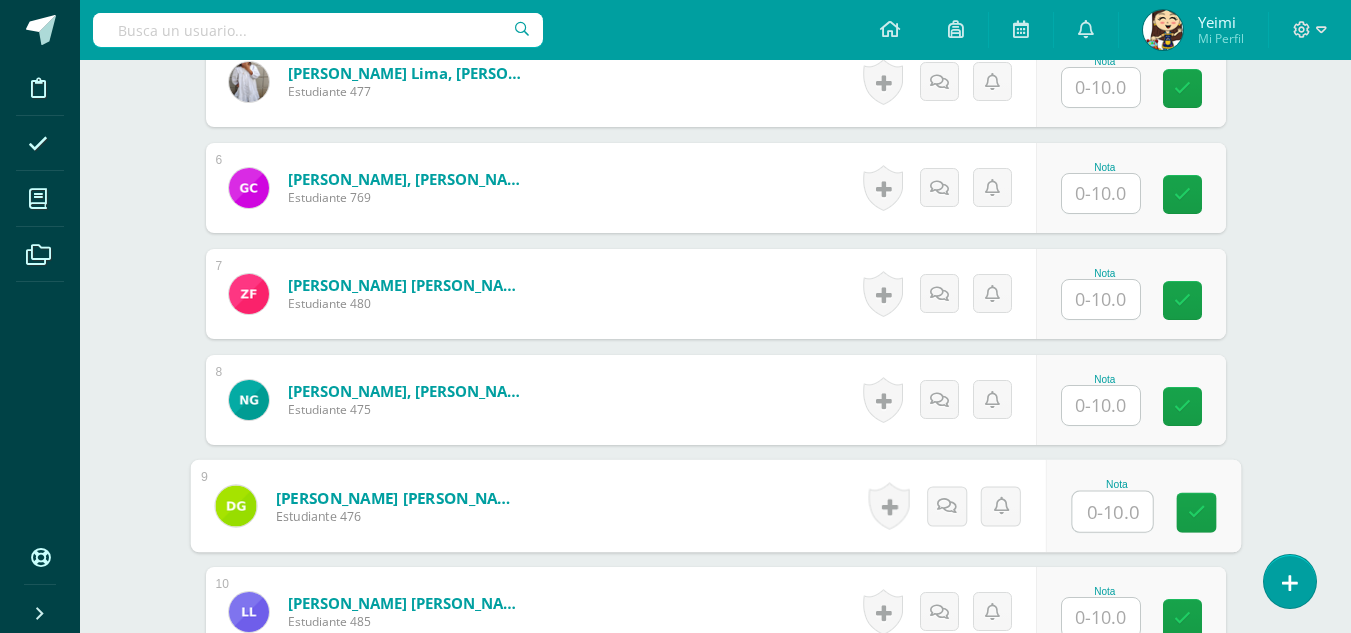 click at bounding box center [1112, 512] 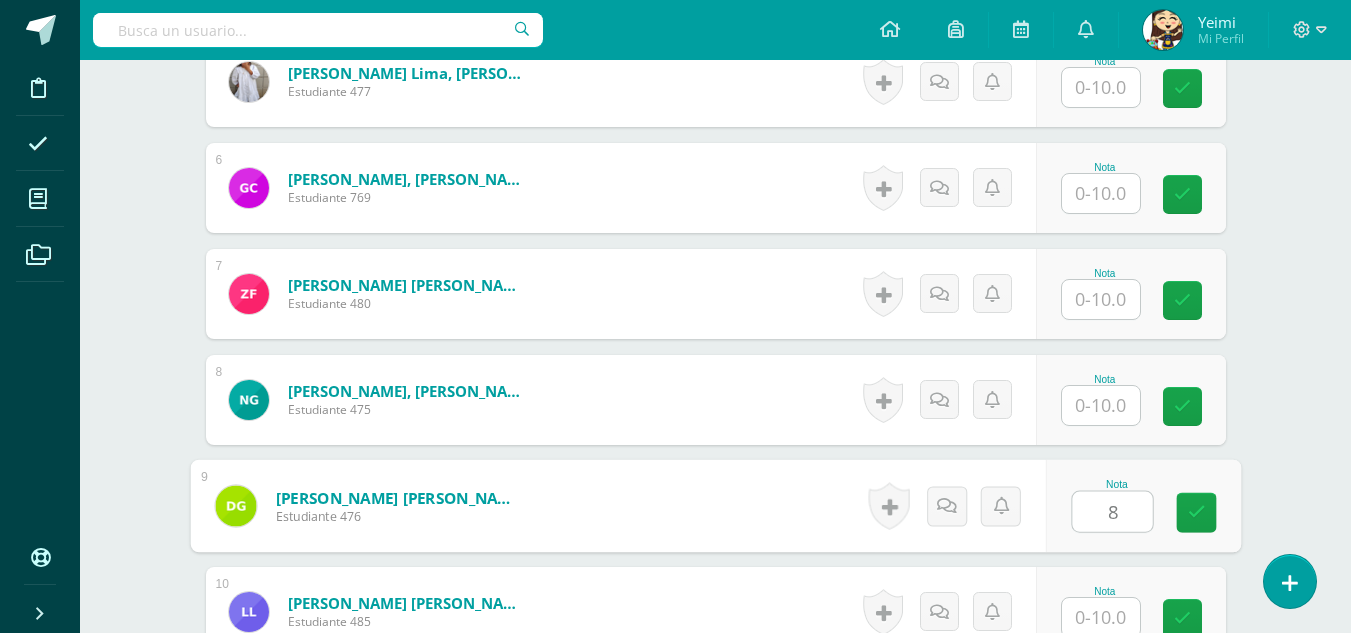 type on "8" 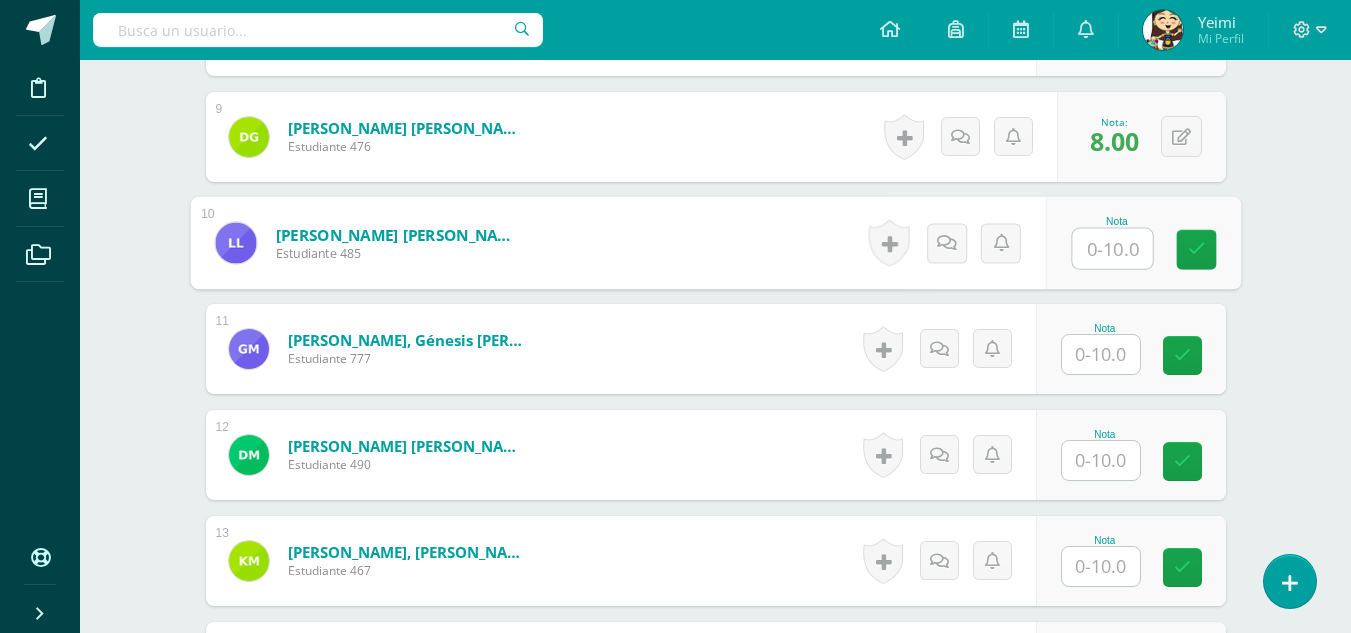 scroll, scrollTop: 1524, scrollLeft: 0, axis: vertical 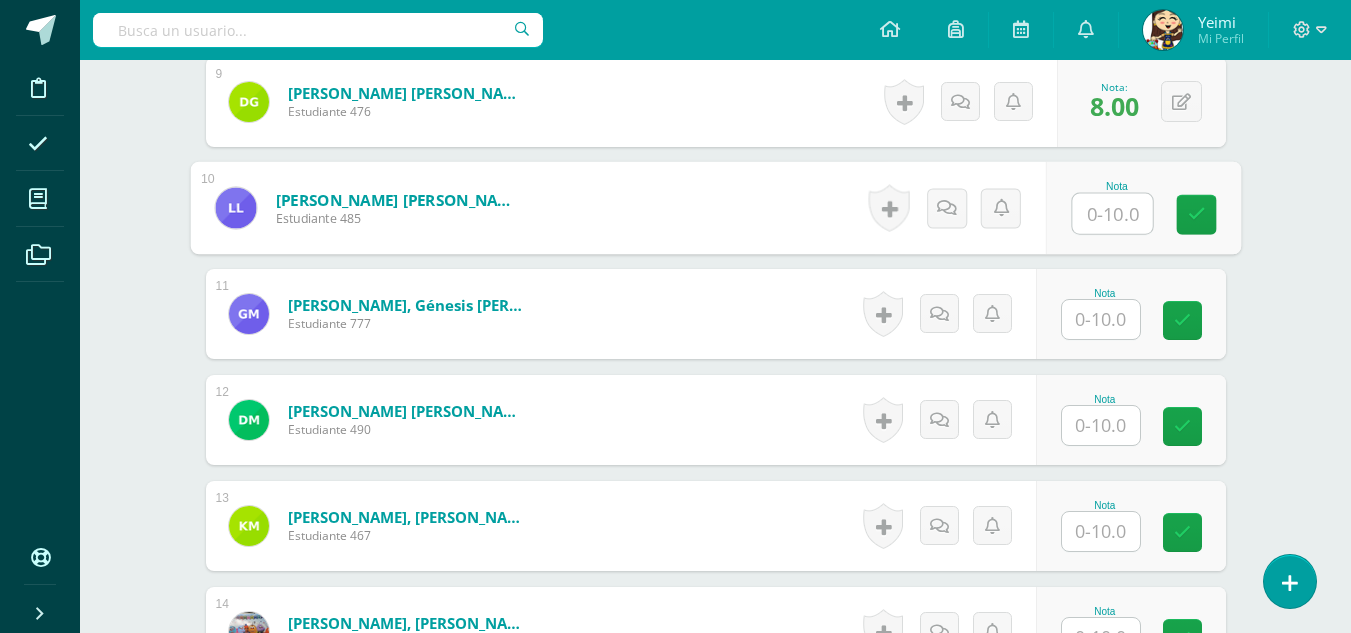 click at bounding box center [1101, 531] 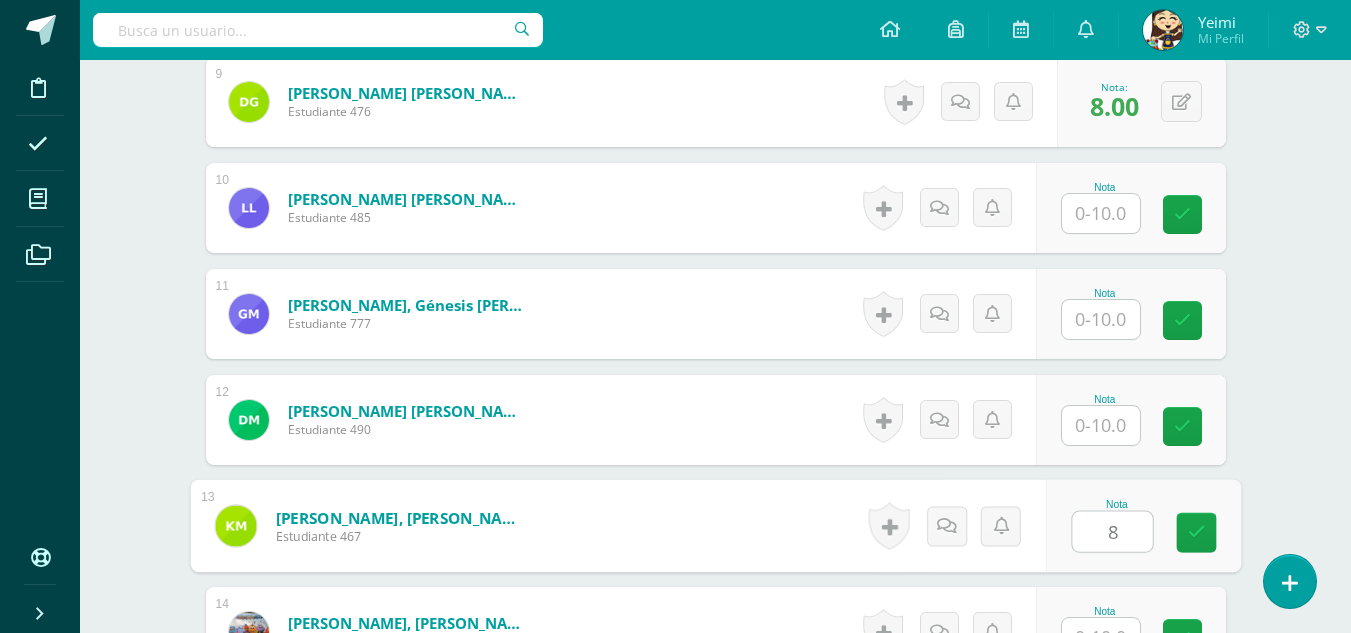 type on "8" 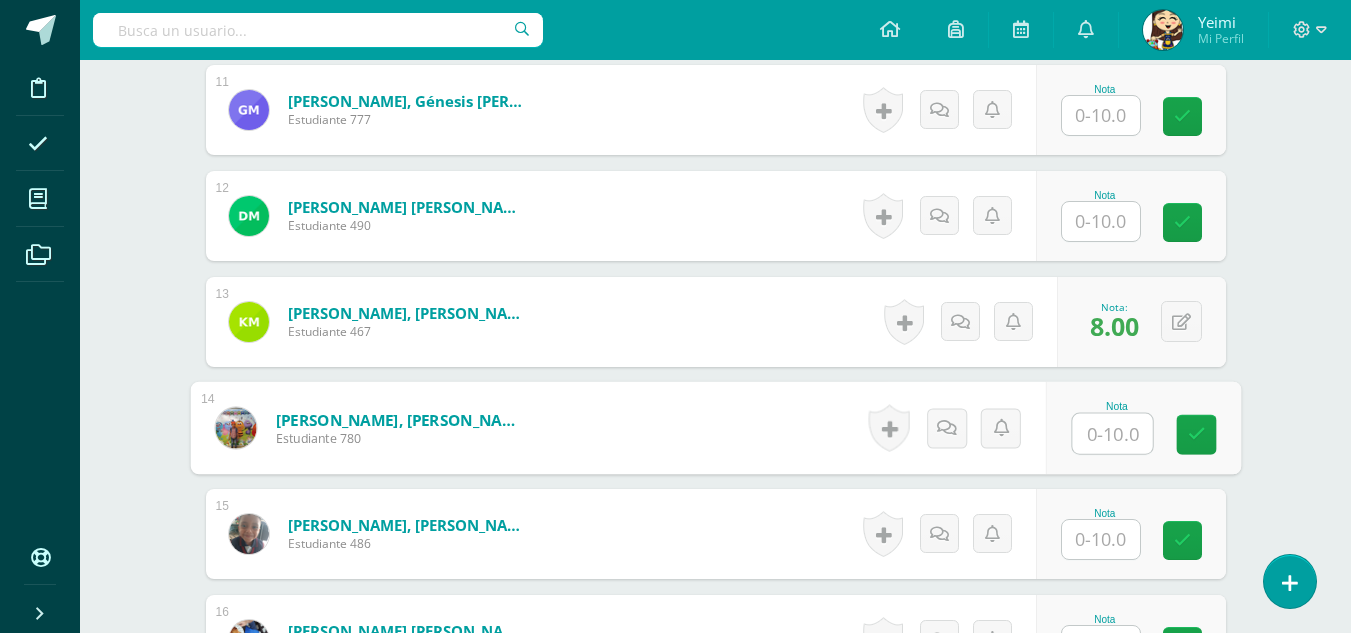 scroll, scrollTop: 1748, scrollLeft: 0, axis: vertical 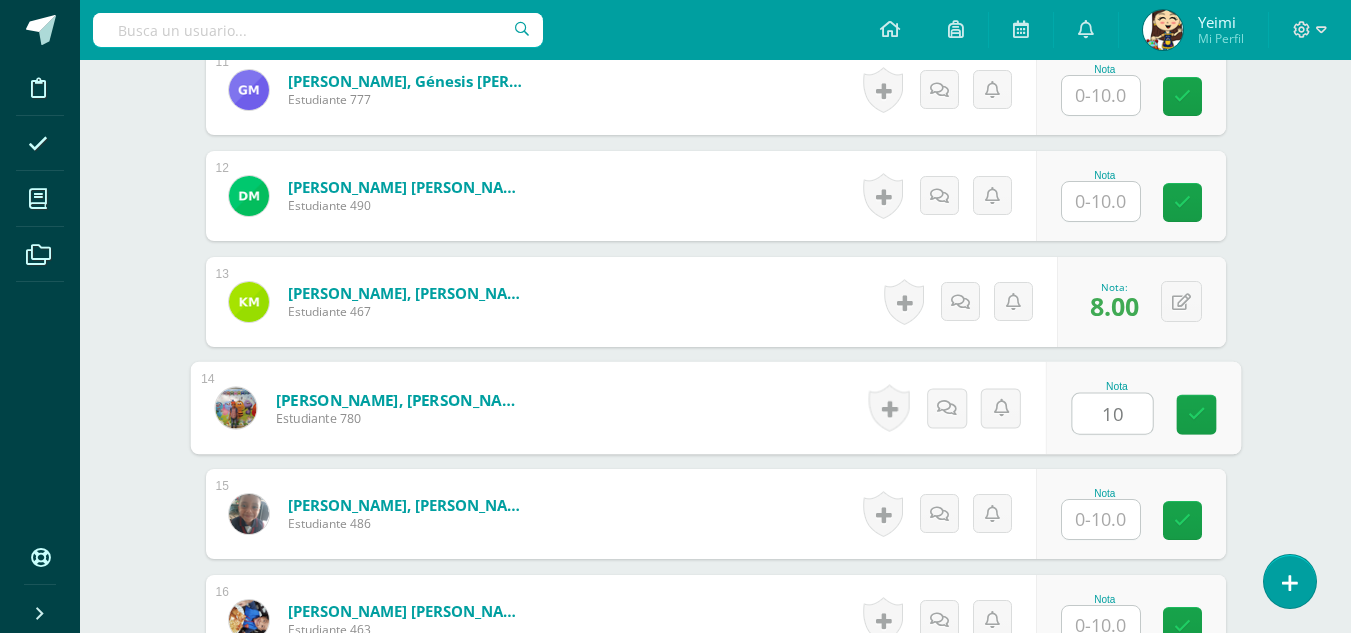 type on "10" 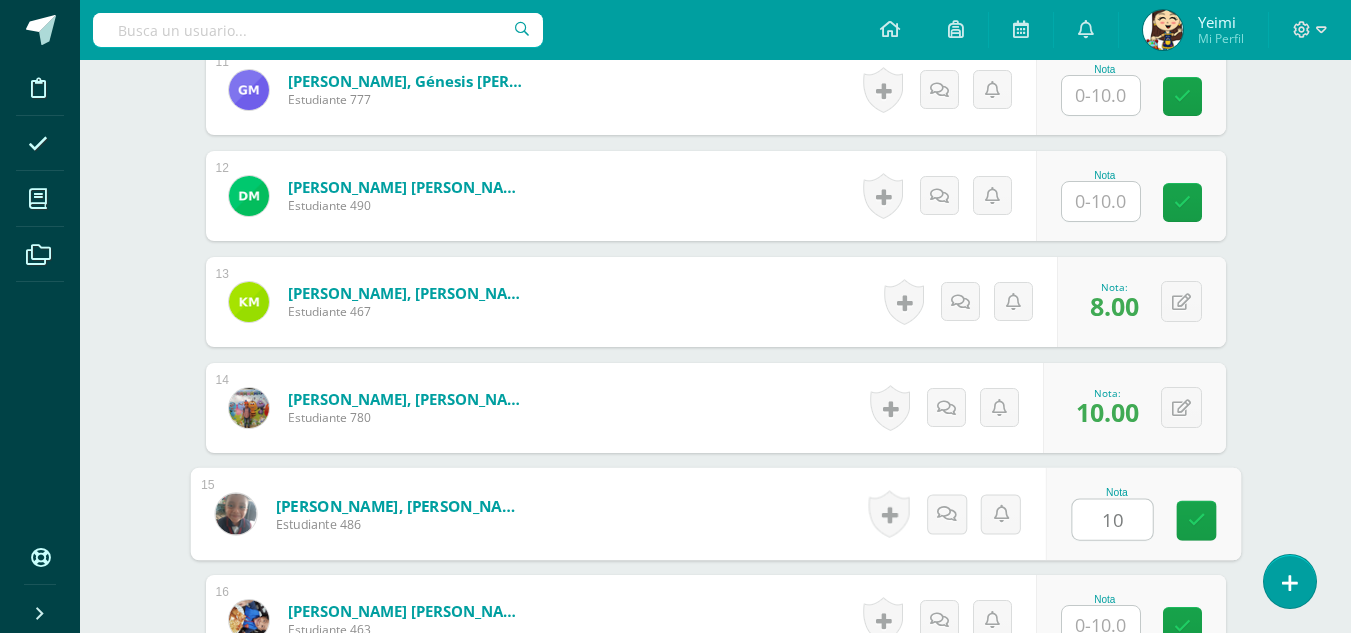 type on "10" 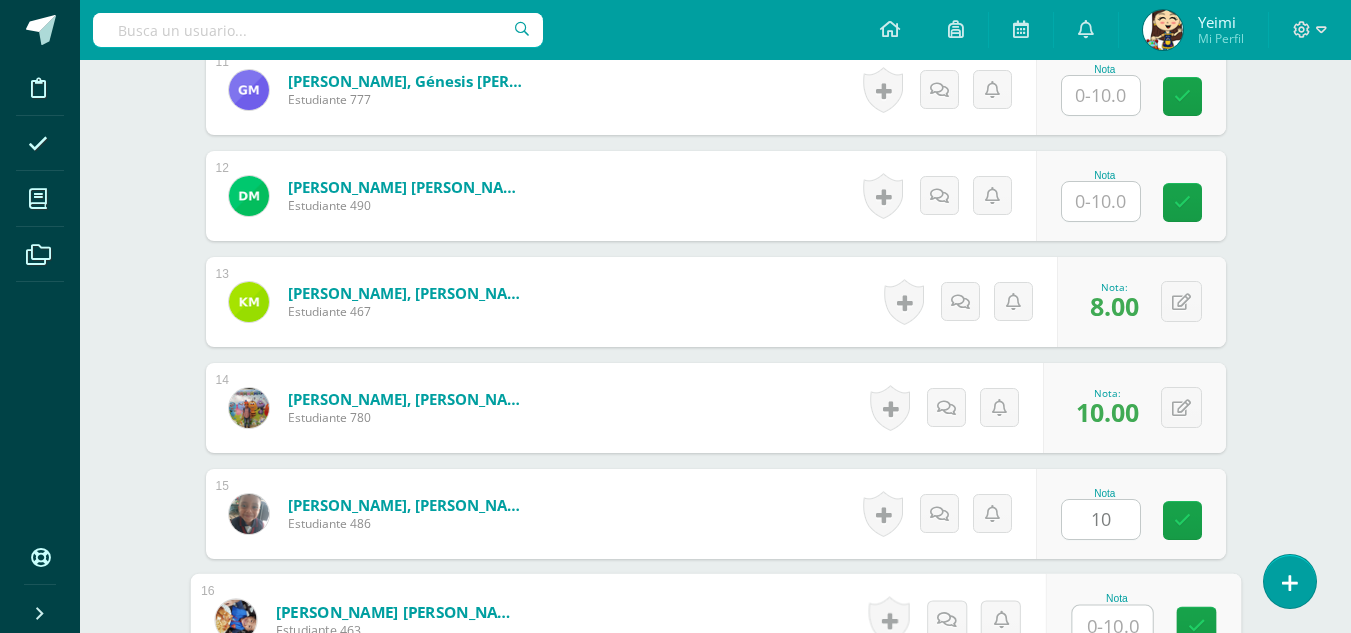 scroll, scrollTop: 1760, scrollLeft: 0, axis: vertical 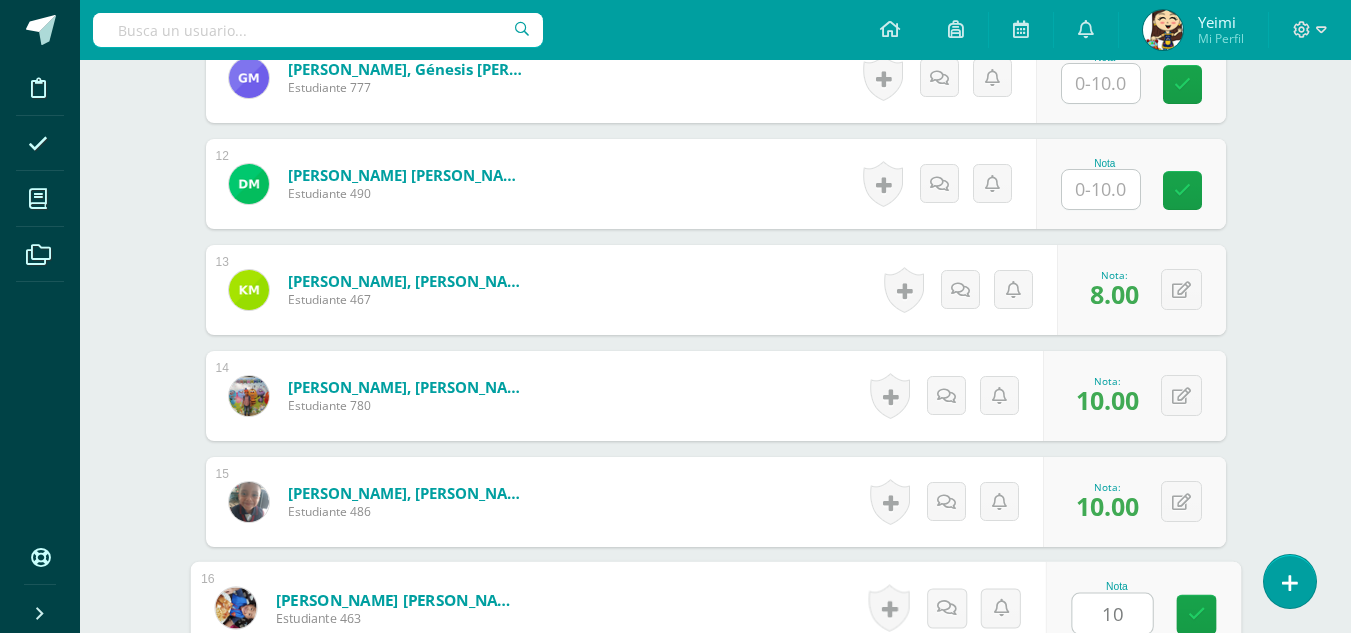 type on "10" 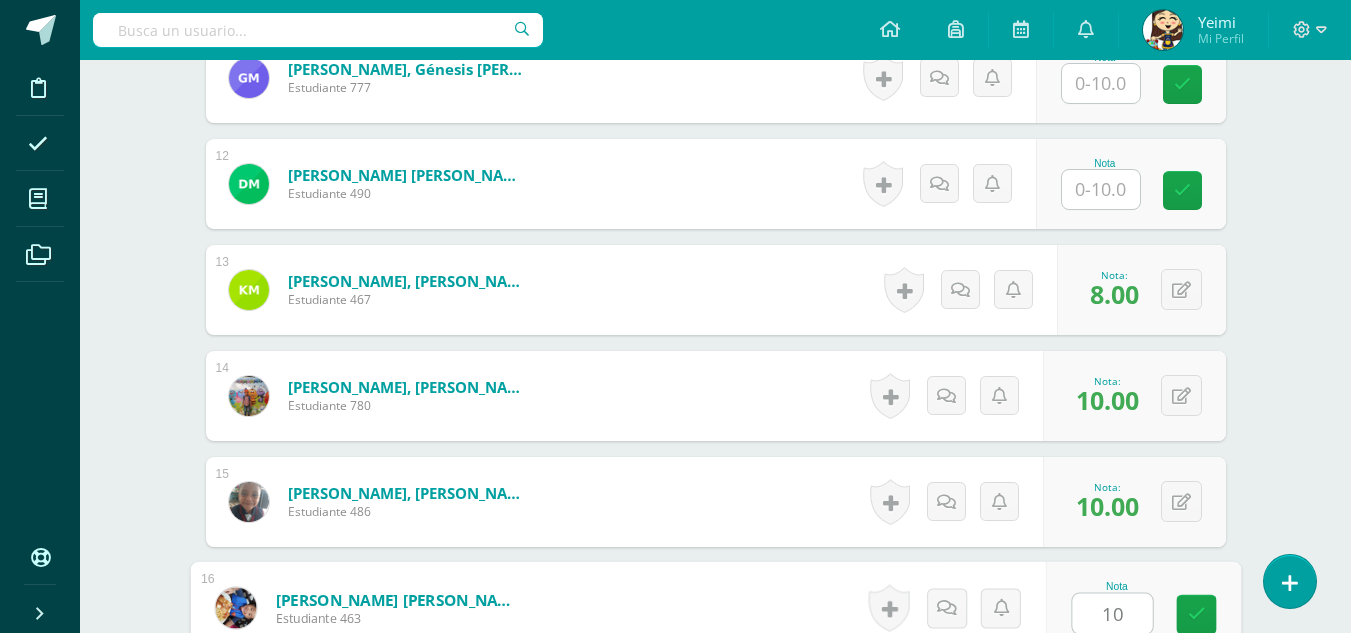 scroll, scrollTop: 2163, scrollLeft: 0, axis: vertical 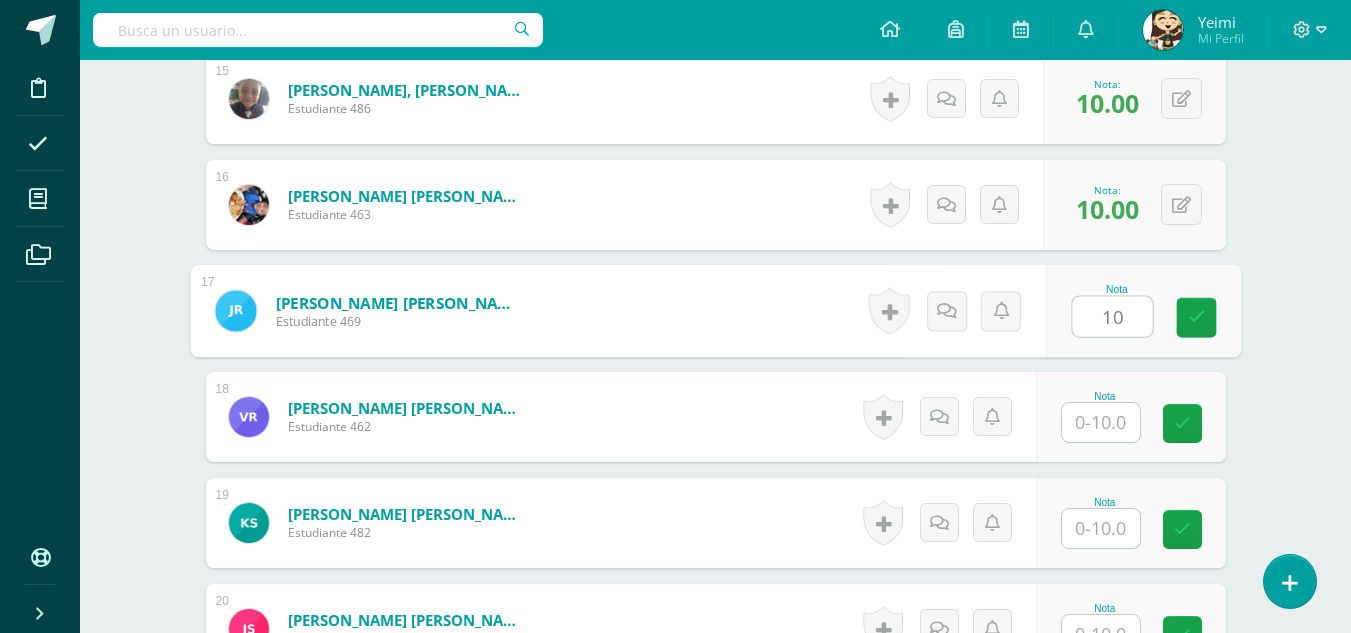 type on "10" 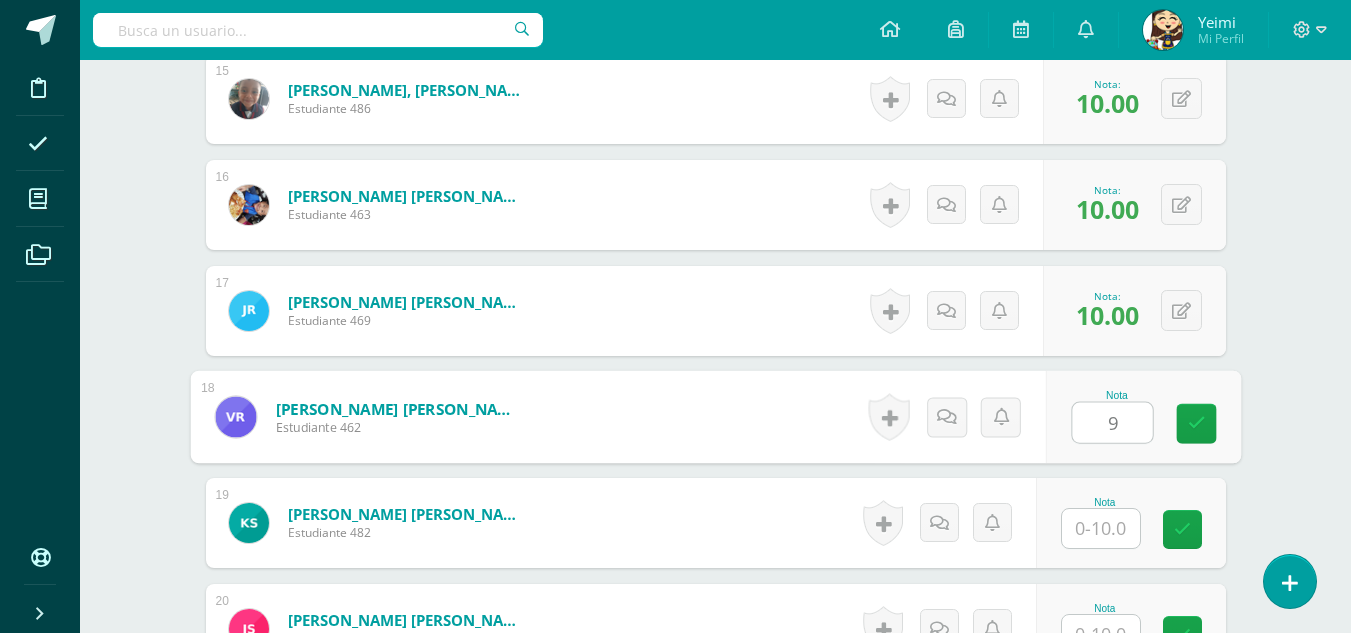 type on "9" 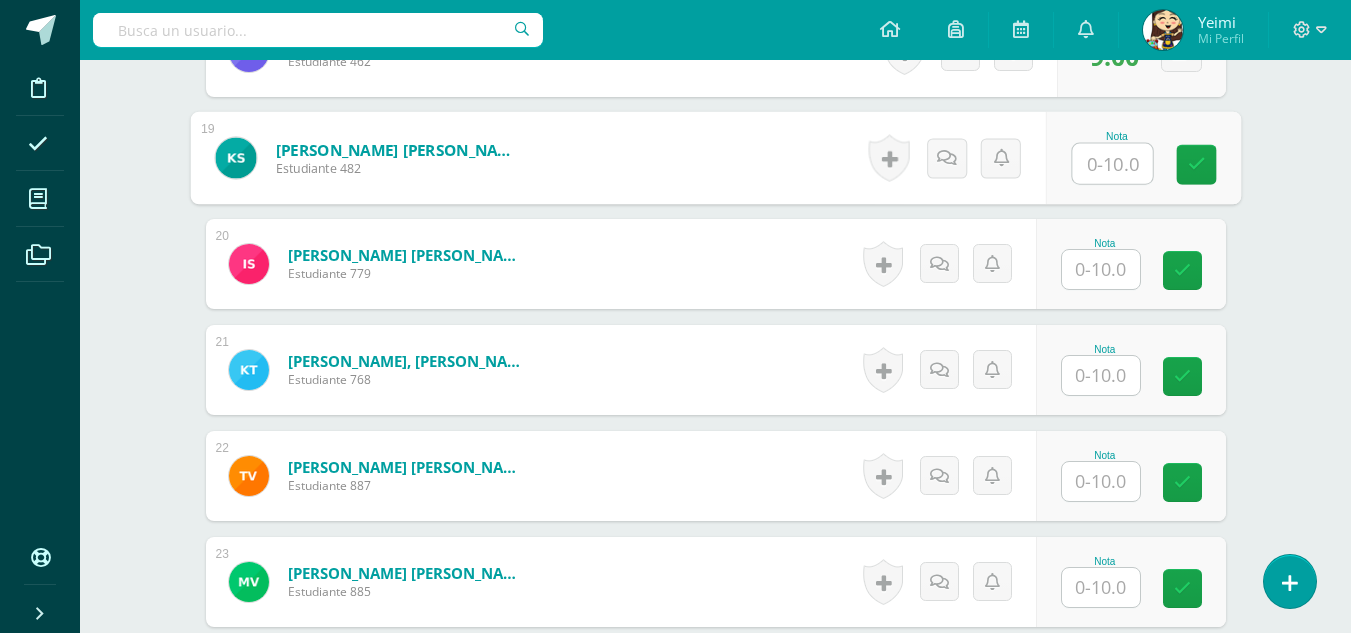 scroll, scrollTop: 2563, scrollLeft: 0, axis: vertical 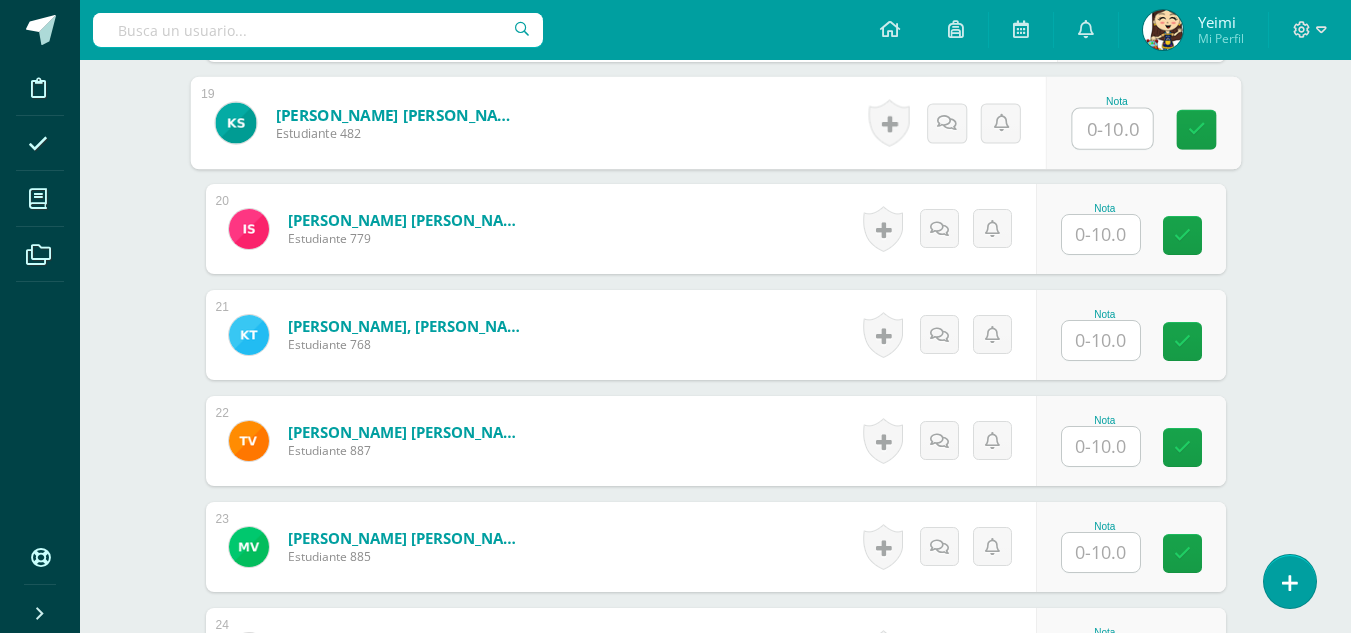 click at bounding box center [1101, 446] 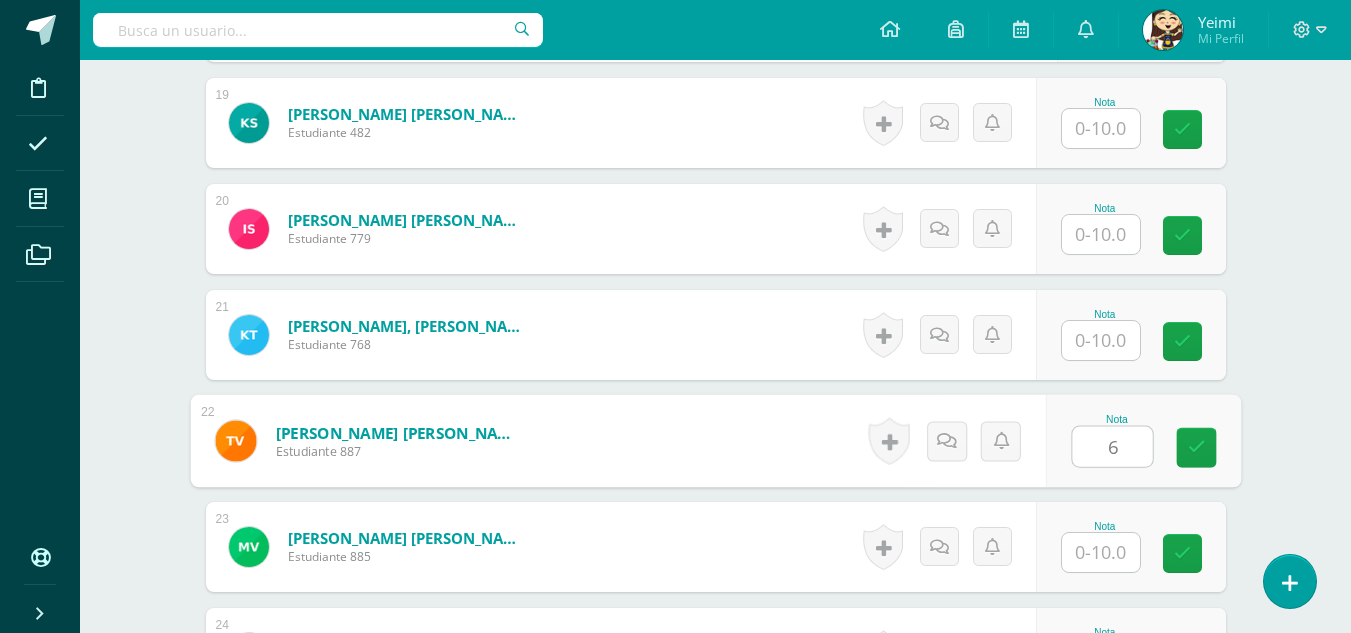 type on "6" 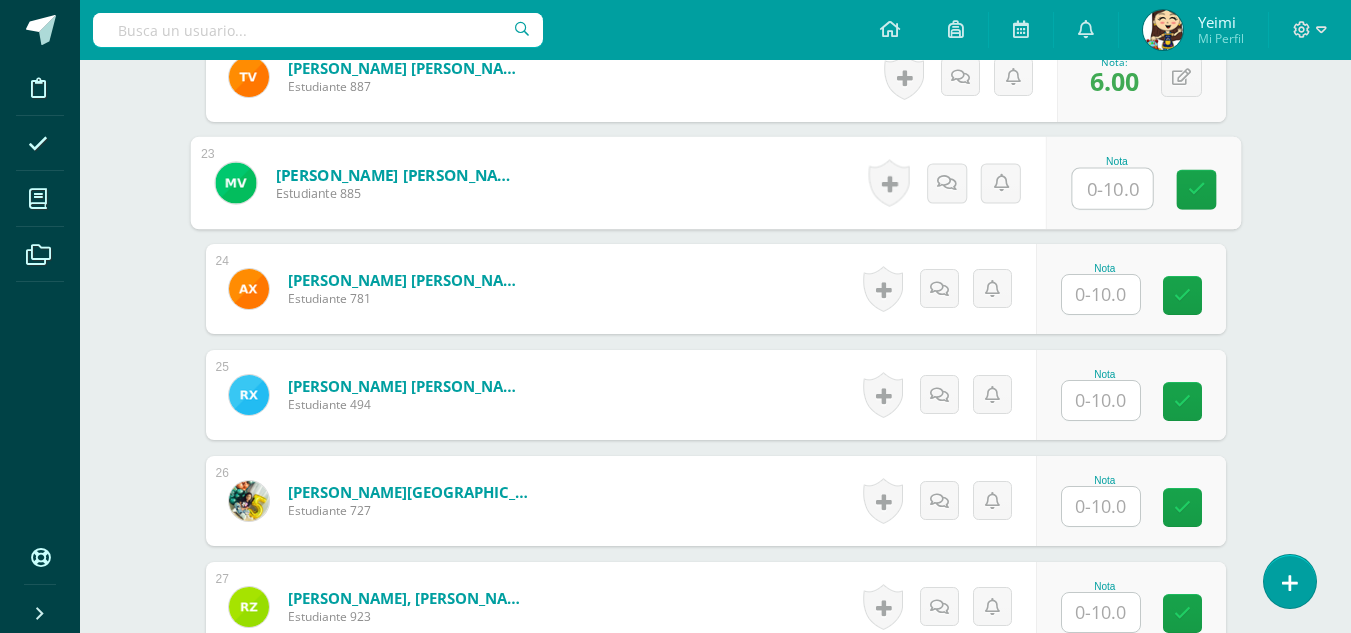 scroll, scrollTop: 3063, scrollLeft: 0, axis: vertical 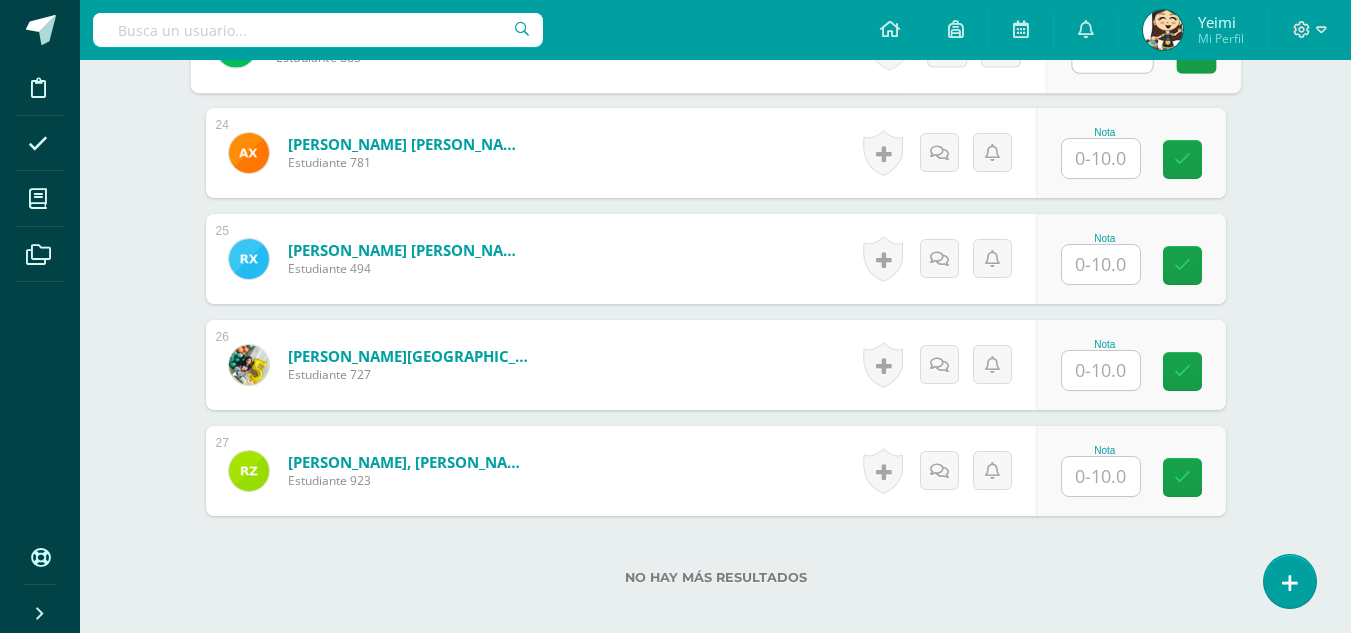 click at bounding box center [1101, 370] 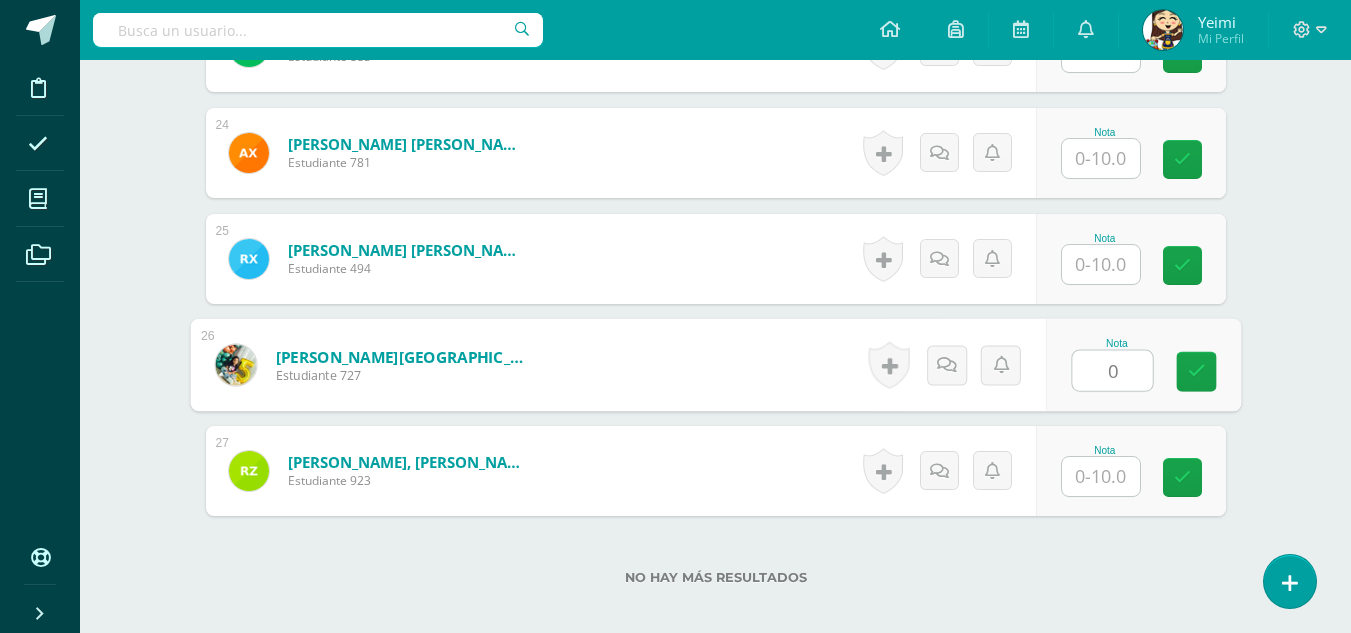type on "0" 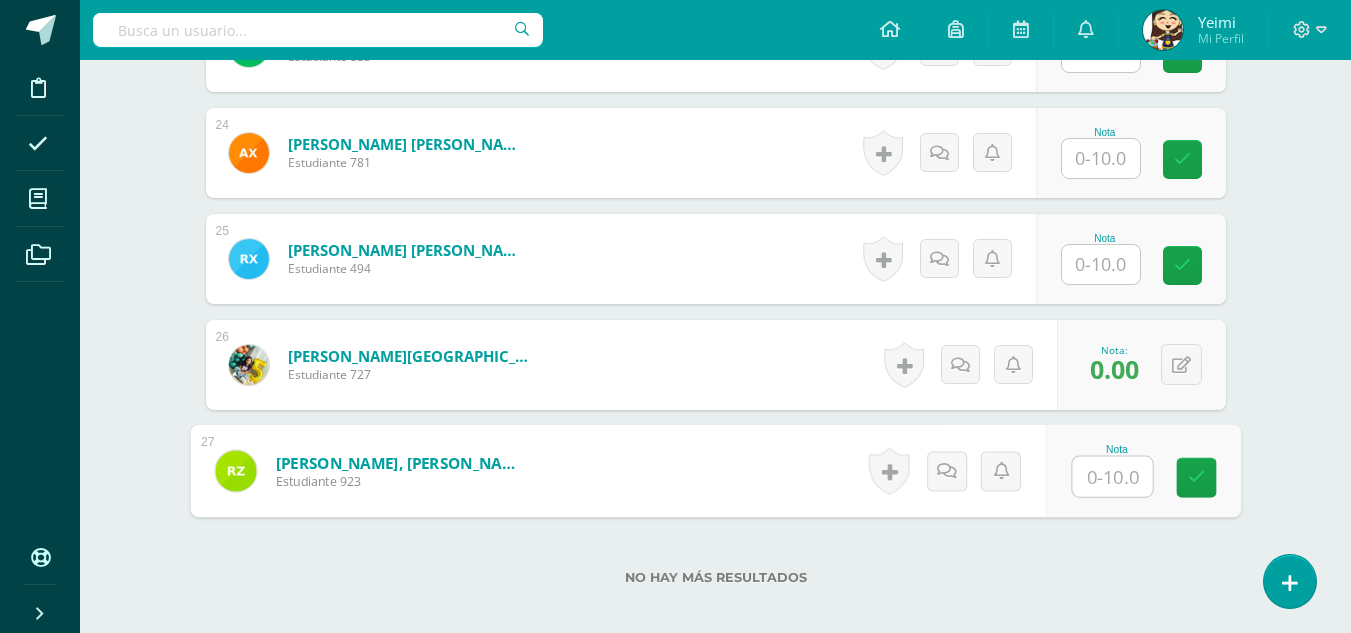 type on "8" 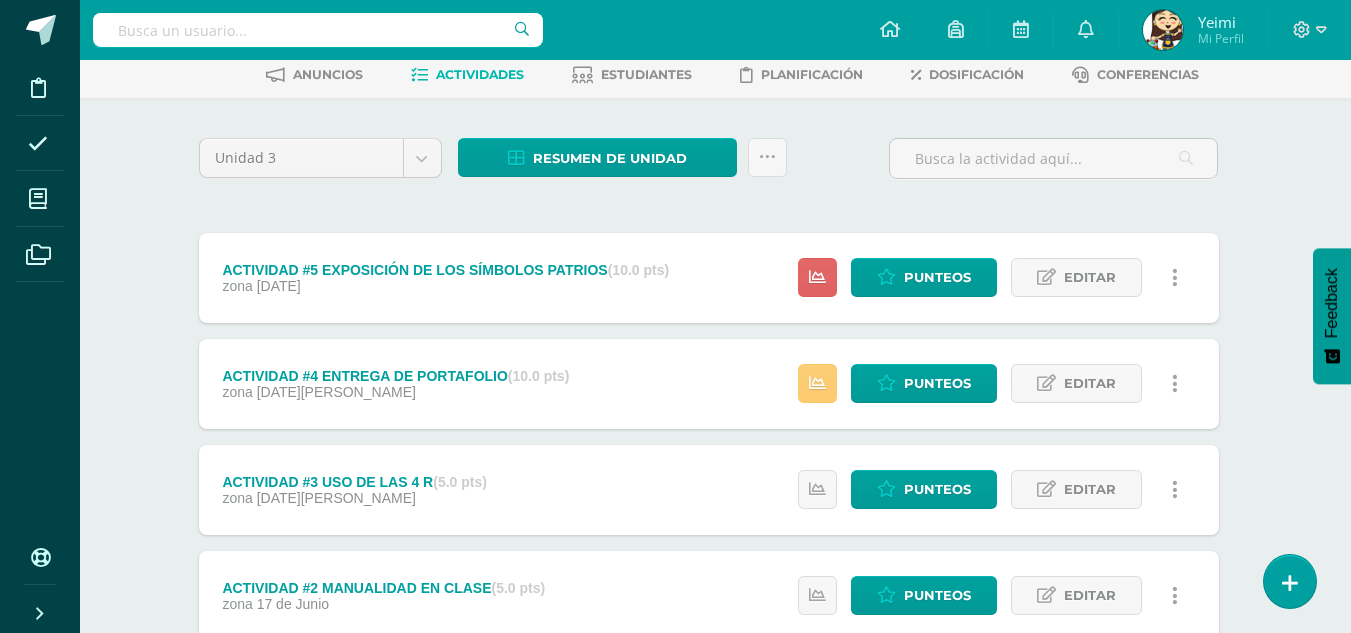 scroll, scrollTop: 0, scrollLeft: 7, axis: horizontal 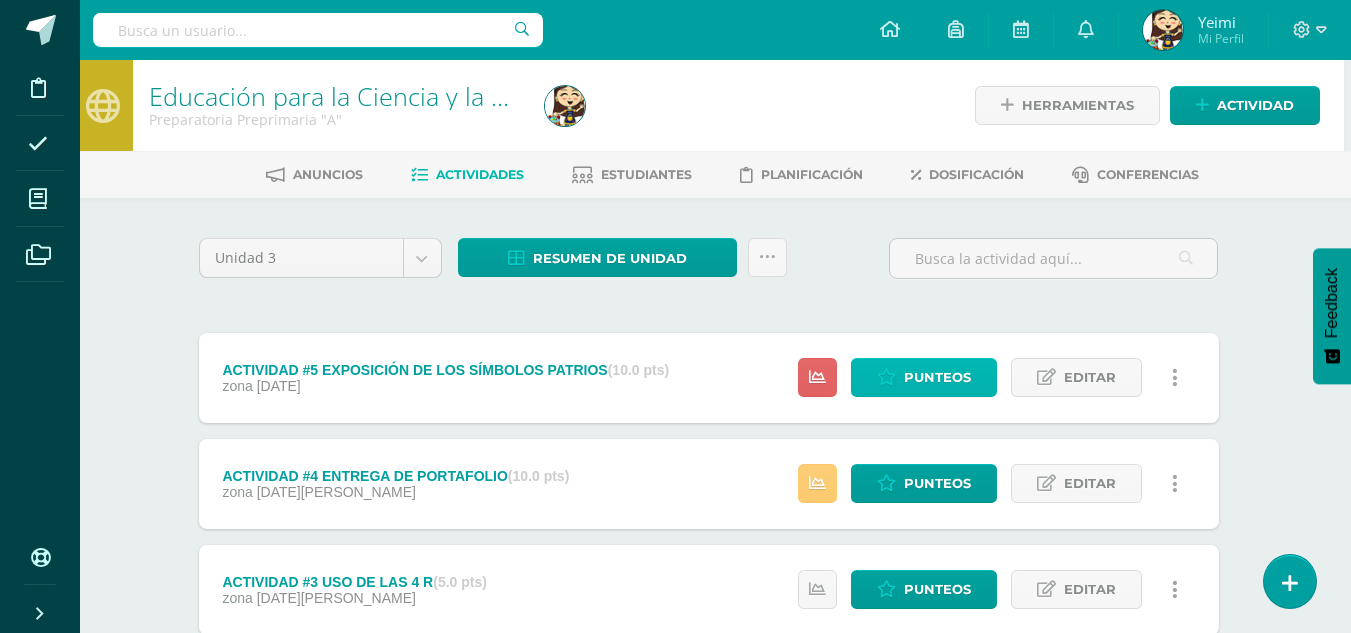 click on "Punteos" at bounding box center [937, 377] 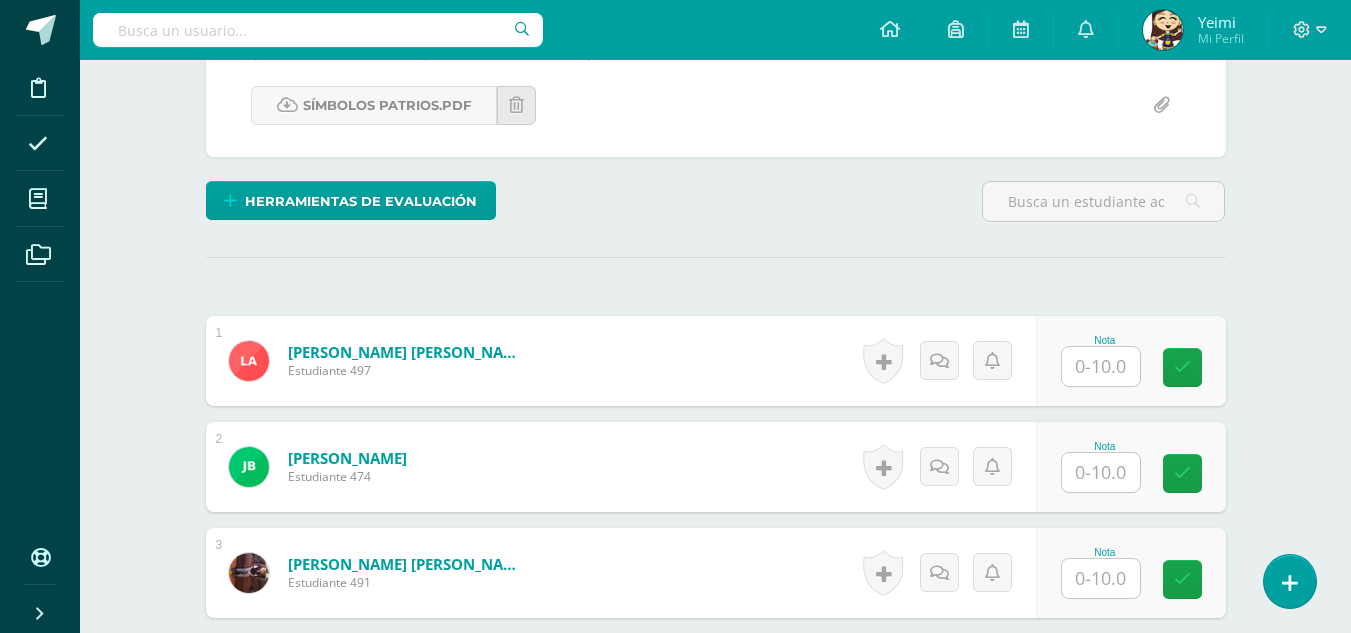 scroll, scrollTop: 399, scrollLeft: 0, axis: vertical 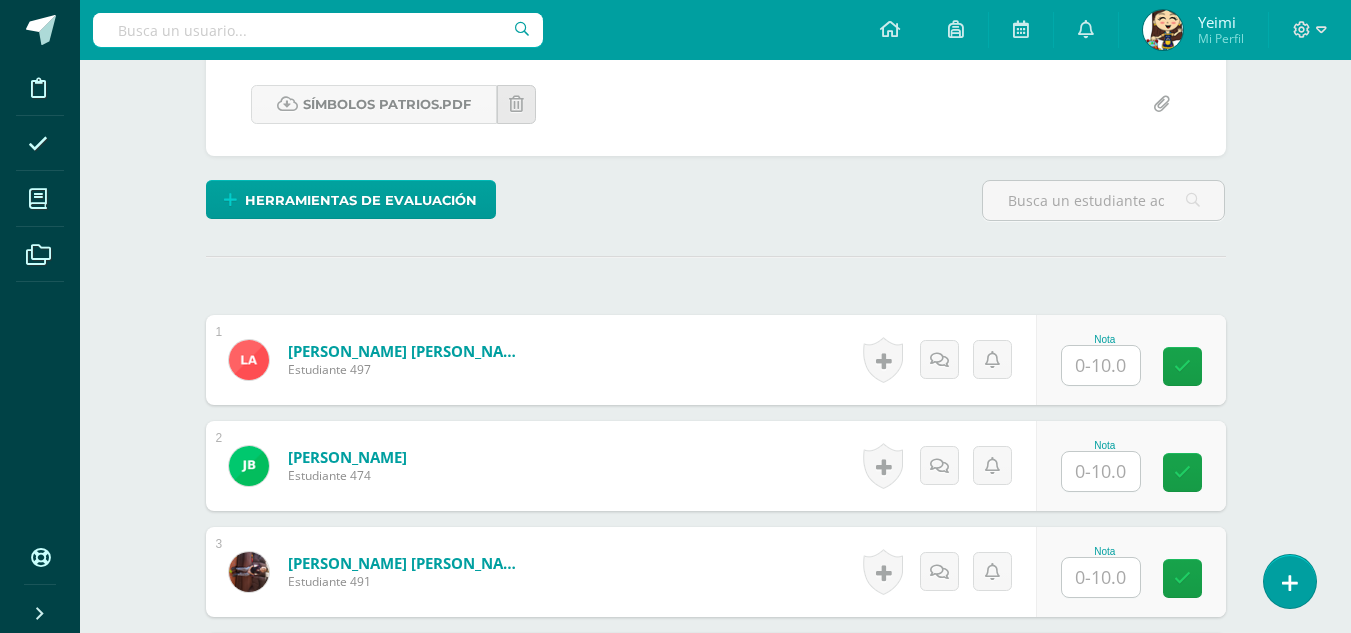 click at bounding box center (1101, 365) 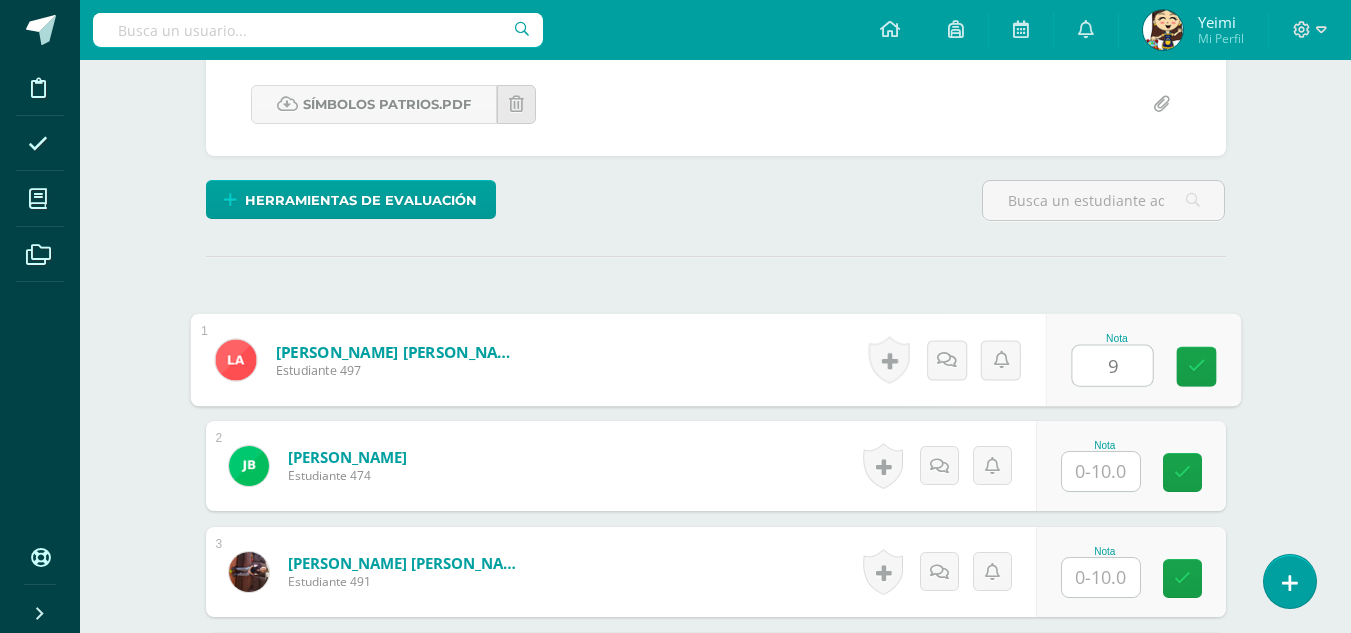 type on "9" 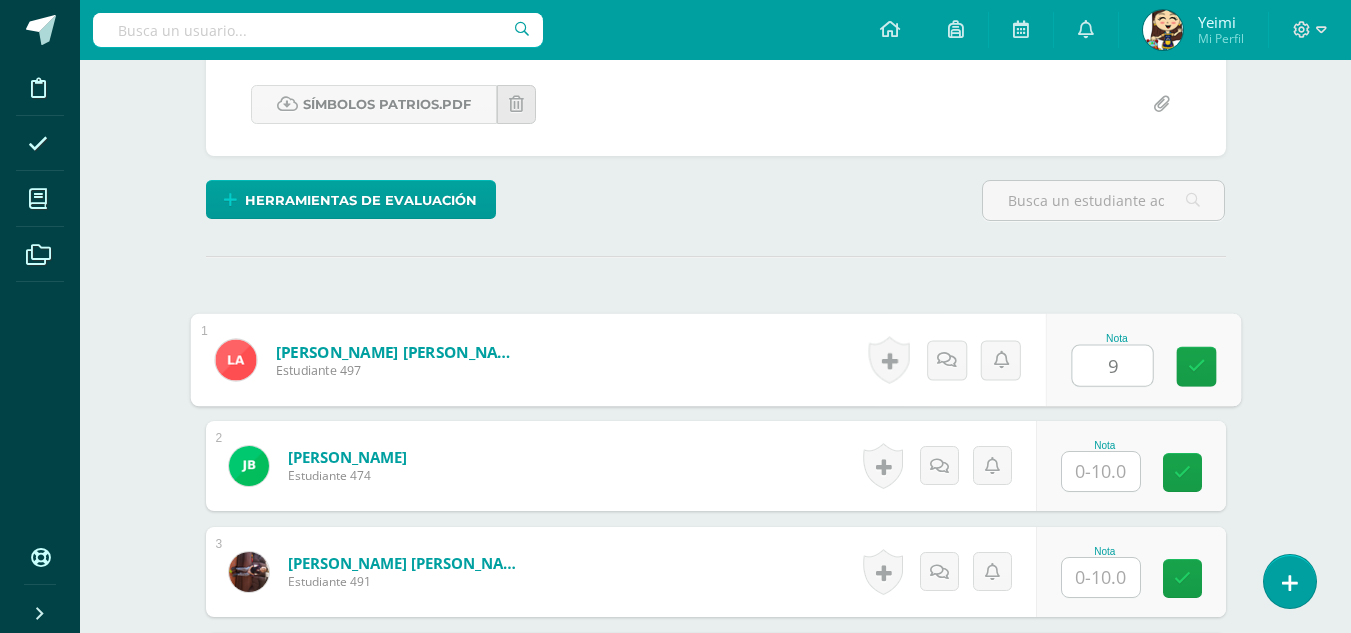 scroll, scrollTop: 400, scrollLeft: 0, axis: vertical 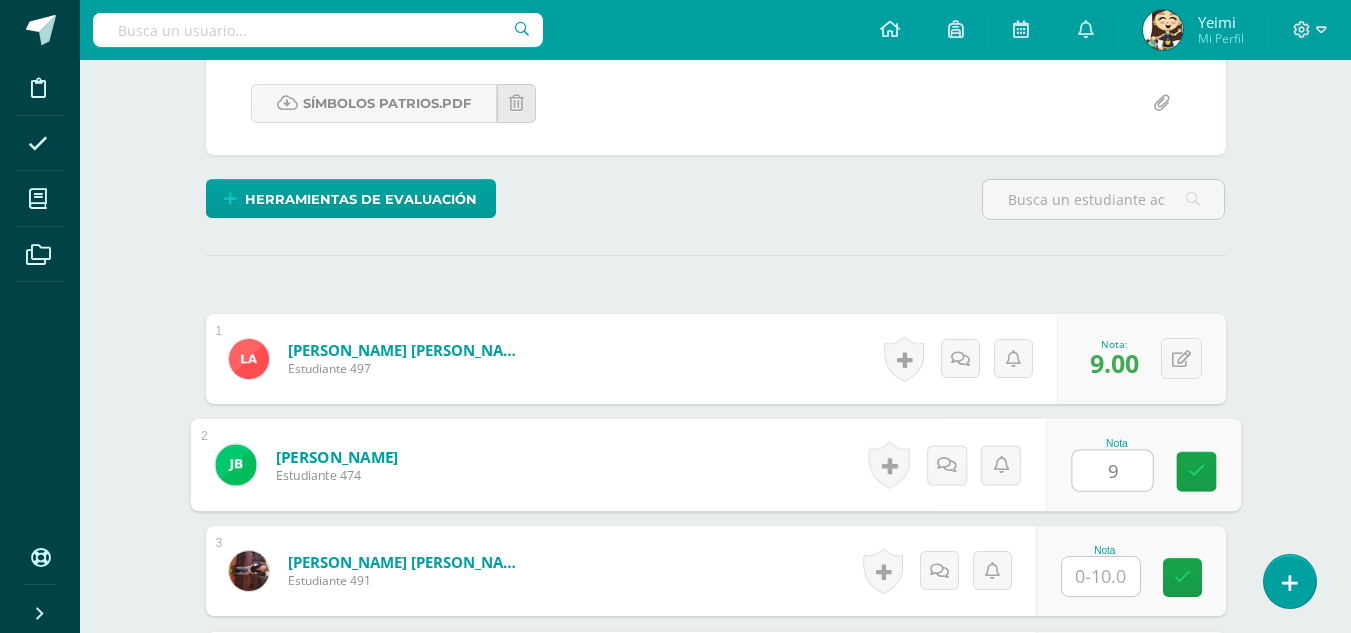 type on "9" 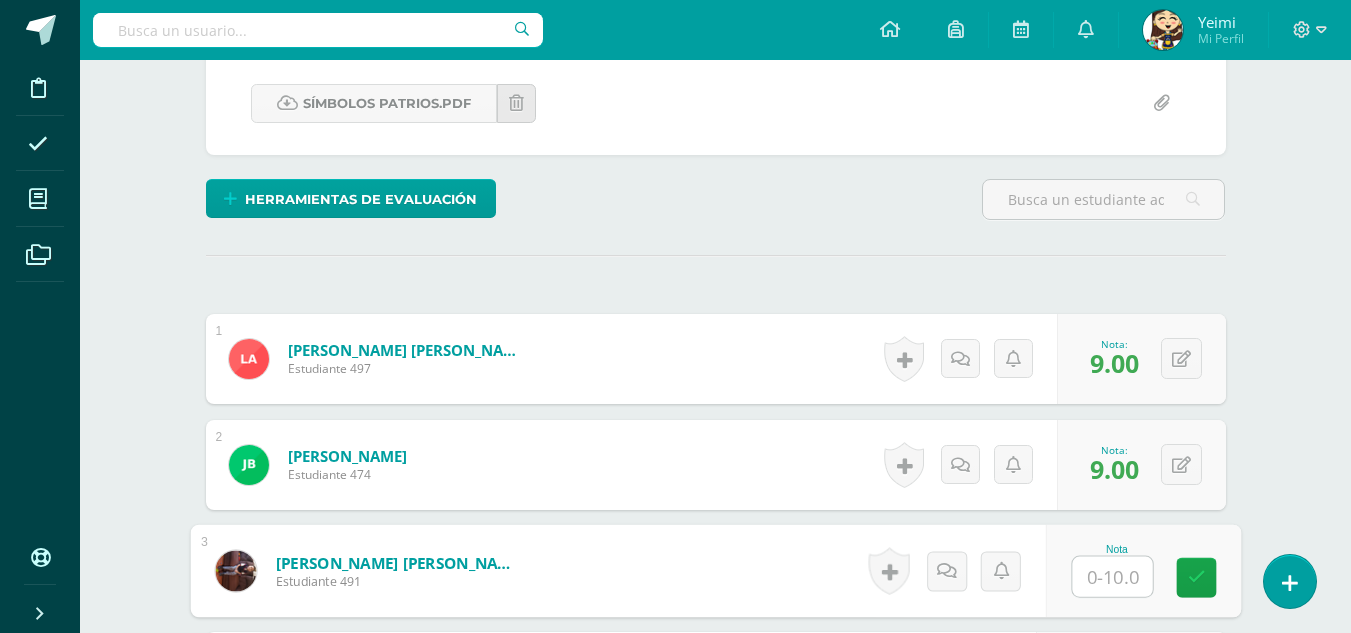 scroll, scrollTop: 401, scrollLeft: 0, axis: vertical 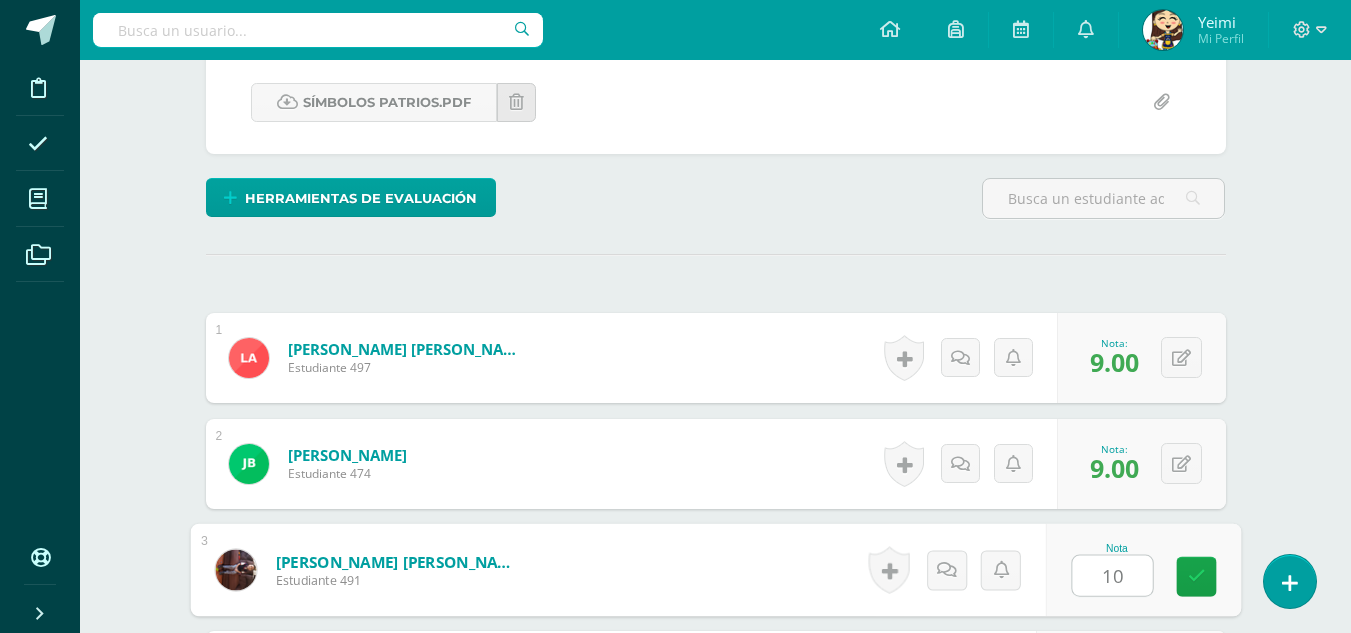 type on "10" 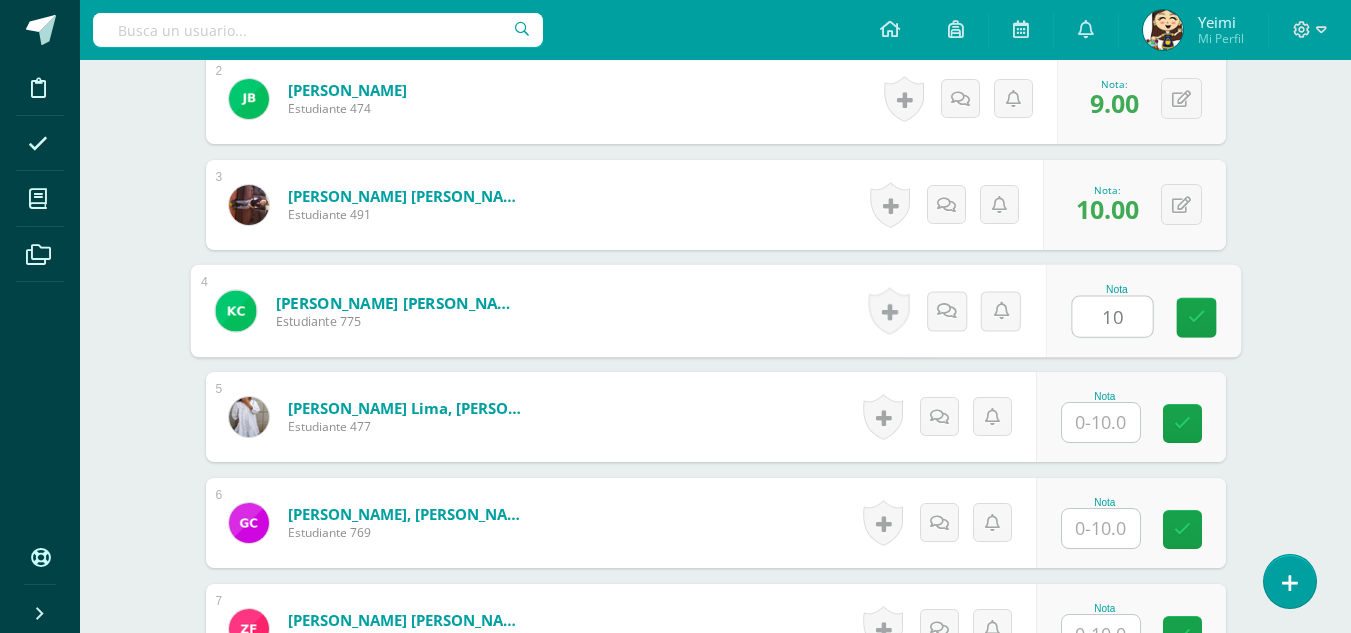 type on "10" 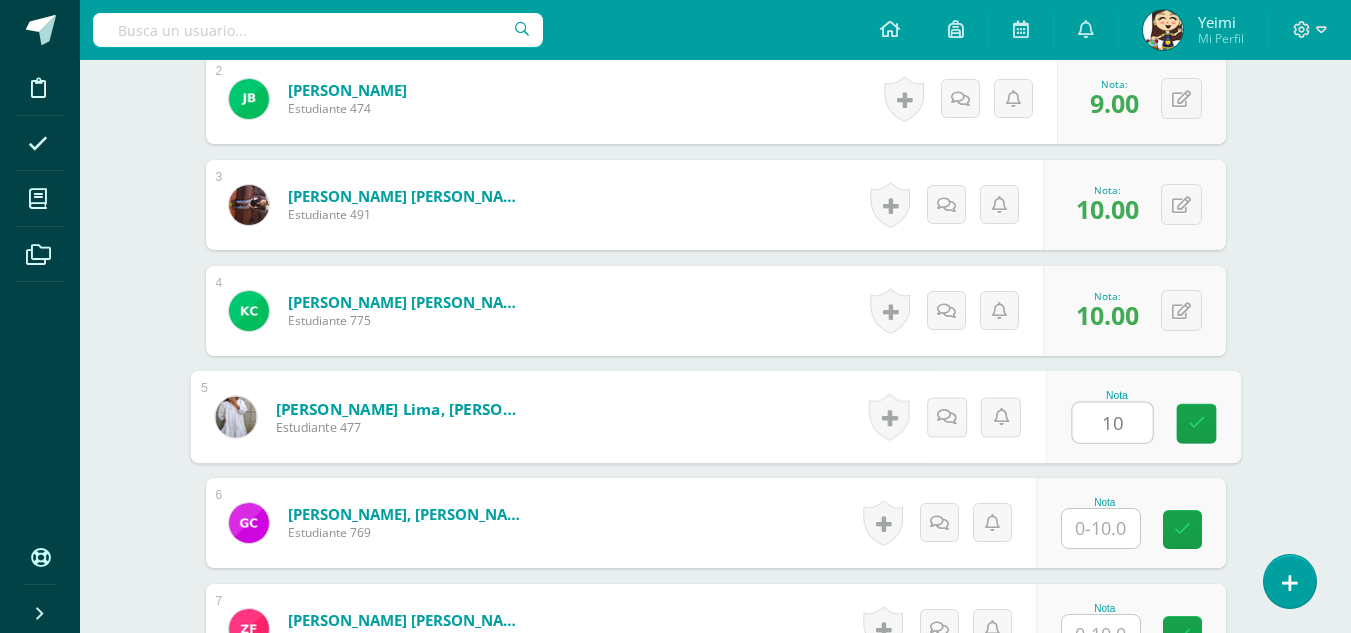 type on "10" 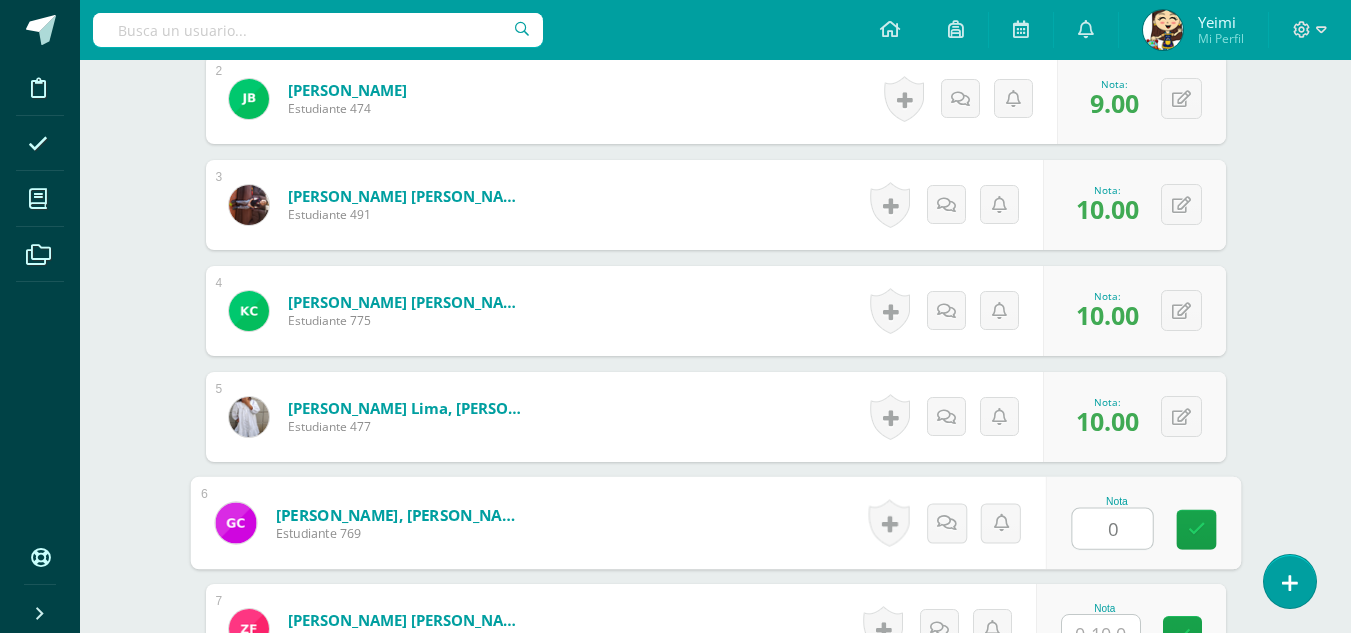 type on "0" 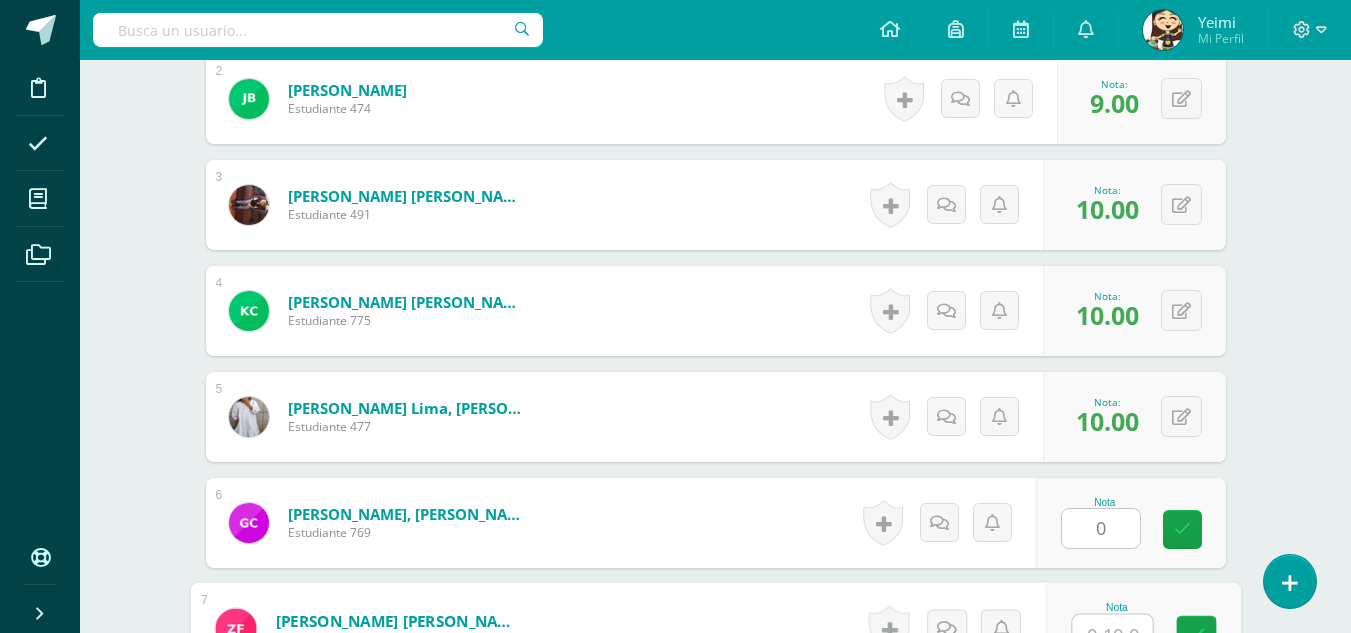 scroll, scrollTop: 787, scrollLeft: 0, axis: vertical 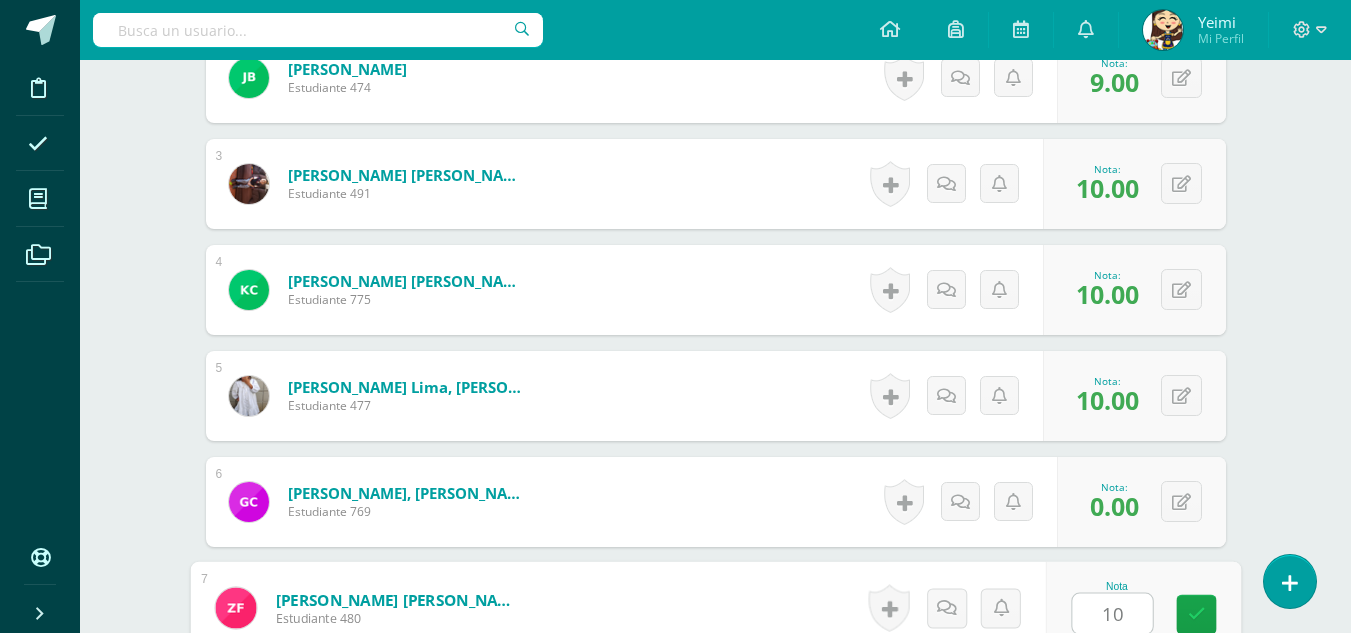 type on "10" 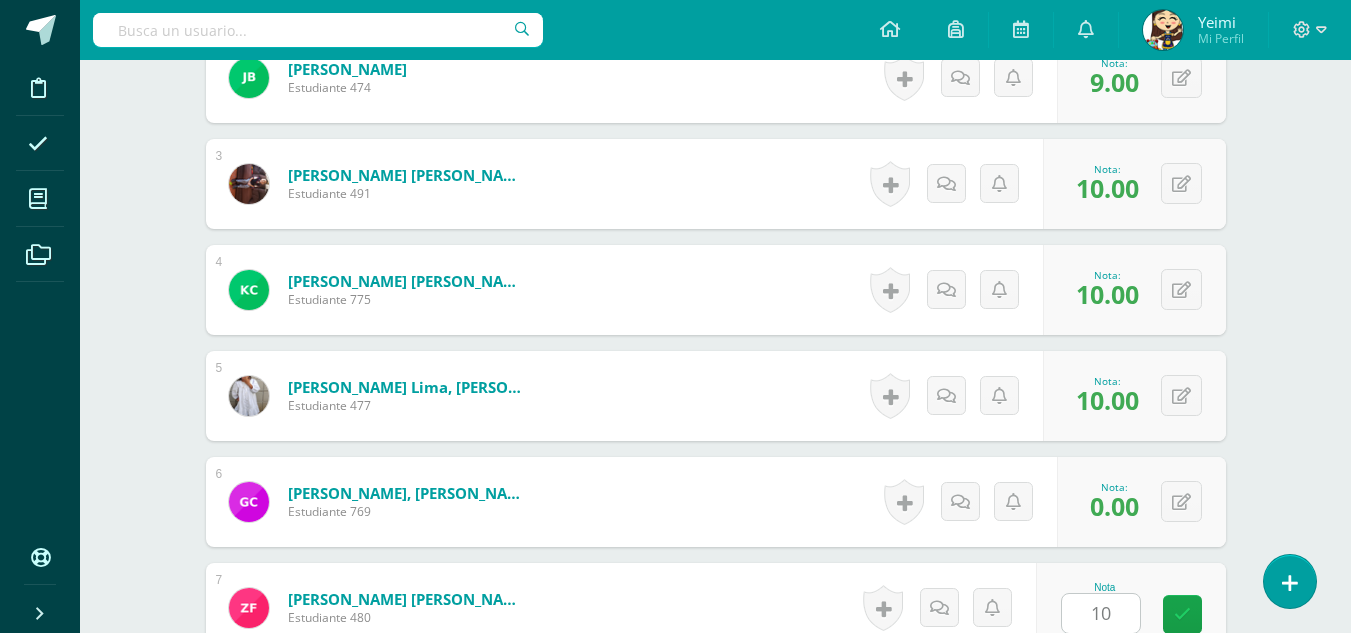 scroll, scrollTop: 1190, scrollLeft: 0, axis: vertical 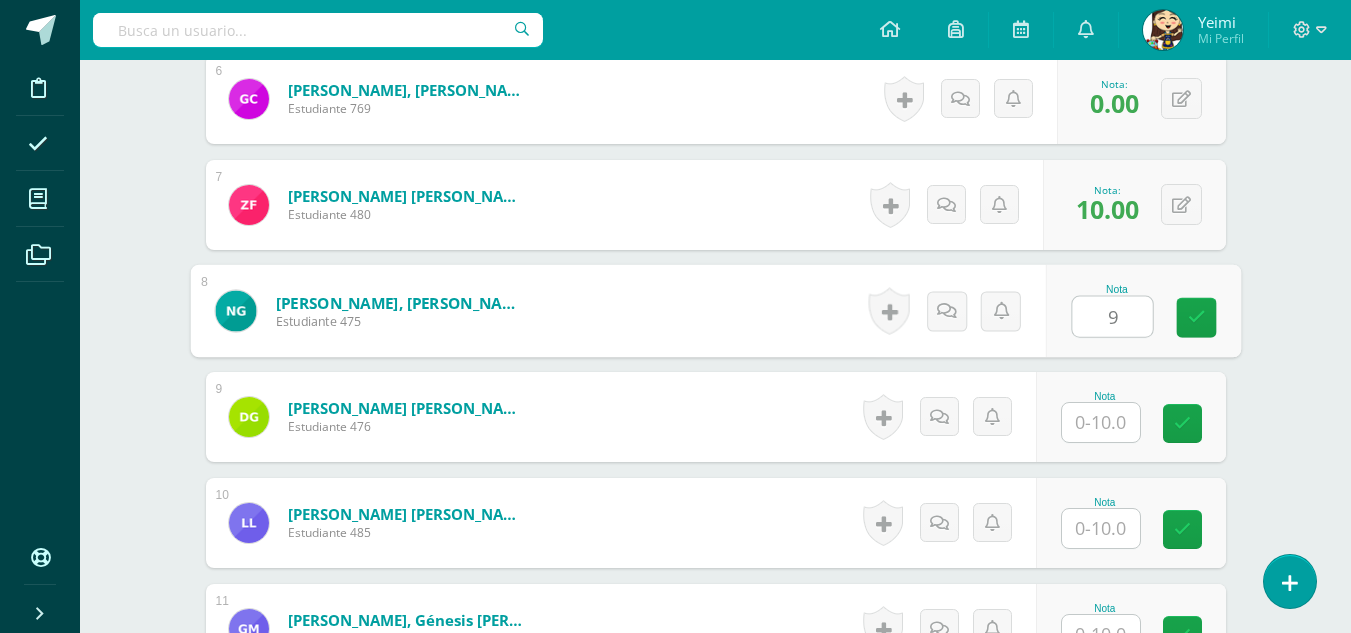 type on "9" 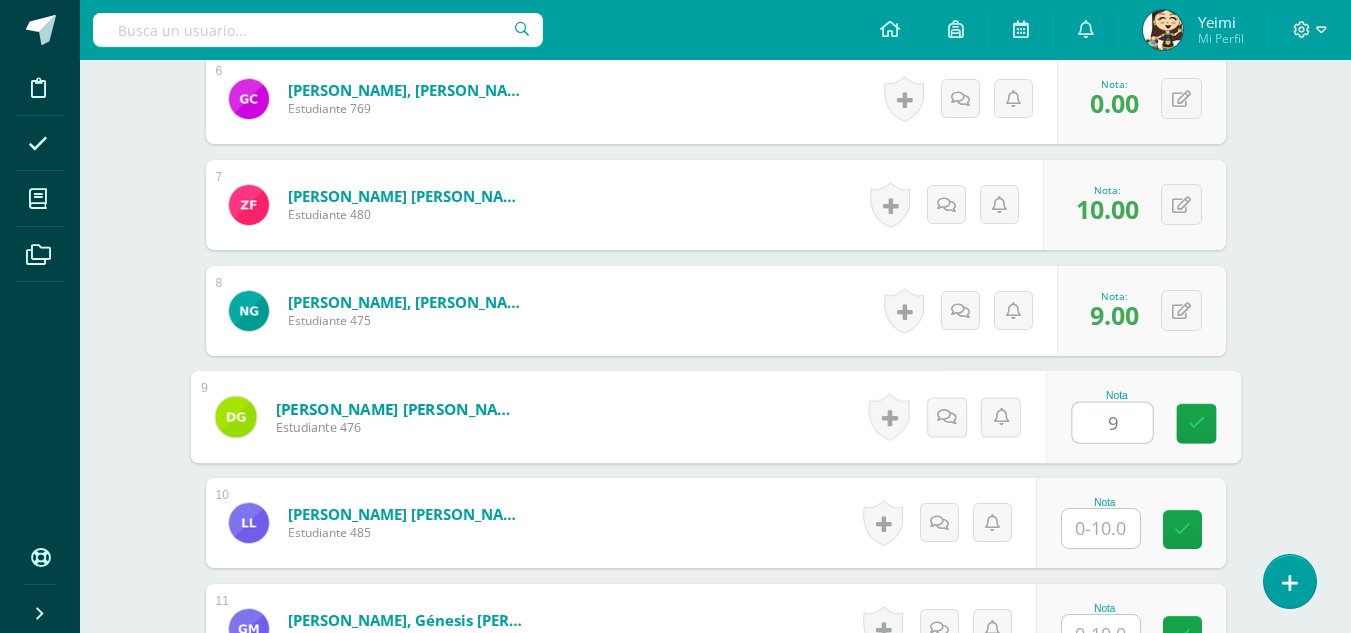 type on "9" 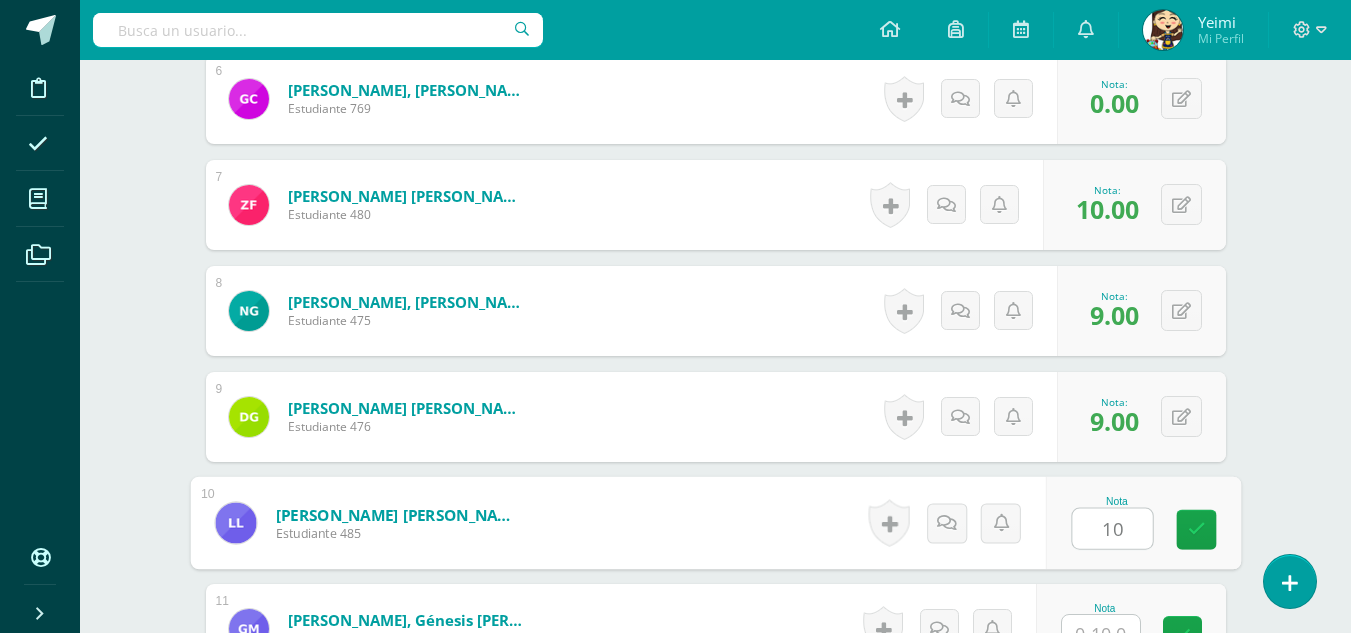 type on "10" 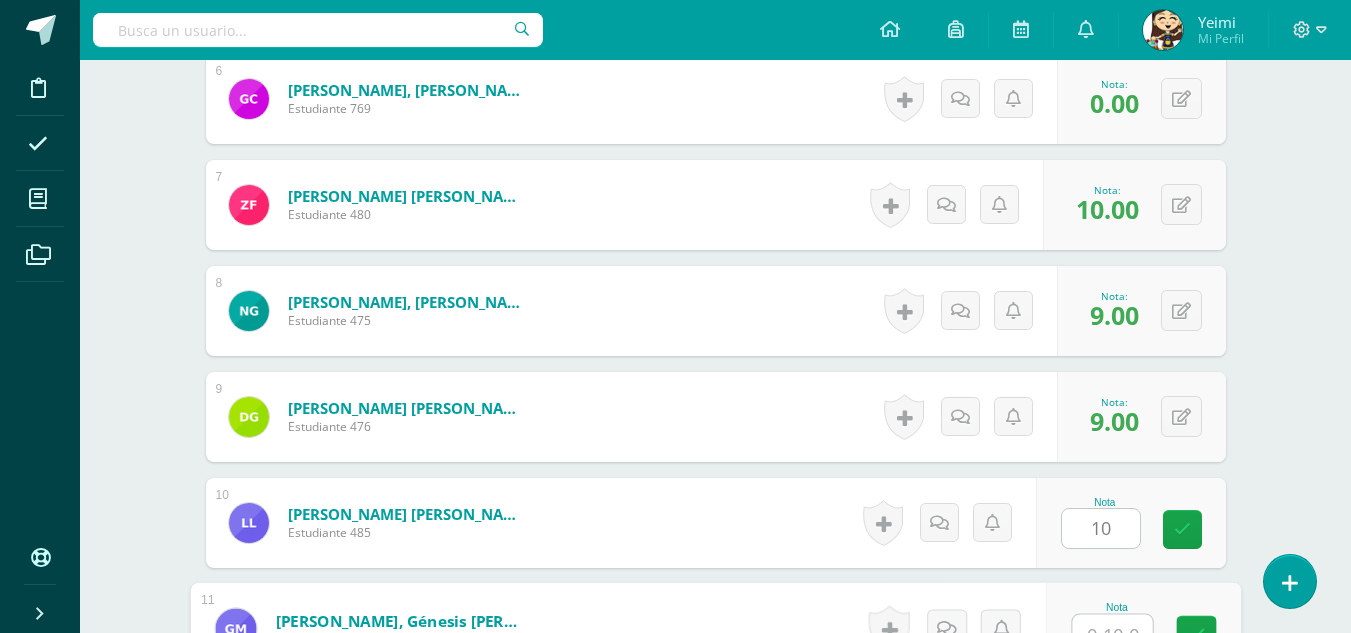 scroll, scrollTop: 1211, scrollLeft: 0, axis: vertical 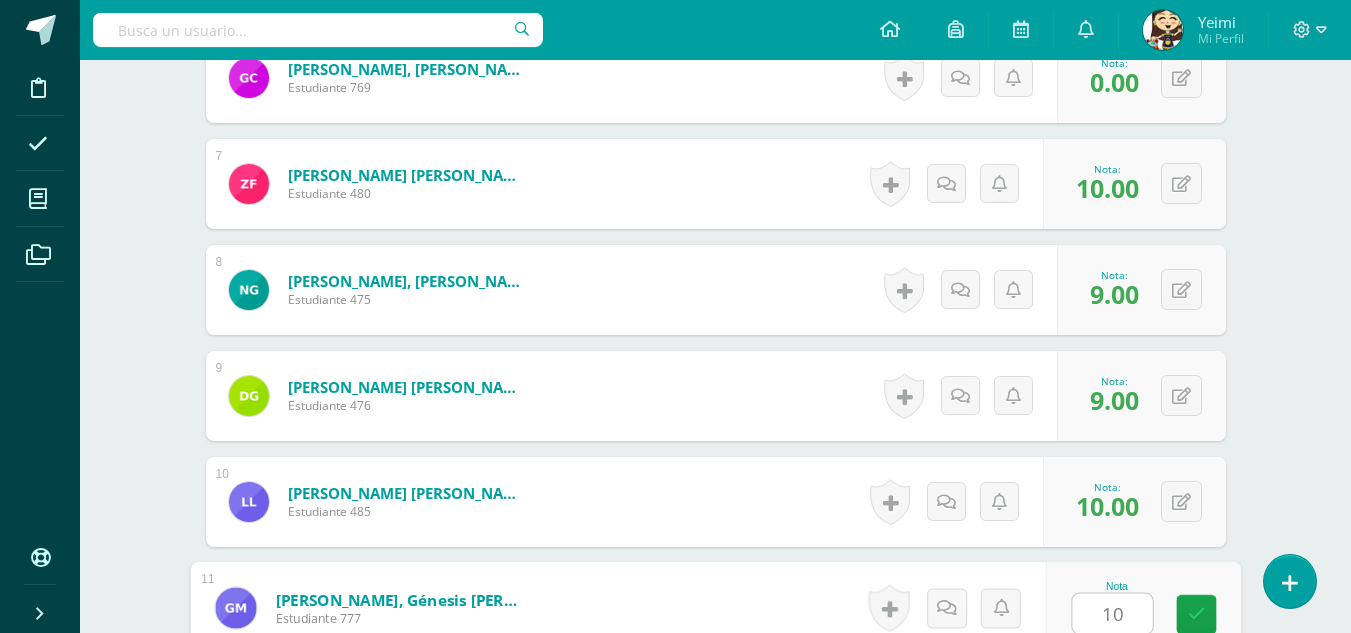 type on "10" 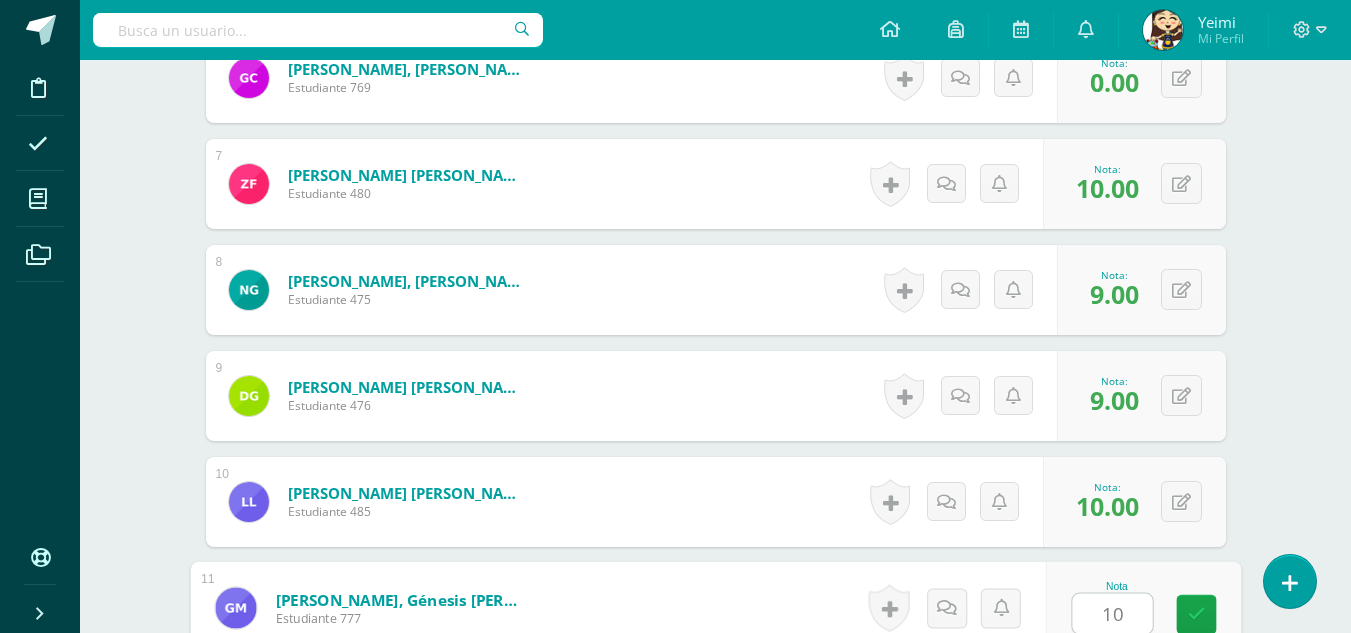 scroll, scrollTop: 1614, scrollLeft: 0, axis: vertical 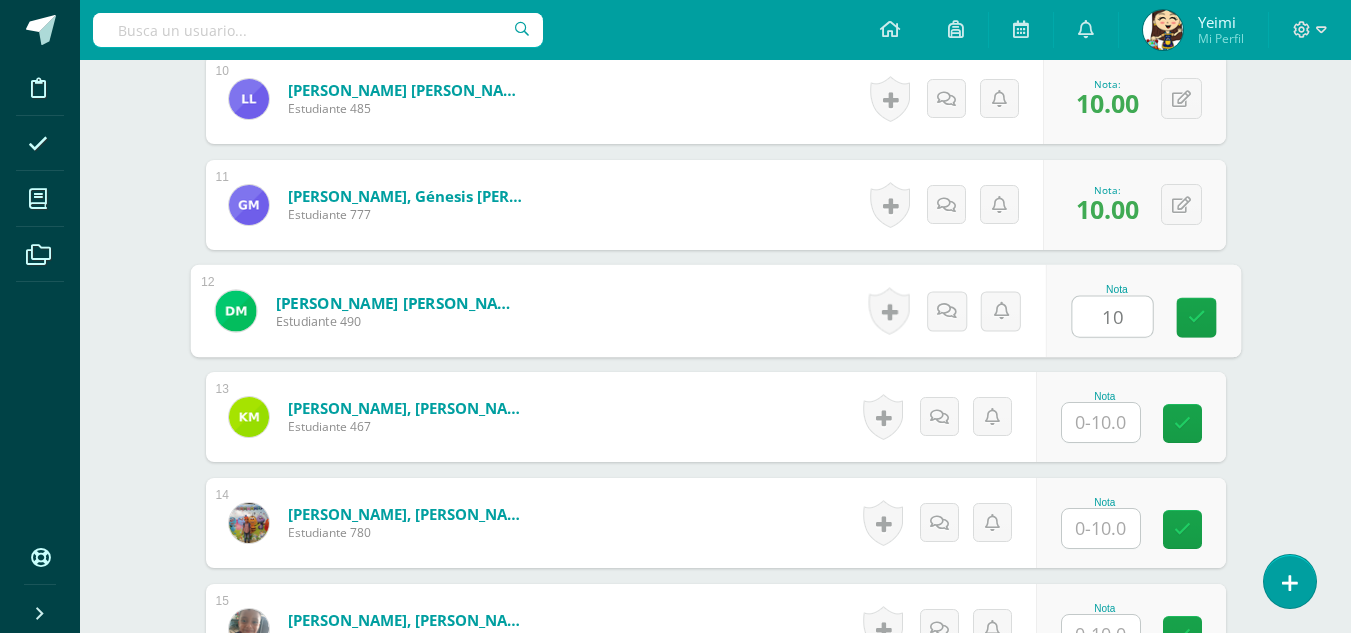 type on "10" 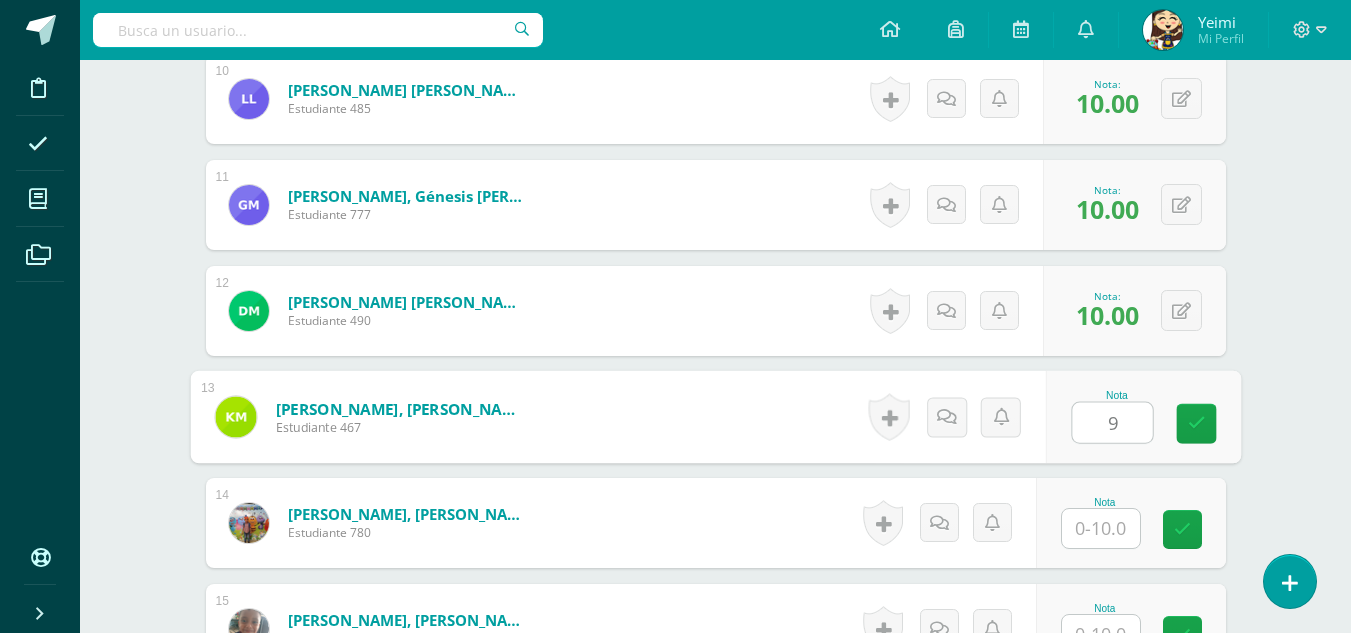 type on "9" 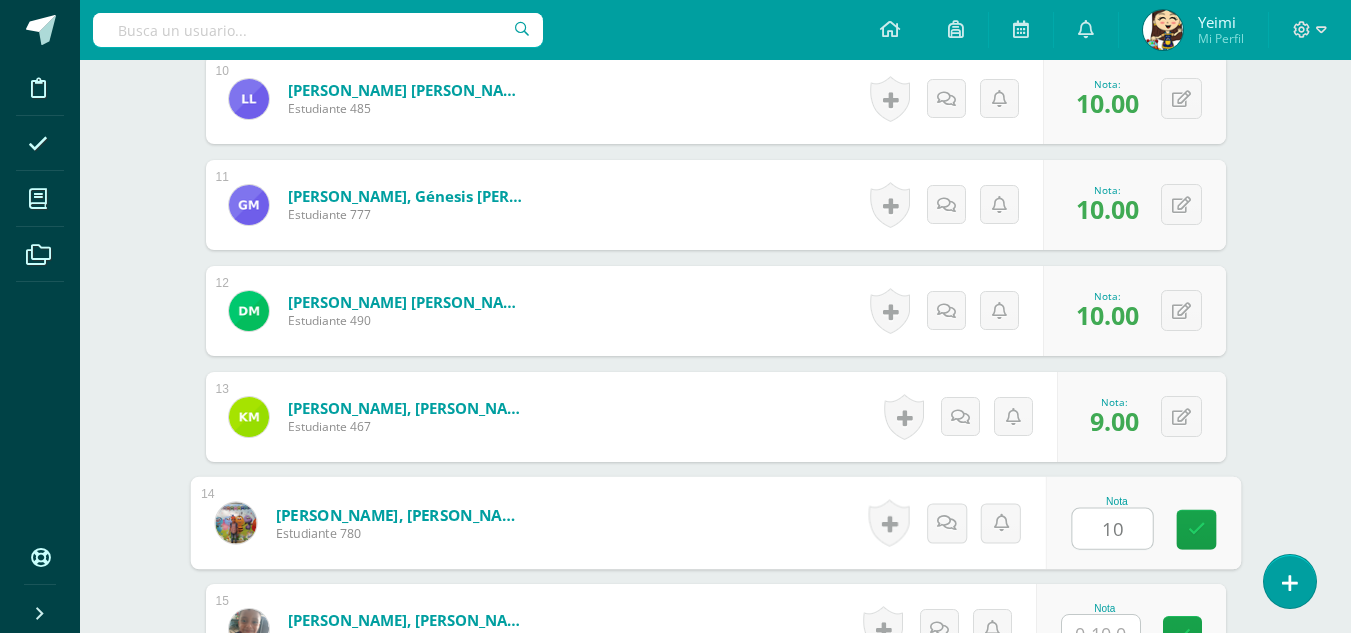 type on "10" 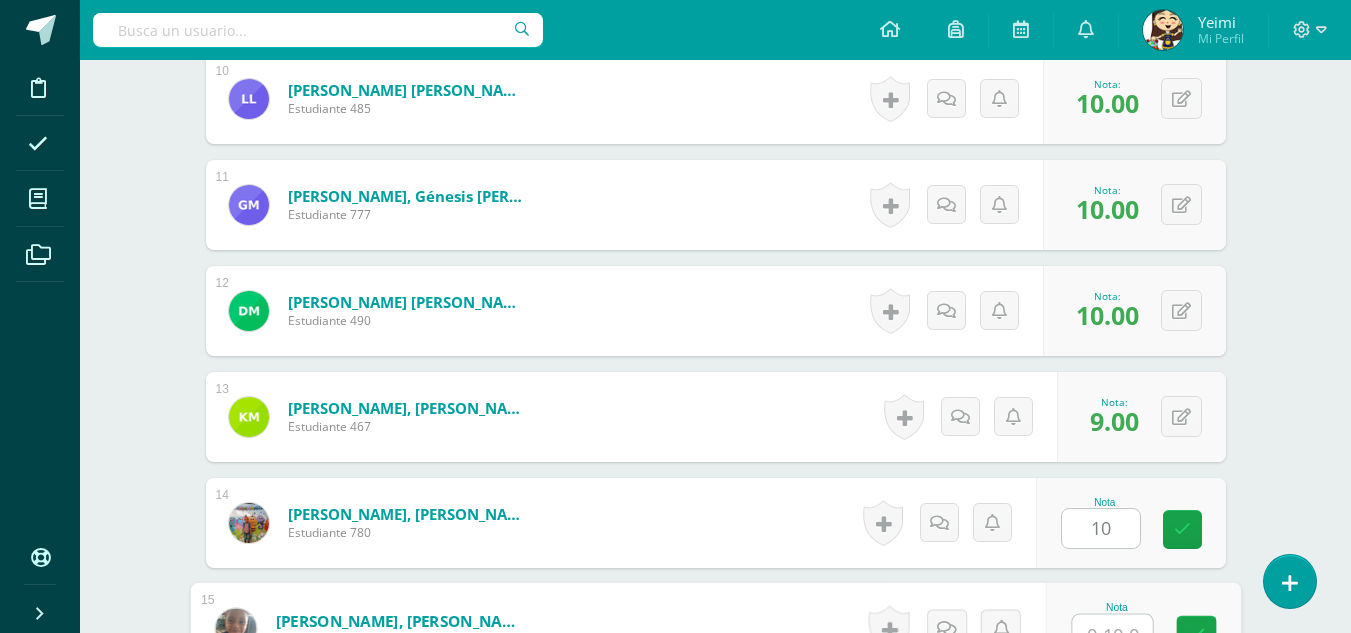 scroll, scrollTop: 1635, scrollLeft: 0, axis: vertical 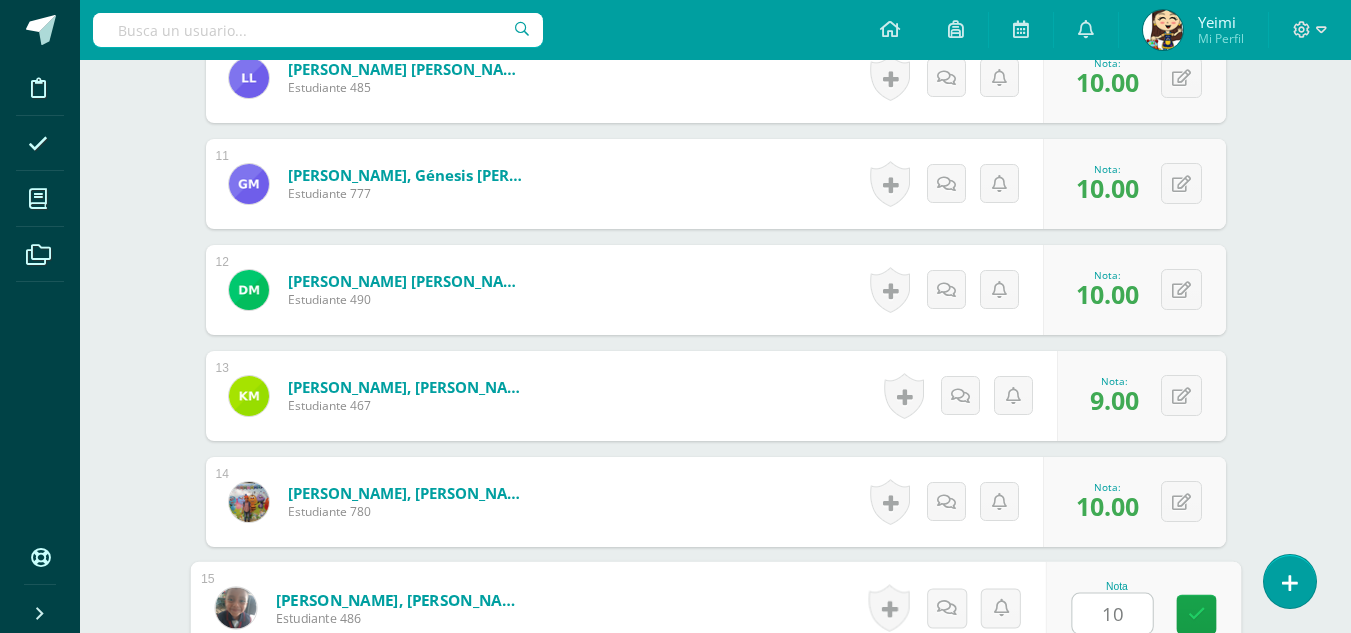 type on "10" 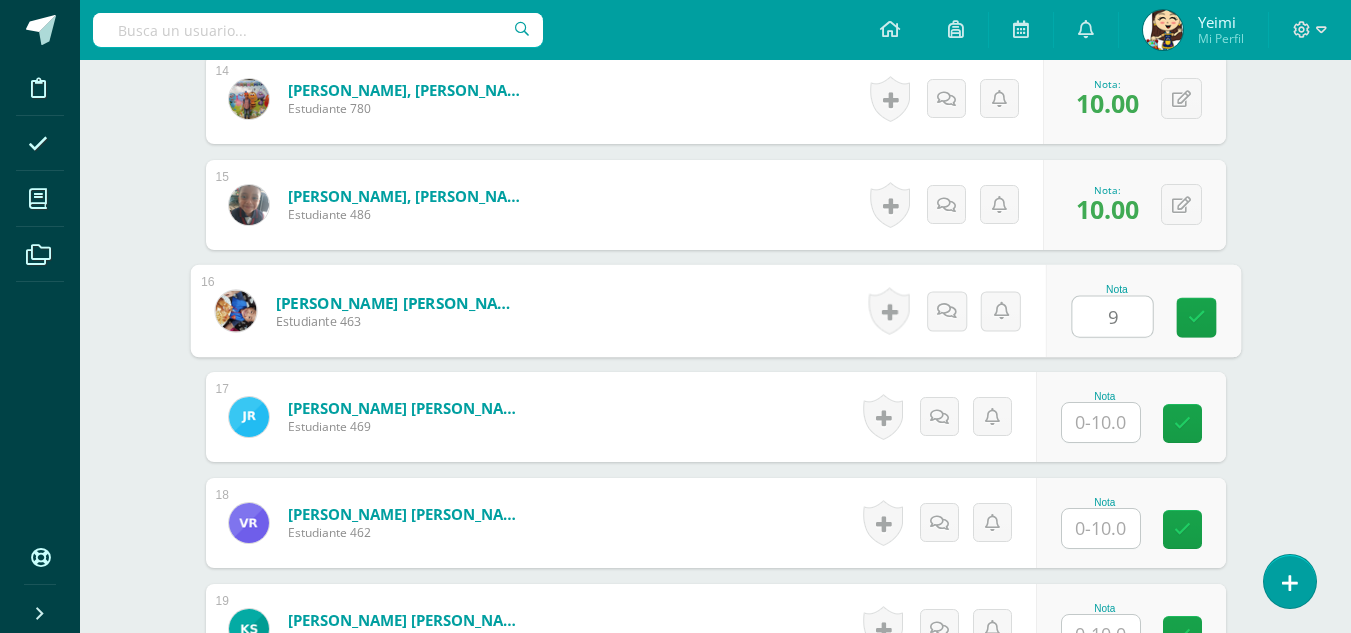 type on "9" 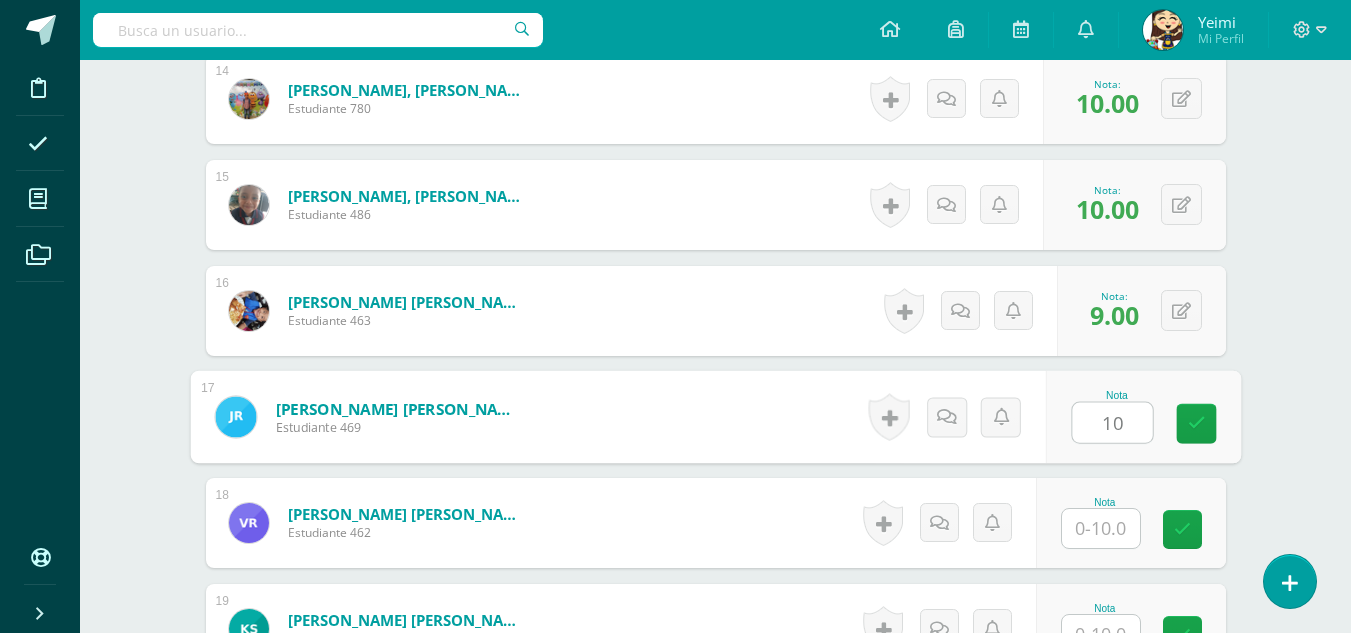 type on "10" 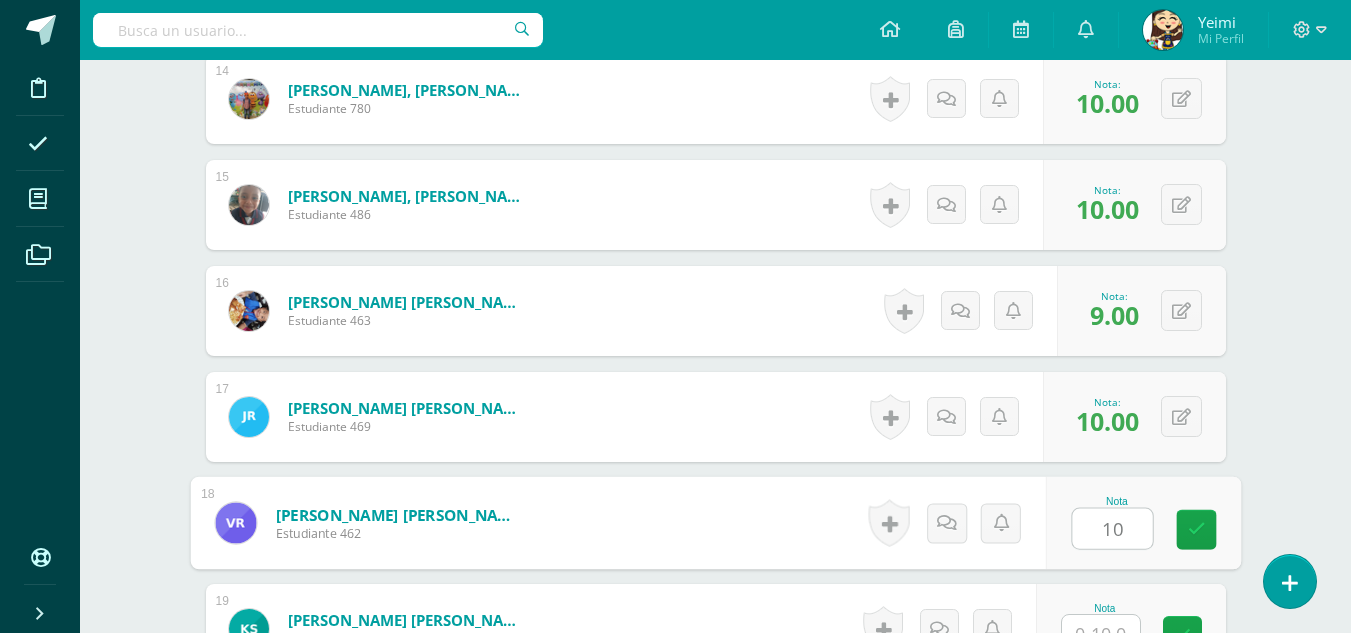 type on "10" 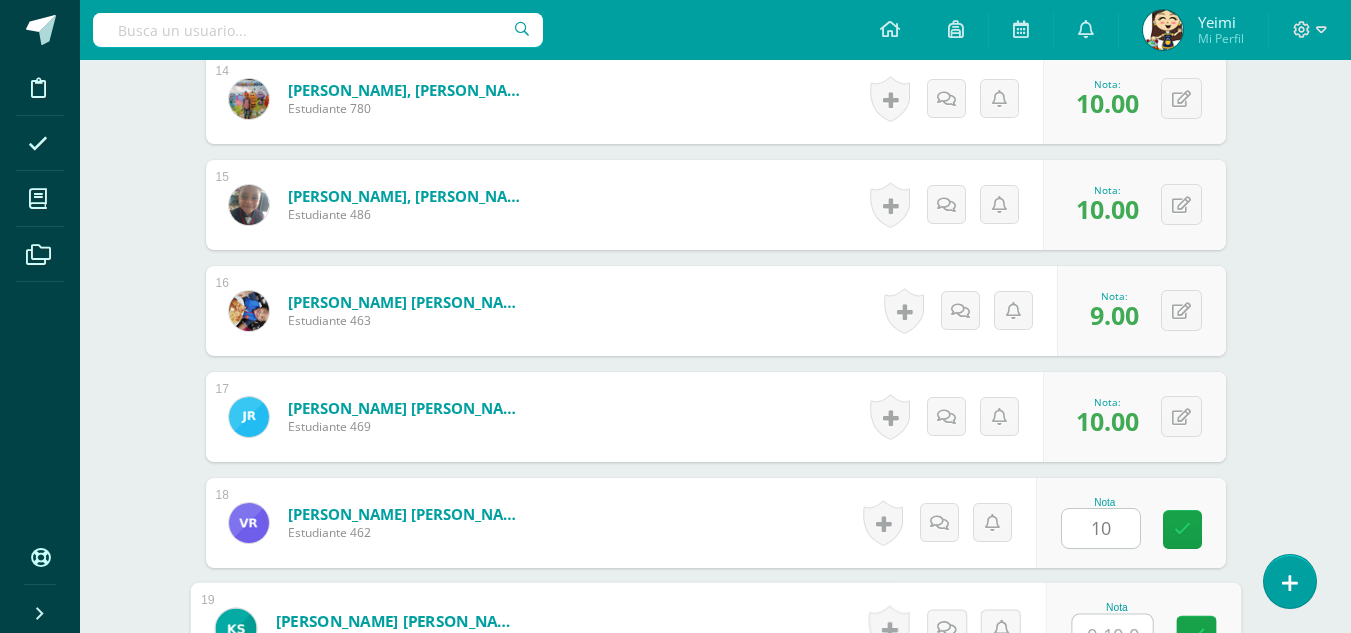 scroll, scrollTop: 2059, scrollLeft: 0, axis: vertical 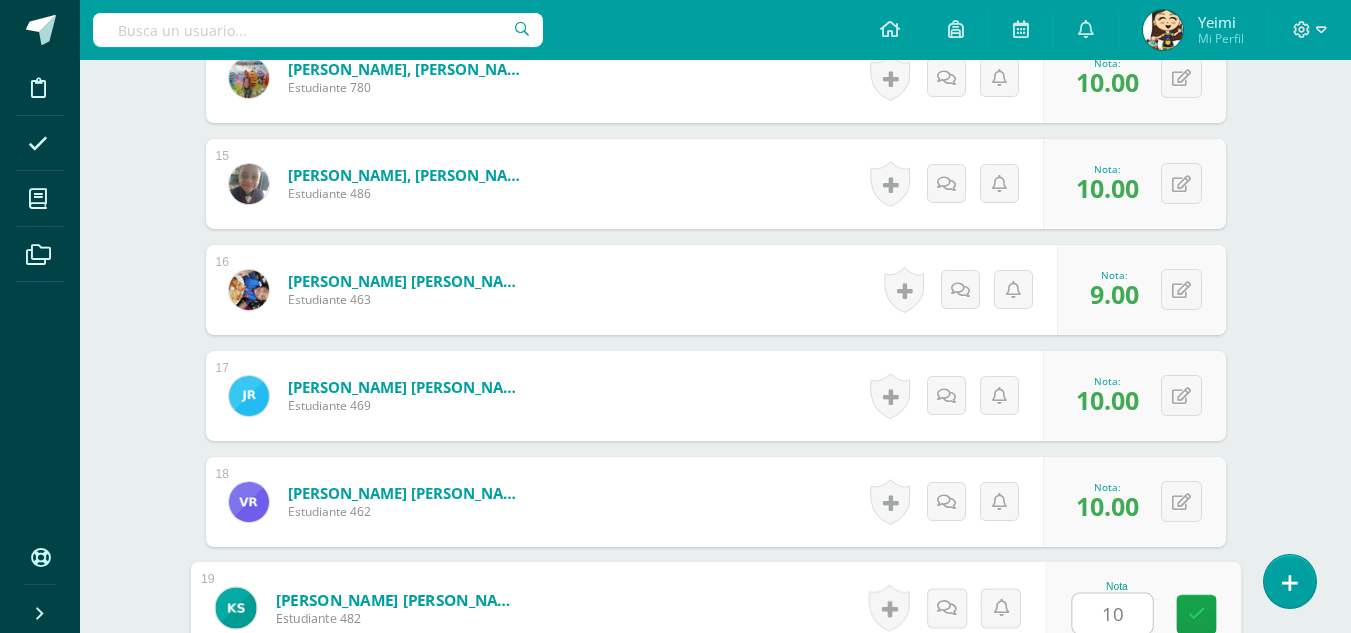 type on "10" 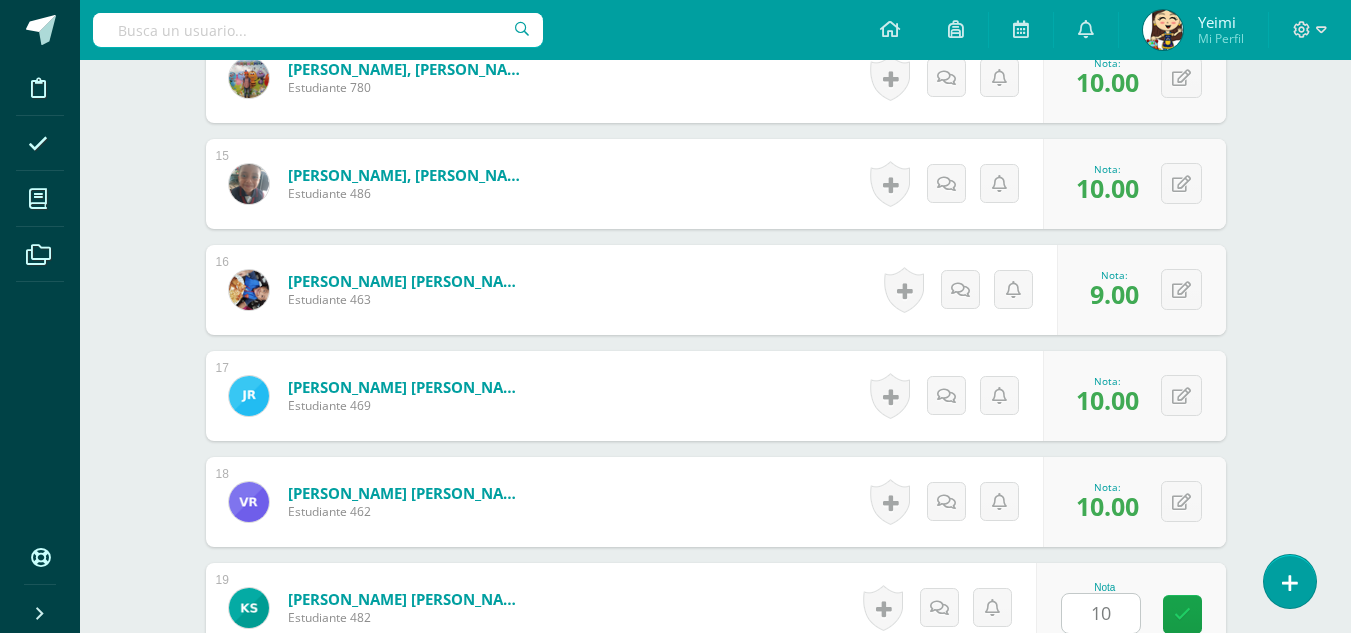 scroll, scrollTop: 2462, scrollLeft: 0, axis: vertical 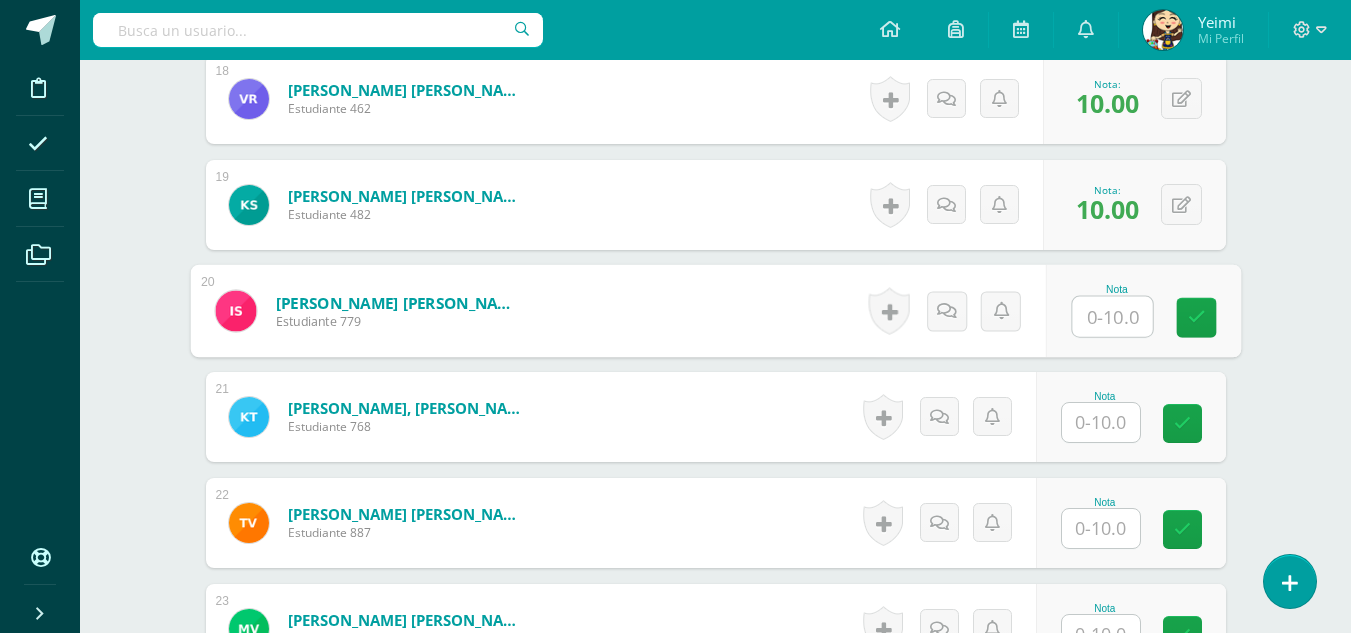 click at bounding box center [1101, 422] 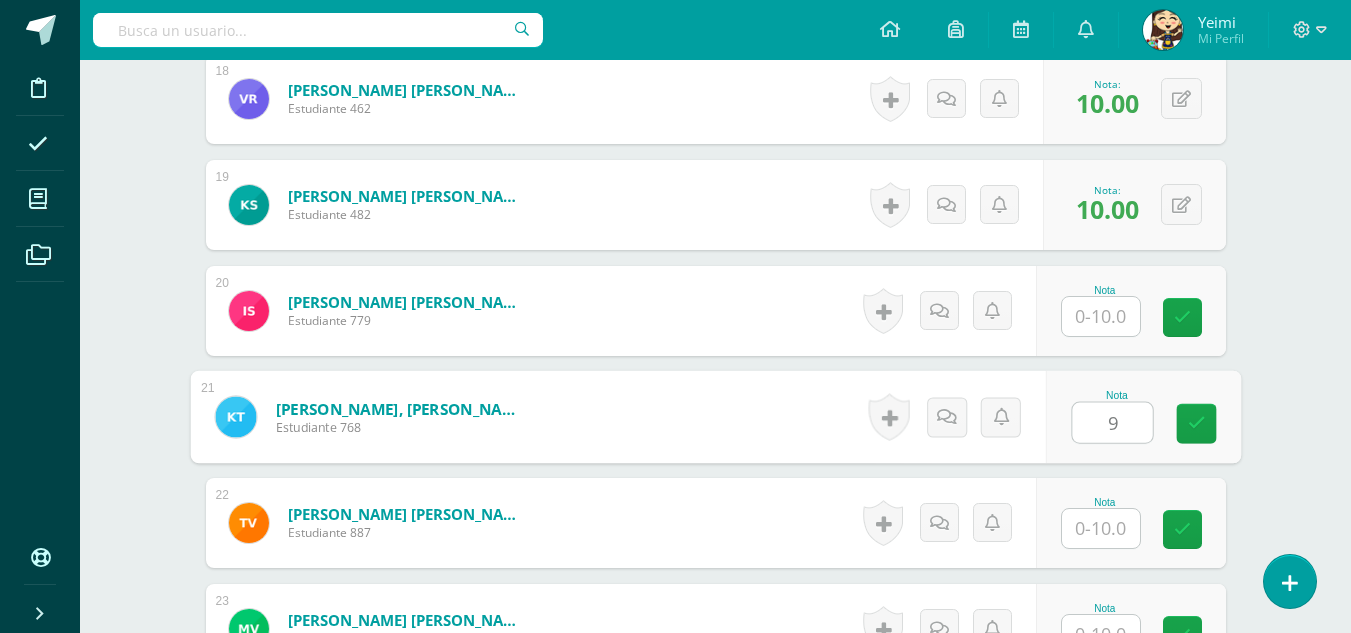 type on "9" 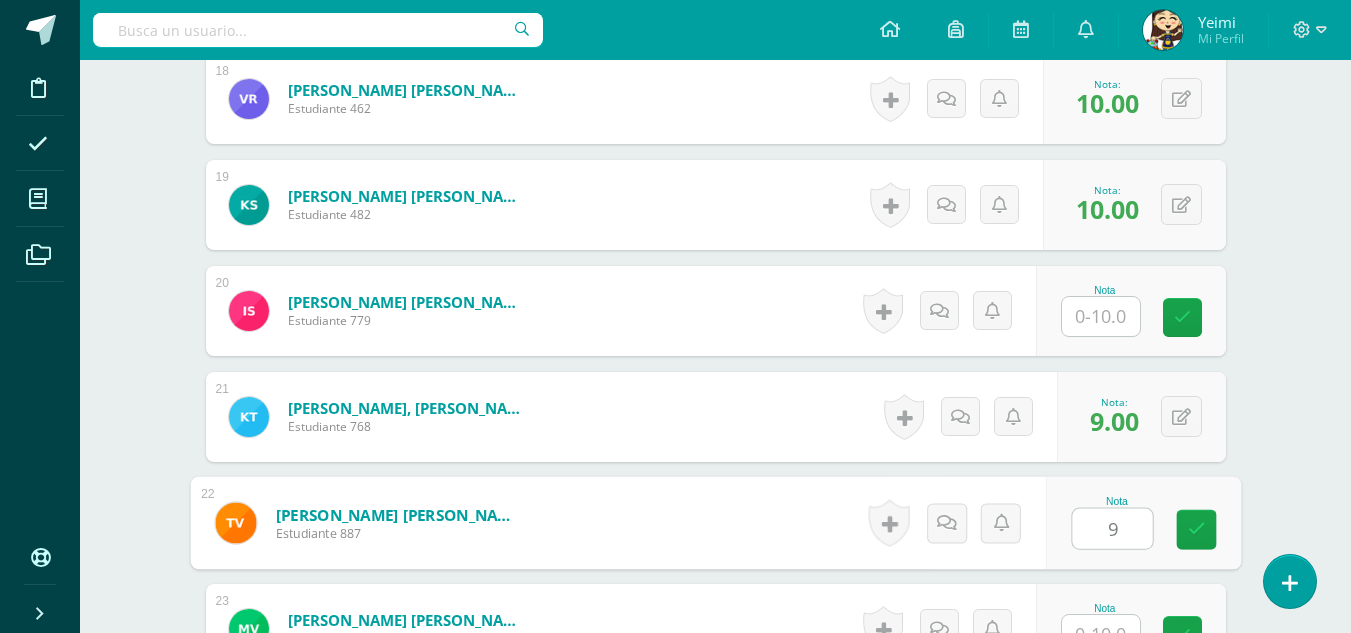 type on "9" 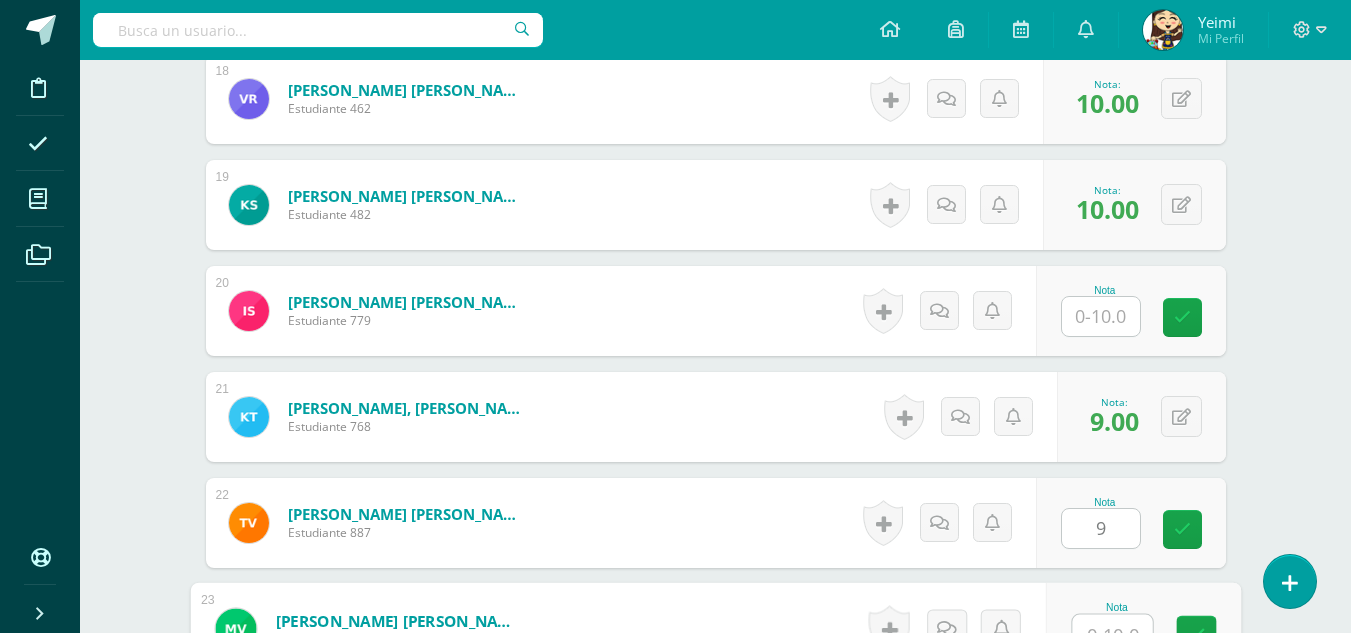 scroll, scrollTop: 2483, scrollLeft: 0, axis: vertical 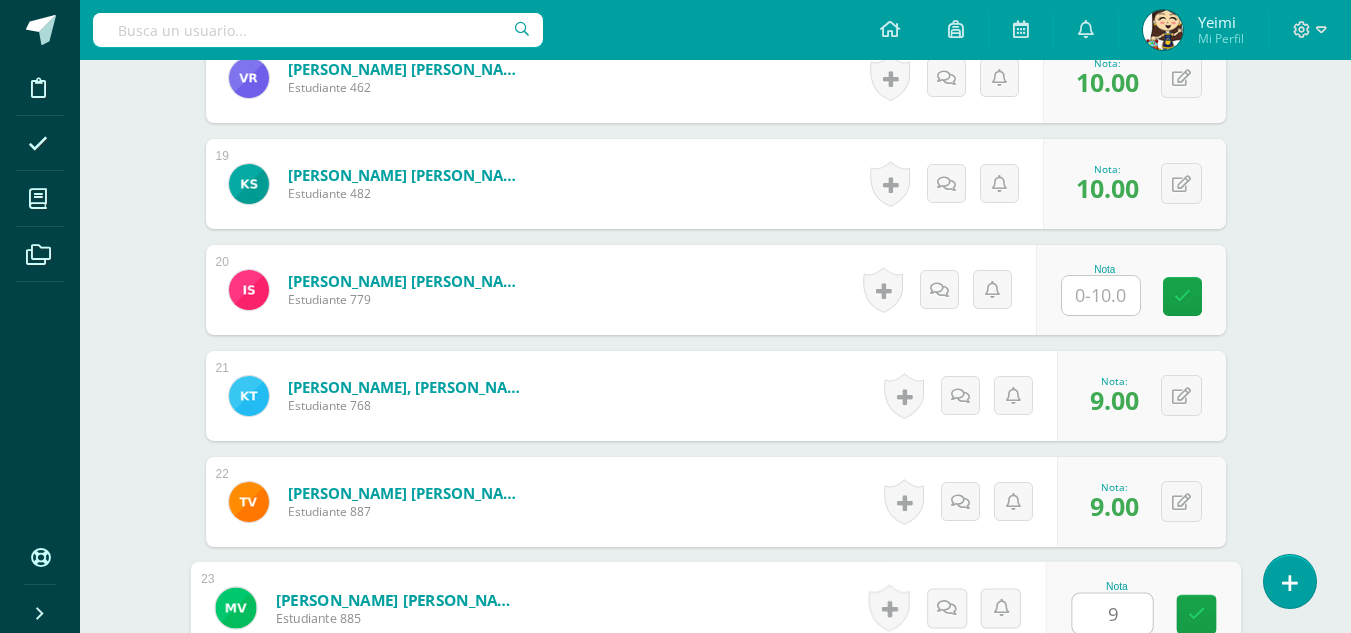 type on "9" 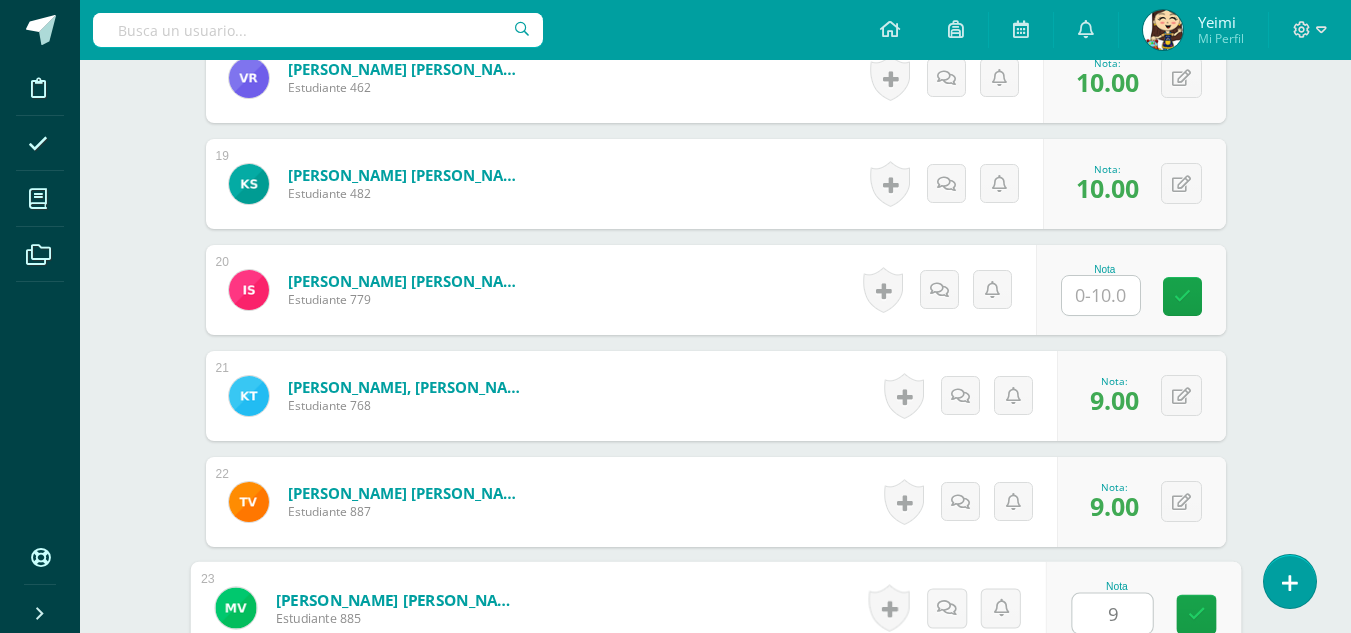 scroll, scrollTop: 2886, scrollLeft: 0, axis: vertical 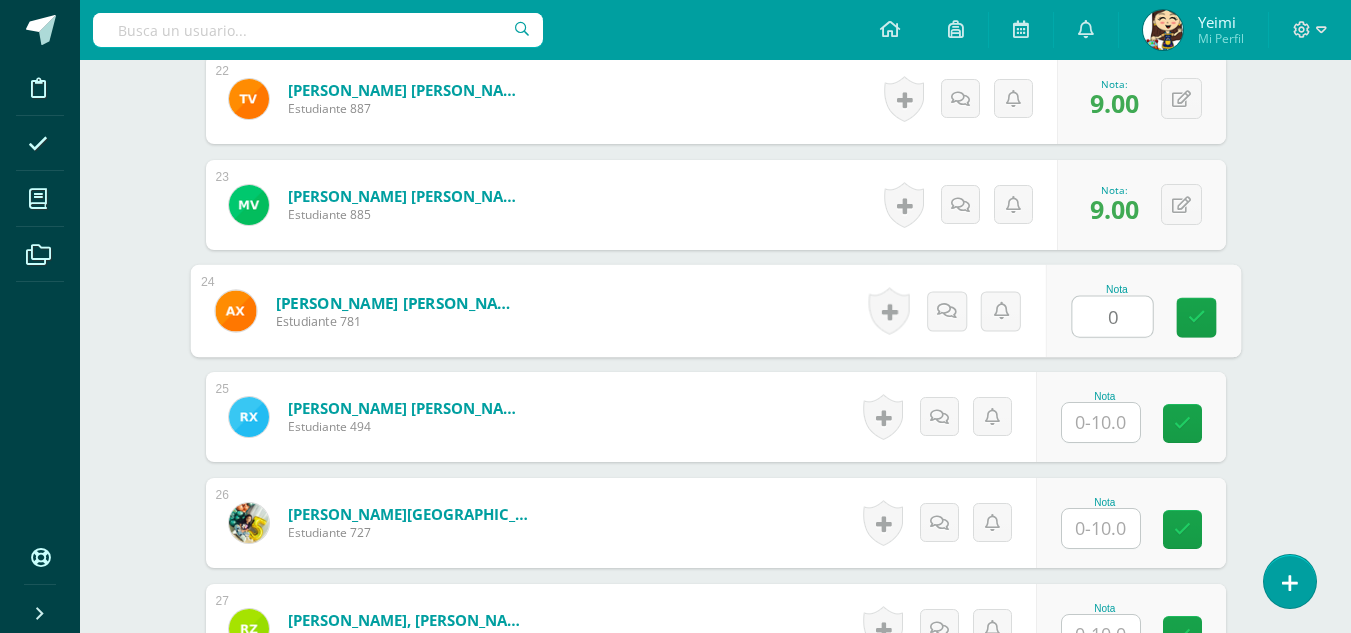 type on "0" 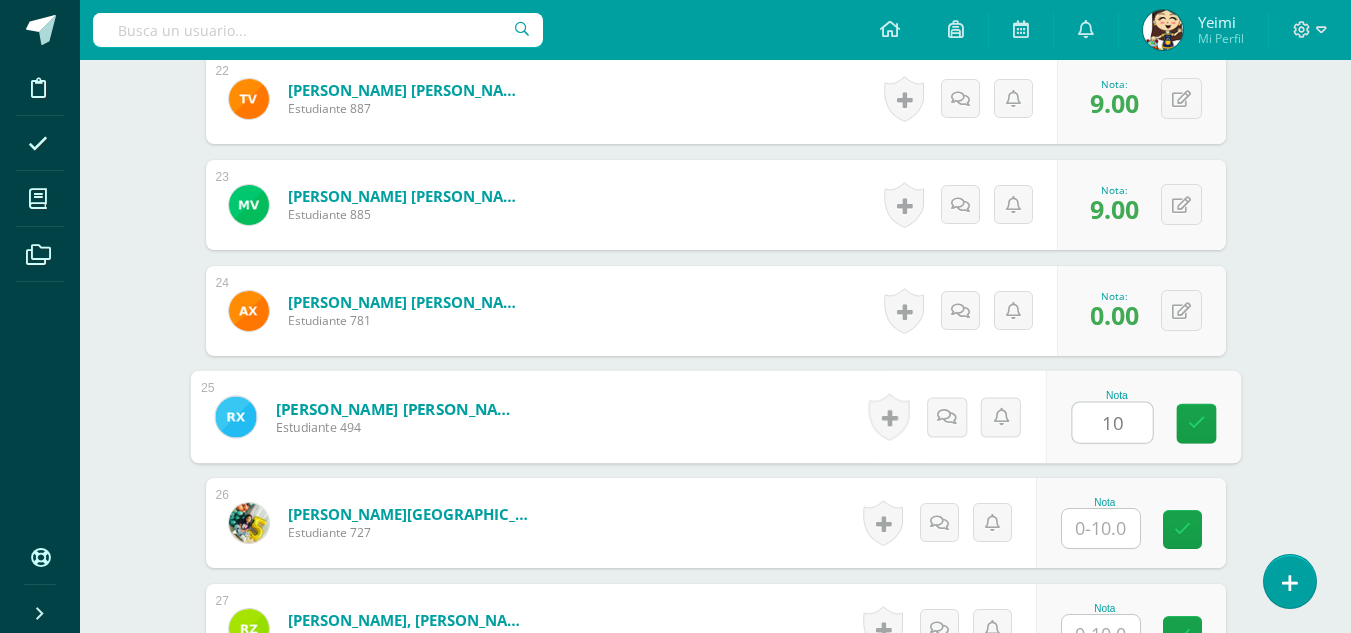 type on "10" 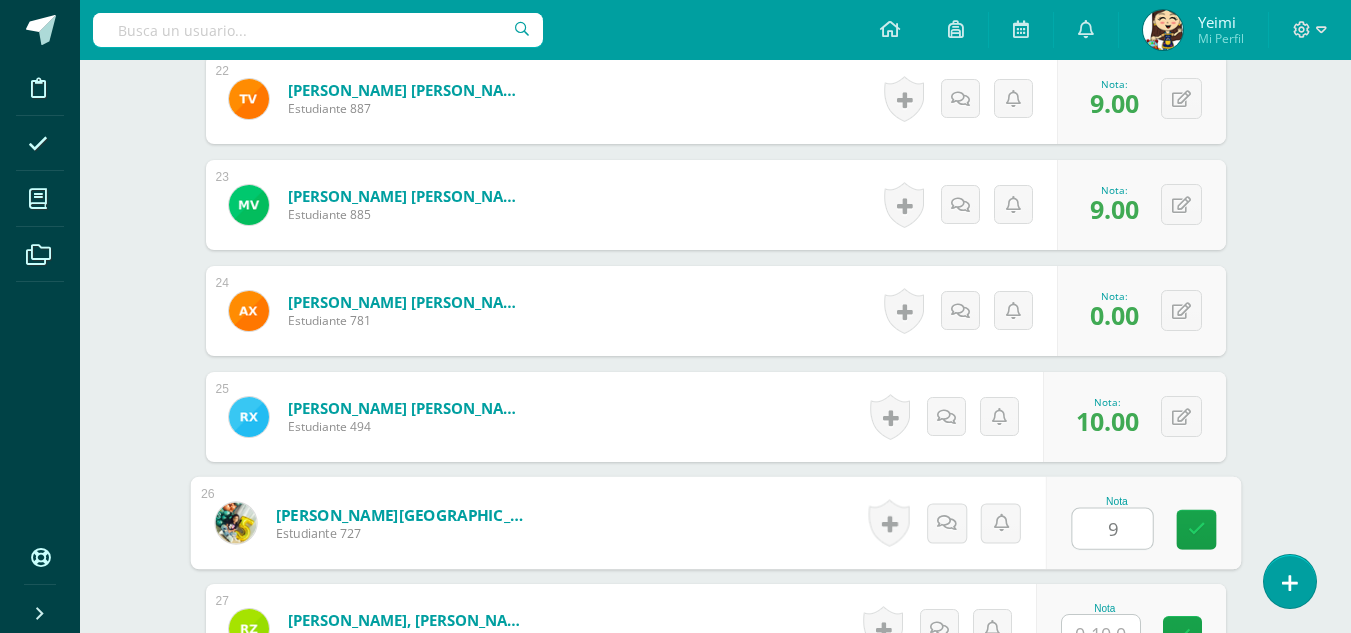 type on "9" 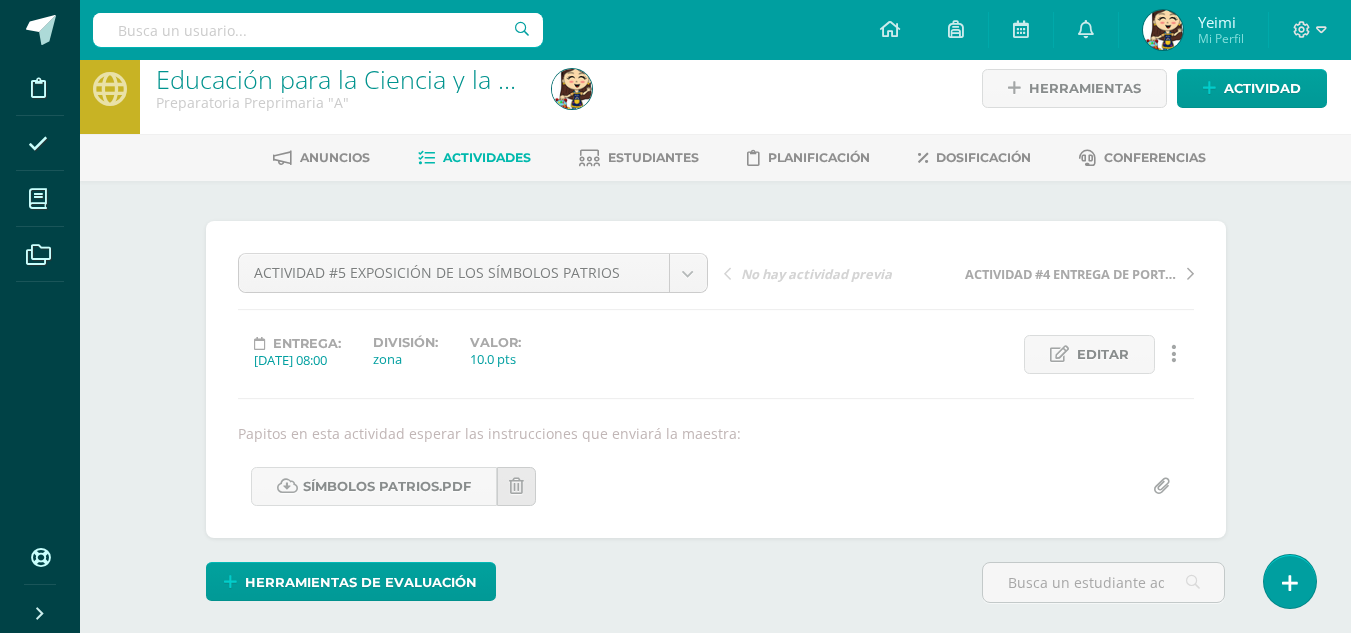 scroll, scrollTop: 0, scrollLeft: 0, axis: both 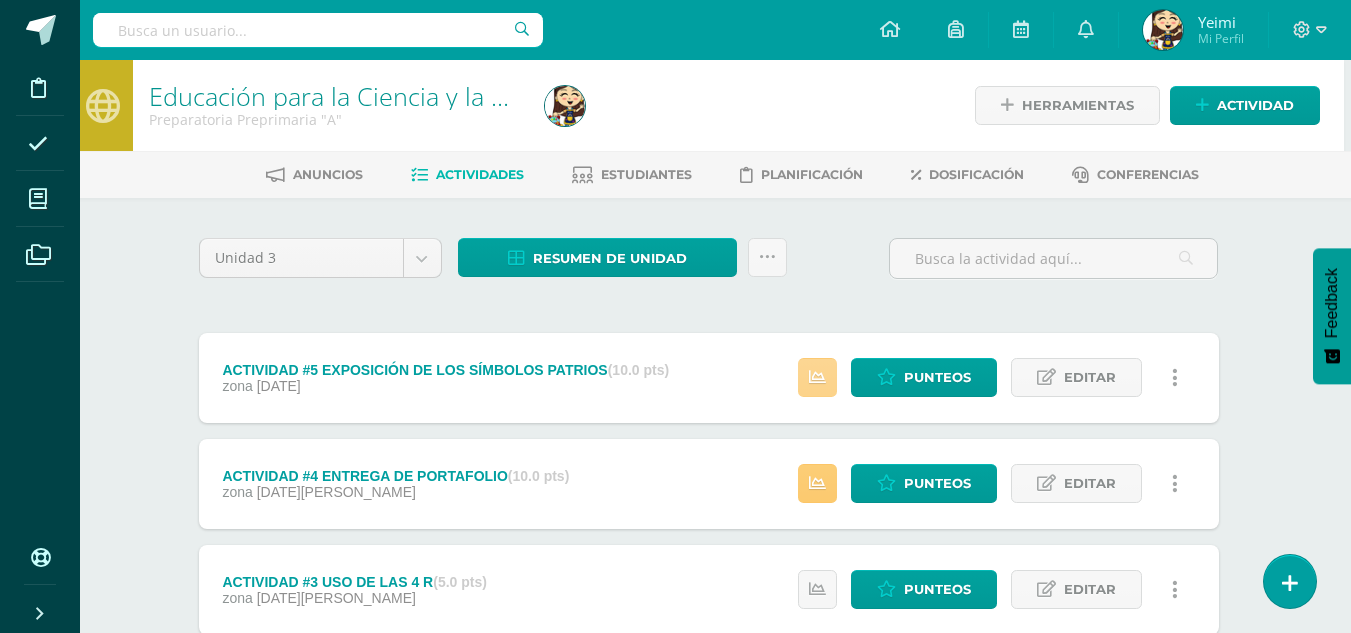 click at bounding box center [817, 377] 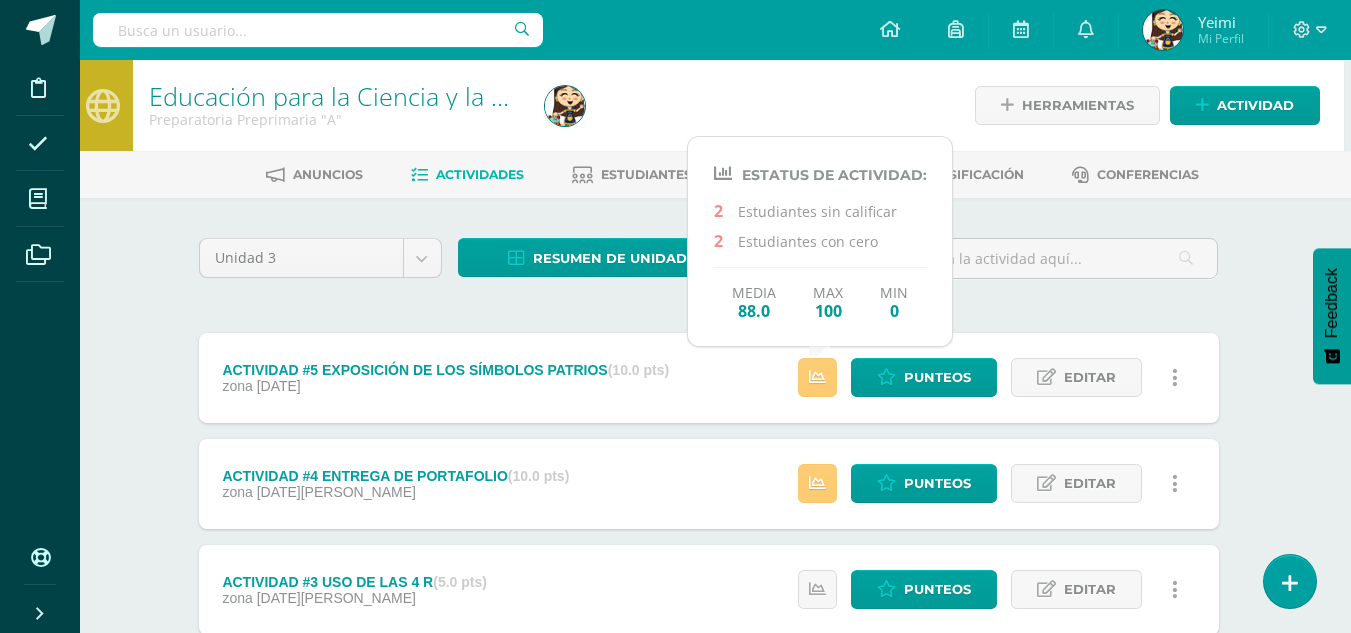 click on "Unidad 3                             Unidad 1 Unidad 2 Unidad 3 Unidad 4 Resumen de unidad
Descargar como HTML
Descargar como PDF
Descargar como XLS
Subir actividades en masa
Enviar punteos a revision
Historial de actividad
¿Estás seguro que deseas  Enviar a revisión  las notas de este curso?
Esta acción  enviará una notificación a tu supervisor y no podrás eliminar o cambiar tus notas.  Esta acción no podrá ser revertida a menos que se te conceda permiso
Cancelar
Enviar a revisión
Creación  y  Calificación   en masa.
Para poder crear actividades y calificar las mismas" at bounding box center [709, 642] 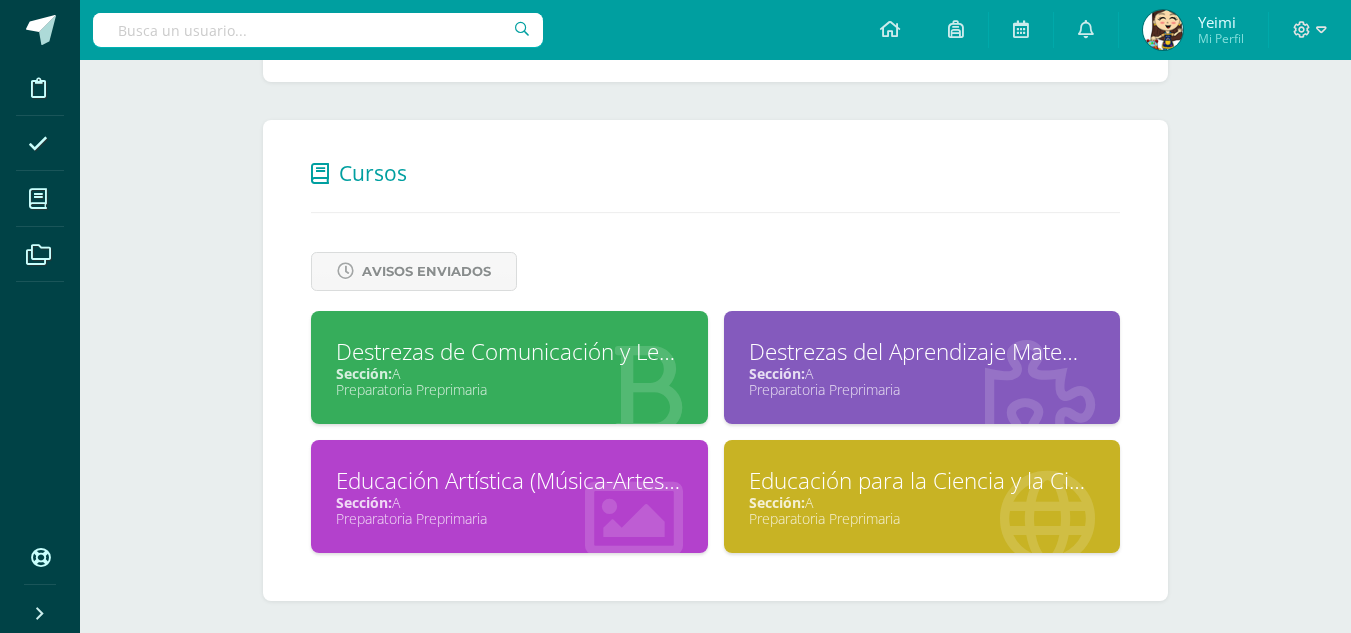 scroll, scrollTop: 0, scrollLeft: 0, axis: both 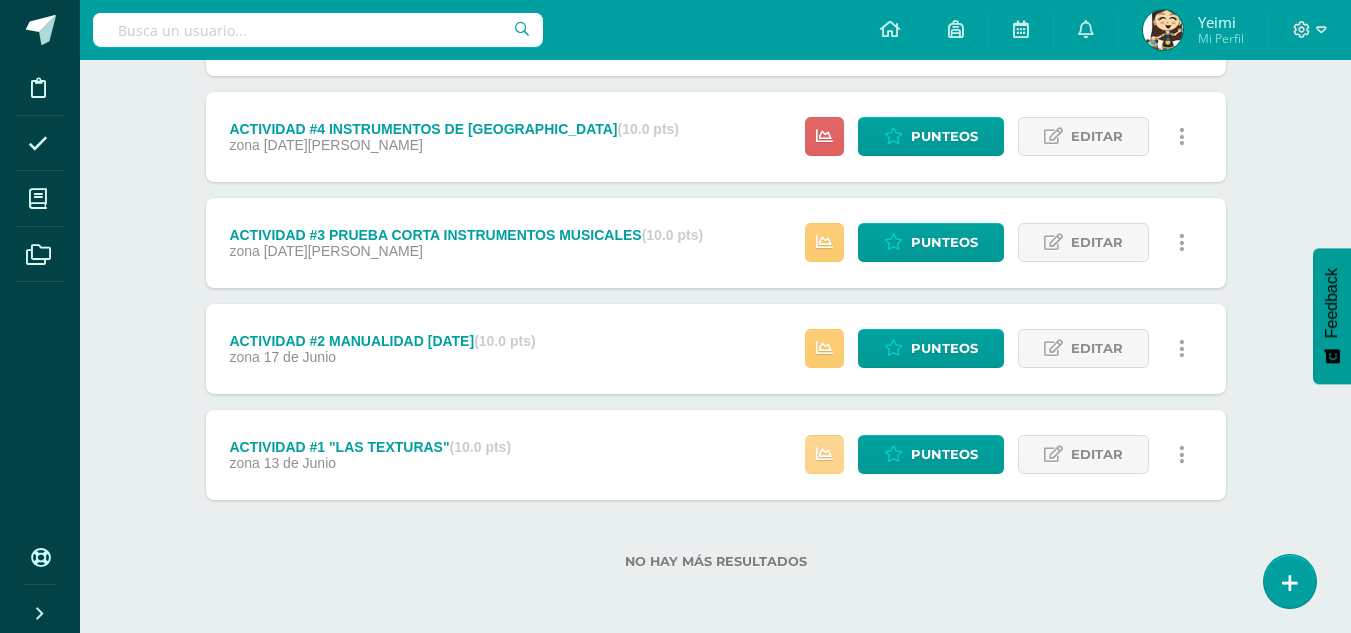 click at bounding box center (824, 454) 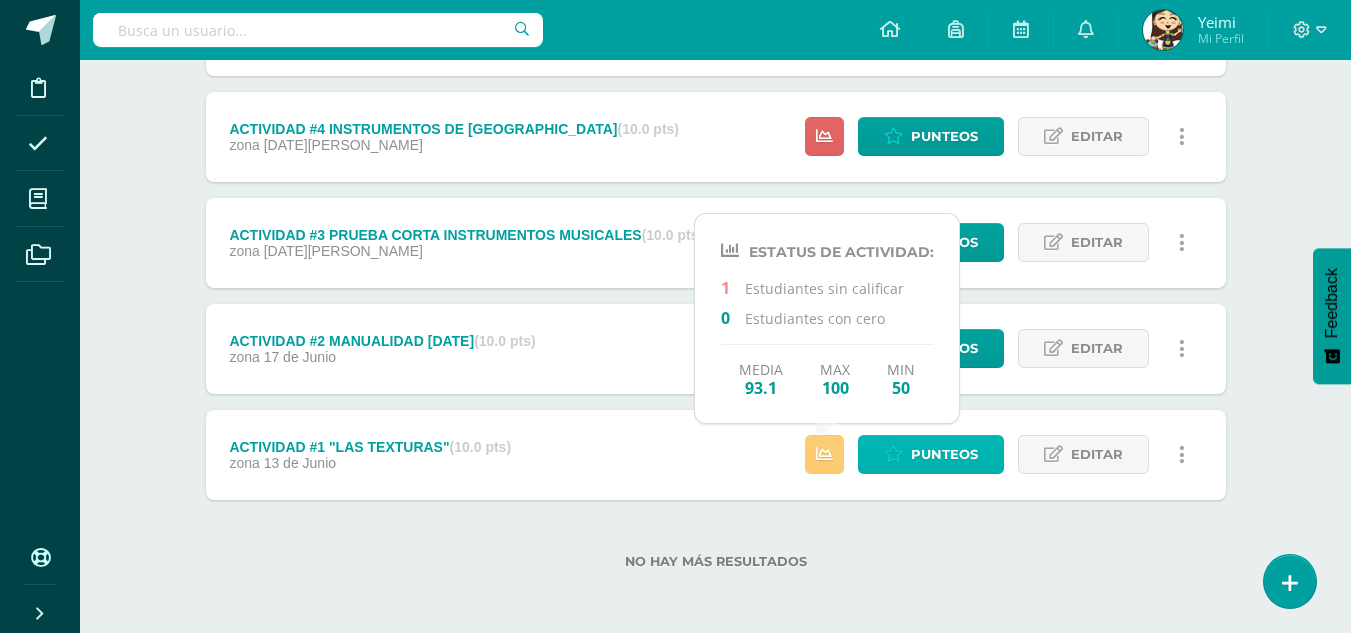 click on "Punteos" at bounding box center [944, 454] 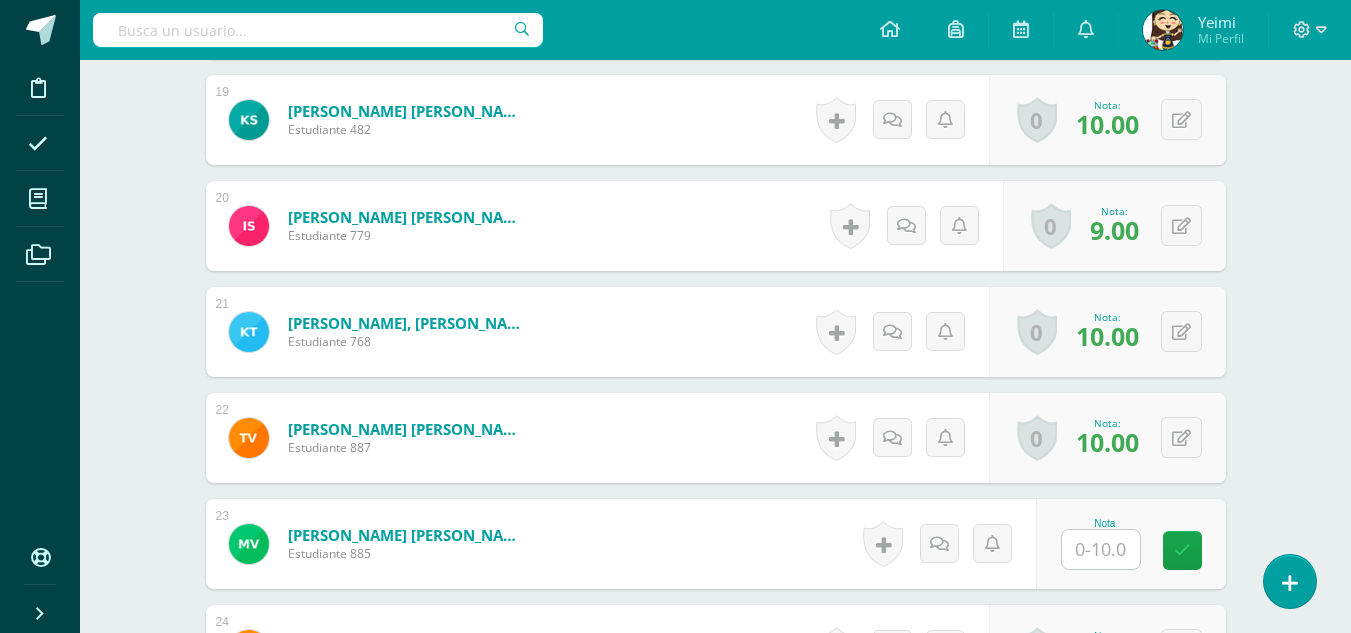 scroll, scrollTop: 2627, scrollLeft: 0, axis: vertical 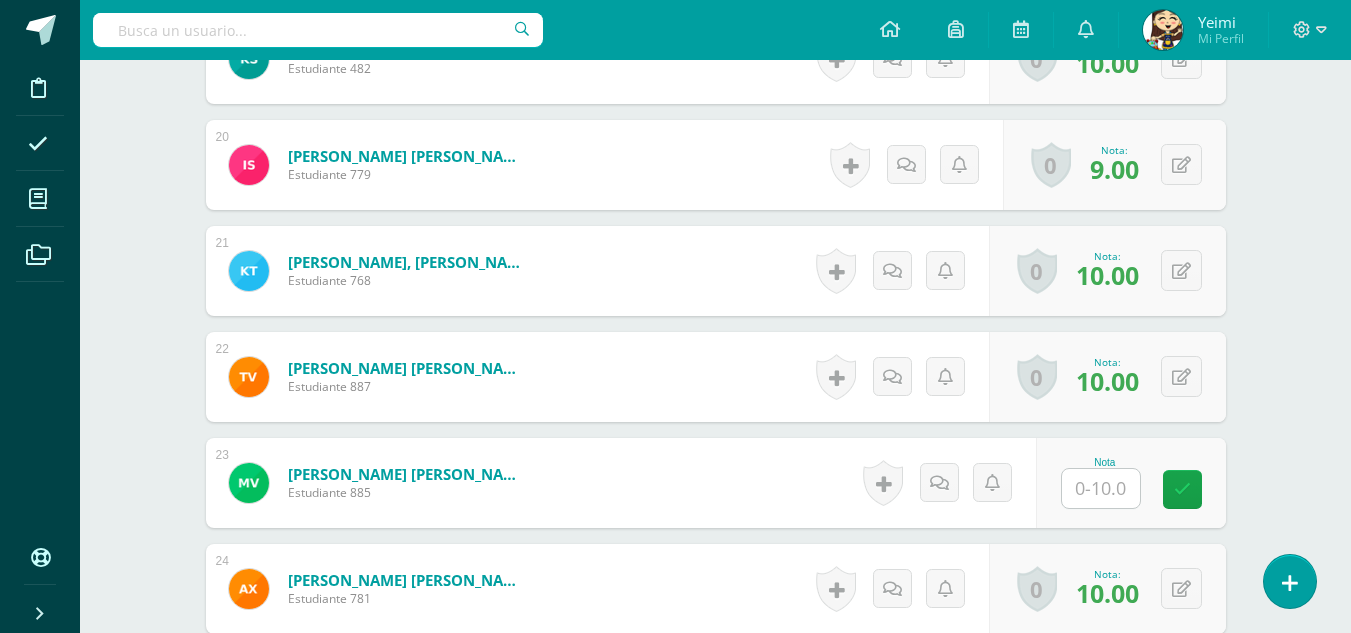 click at bounding box center (1101, 488) 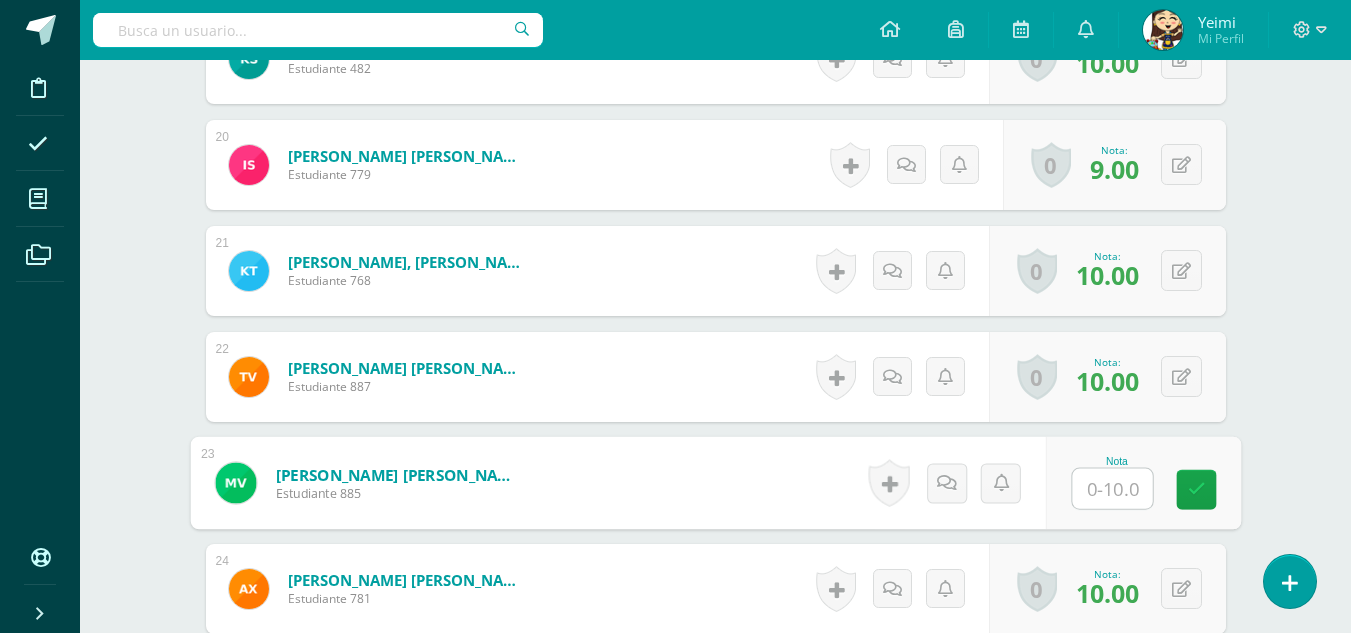 type on "8" 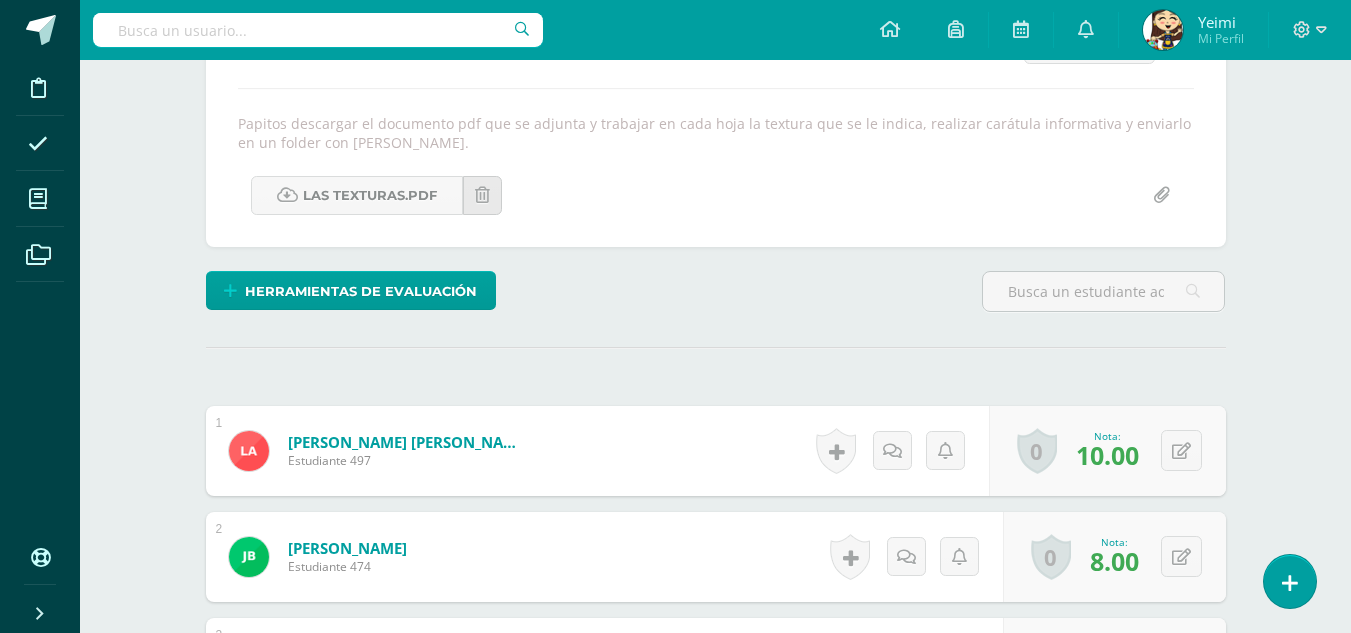 scroll, scrollTop: 0, scrollLeft: 0, axis: both 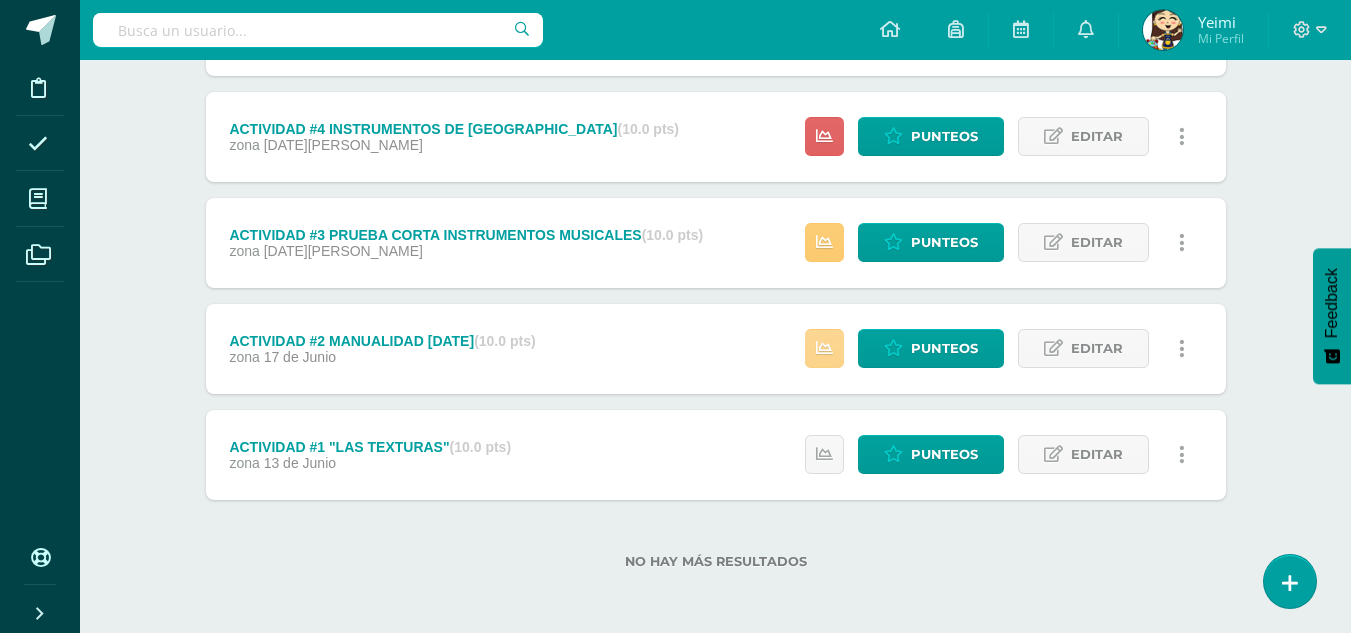 click at bounding box center (824, 348) 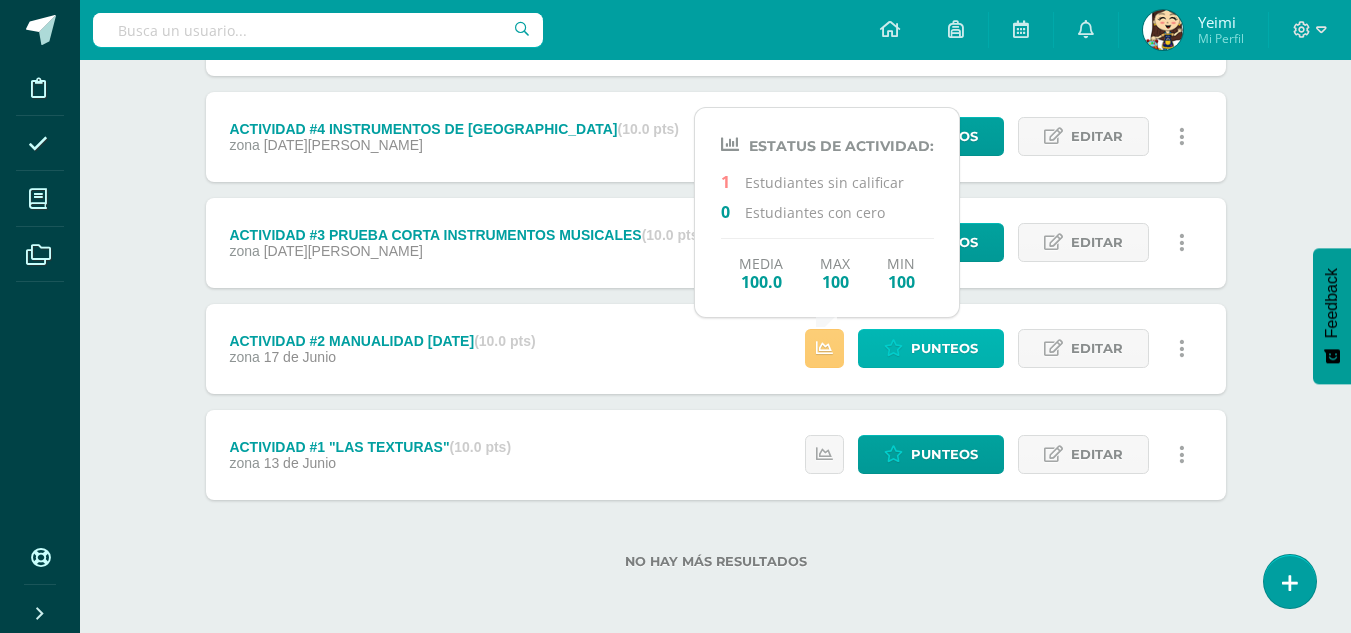 click on "Punteos" at bounding box center [944, 348] 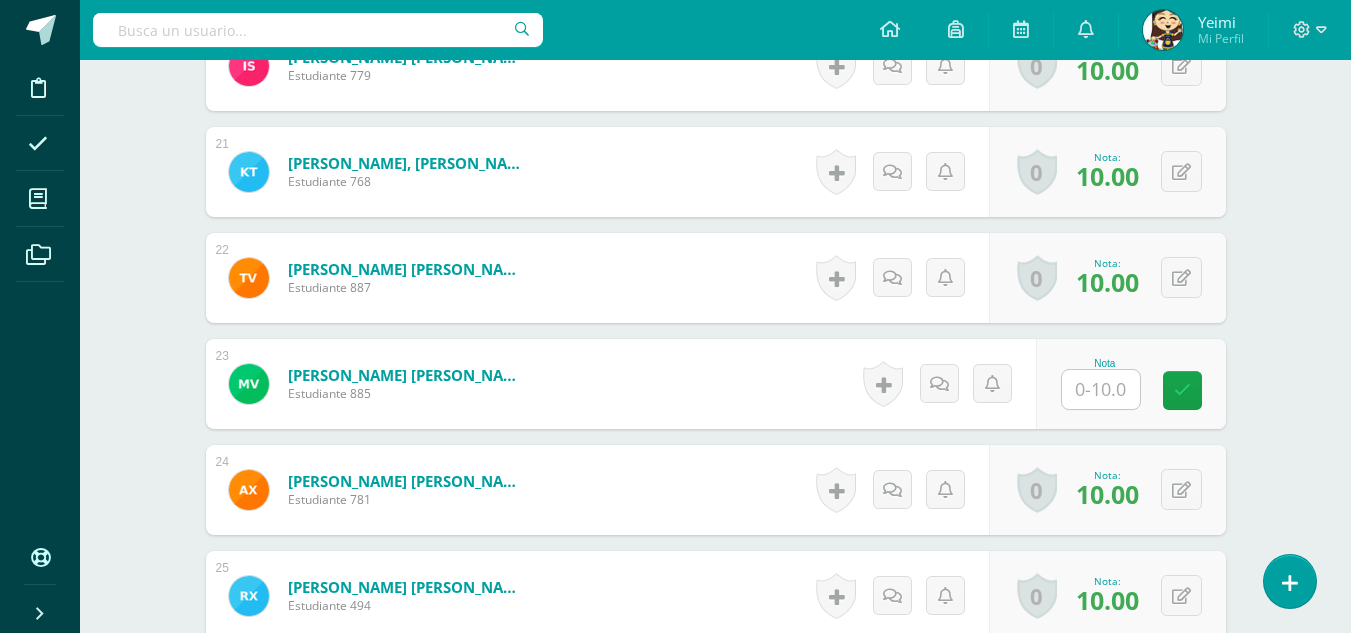 scroll, scrollTop: 2708, scrollLeft: 0, axis: vertical 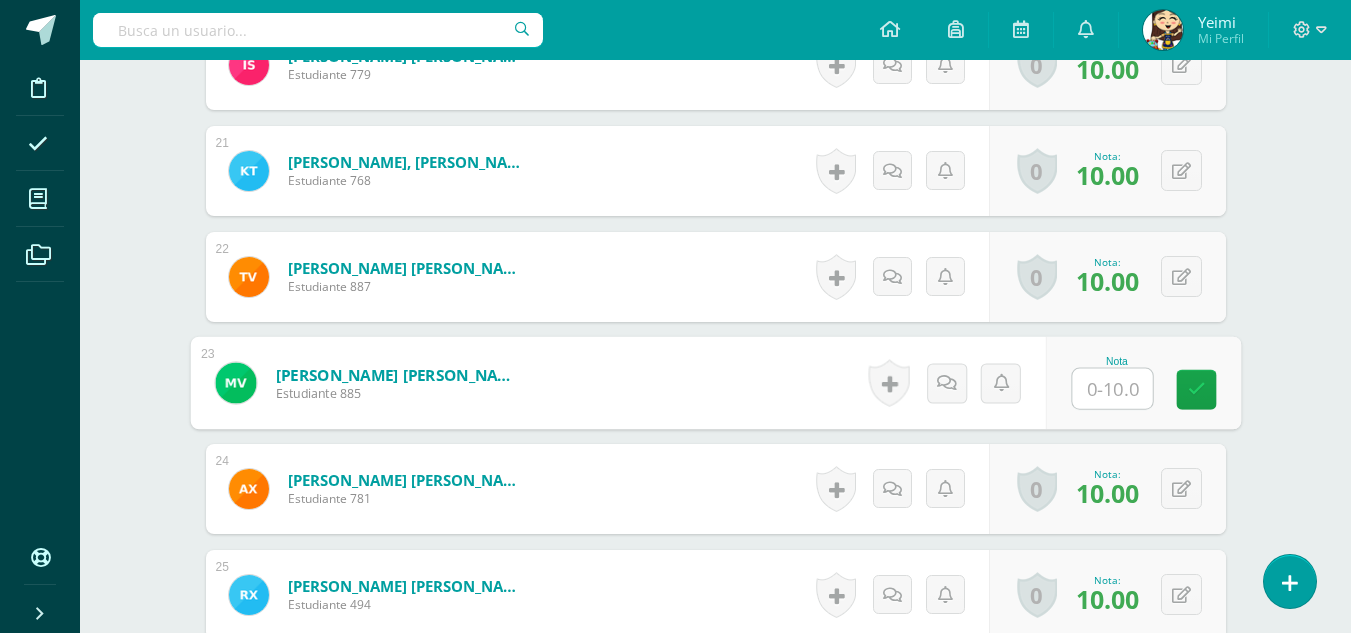 click at bounding box center (1112, 389) 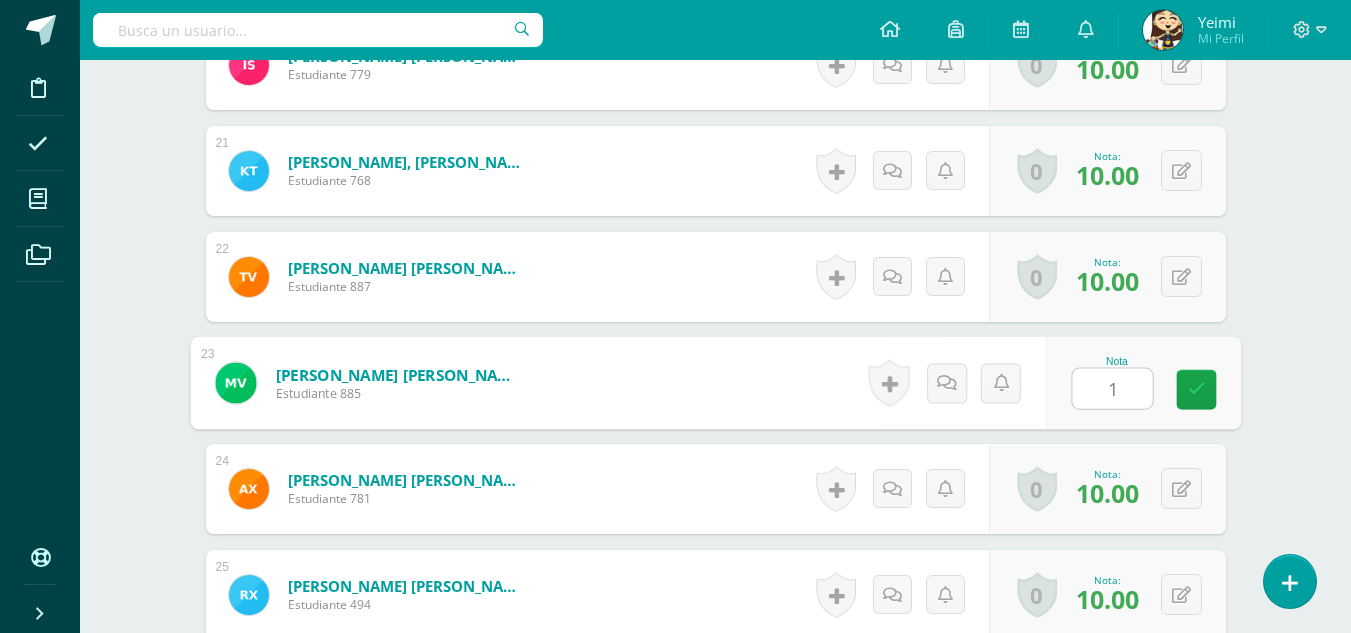 type on "10" 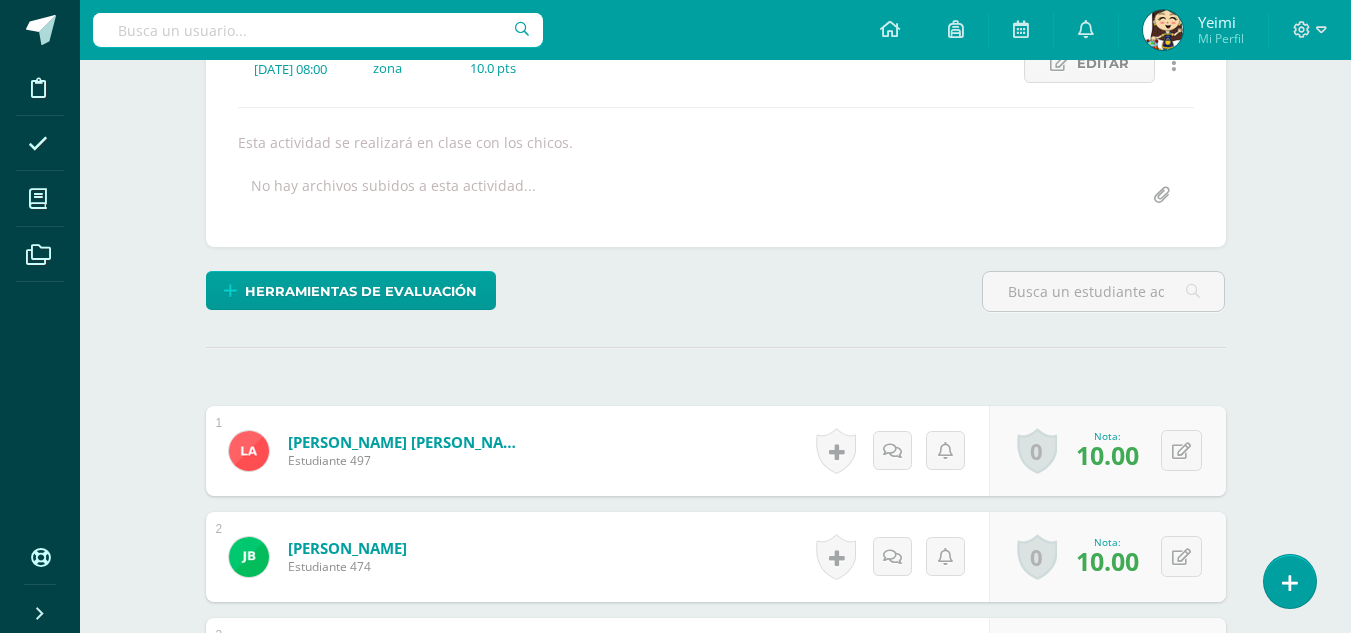 scroll, scrollTop: 0, scrollLeft: 0, axis: both 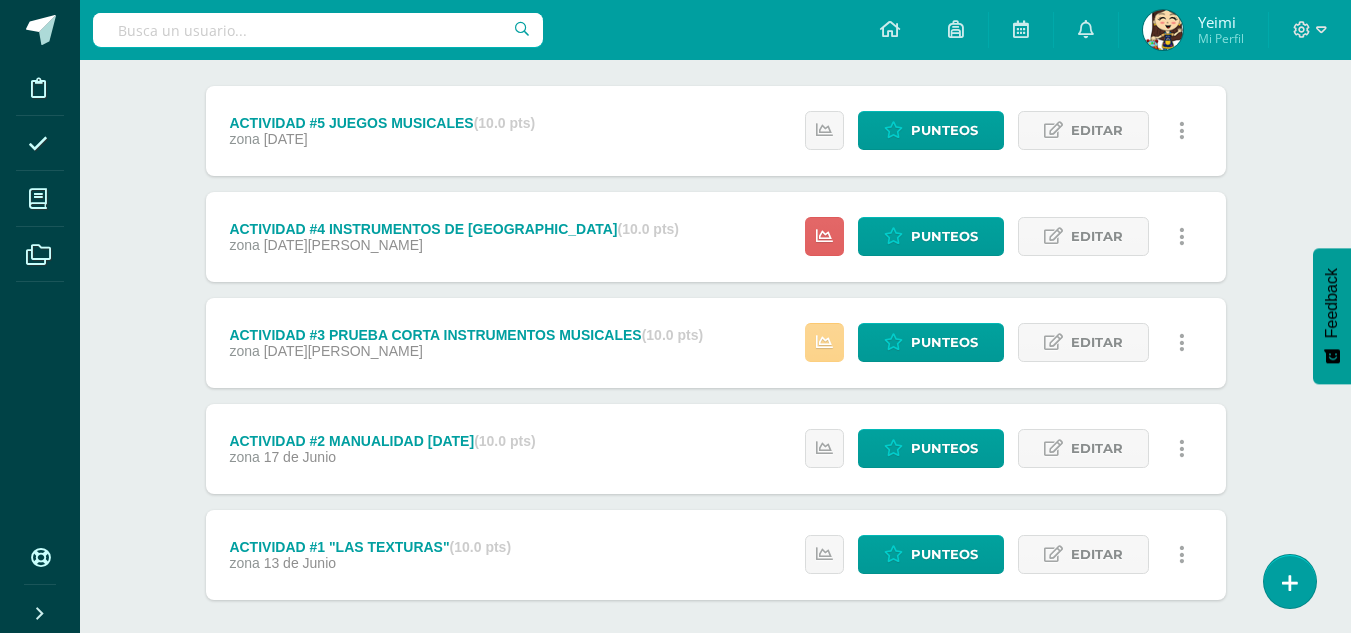 click at bounding box center (824, 342) 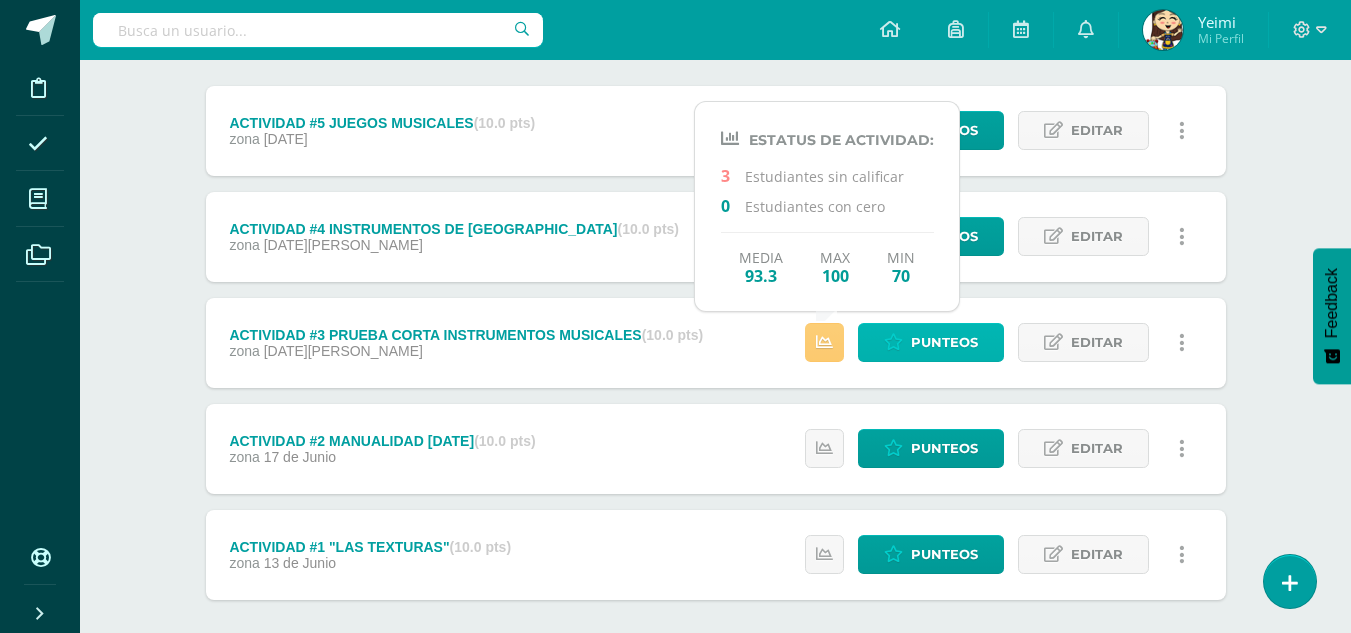 click on "Punteos" at bounding box center [944, 342] 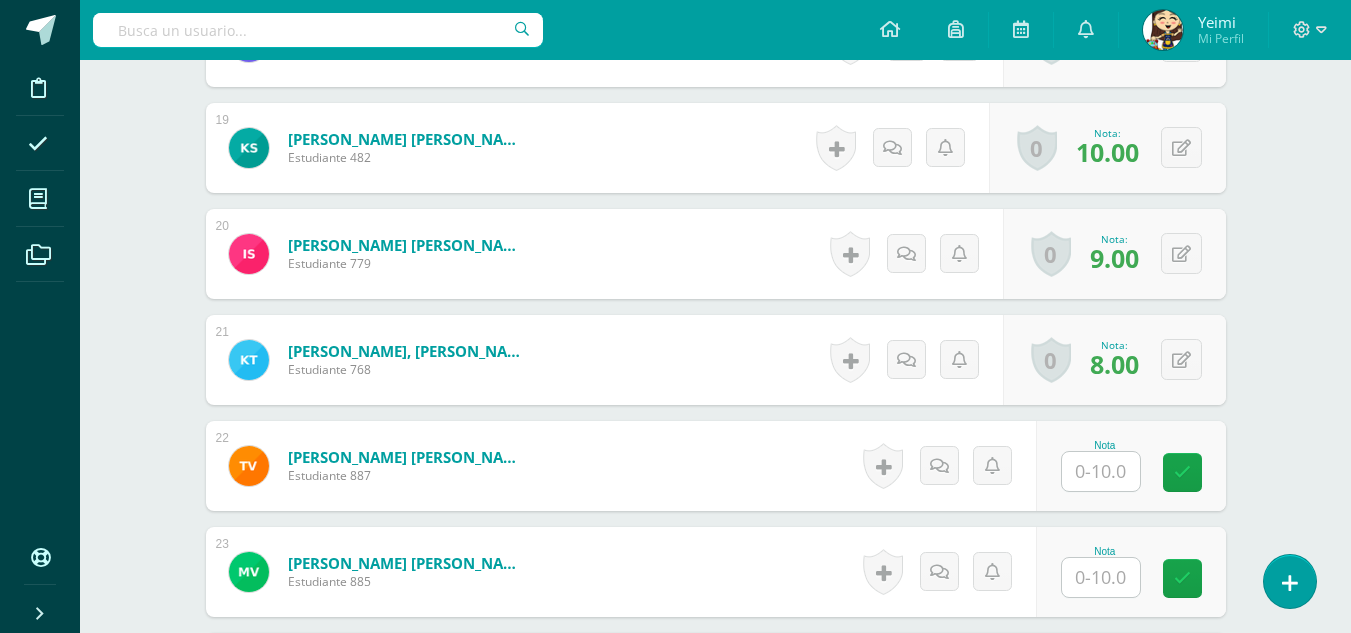 scroll, scrollTop: 2567, scrollLeft: 0, axis: vertical 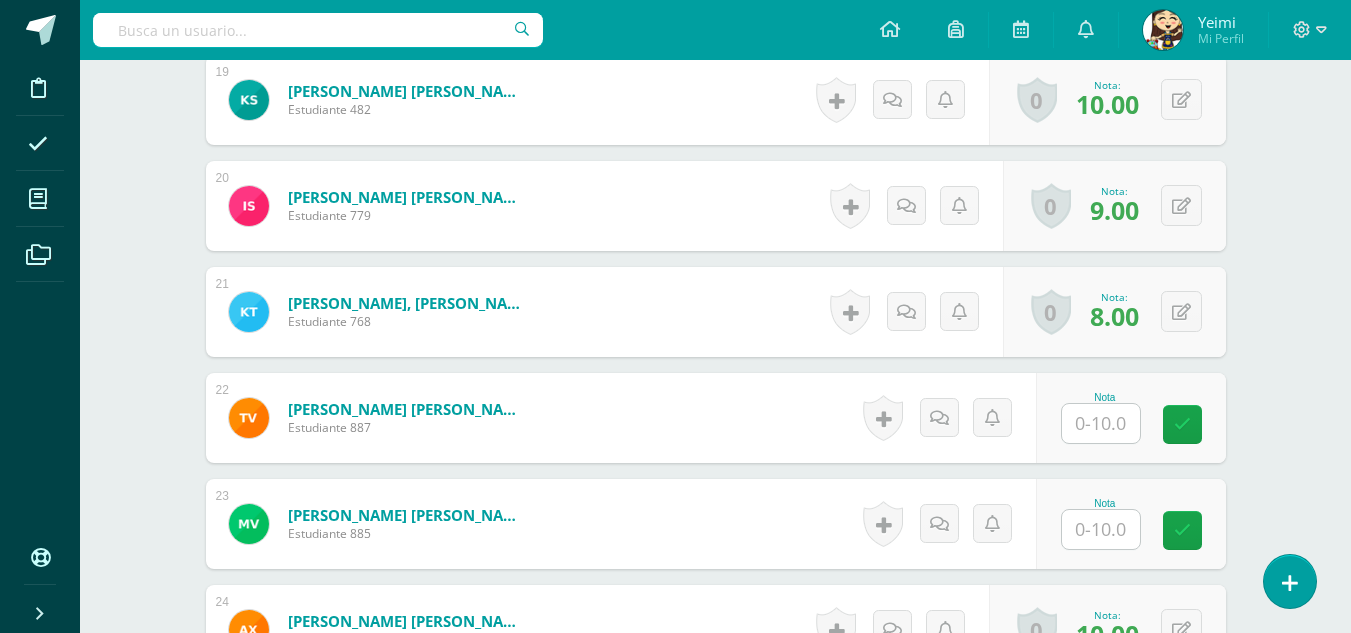 click at bounding box center (1101, 423) 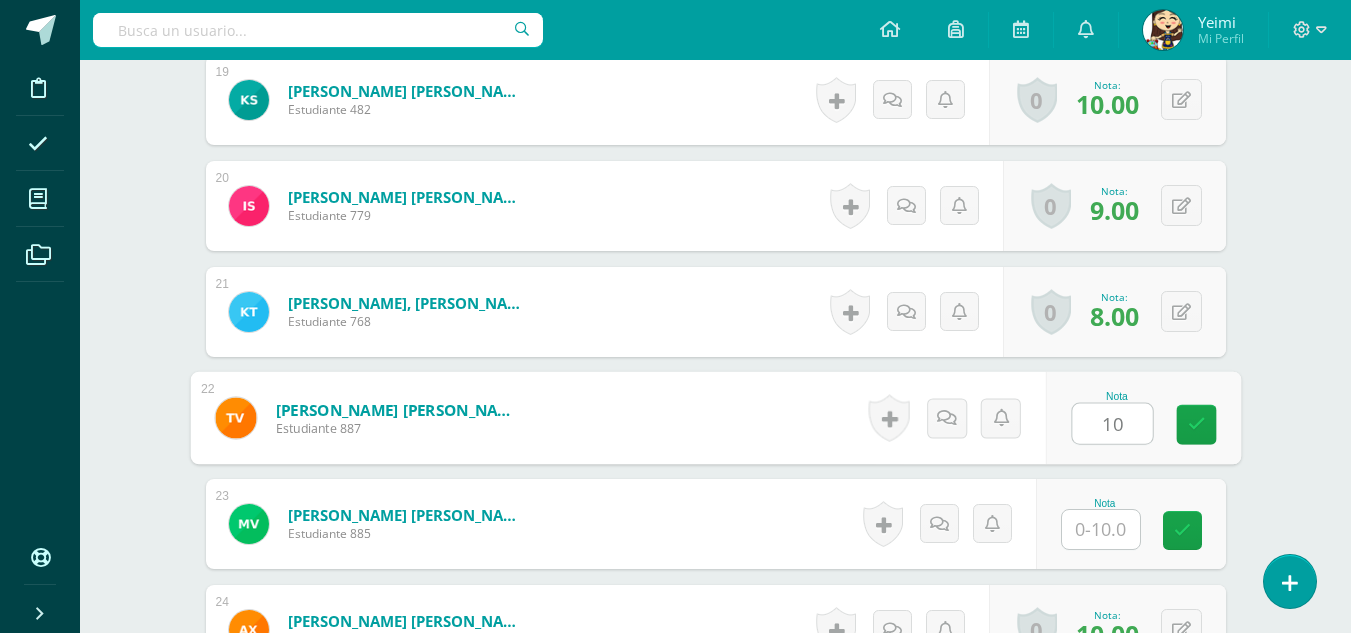 type on "10" 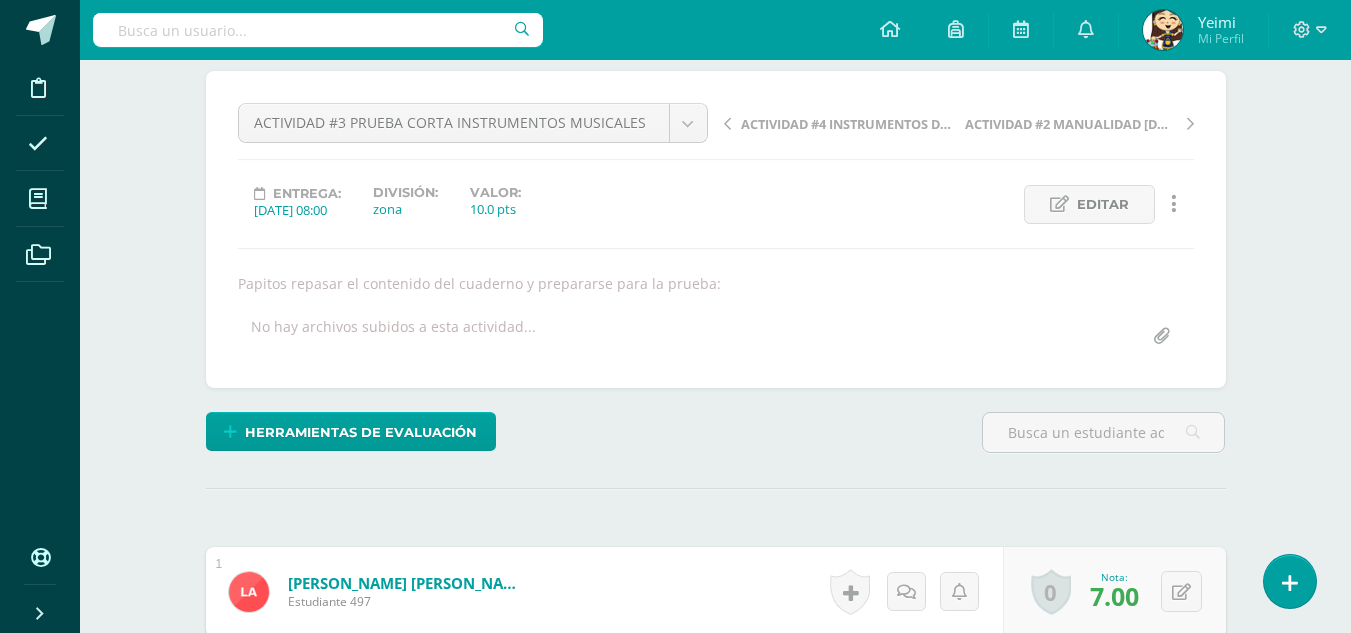 scroll, scrollTop: 0, scrollLeft: 0, axis: both 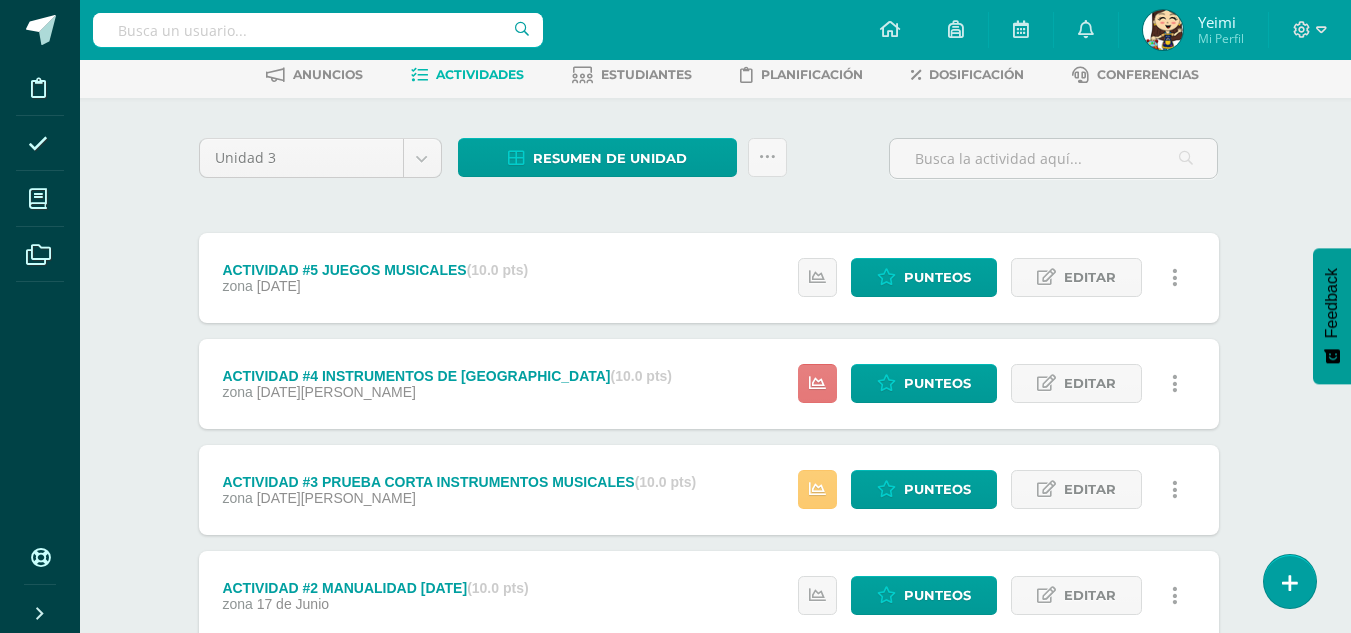 click at bounding box center [817, 383] 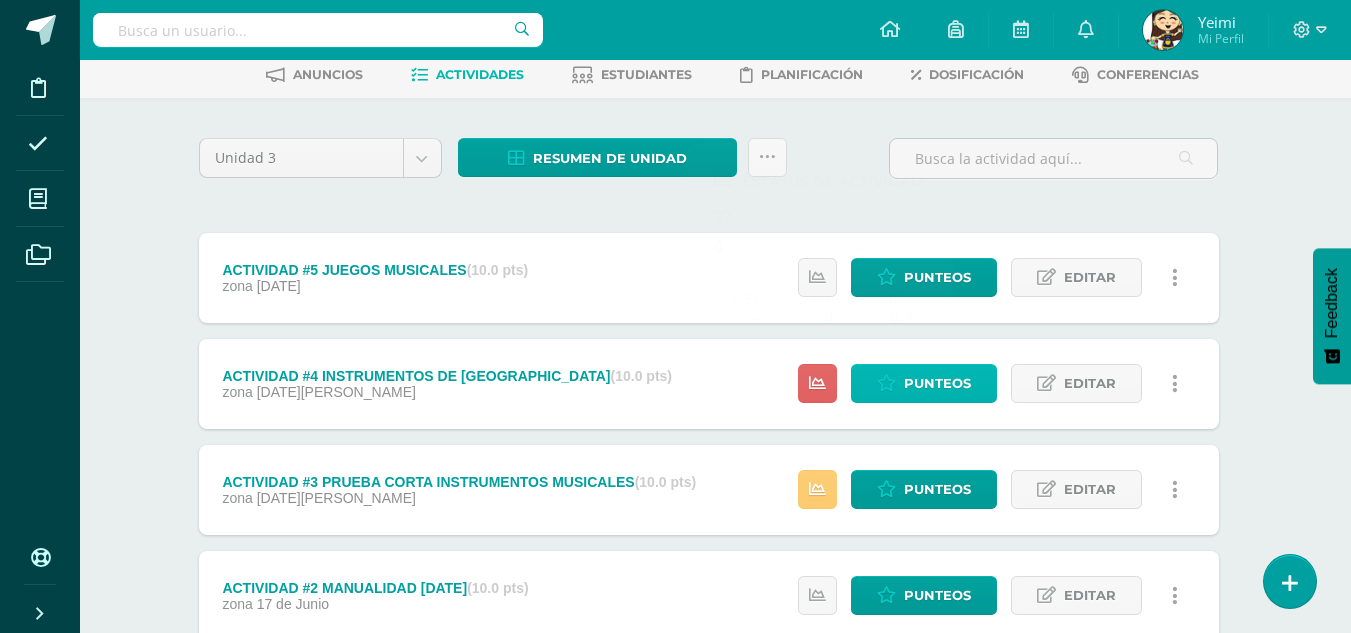 click on "Punteos" at bounding box center (937, 383) 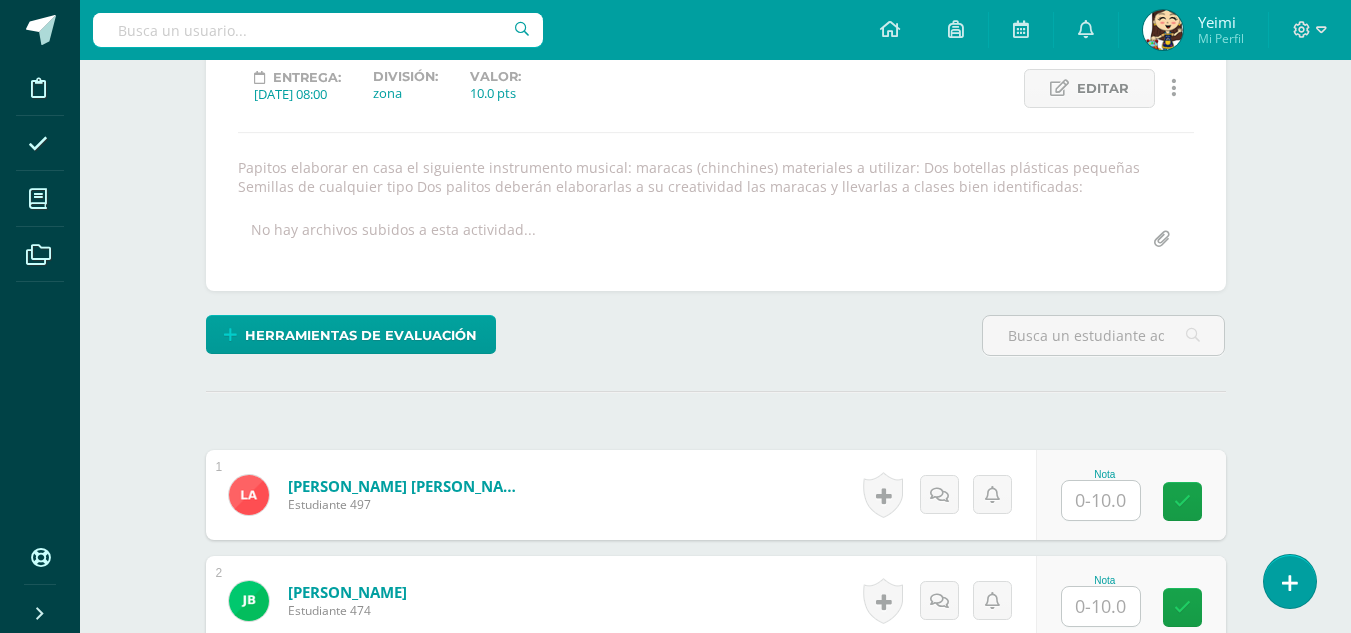 scroll, scrollTop: 314, scrollLeft: 0, axis: vertical 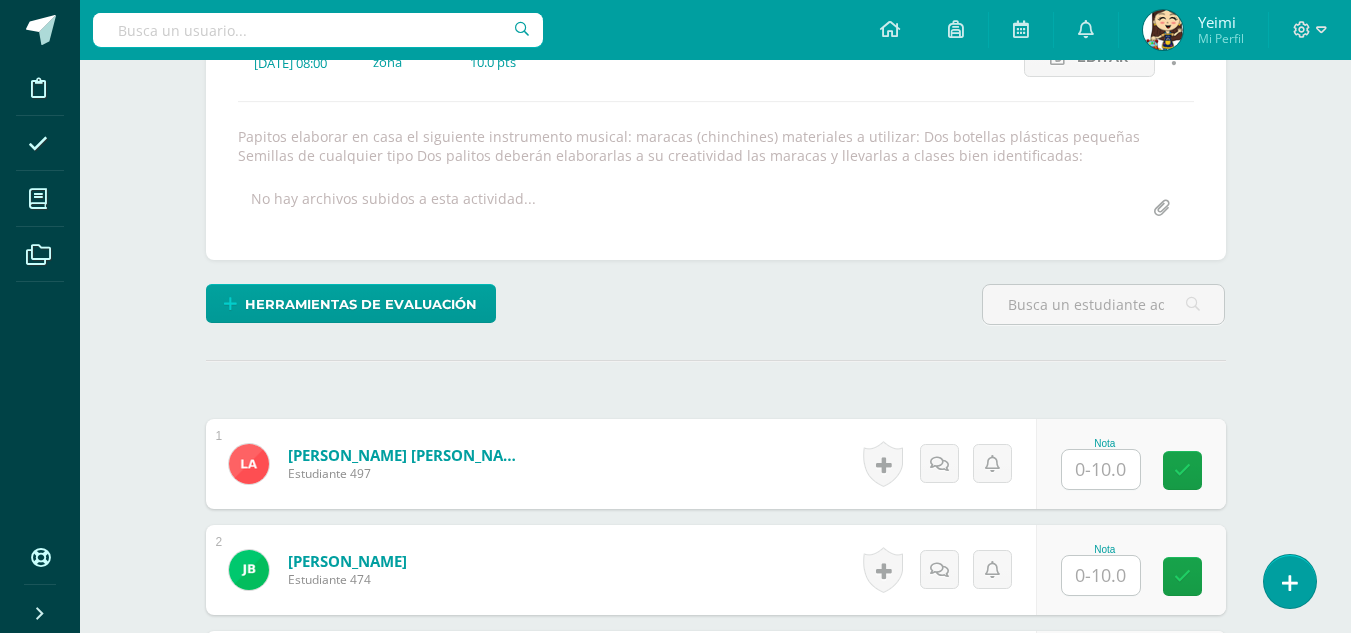 click at bounding box center [1101, 469] 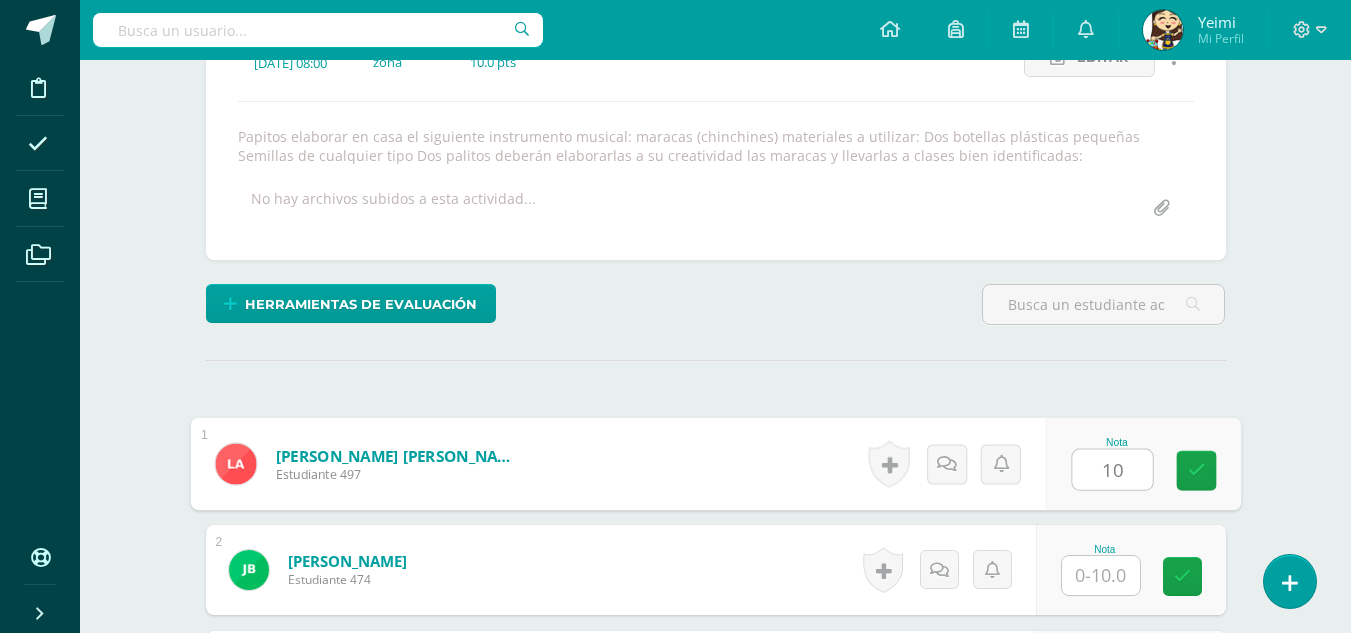 type on "10" 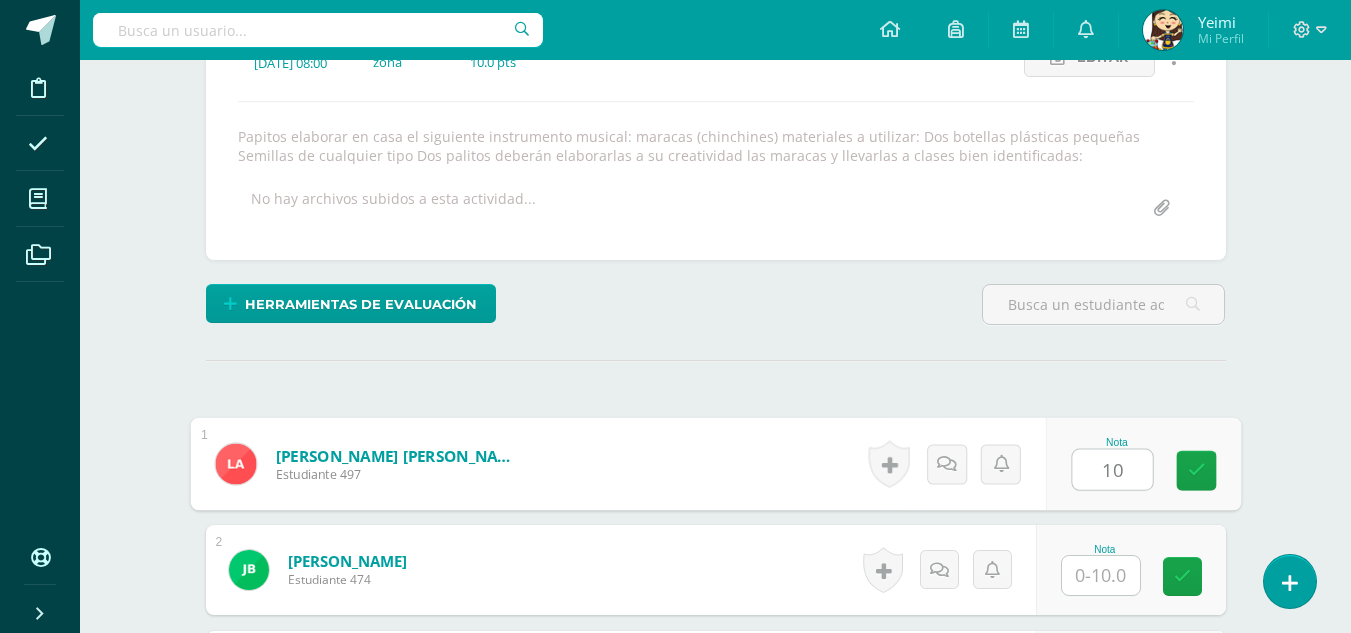 scroll, scrollTop: 315, scrollLeft: 0, axis: vertical 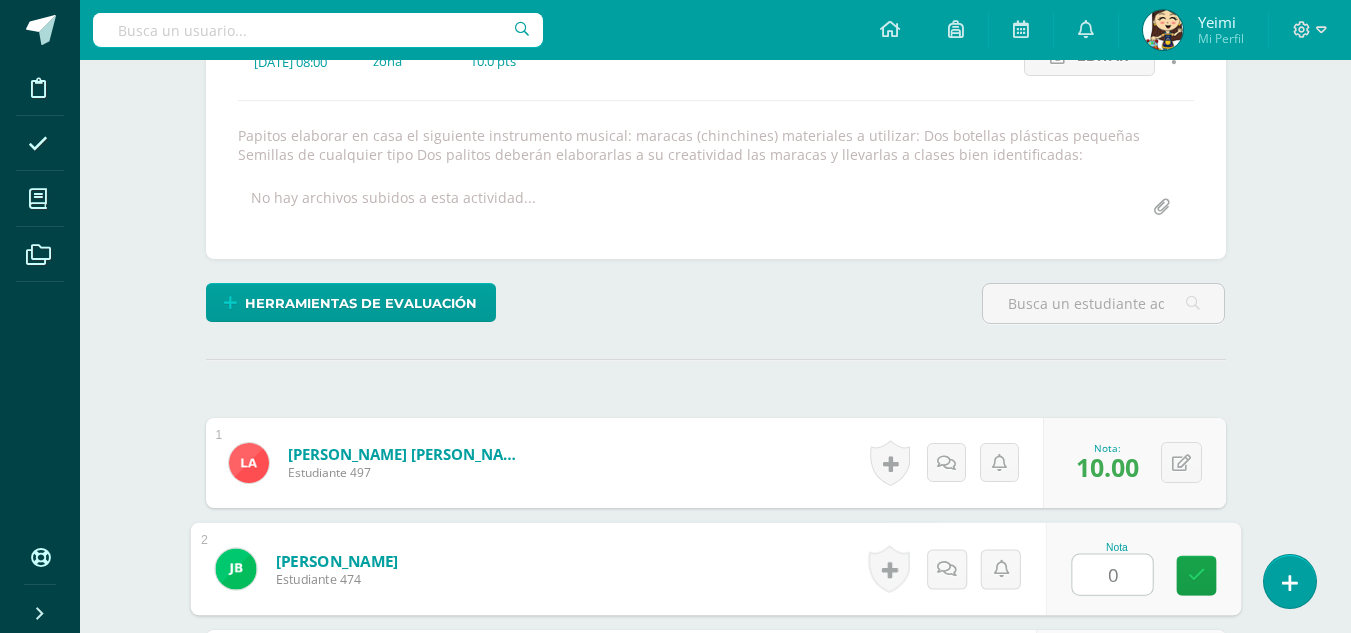 type on "0" 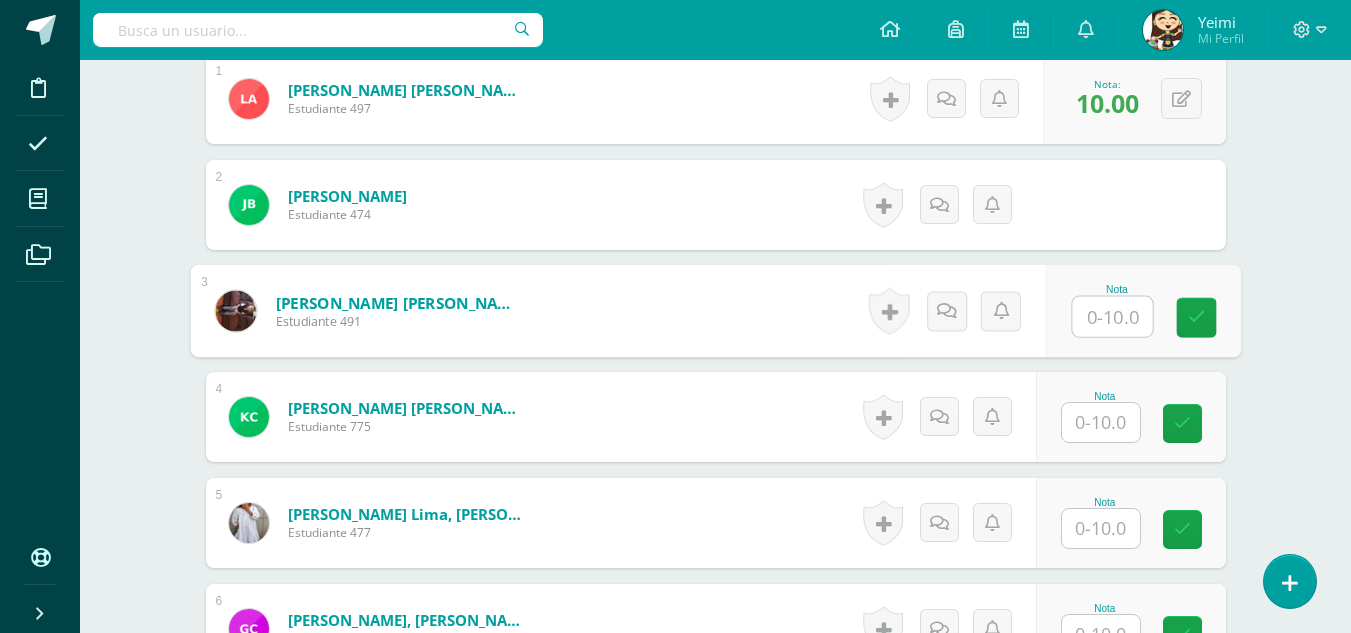 scroll, scrollTop: 680, scrollLeft: 0, axis: vertical 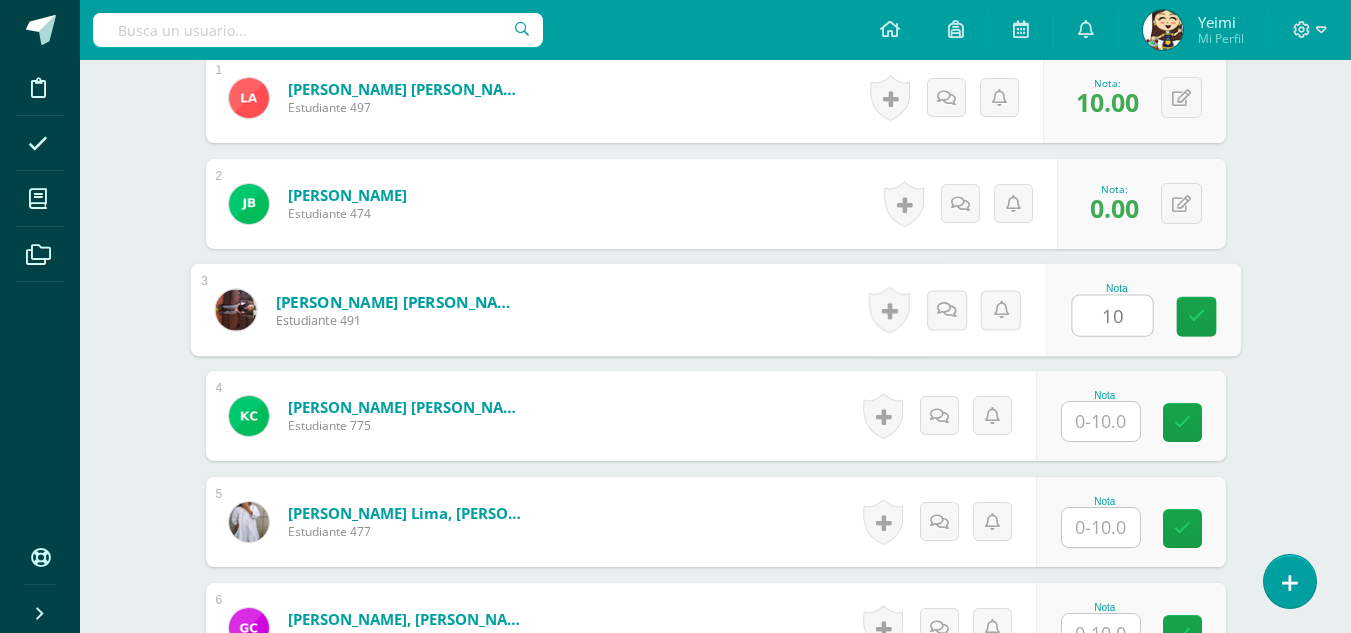 type on "10" 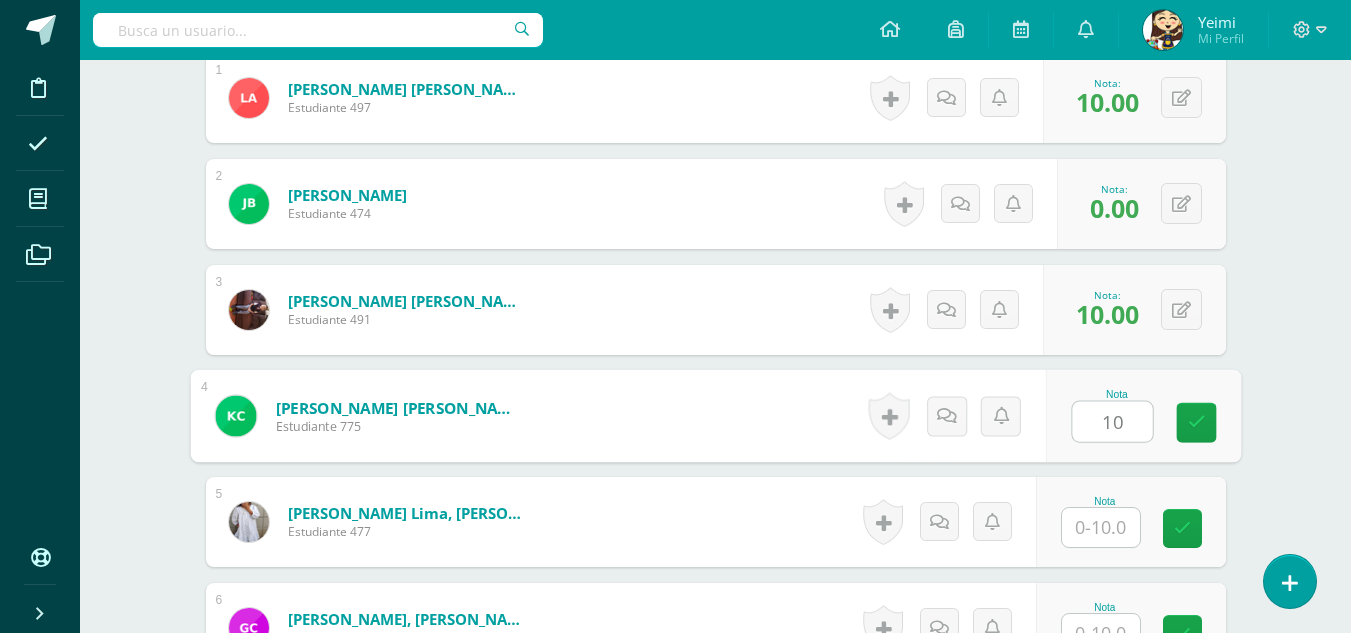 type on "10" 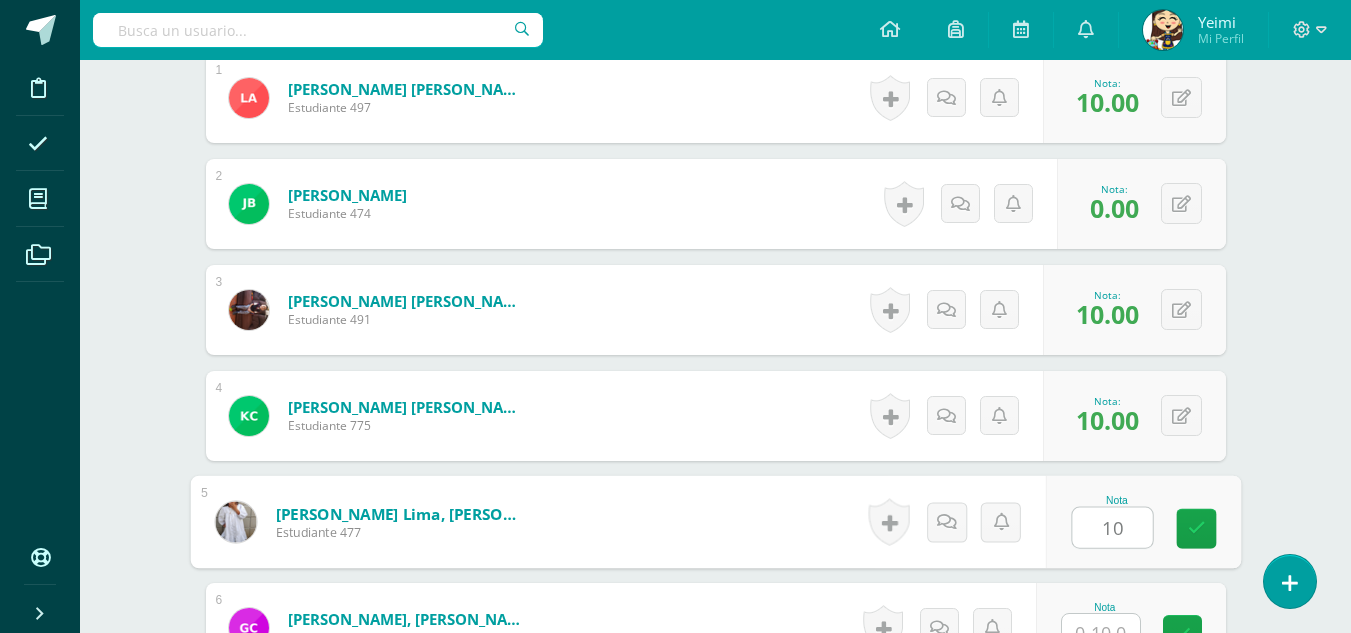 type on "10" 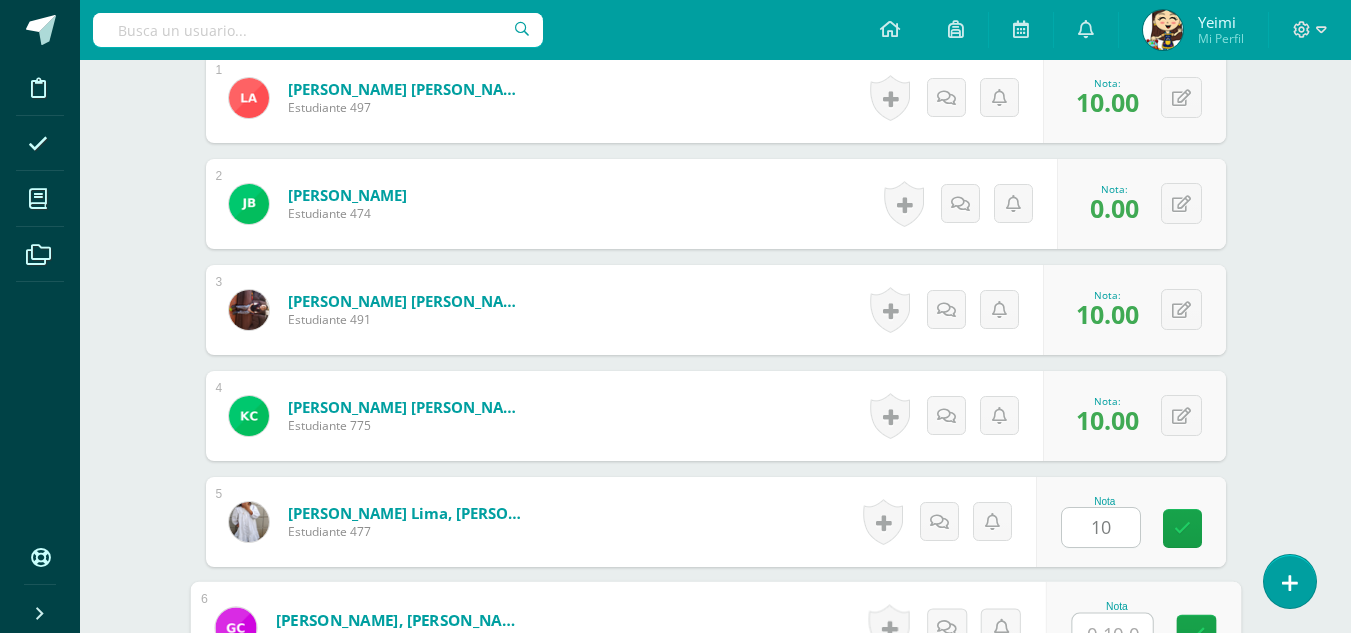 scroll, scrollTop: 700, scrollLeft: 0, axis: vertical 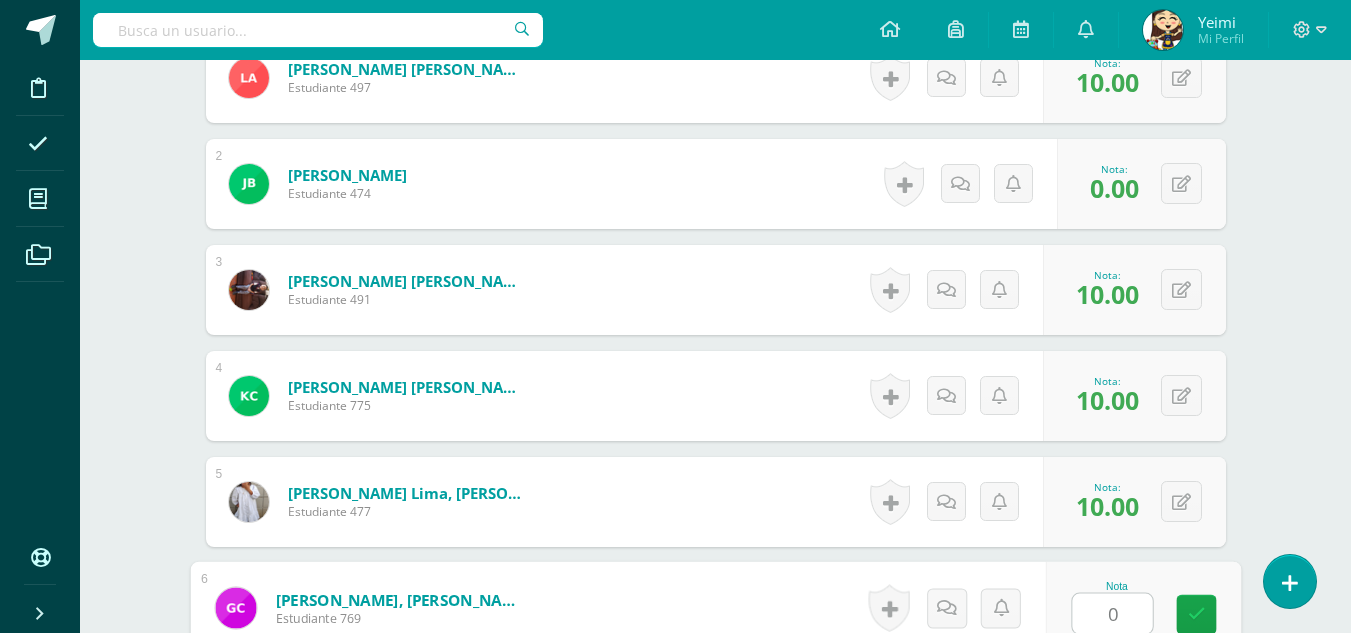 type on "0" 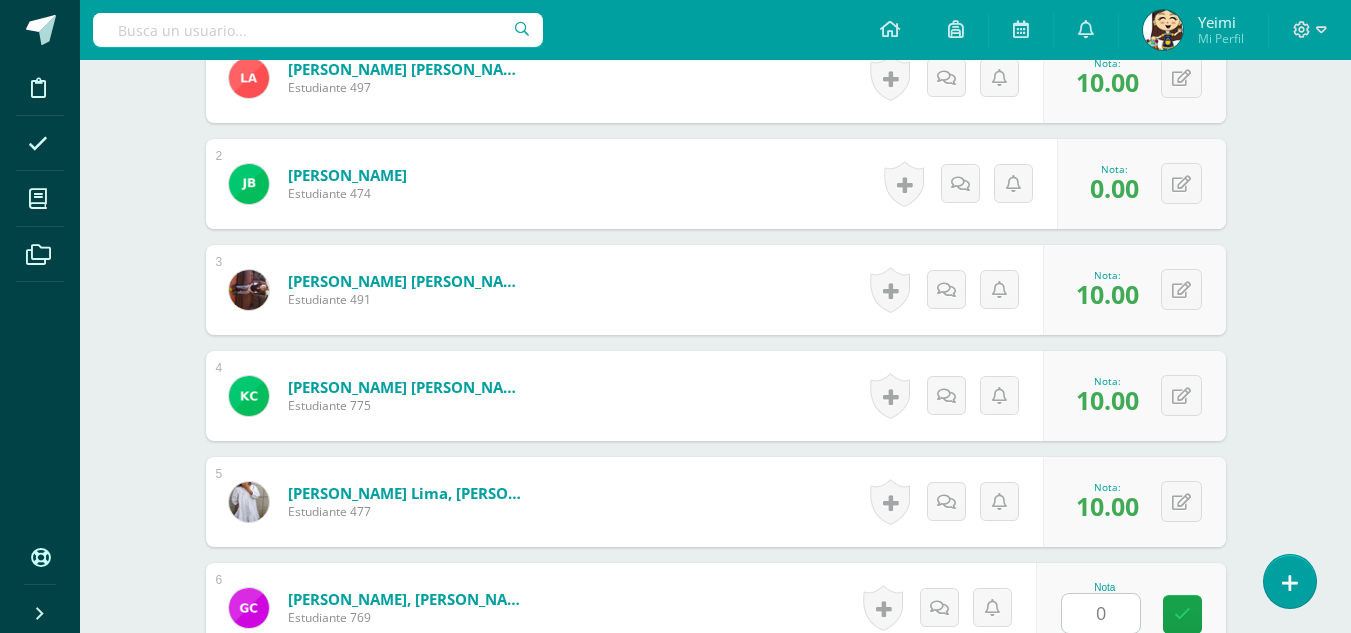 scroll, scrollTop: 1103, scrollLeft: 0, axis: vertical 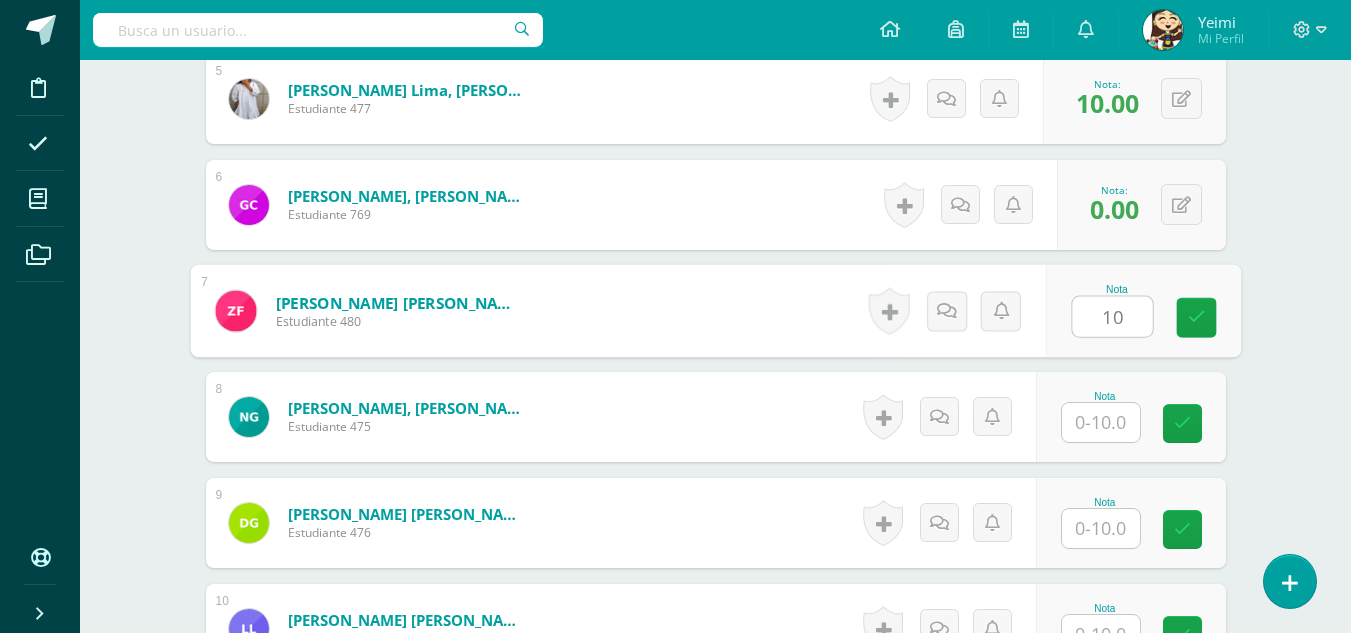 type on "10" 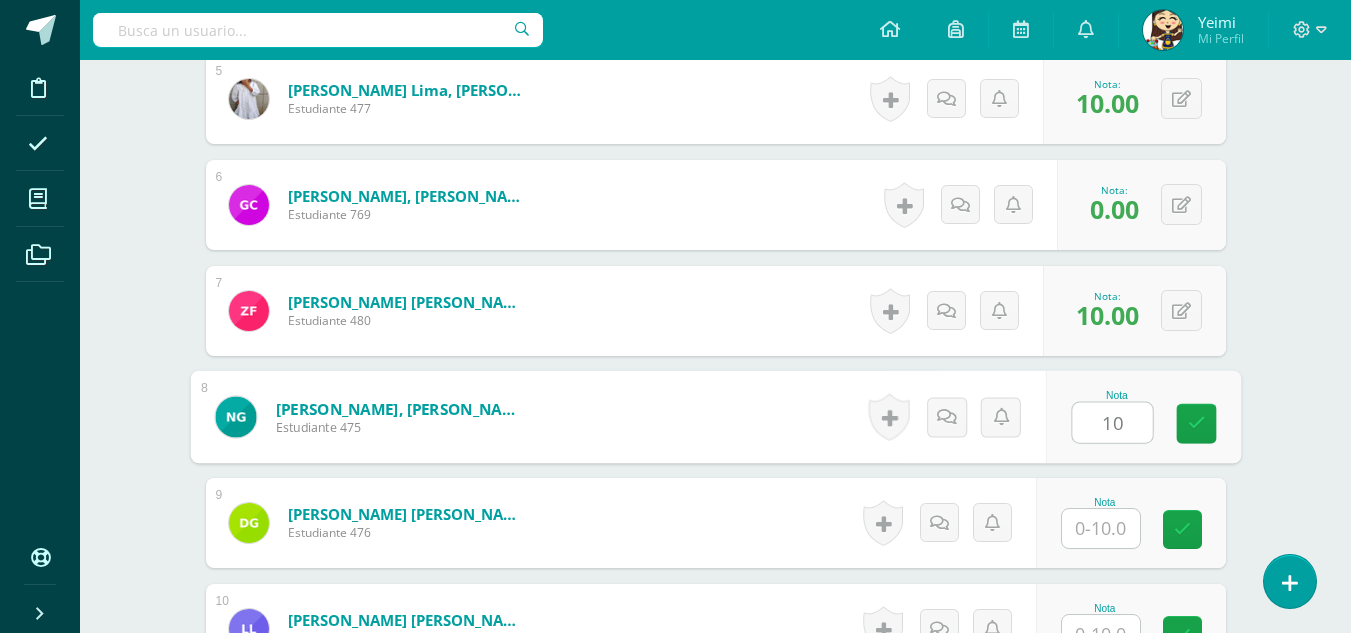 type on "10" 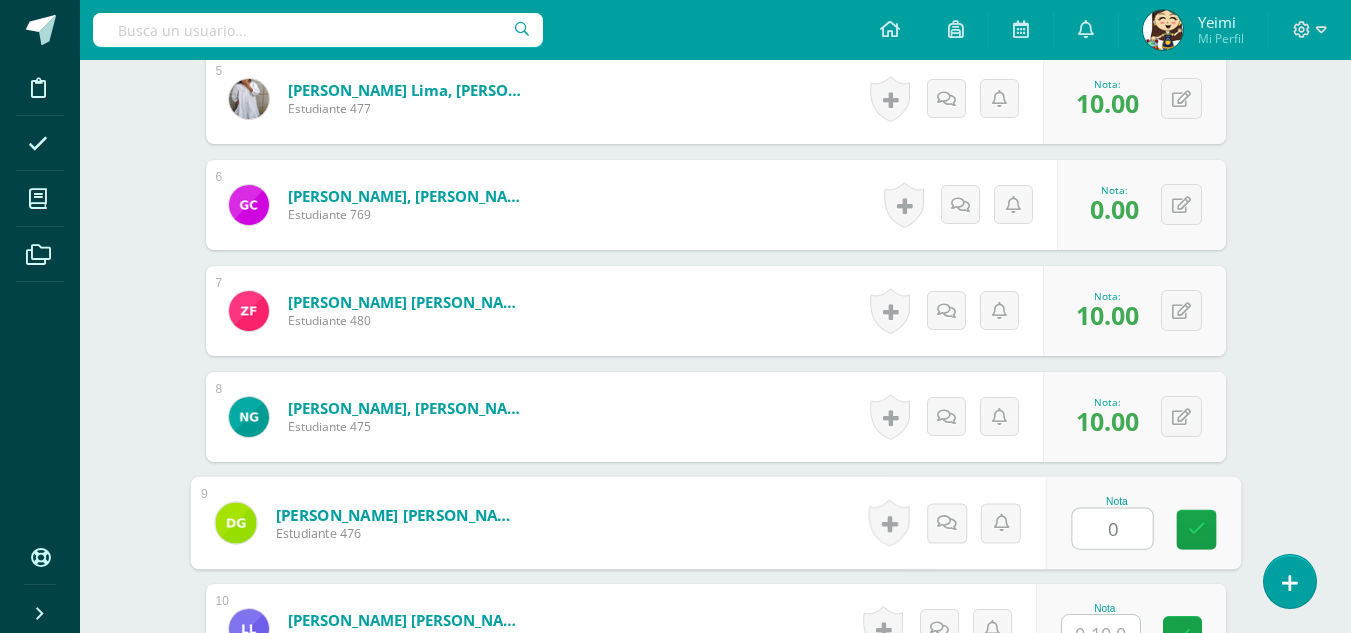 type on "0" 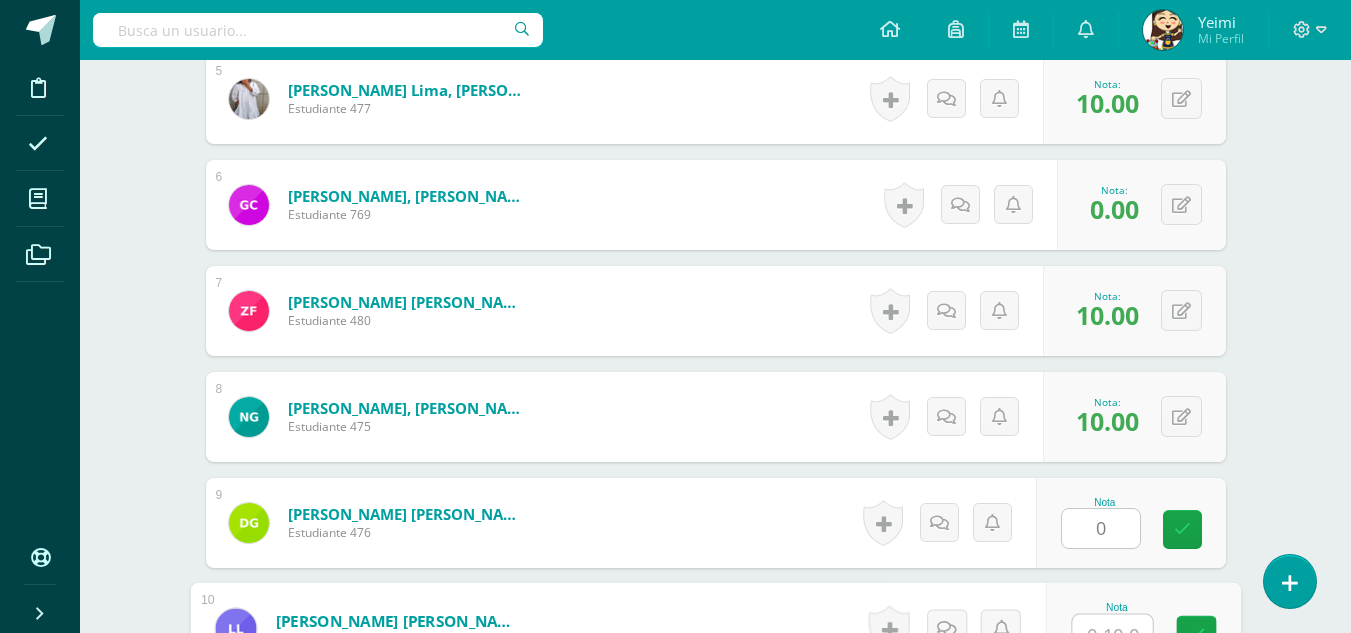 scroll, scrollTop: 1124, scrollLeft: 0, axis: vertical 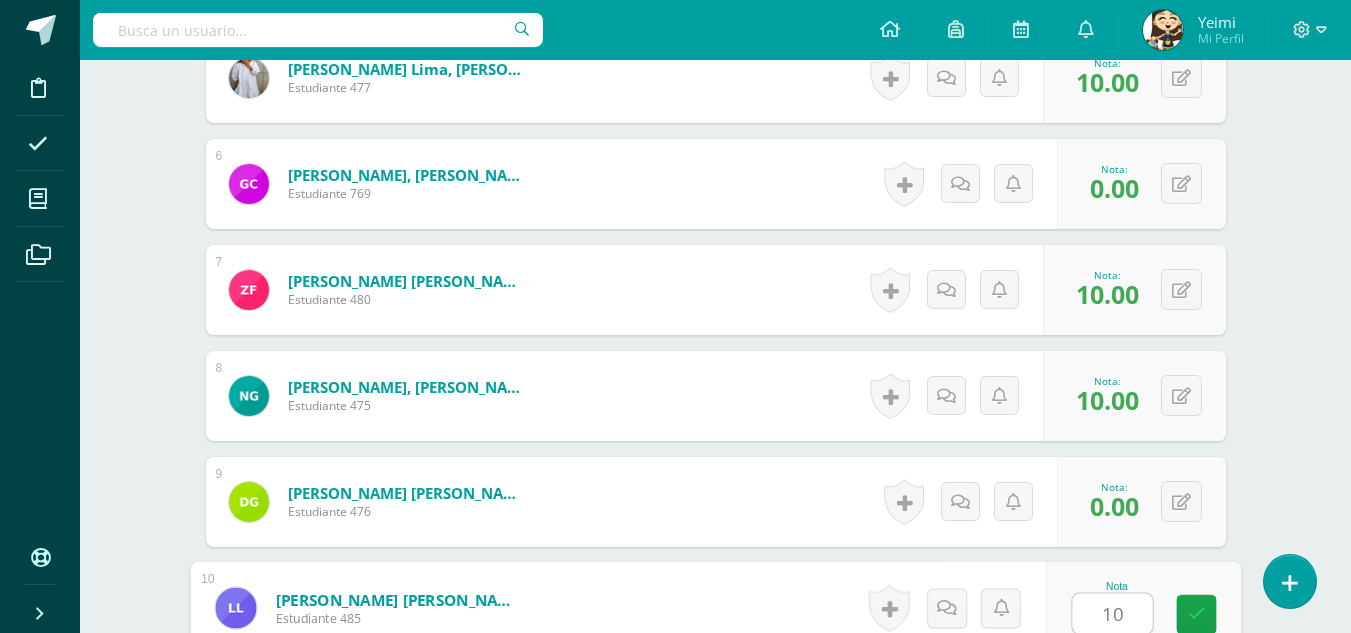 type on "10" 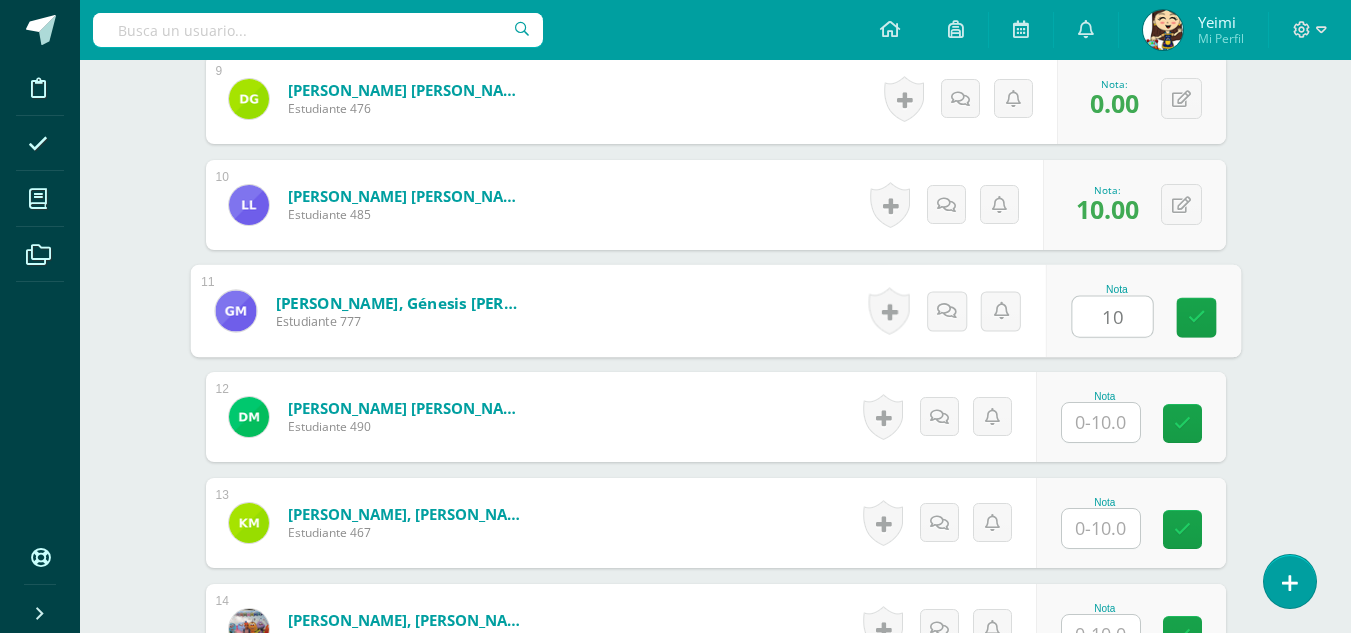 type on "10" 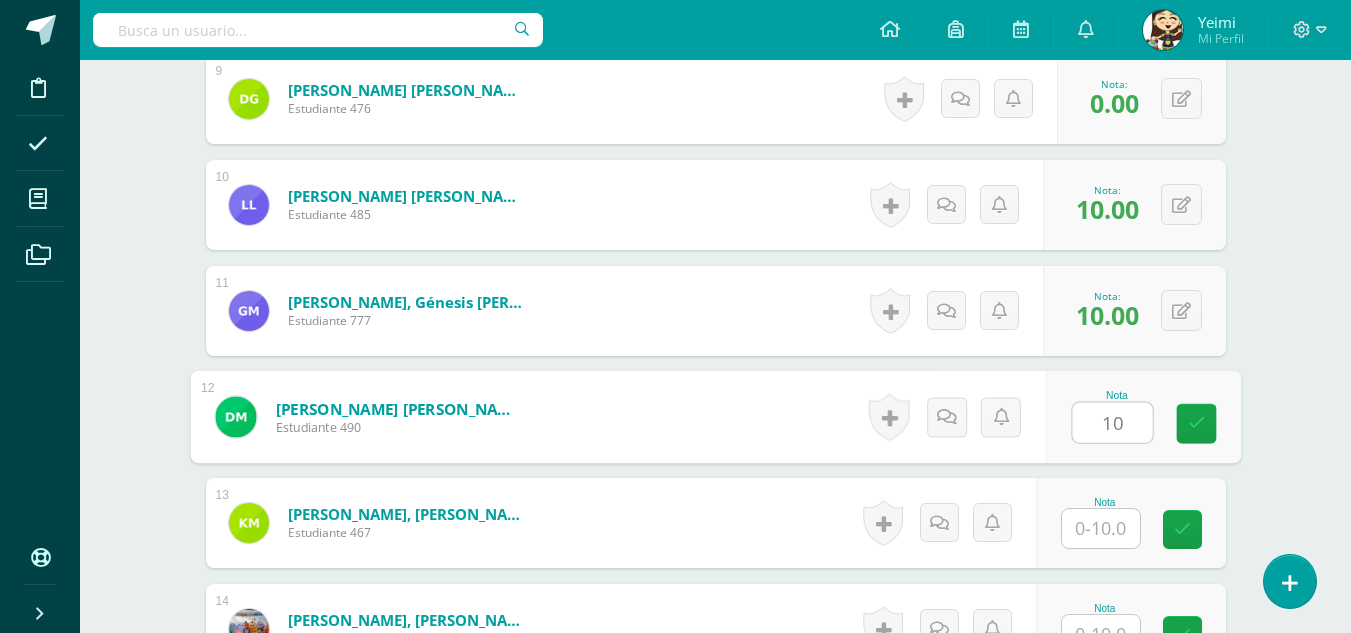 type on "10" 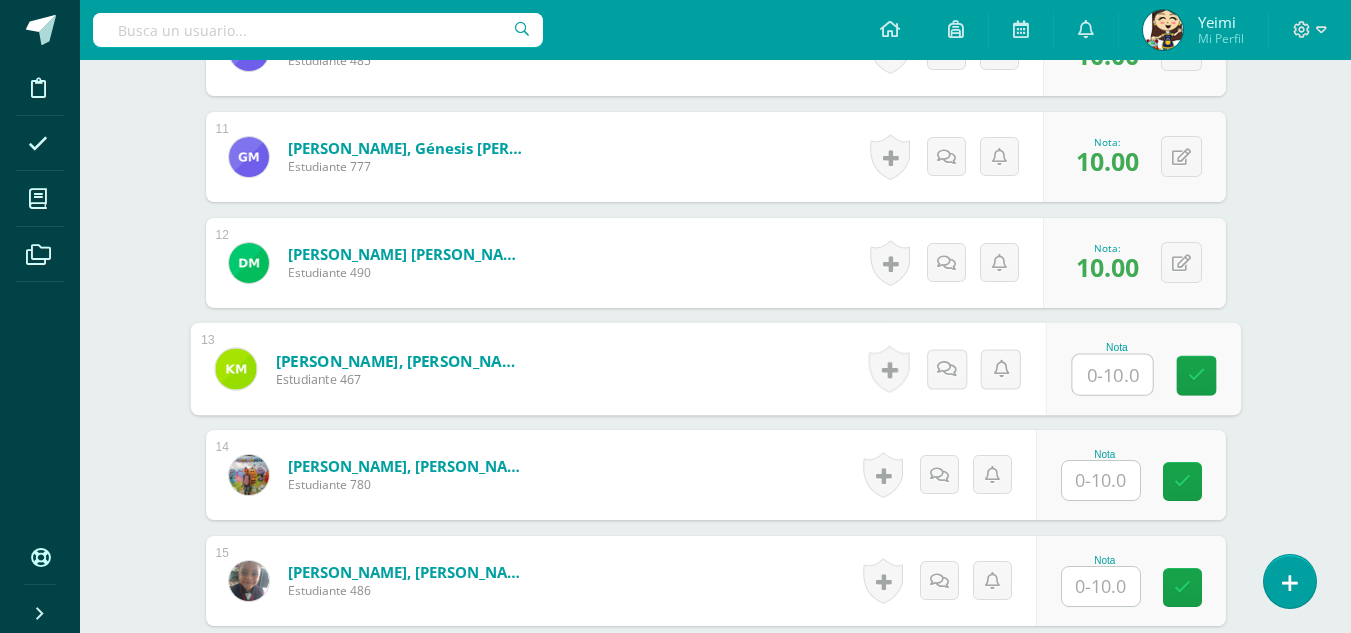 scroll, scrollTop: 1727, scrollLeft: 0, axis: vertical 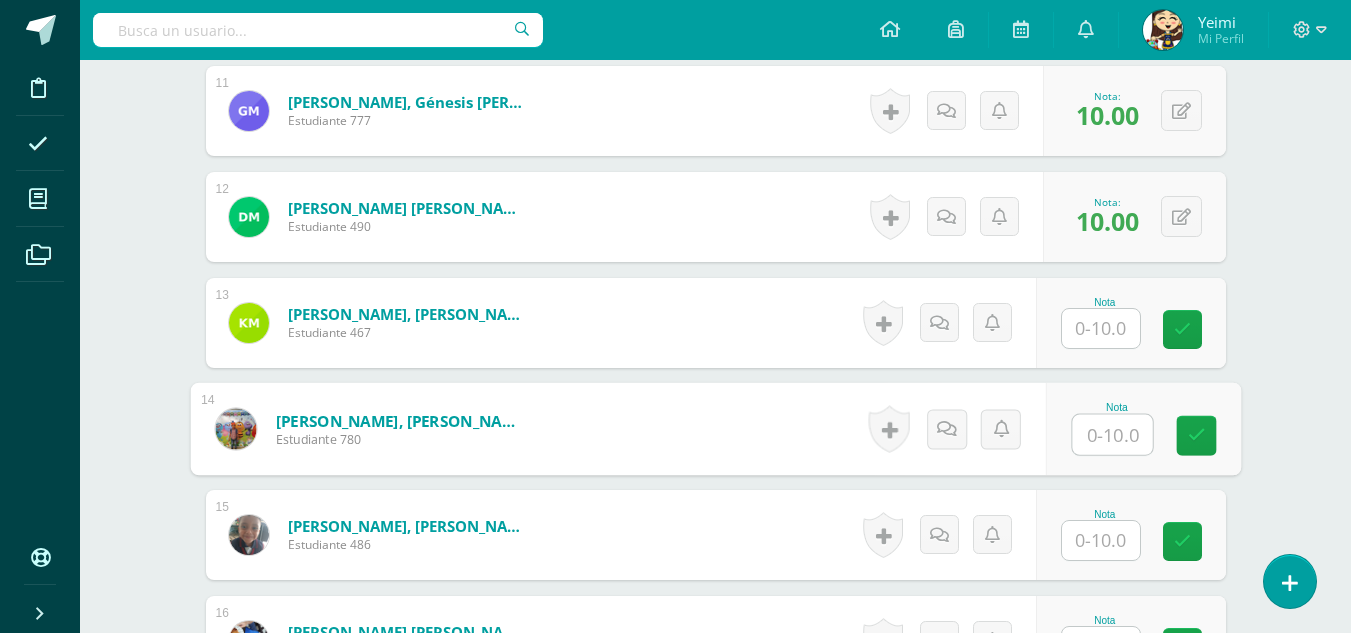 click at bounding box center (1112, 435) 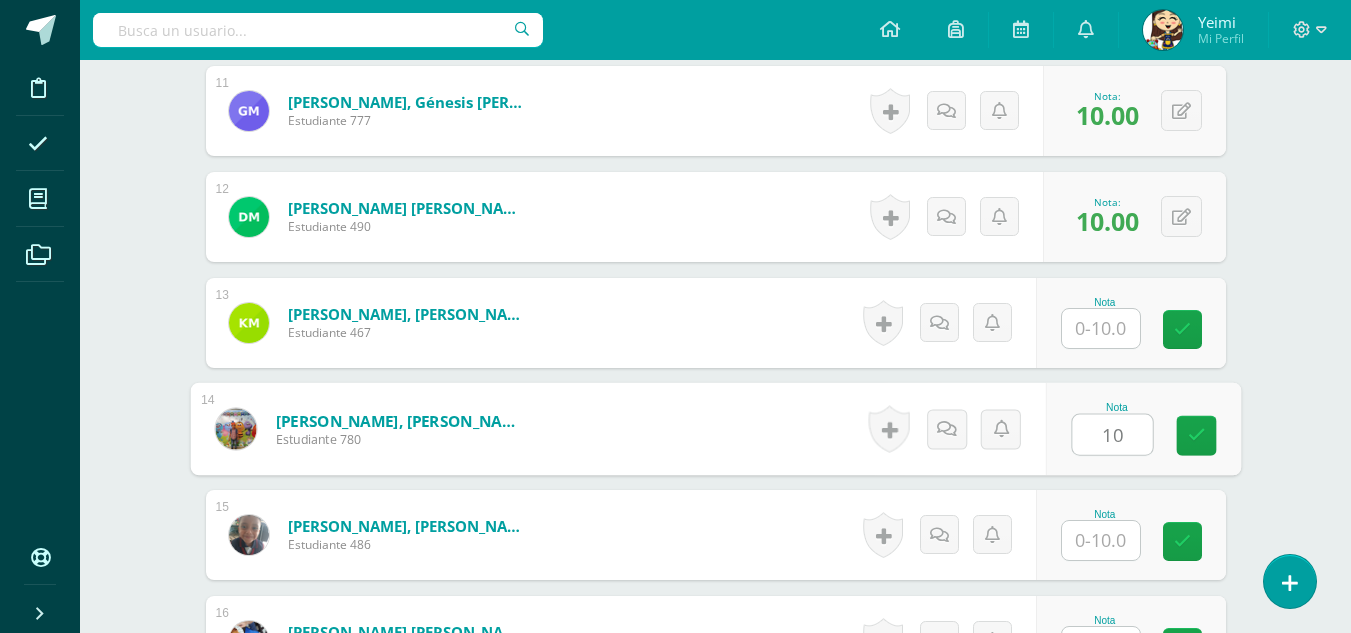 type on "10" 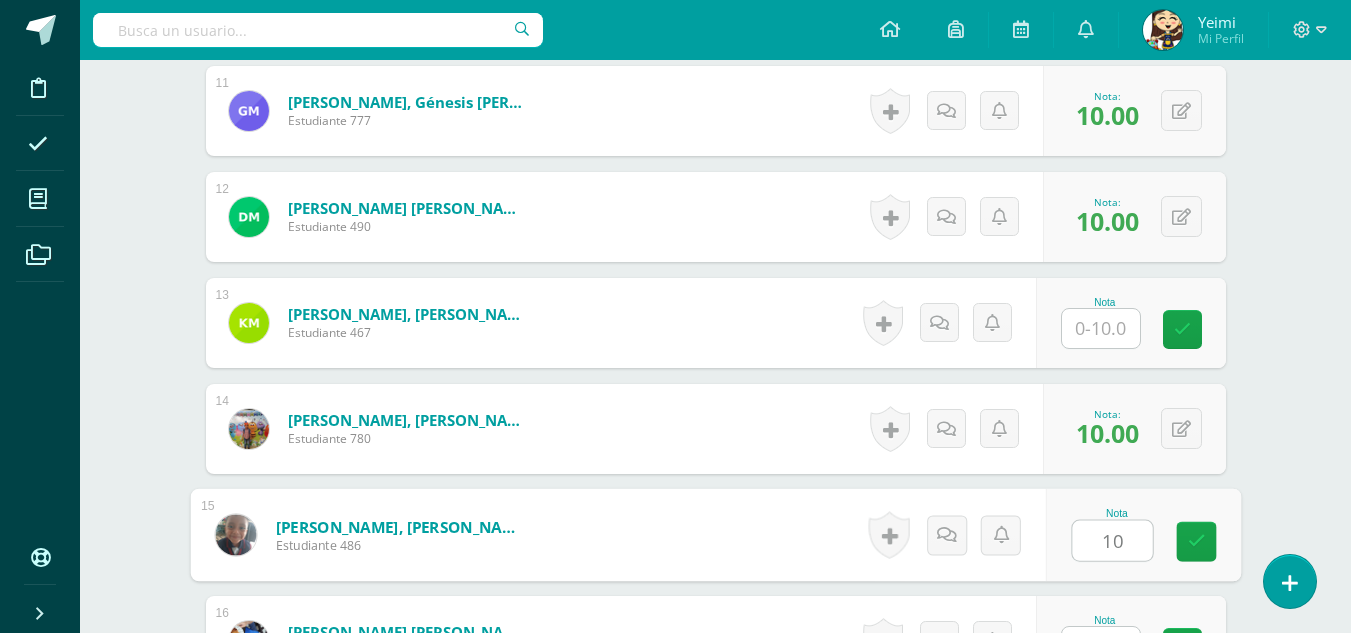 type on "10" 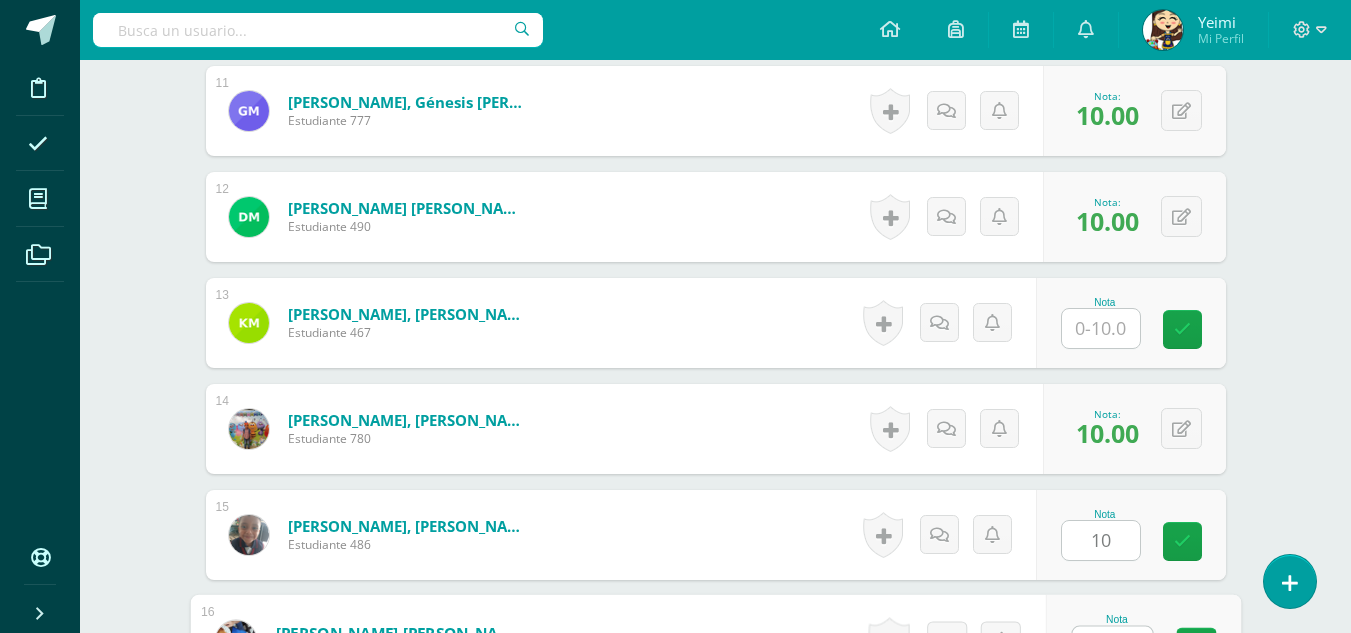 scroll, scrollTop: 1760, scrollLeft: 0, axis: vertical 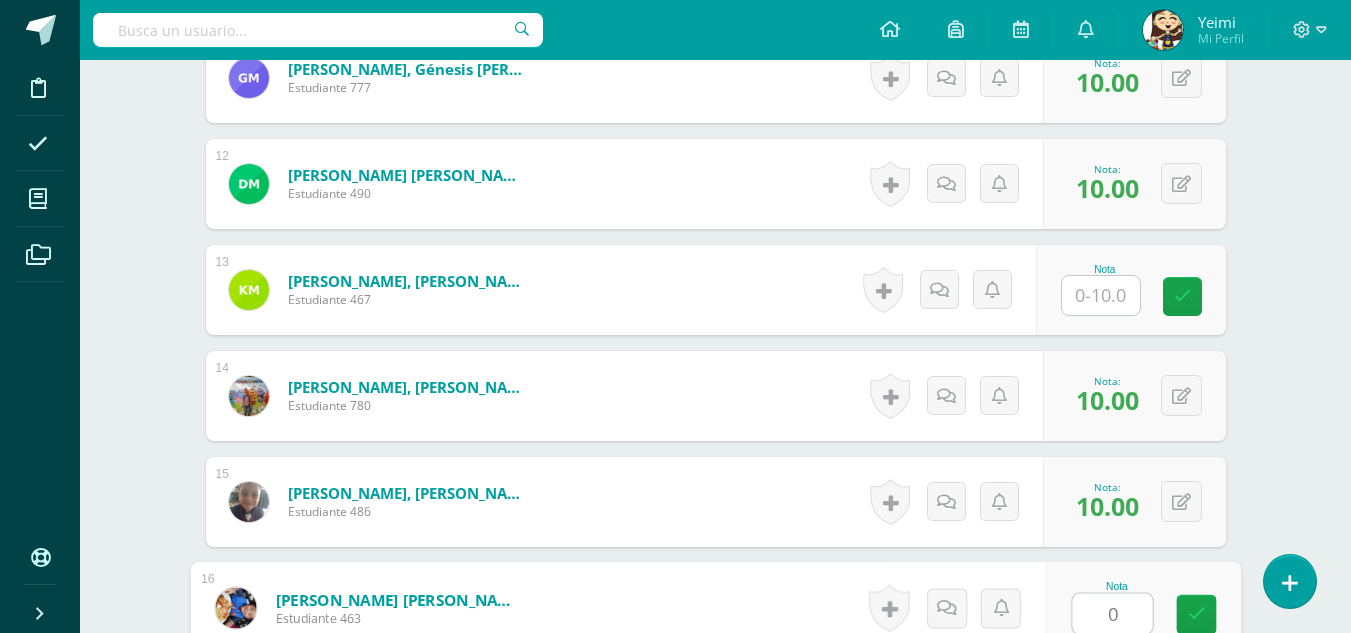 type on "0" 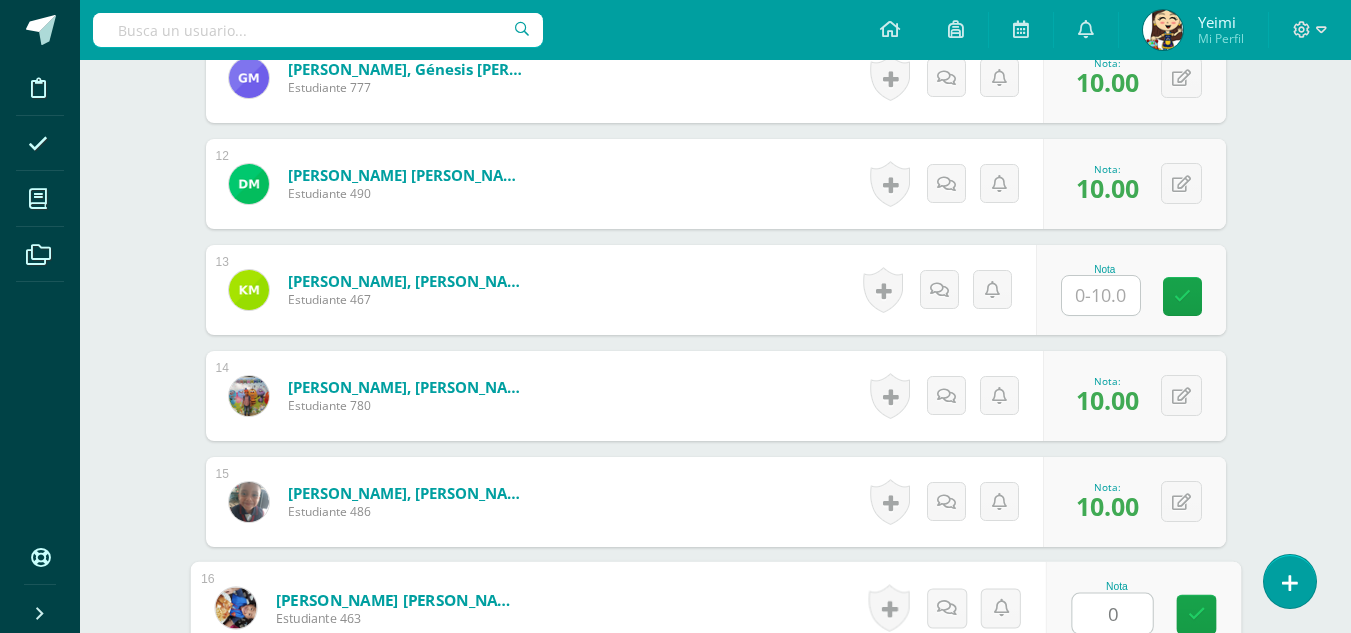 scroll, scrollTop: 2163, scrollLeft: 0, axis: vertical 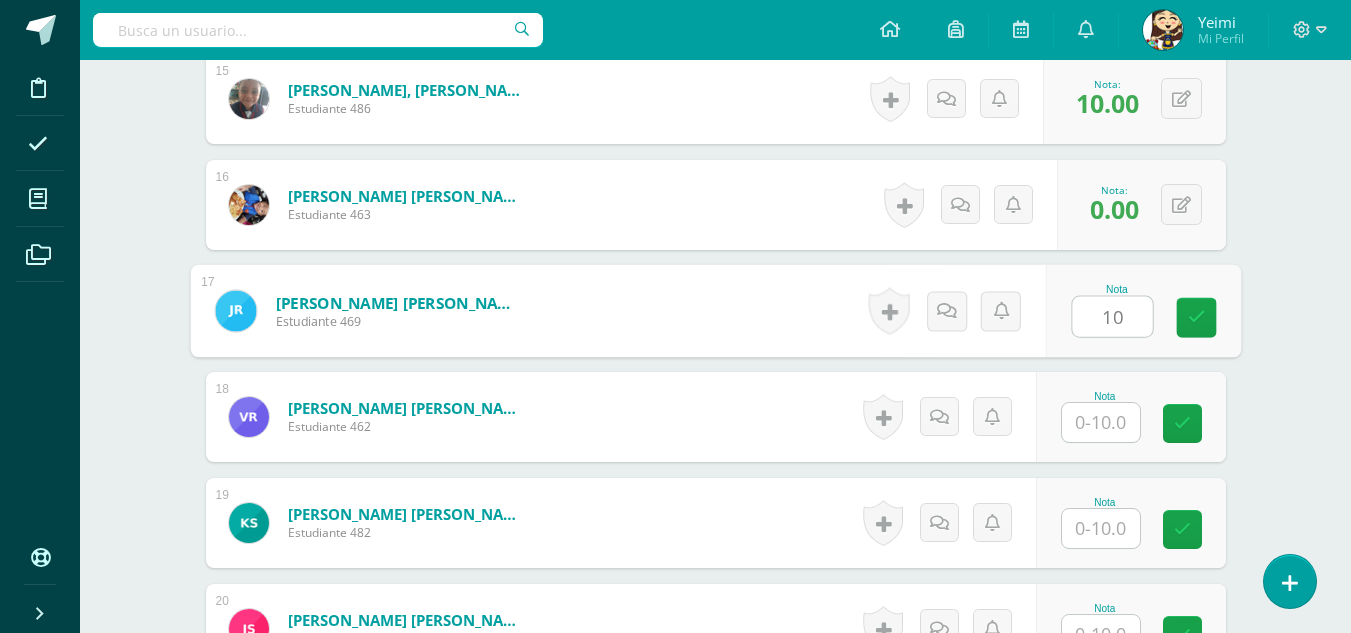 type on "10" 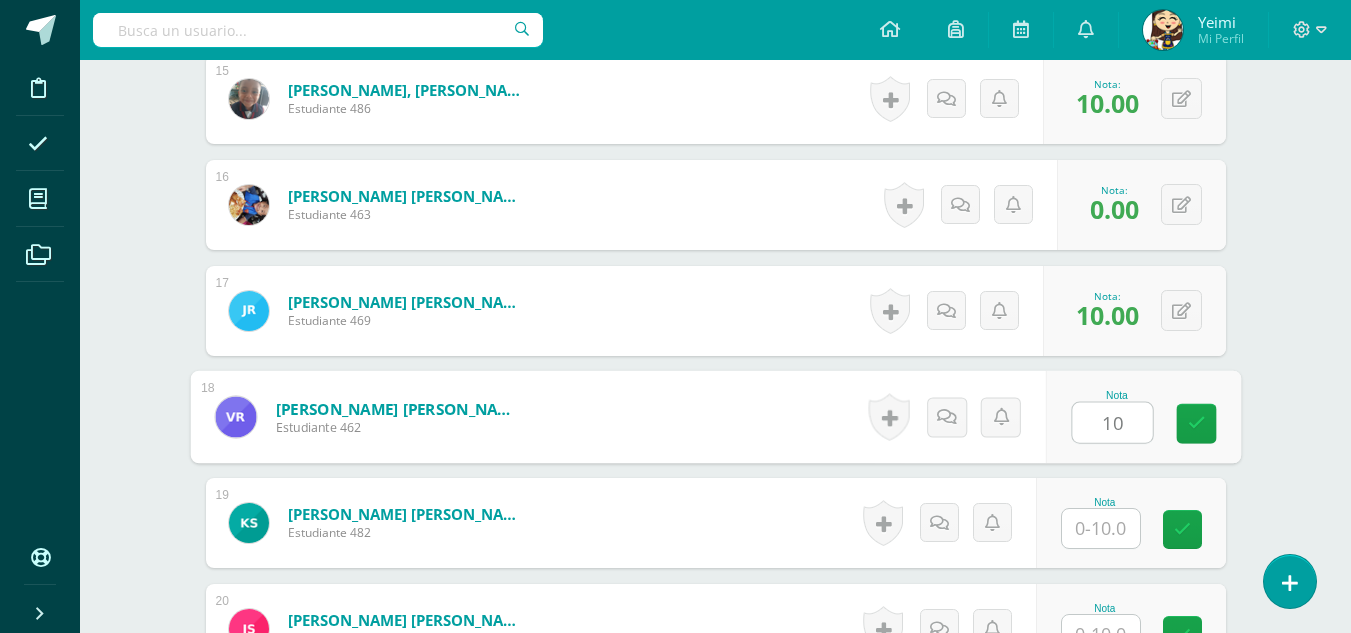 type on "10" 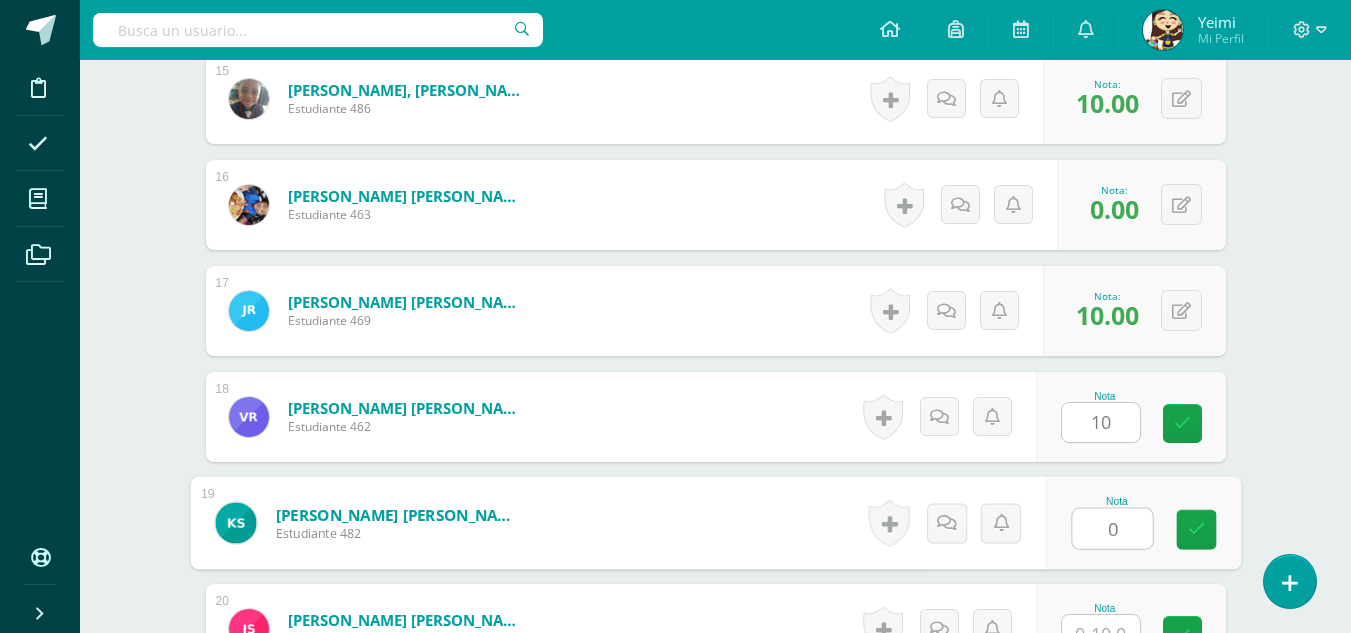 type on "0" 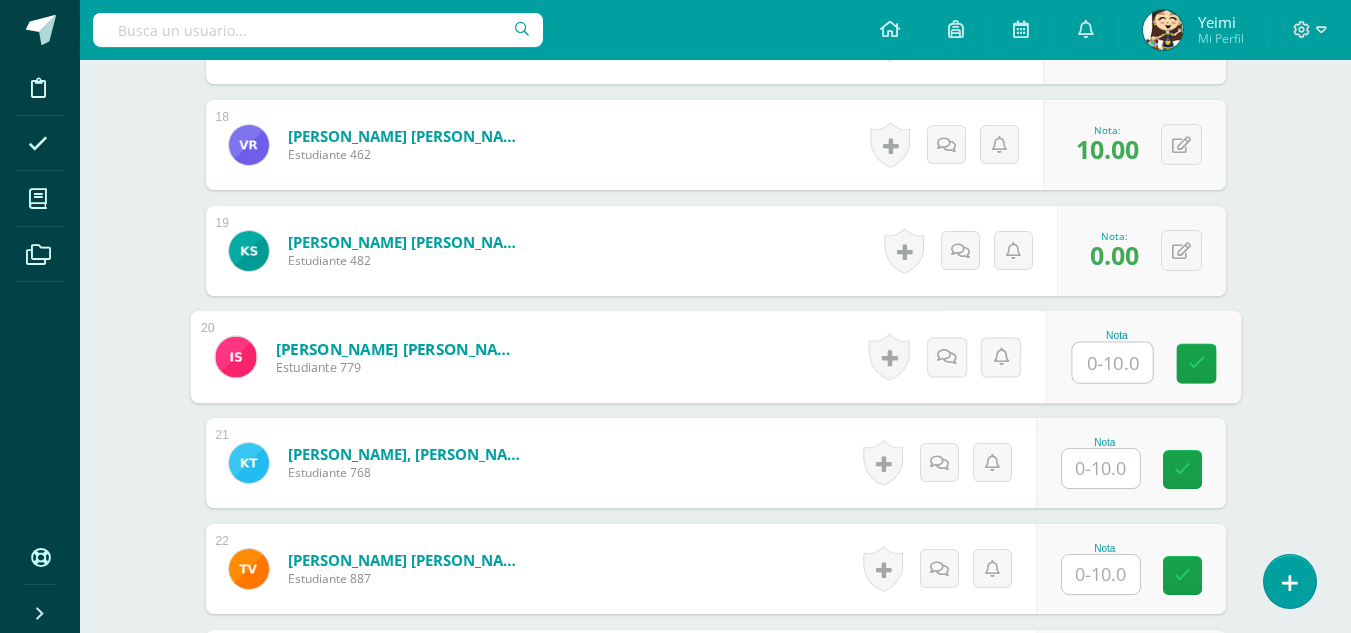 scroll, scrollTop: 2484, scrollLeft: 0, axis: vertical 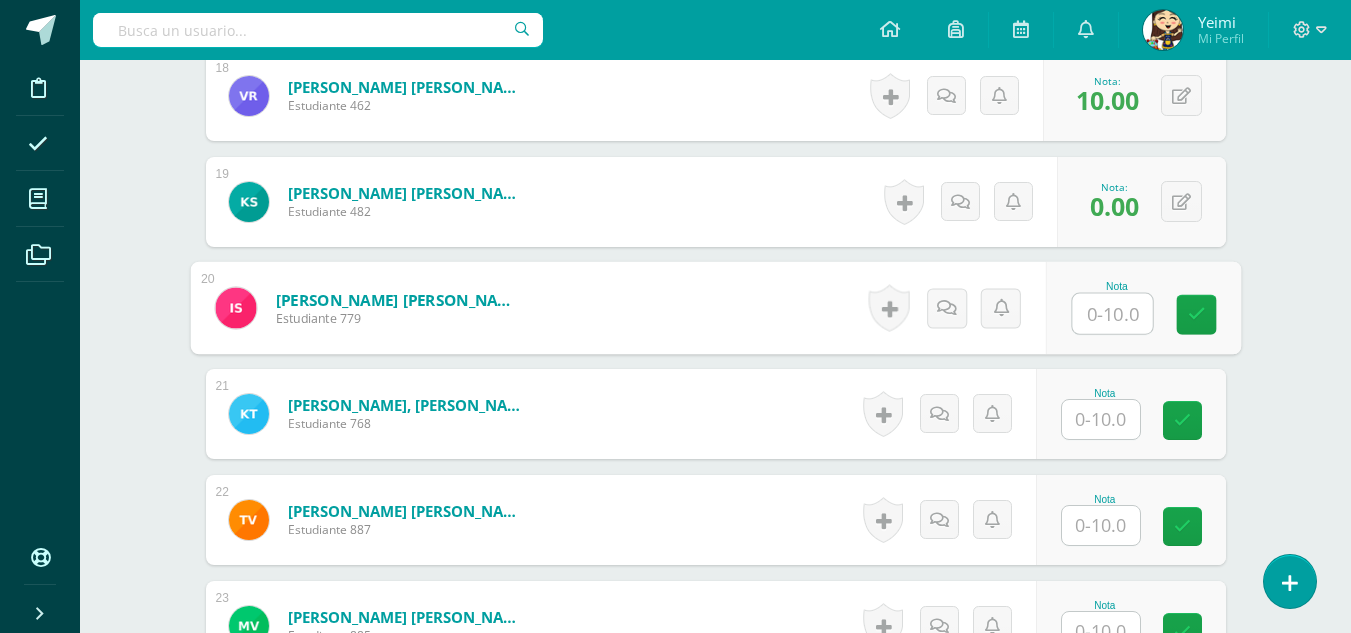 click at bounding box center [1101, 419] 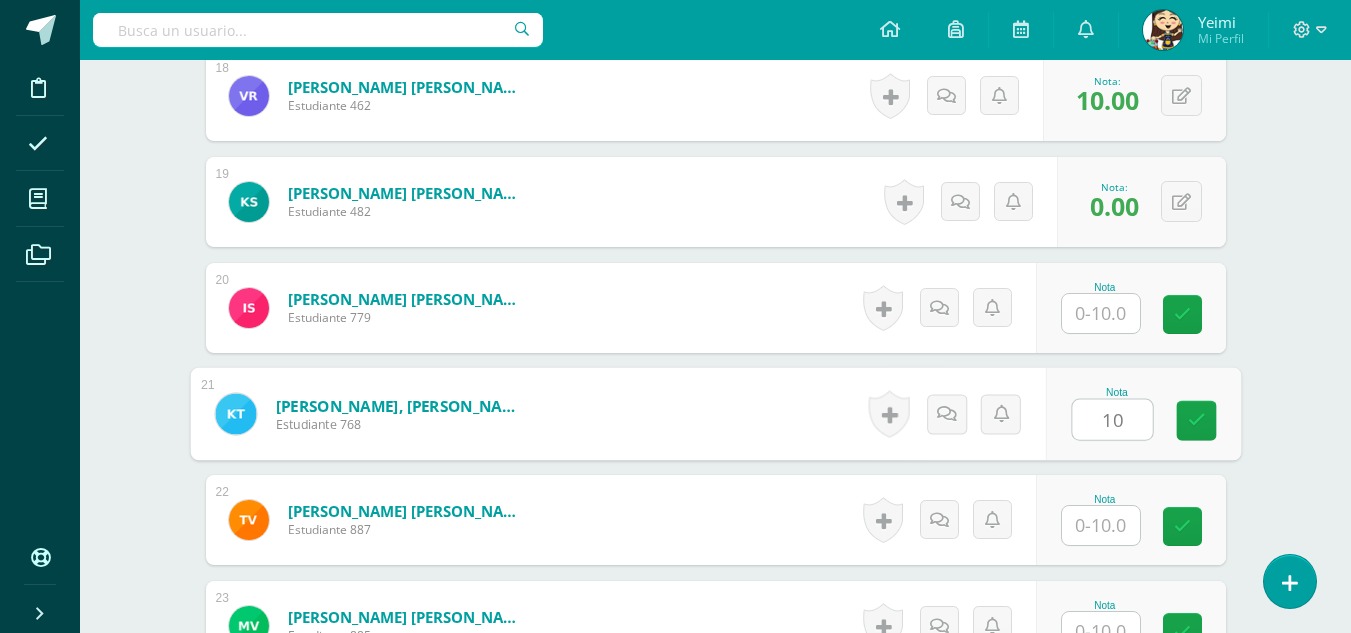 type on "10" 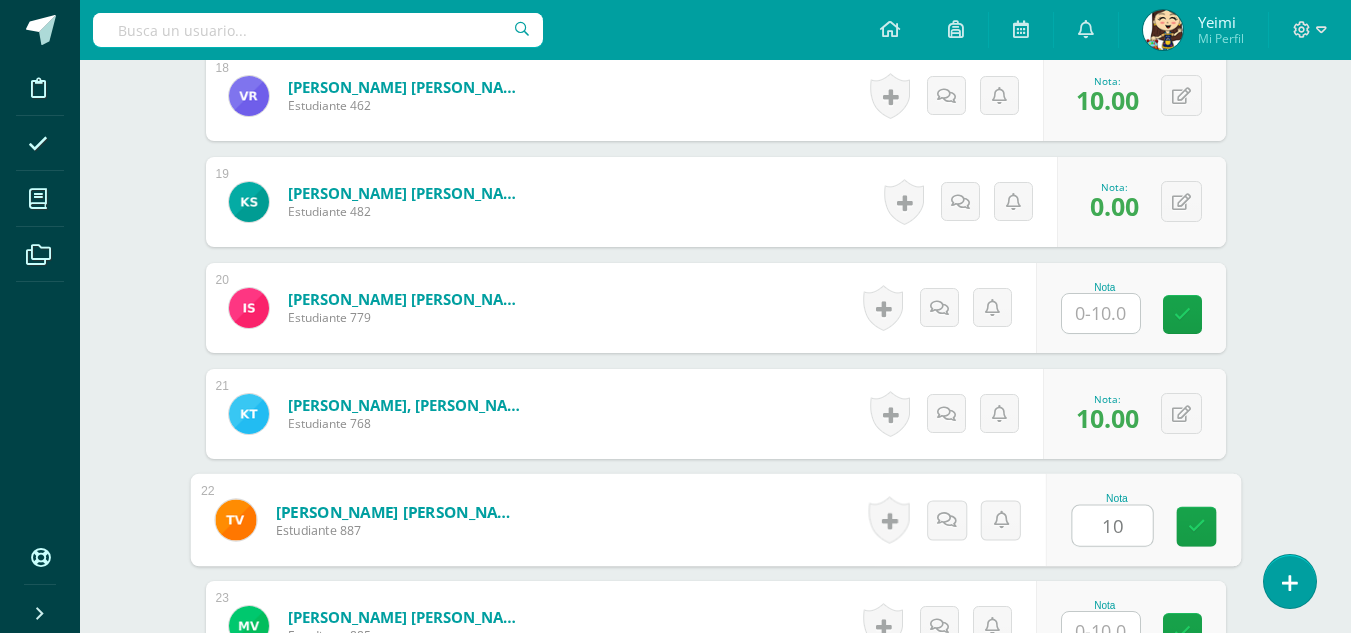 type on "10" 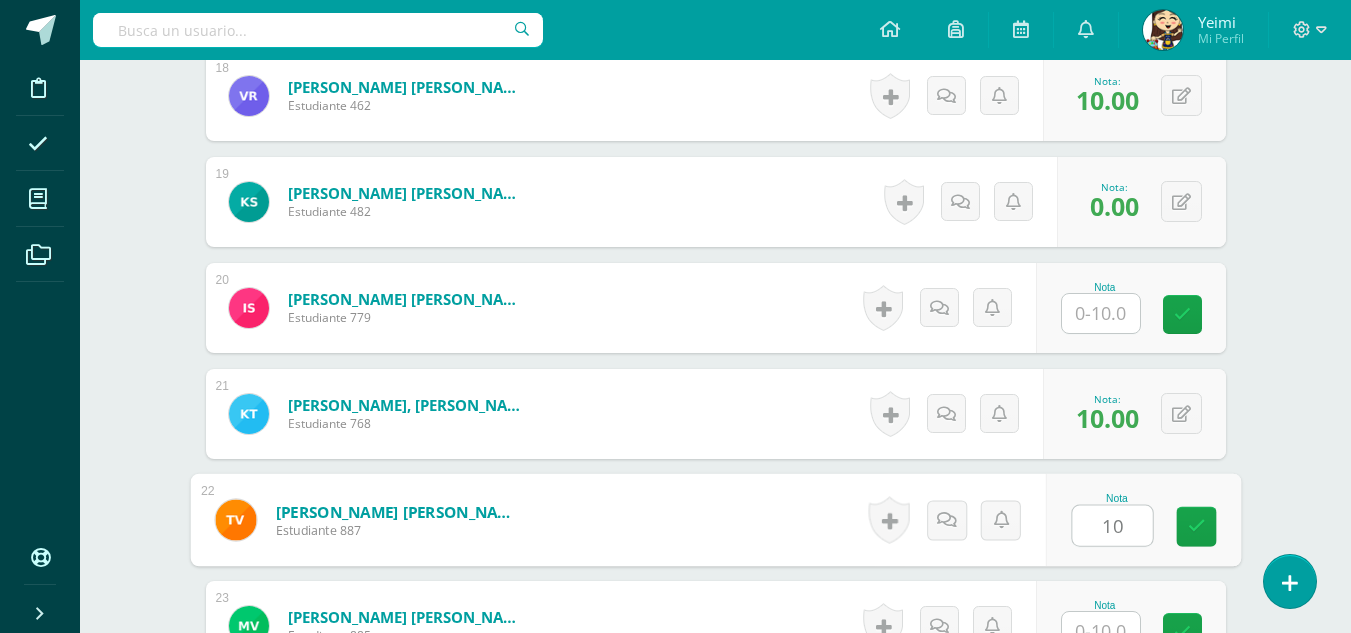 scroll, scrollTop: 2502, scrollLeft: 0, axis: vertical 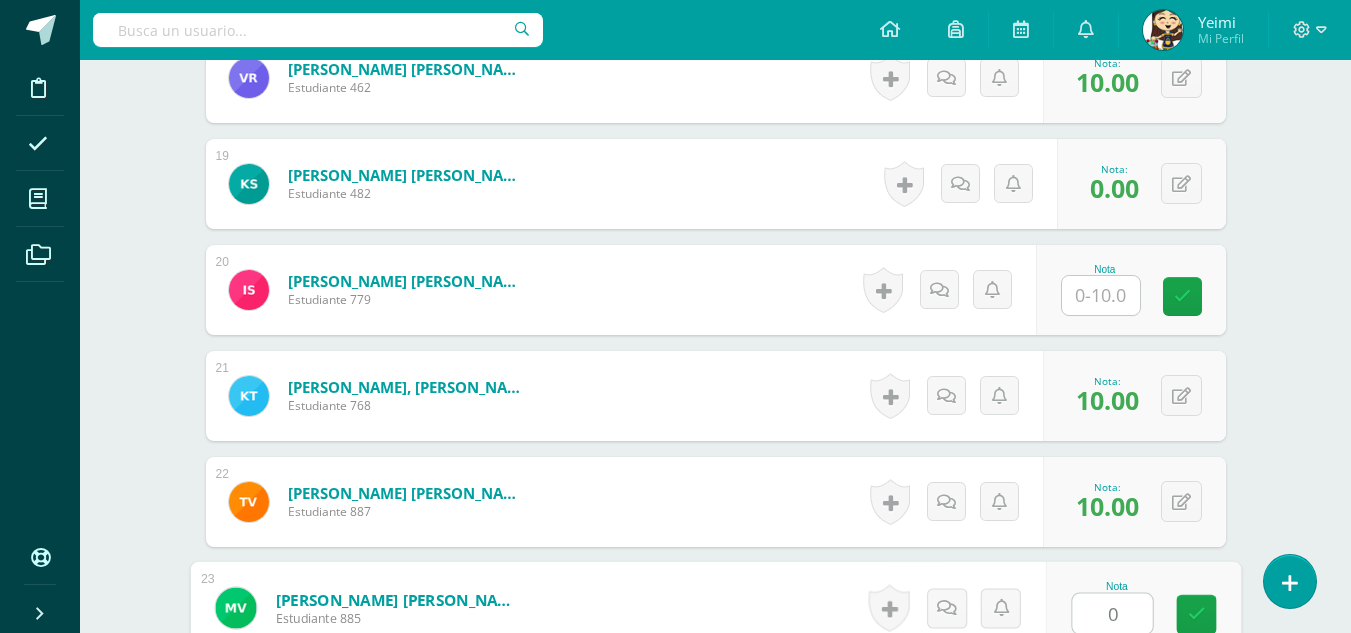 type on "0" 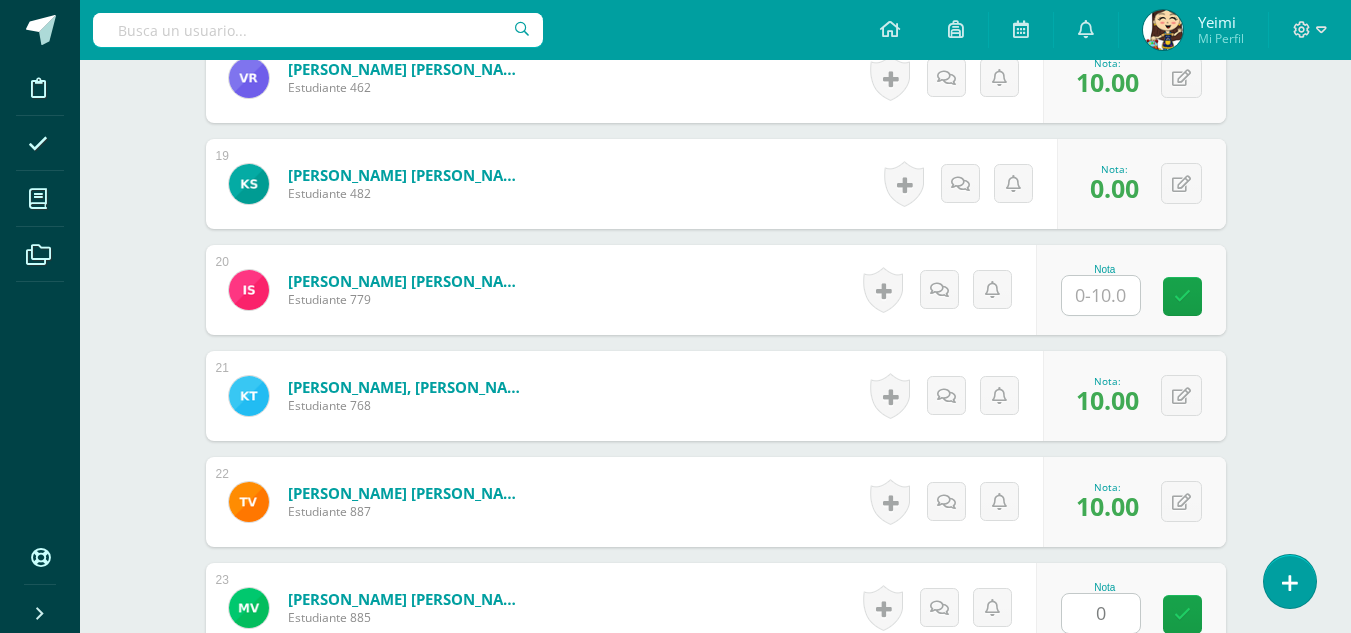 scroll, scrollTop: 2905, scrollLeft: 0, axis: vertical 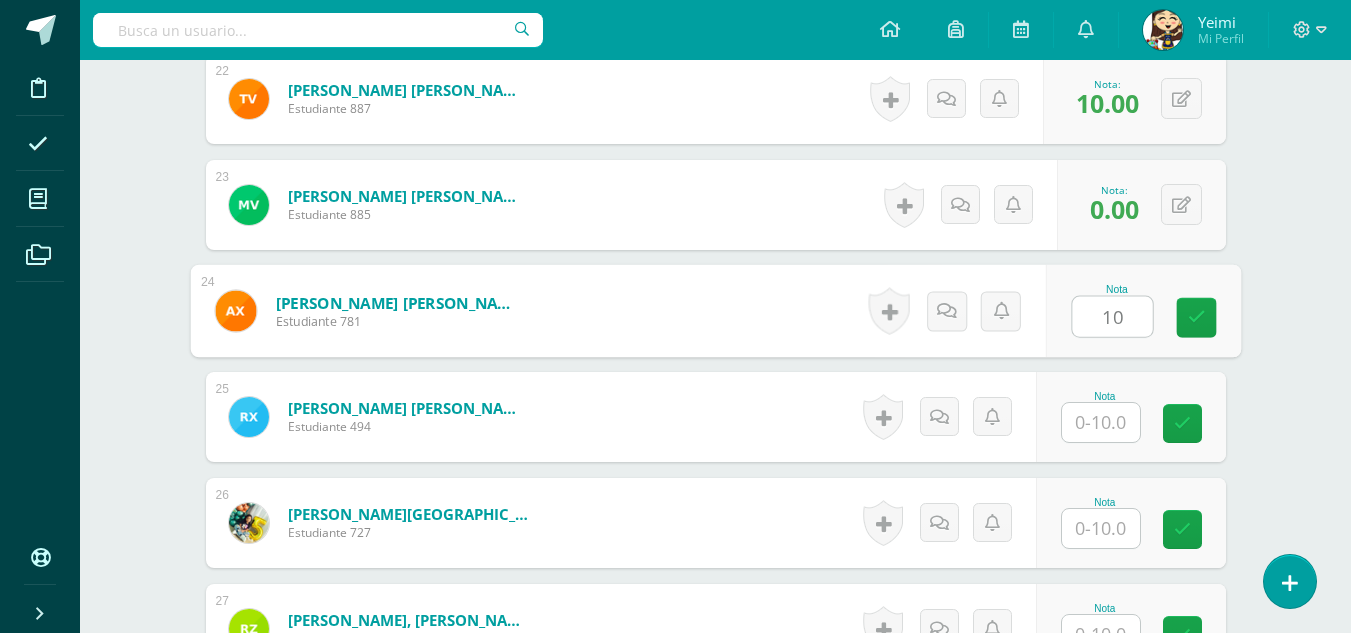 type on "10" 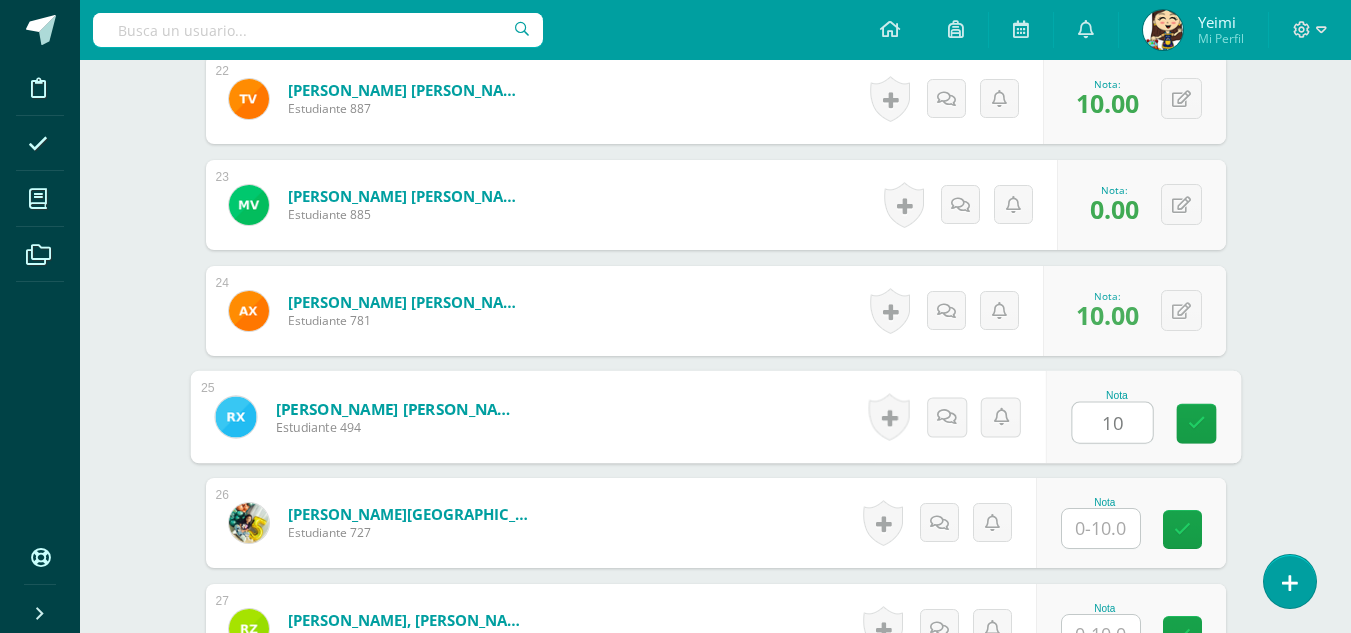 type on "10" 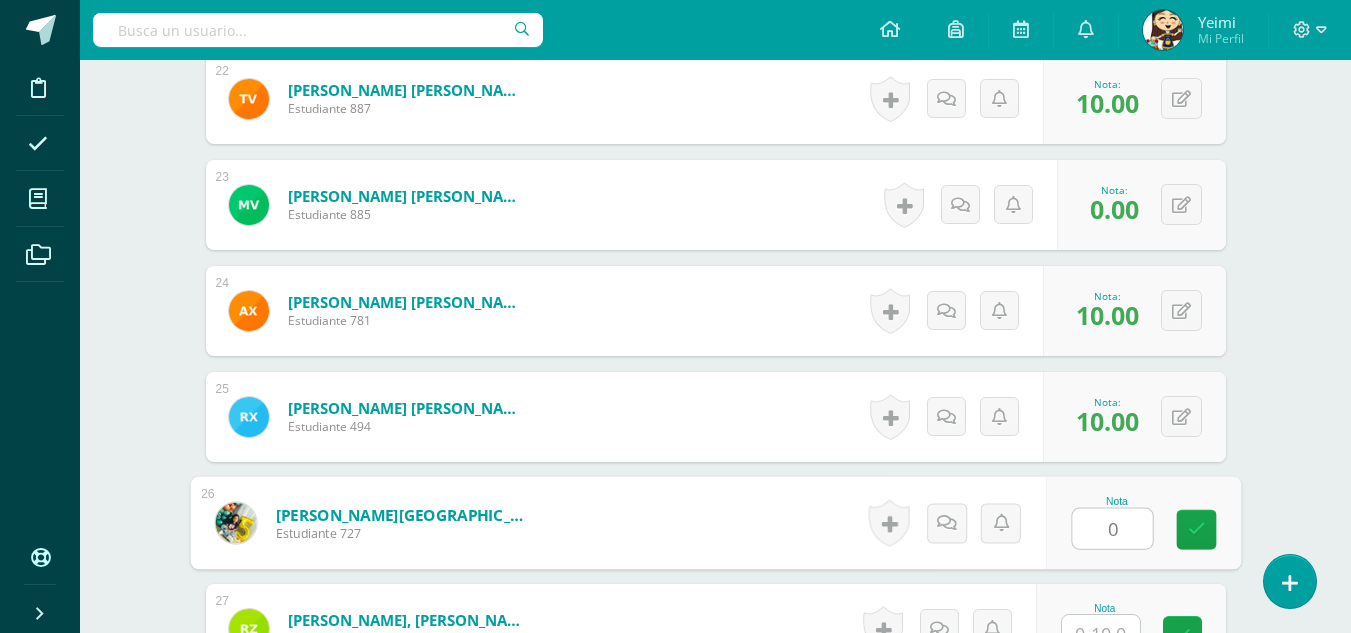 type on "0" 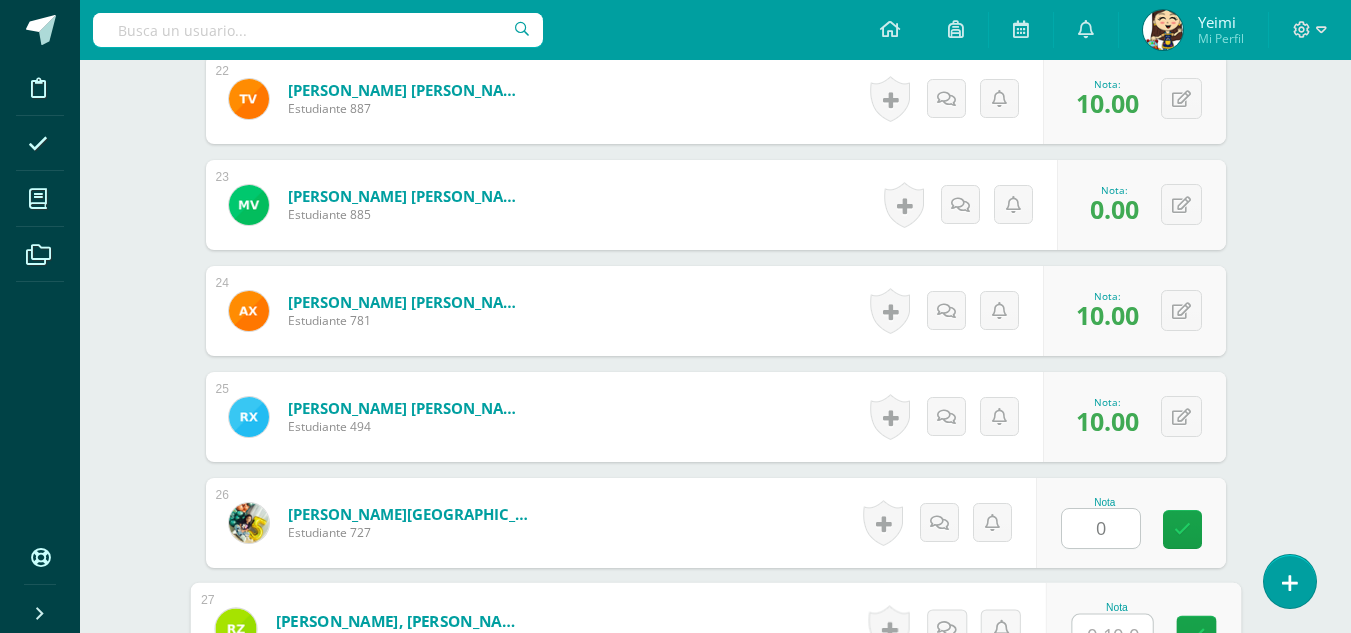 scroll, scrollTop: 2926, scrollLeft: 0, axis: vertical 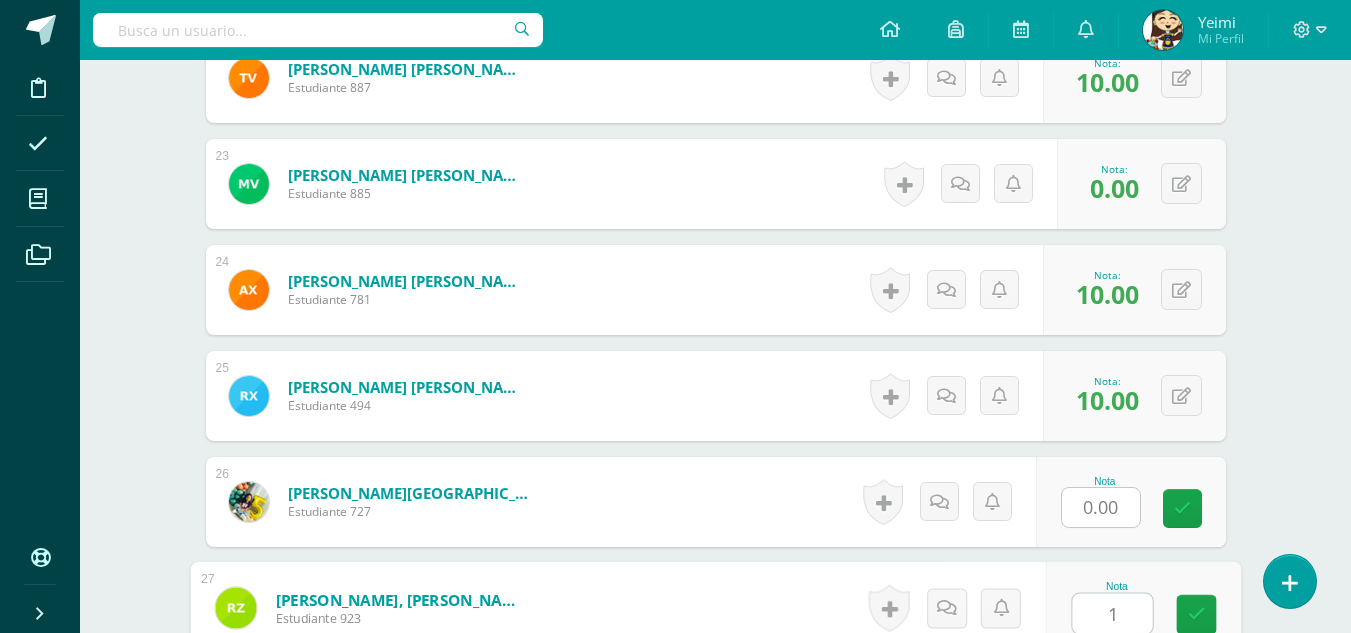 type on "10" 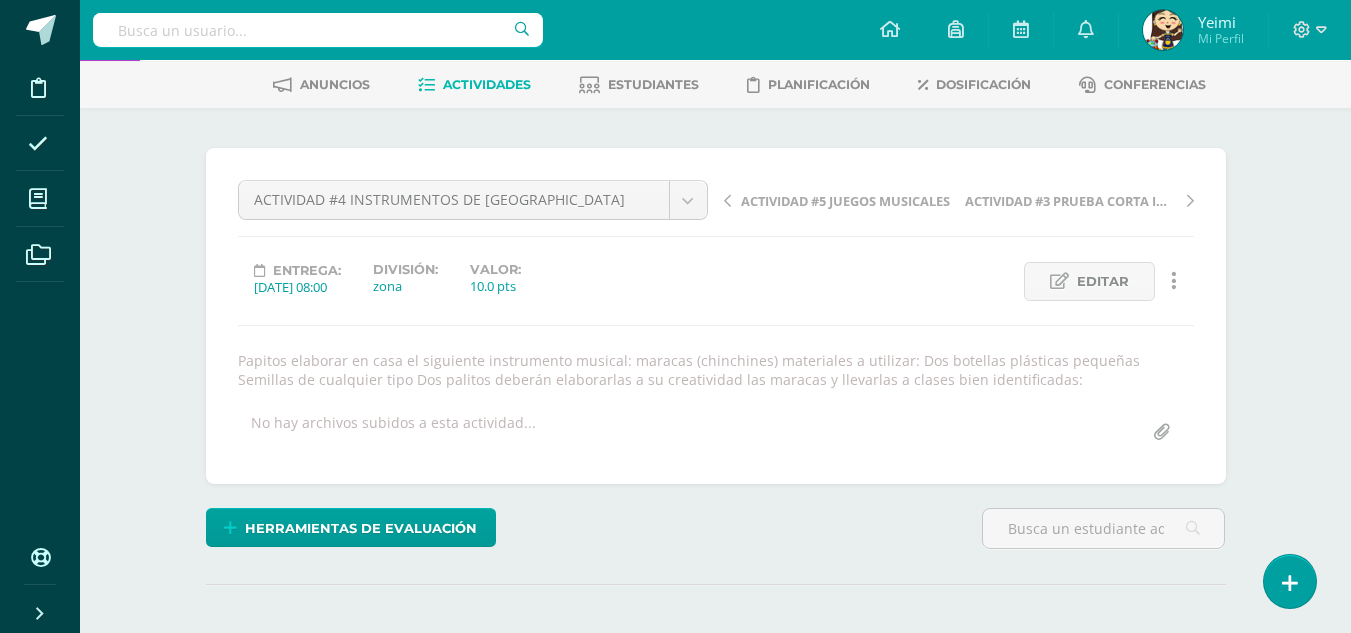 scroll, scrollTop: 0, scrollLeft: 0, axis: both 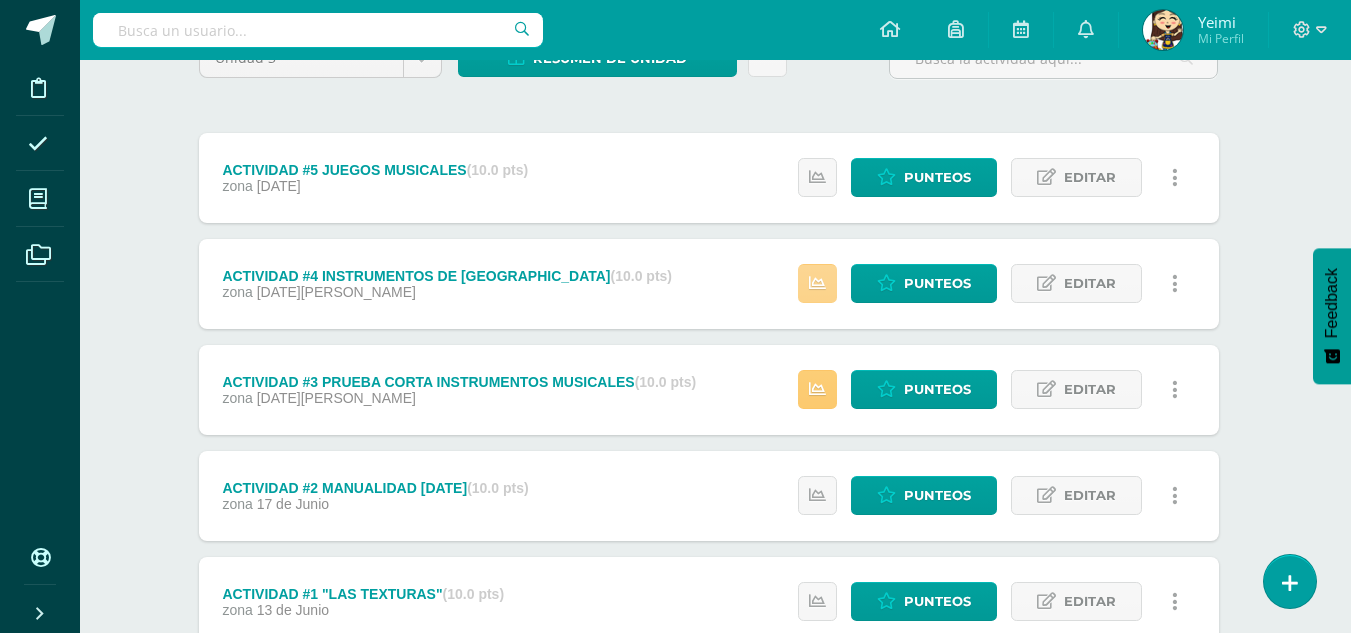 click at bounding box center (817, 283) 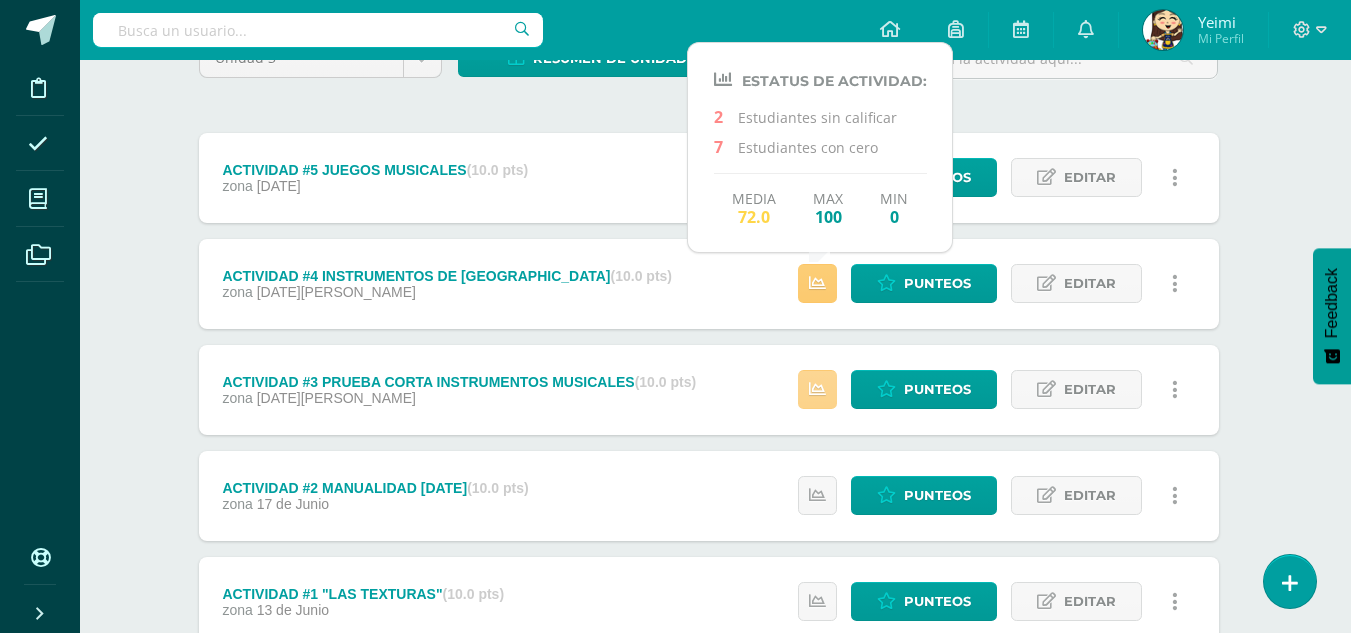 click at bounding box center (817, 389) 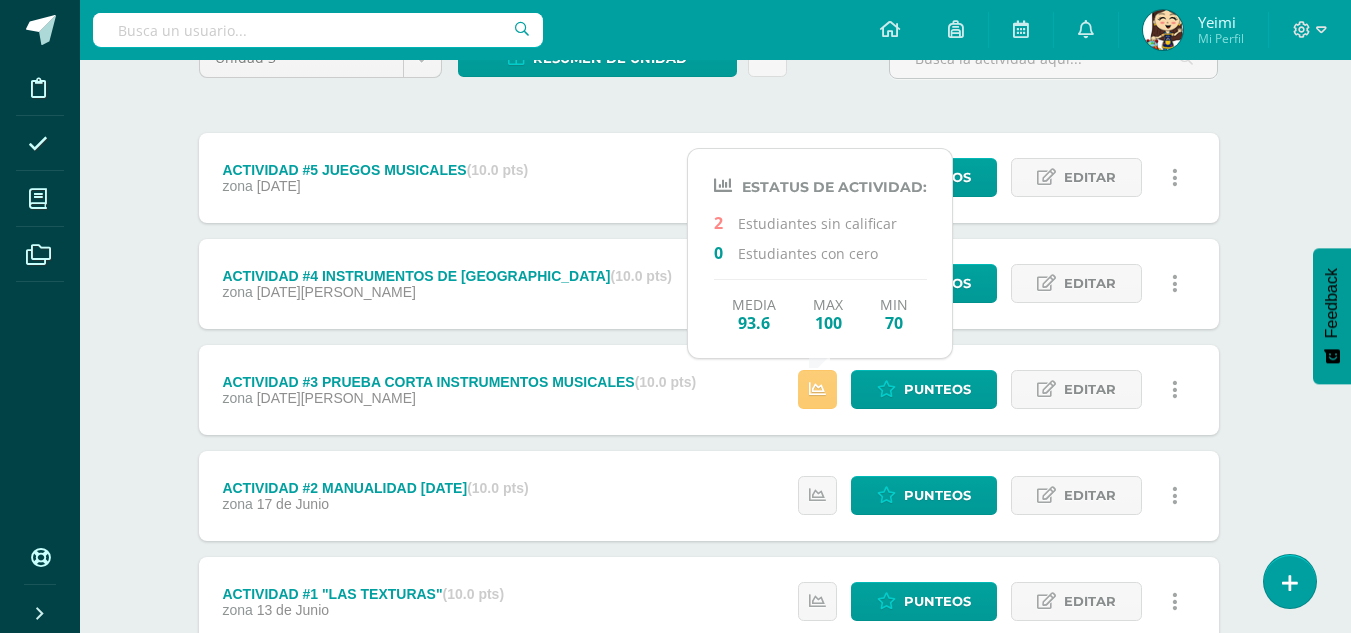 click on "Unidad 3                             Unidad 1 Unidad 2 Unidad 3 Unidad 4 Resumen de unidad
Descargar como HTML
Descargar como PDF
Descargar como XLS
Subir actividades en masa
Enviar punteos a revision
Historial de actividad
¿Estás seguro que deseas  Enviar a revisión  las notas de este curso?
Esta acción  enviará una notificación a tu supervisor y no podrás eliminar o cambiar tus notas.  Esta acción no podrá ser revertida a menos que se te conceda permiso
Cancelar
Enviar a revisión
Creación  y  Calificación   en masa.
Para poder crear actividades y calificar las mismas  27" at bounding box center (709, 389) 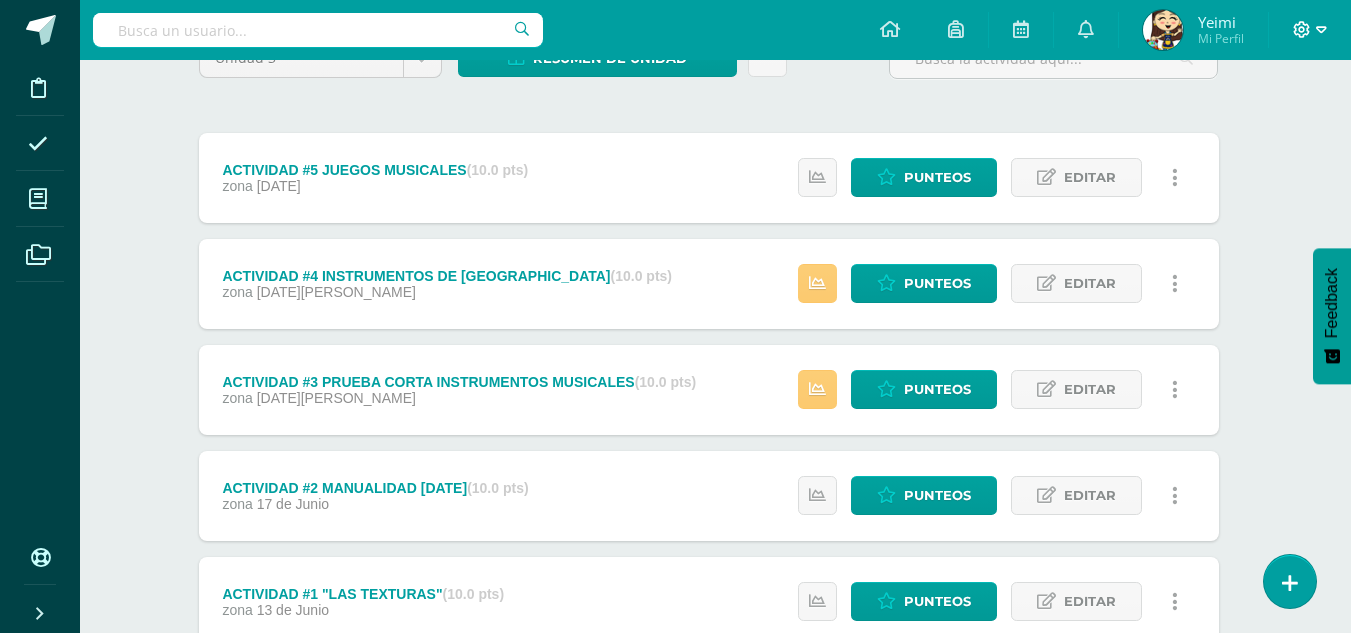 click 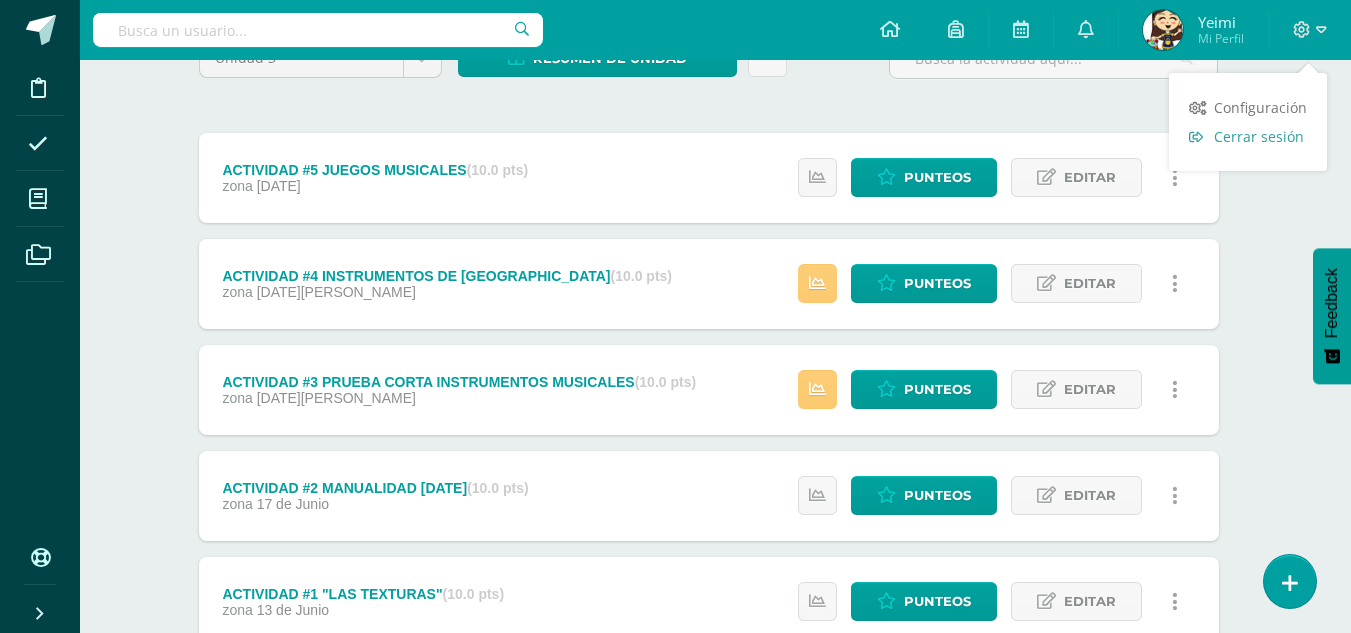 click on "Cerrar sesión" at bounding box center [1259, 136] 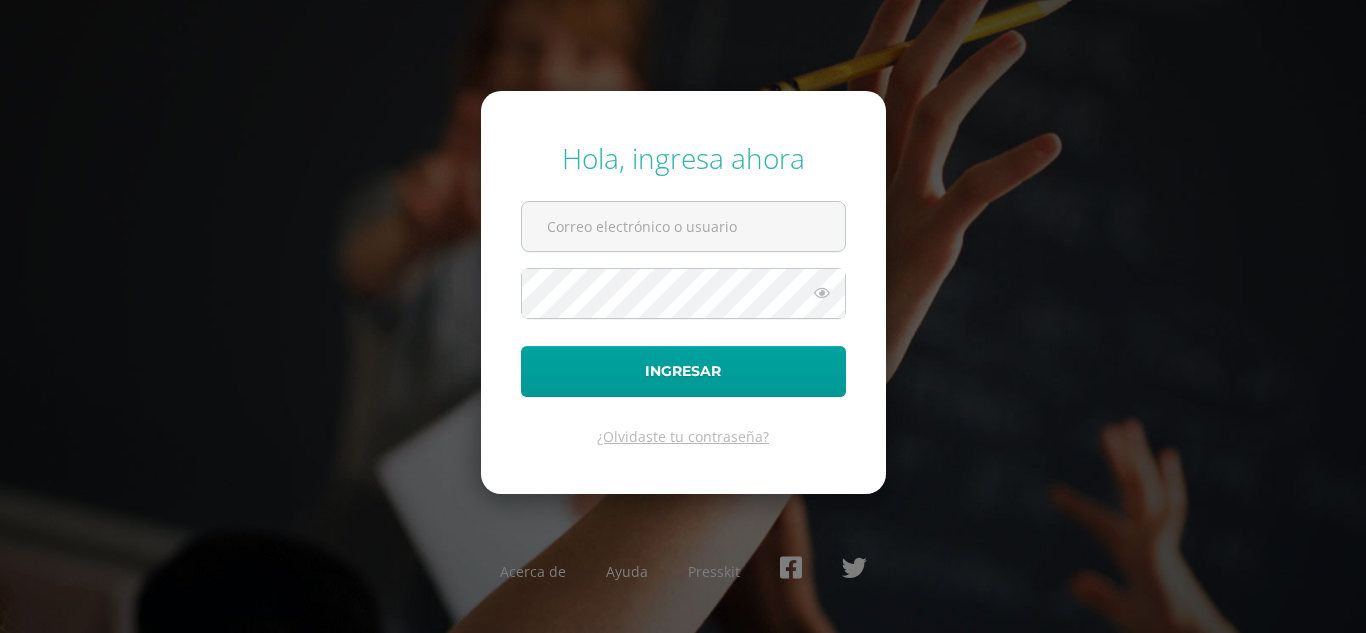 scroll, scrollTop: 0, scrollLeft: 0, axis: both 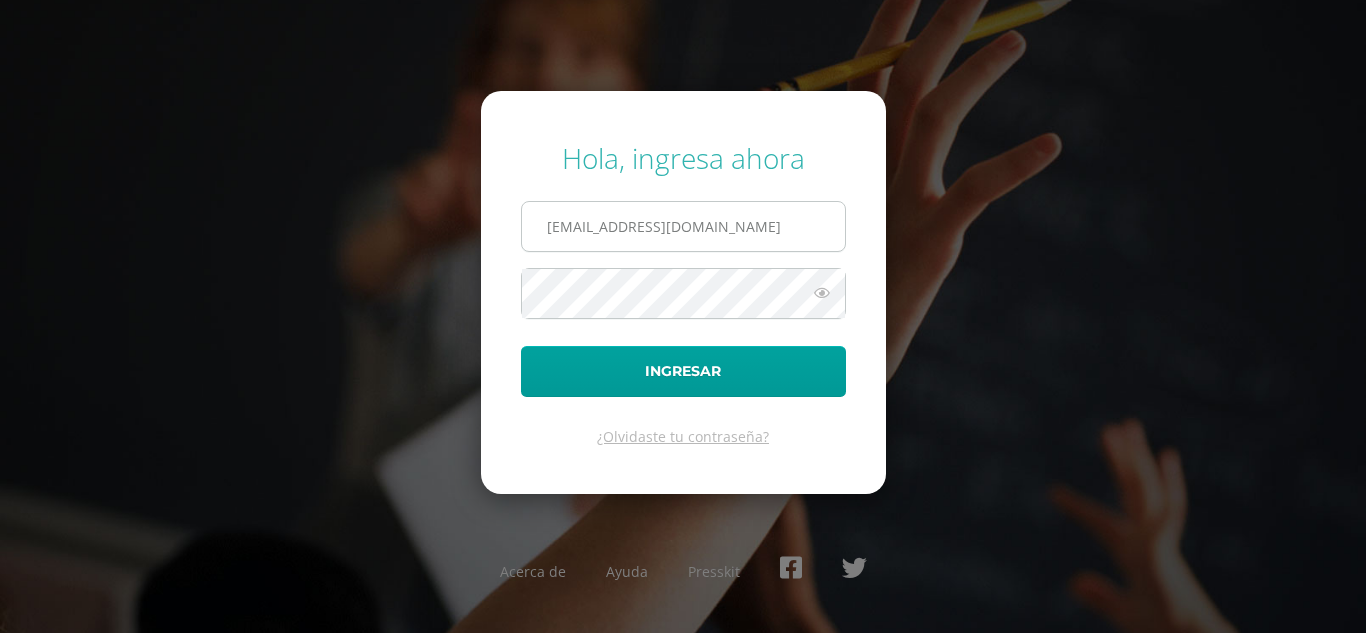 click on "yeimisantos607@gmail.com" at bounding box center (683, 226) 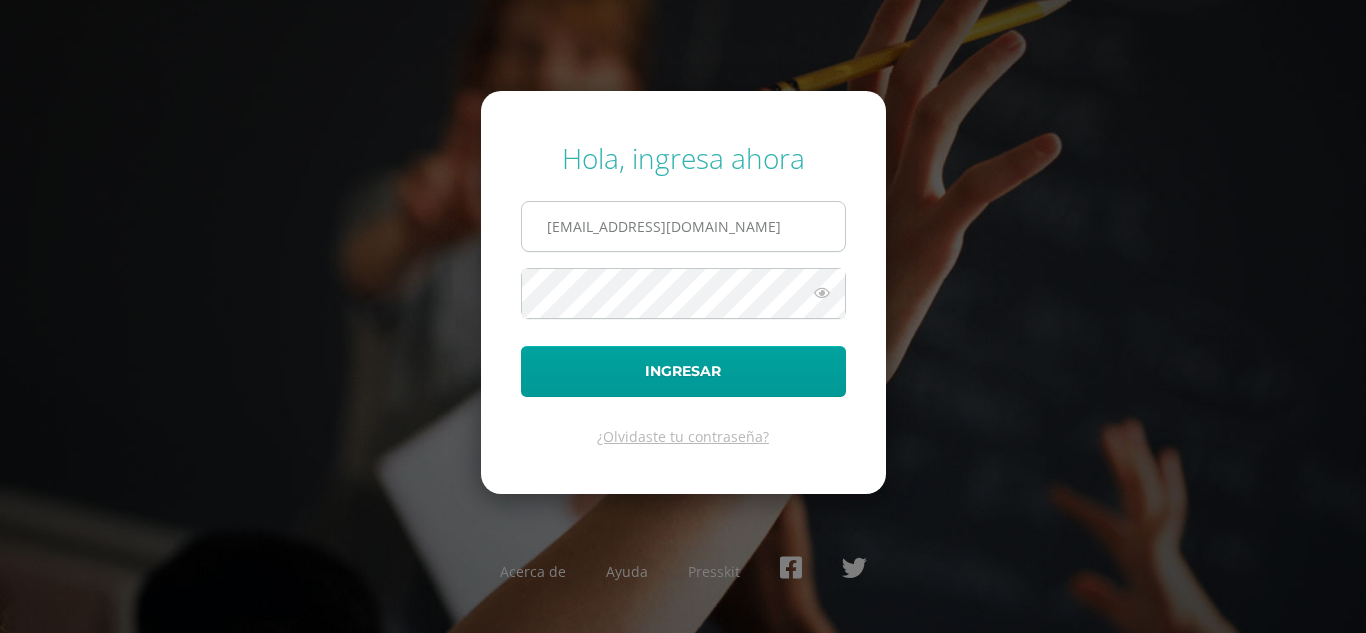 type on "468@laestrella.edu.gt" 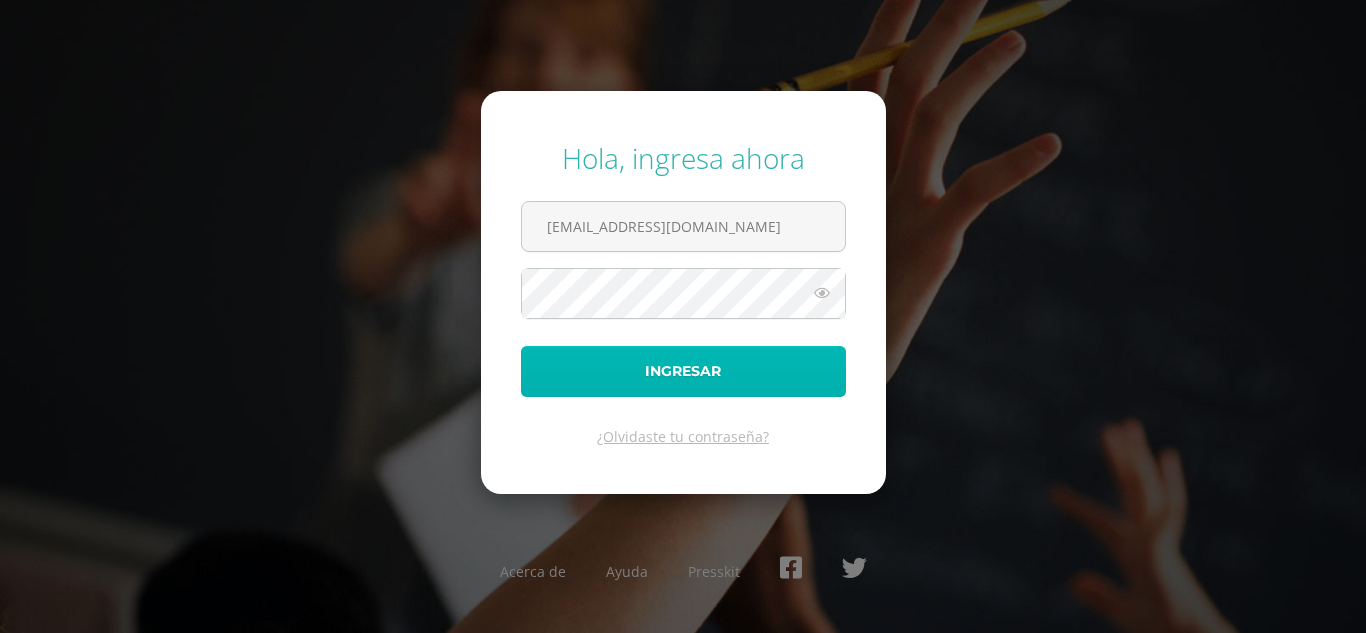 click on "Ingresar" at bounding box center (683, 371) 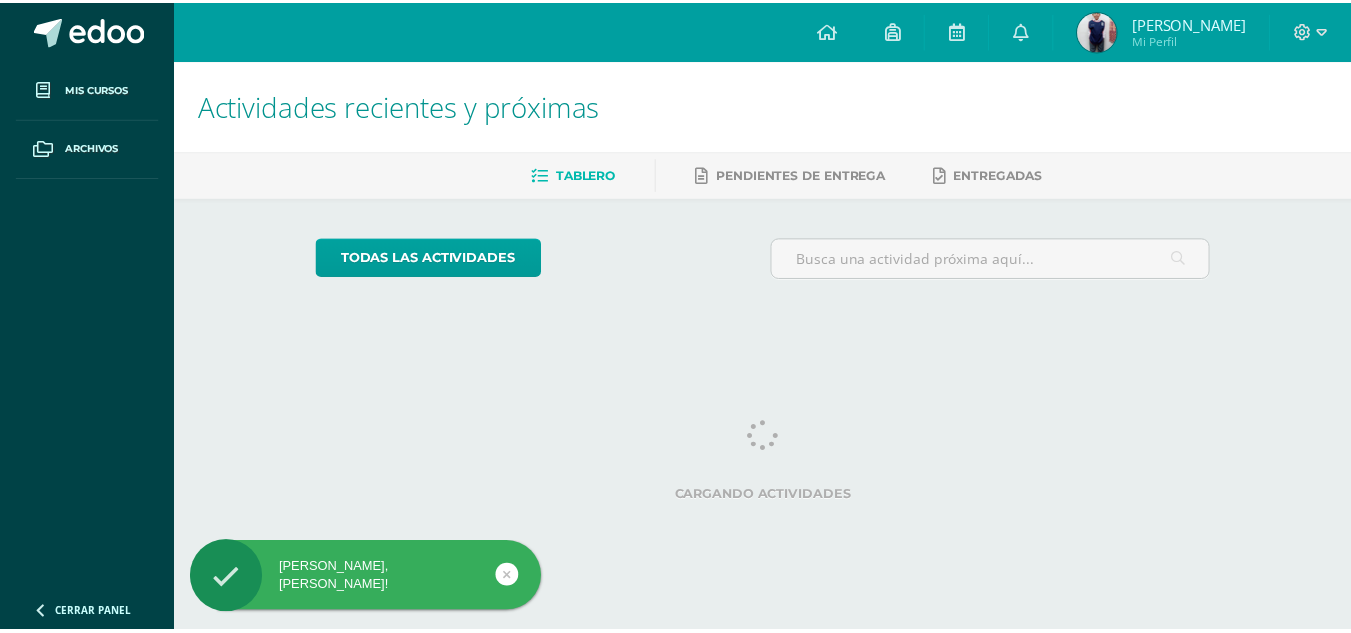 scroll, scrollTop: 0, scrollLeft: 0, axis: both 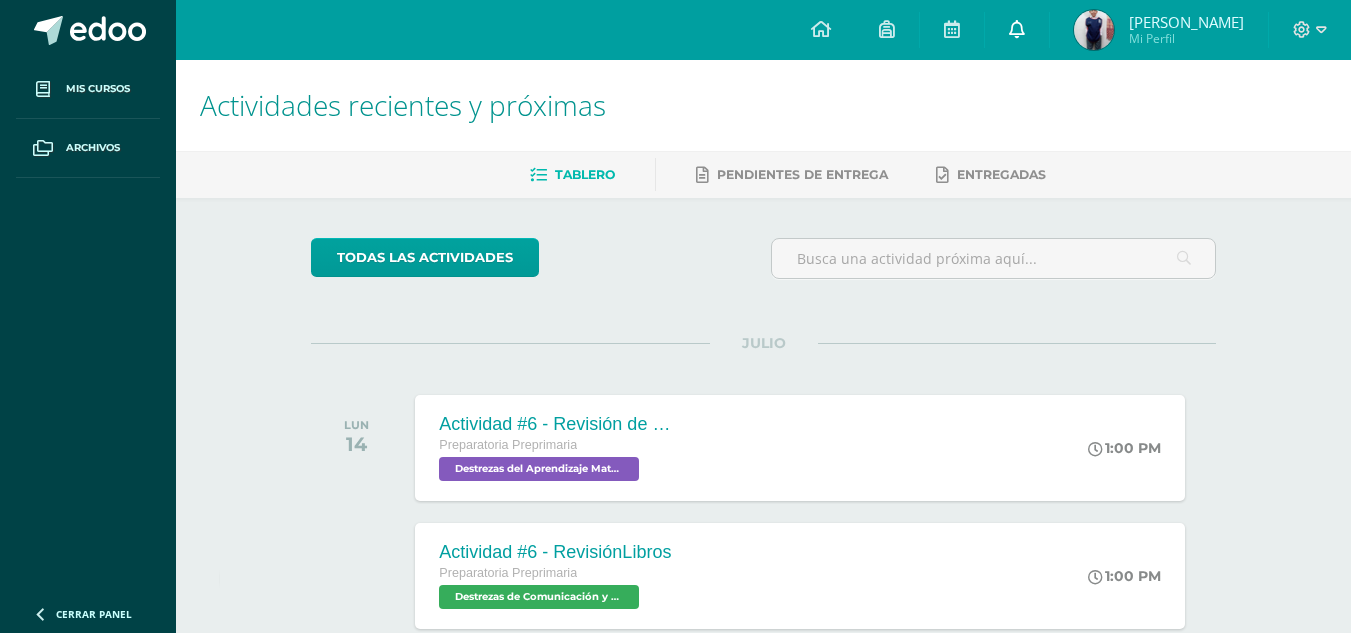 click at bounding box center (1017, 29) 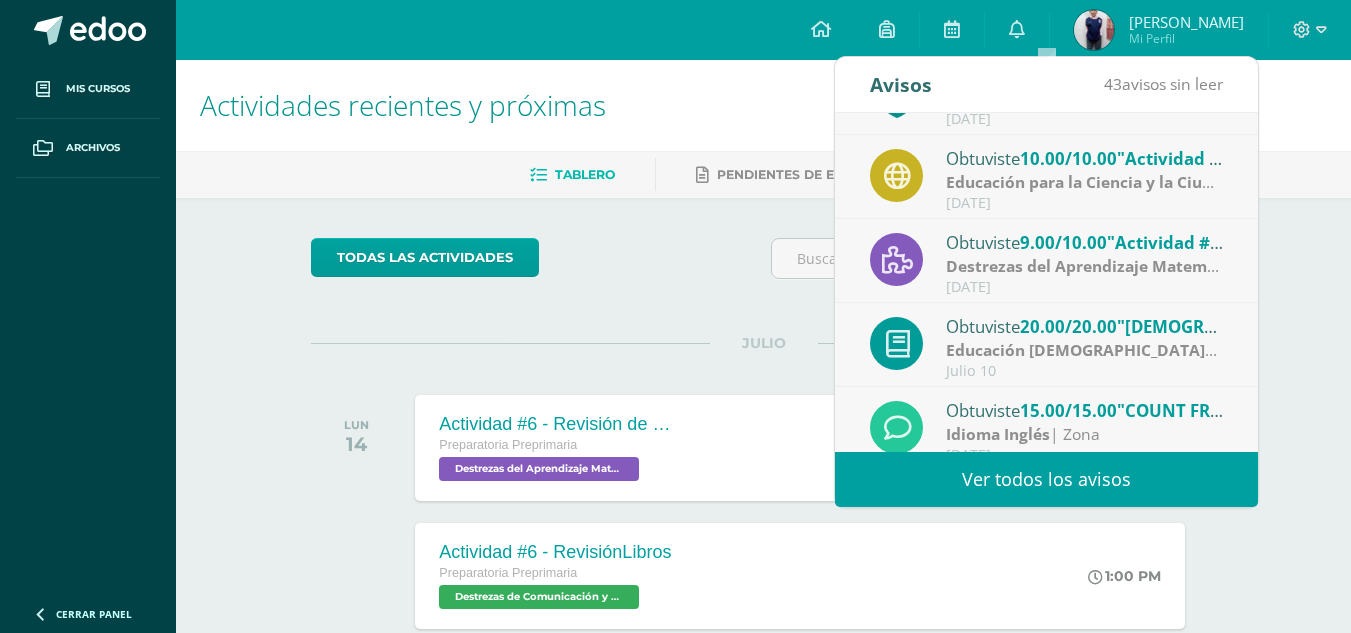 scroll, scrollTop: 0, scrollLeft: 0, axis: both 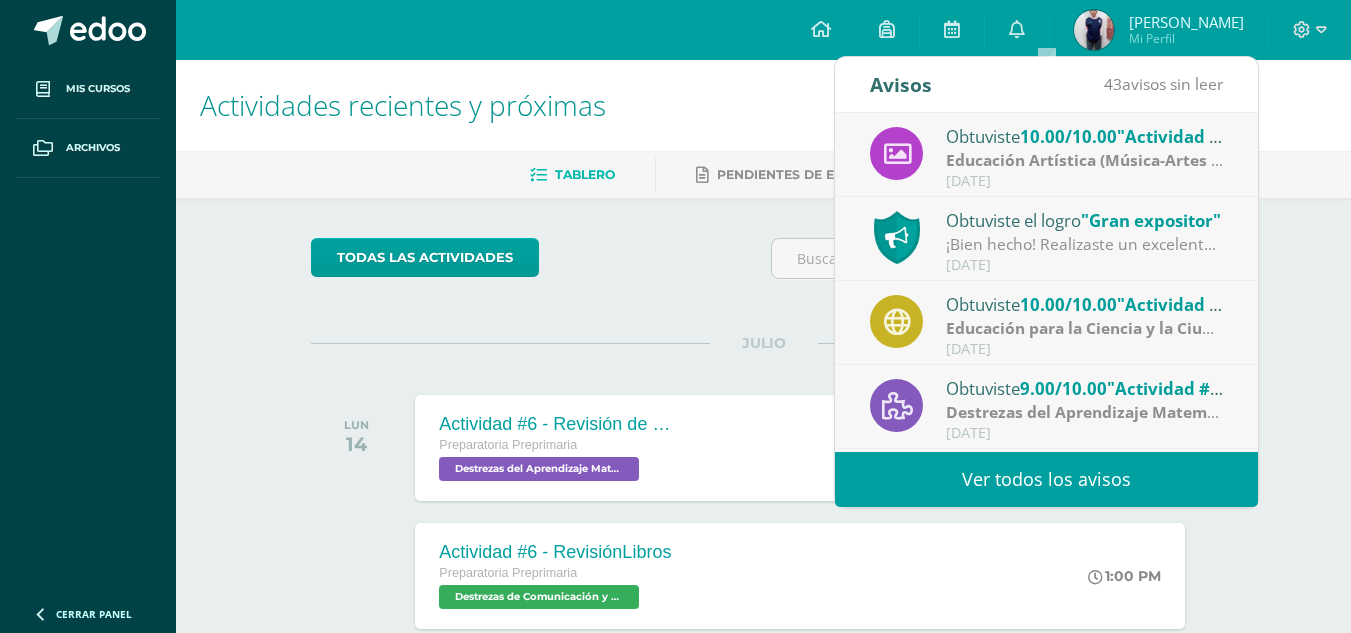 click on "todas las Actividades
No tienes actividades
Échale un vistazo a los demás períodos o  sal y disfruta del [PERSON_NAME]
14
Actividad #6 - Revisión de Libro
Preparatoria Preprimaria
Destrezas del Aprendizaje Matemático 'B'
1:00 PM
Actividad #6 - Revisión de Libro" at bounding box center [763, 732] 